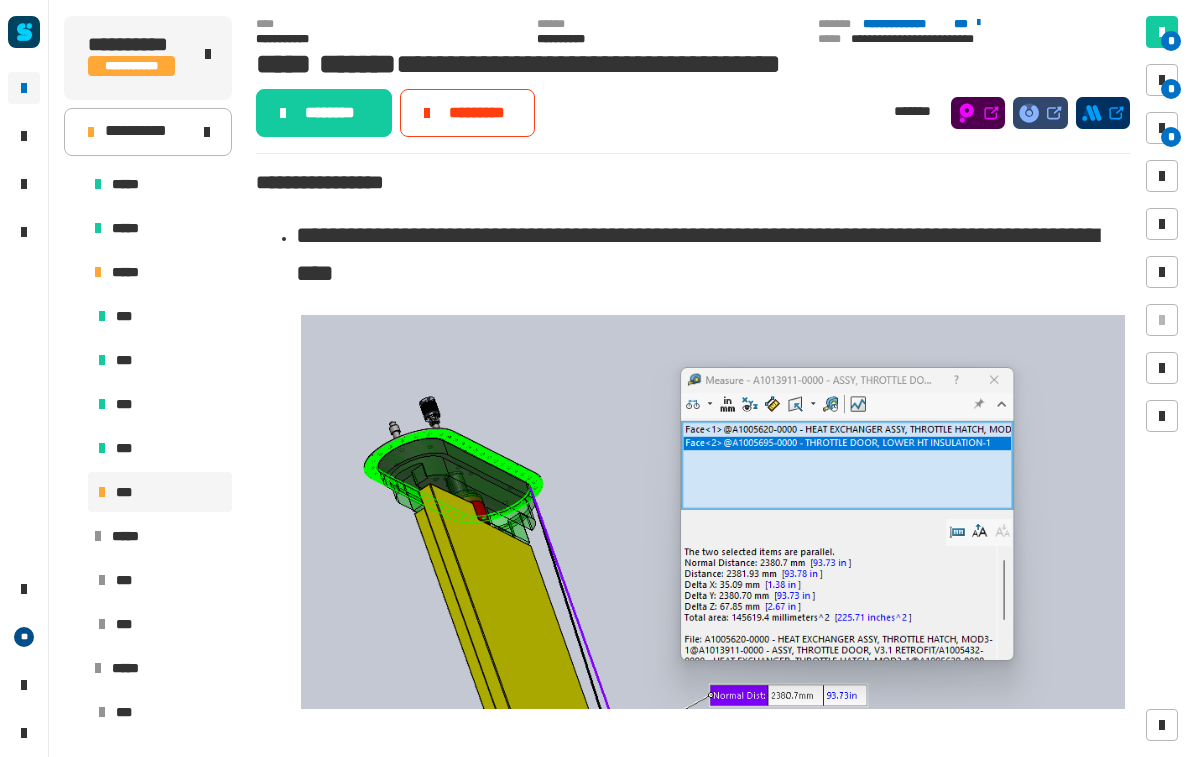 scroll, scrollTop: 0, scrollLeft: 0, axis: both 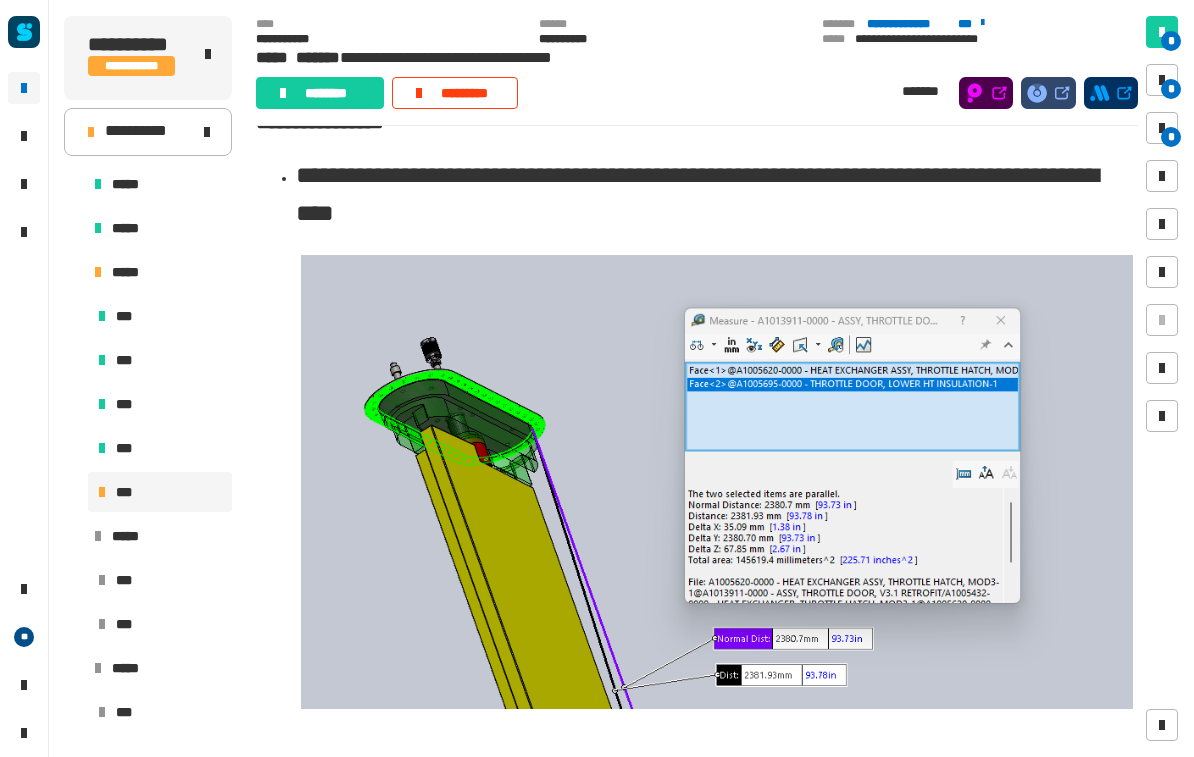 click on "*" at bounding box center [1162, 80] 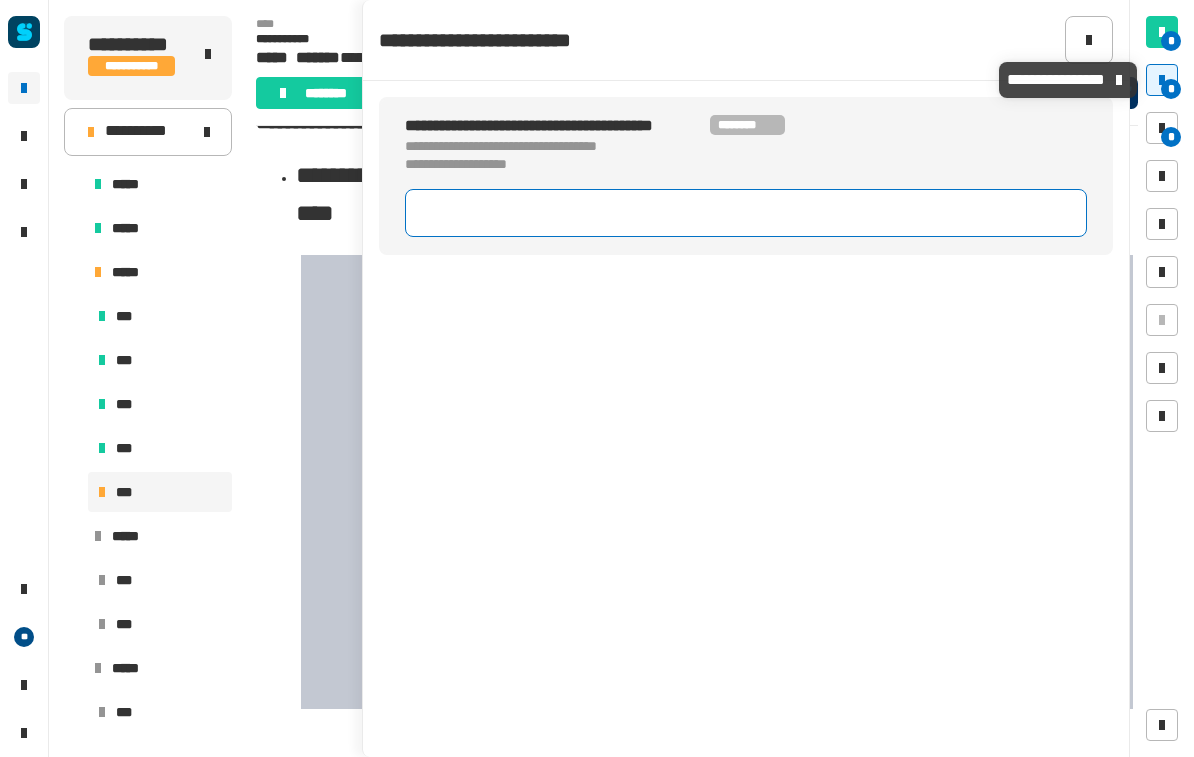 click 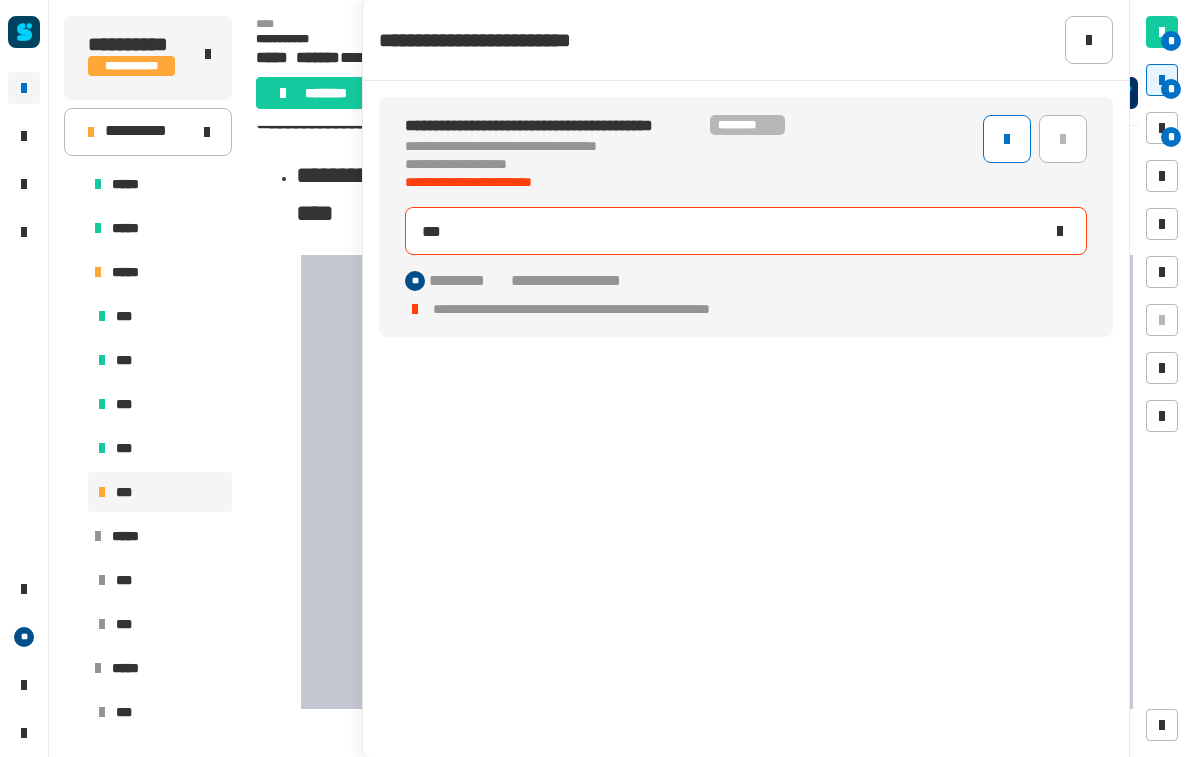 type on "****" 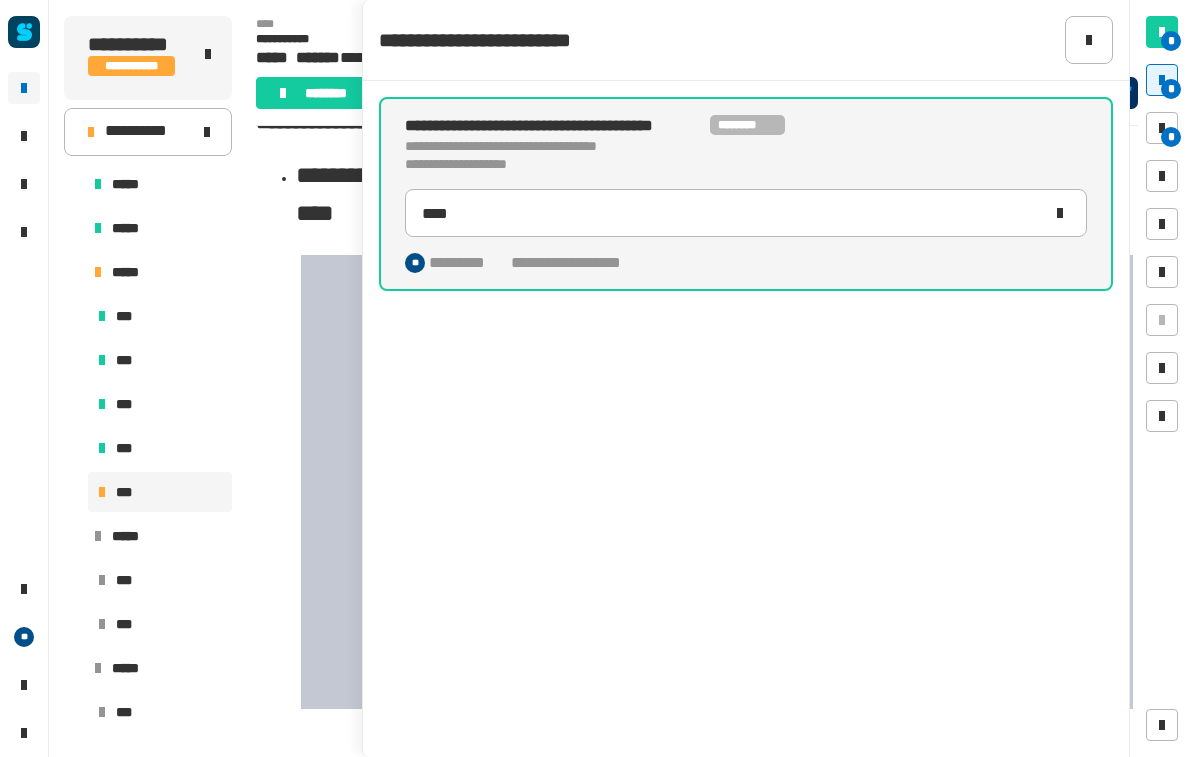 click on "**********" 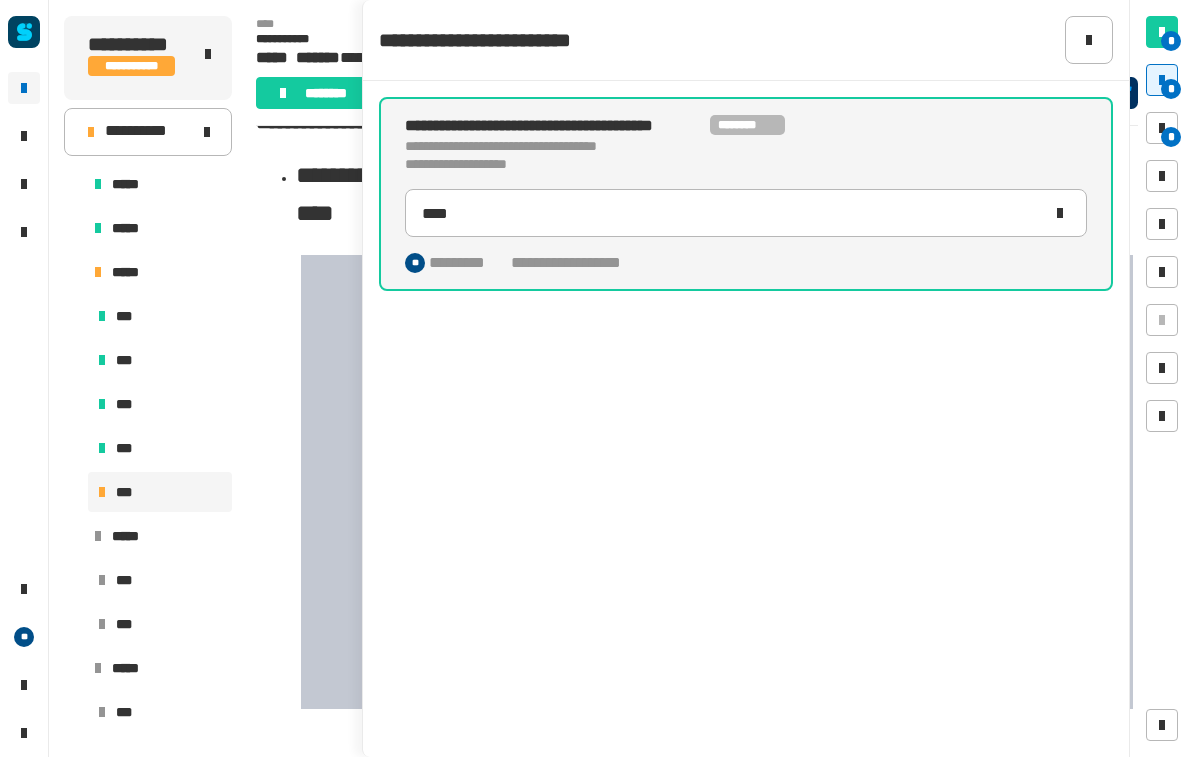 click on "*" at bounding box center [1171, 137] 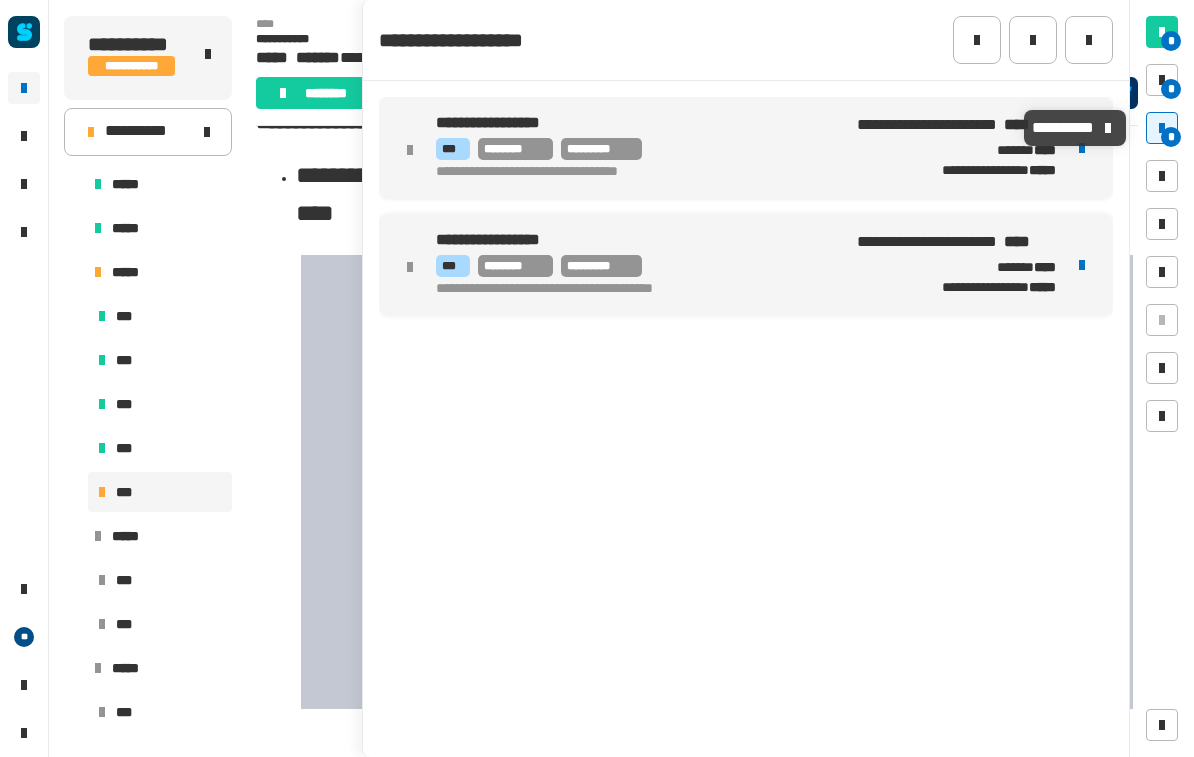 click 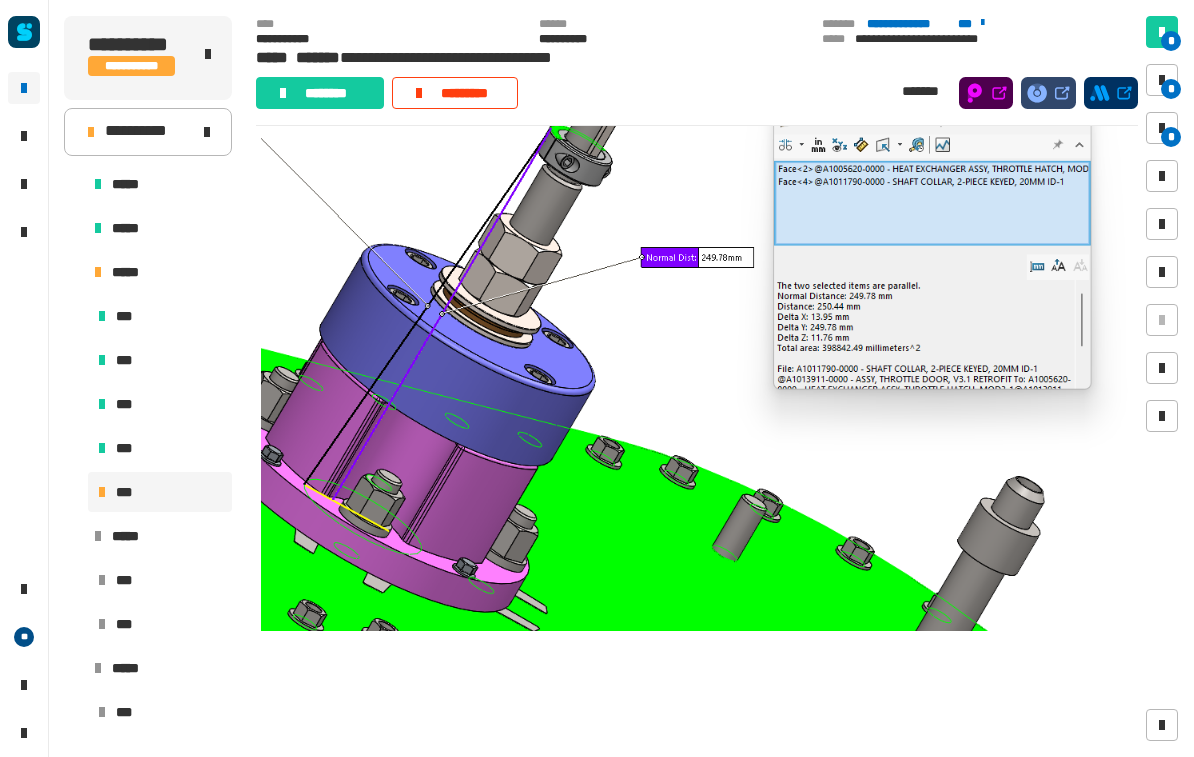 scroll, scrollTop: 3210, scrollLeft: 0, axis: vertical 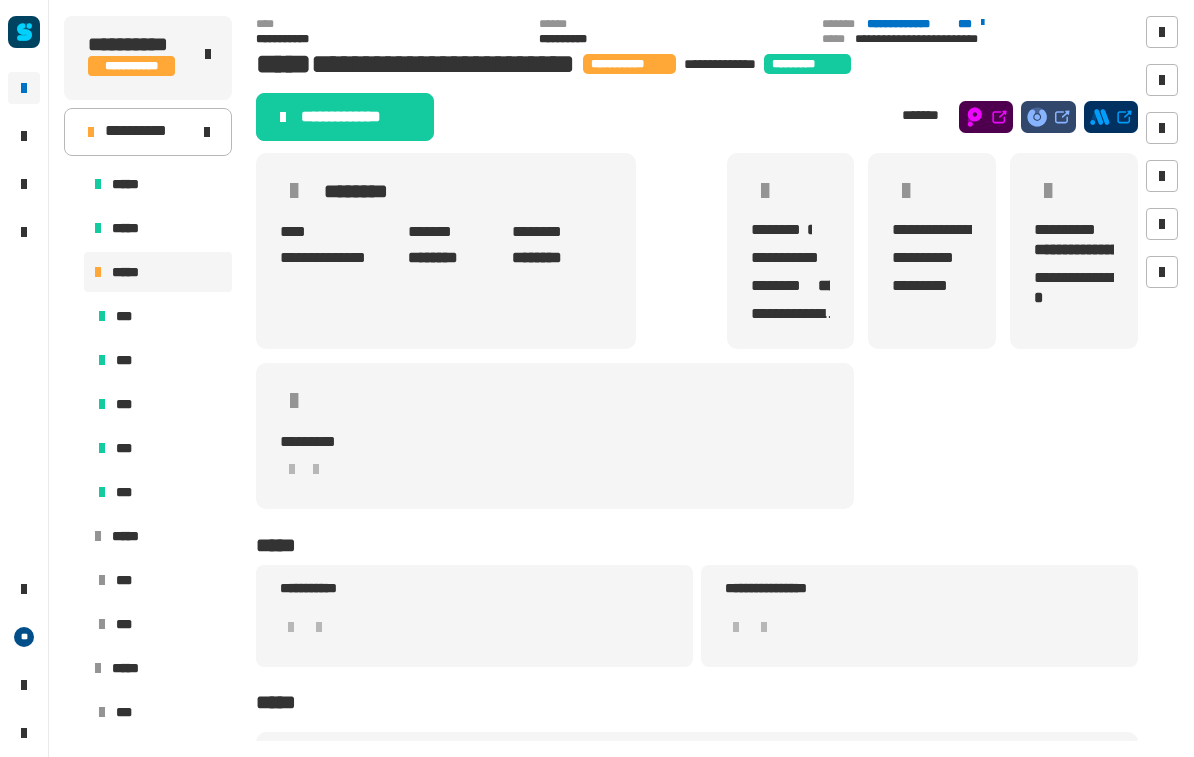 click on "*****" at bounding box center [158, 536] 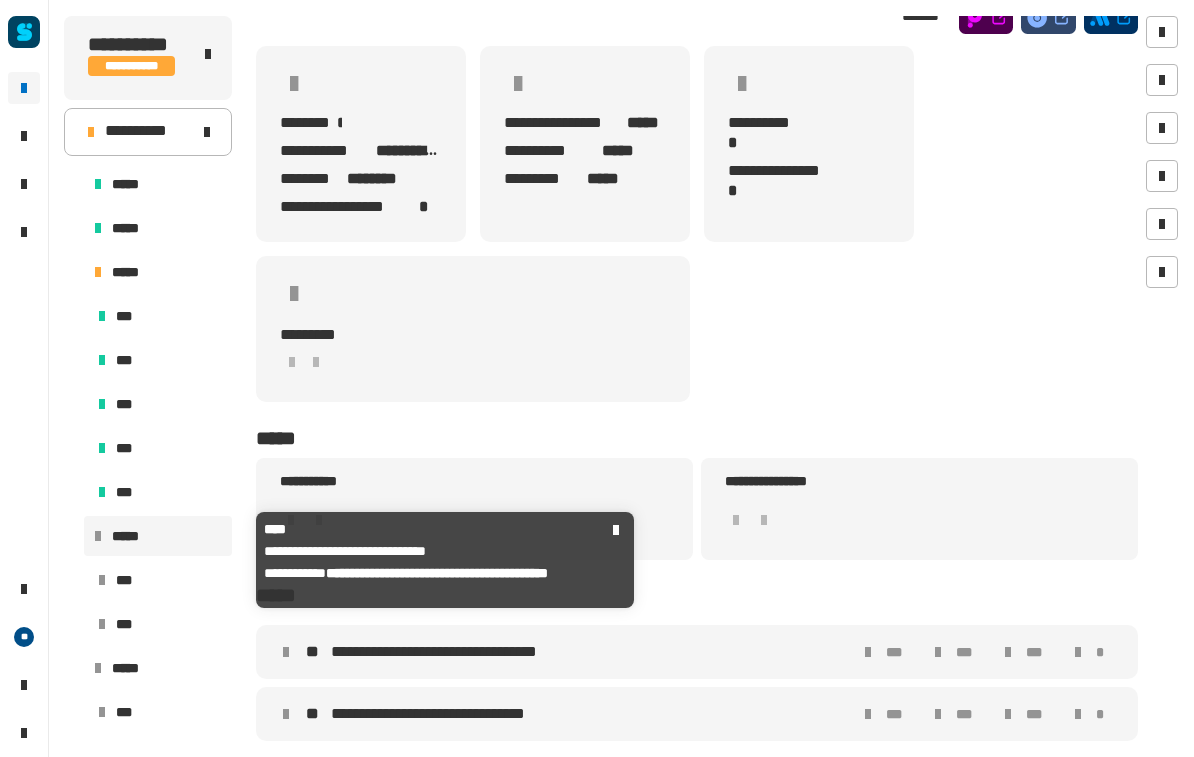 scroll, scrollTop: 92, scrollLeft: 0, axis: vertical 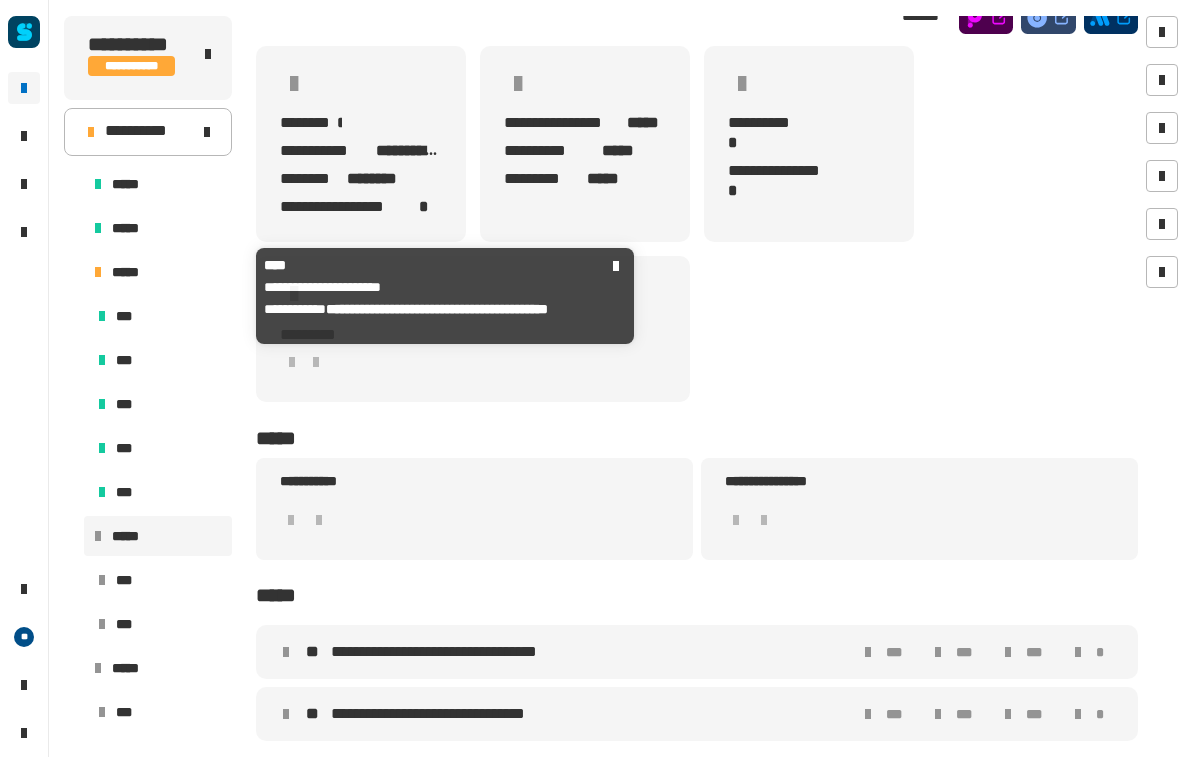 click on "*****" at bounding box center (132, 272) 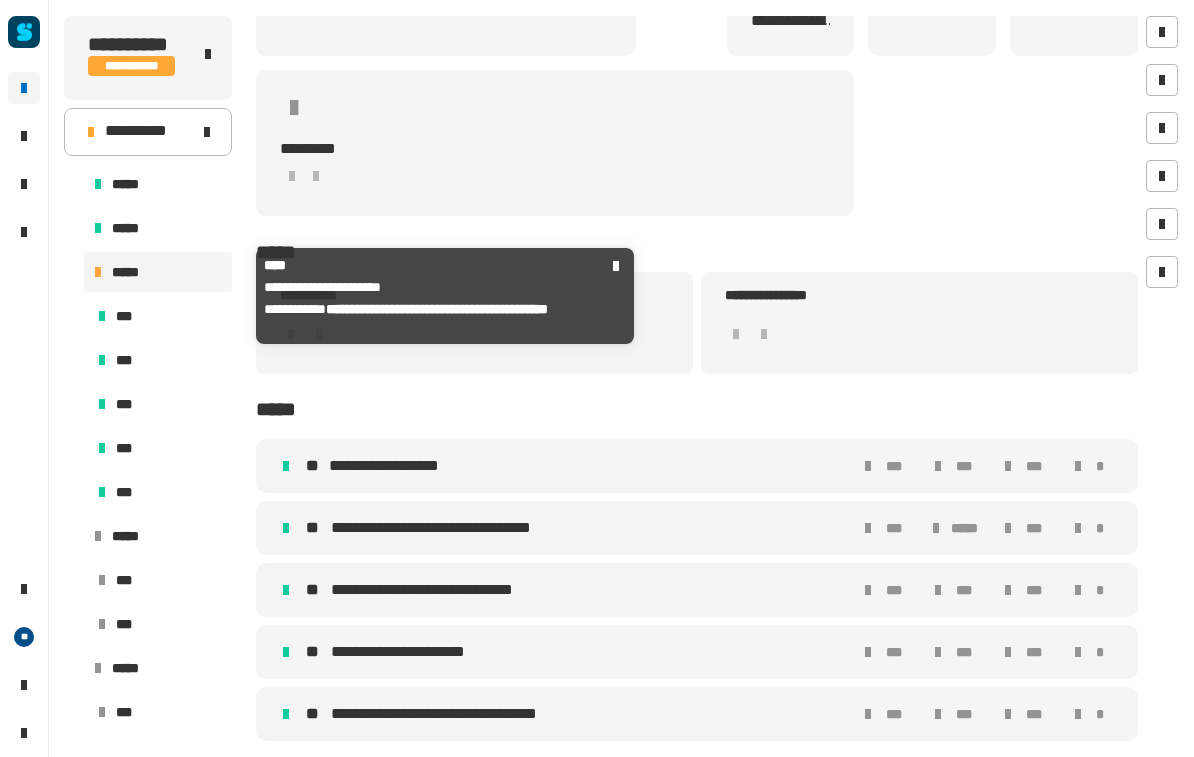 scroll, scrollTop: 294, scrollLeft: 0, axis: vertical 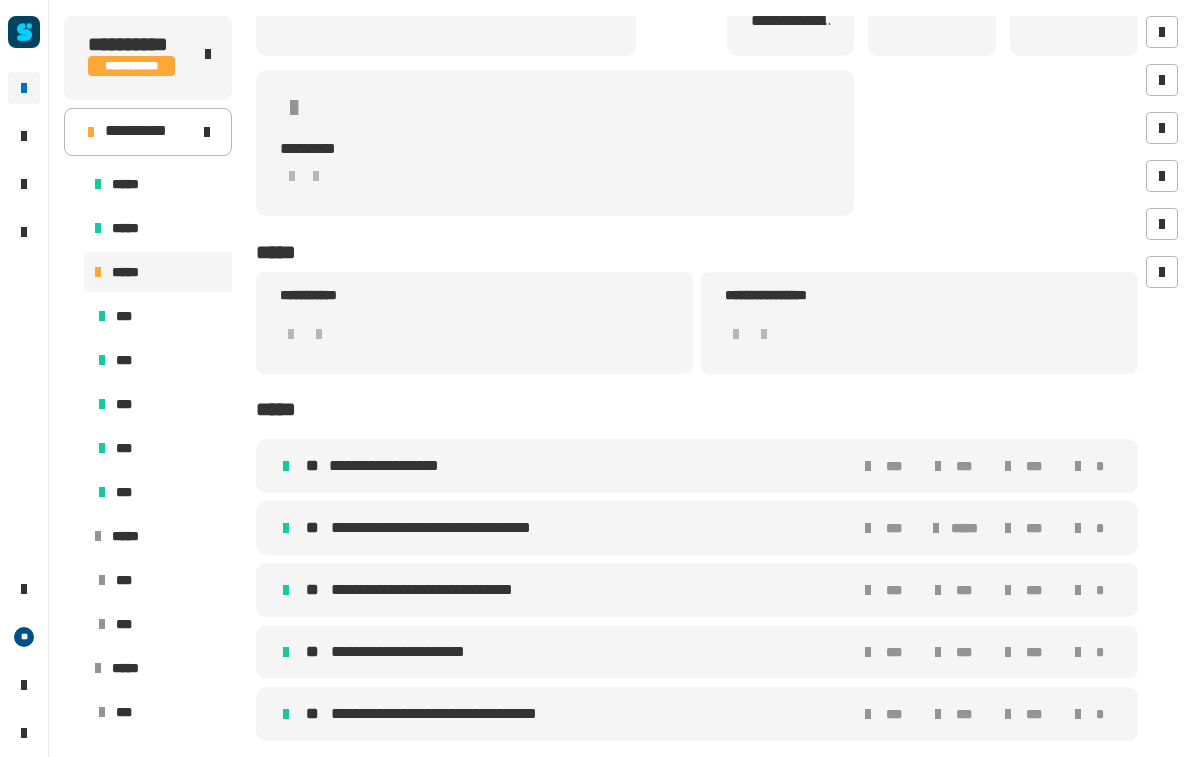 click on "**********" at bounding box center (697, 466) 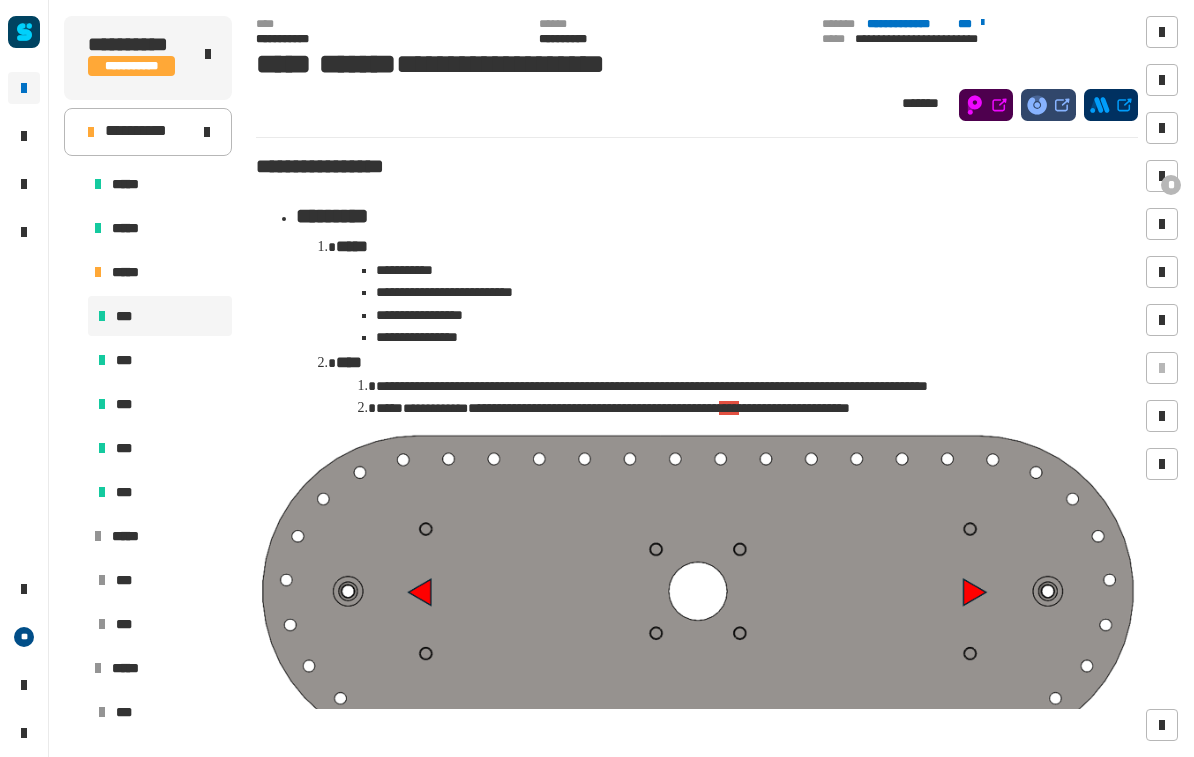scroll, scrollTop: 0, scrollLeft: 0, axis: both 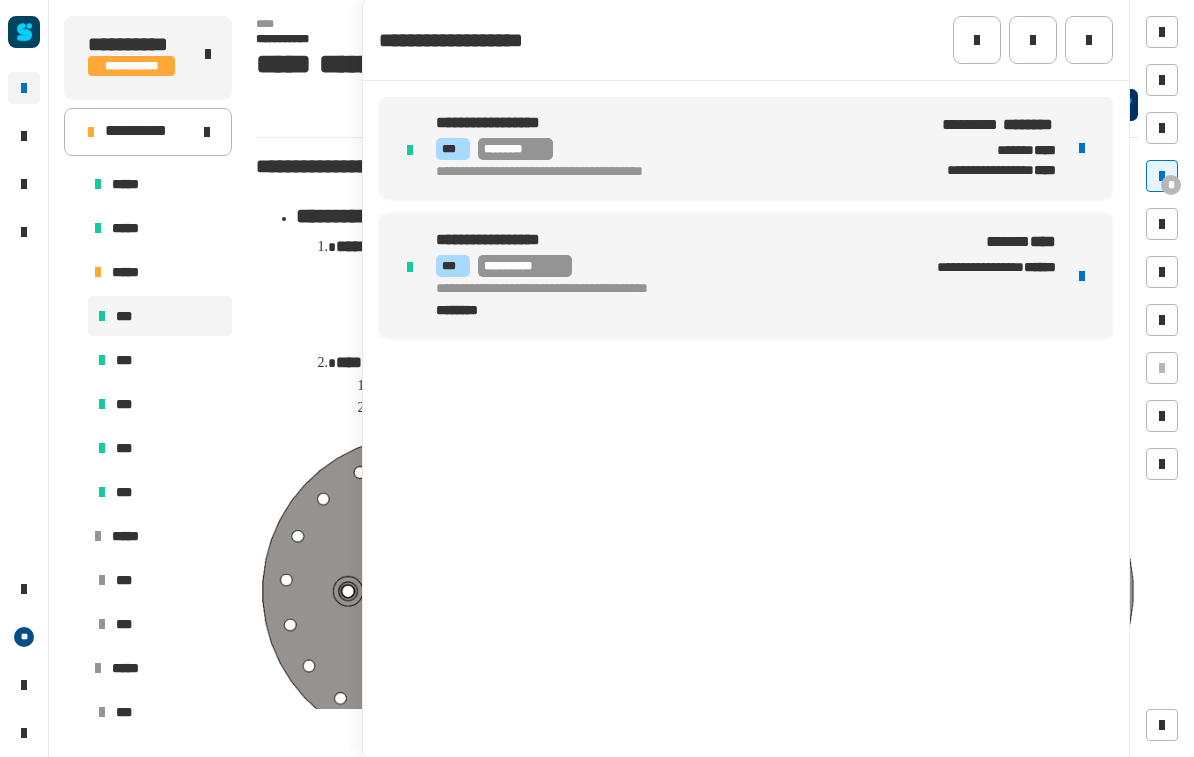click at bounding box center [697, 592] 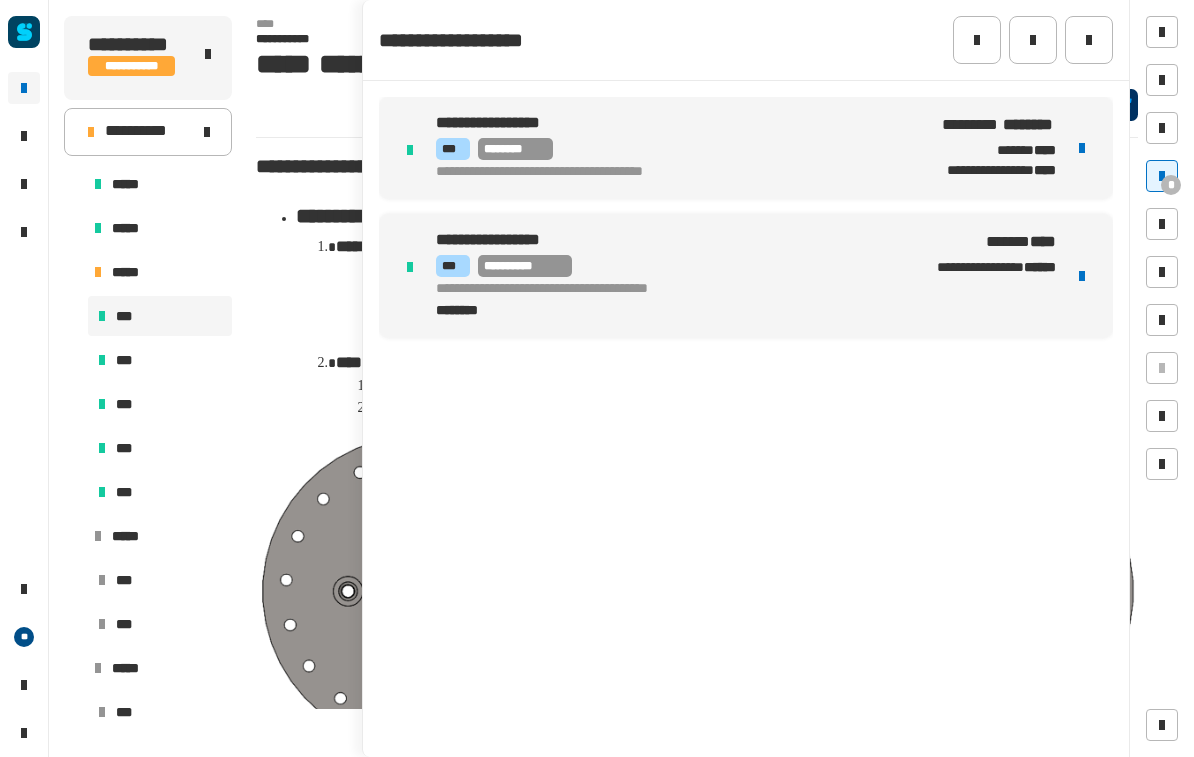 click 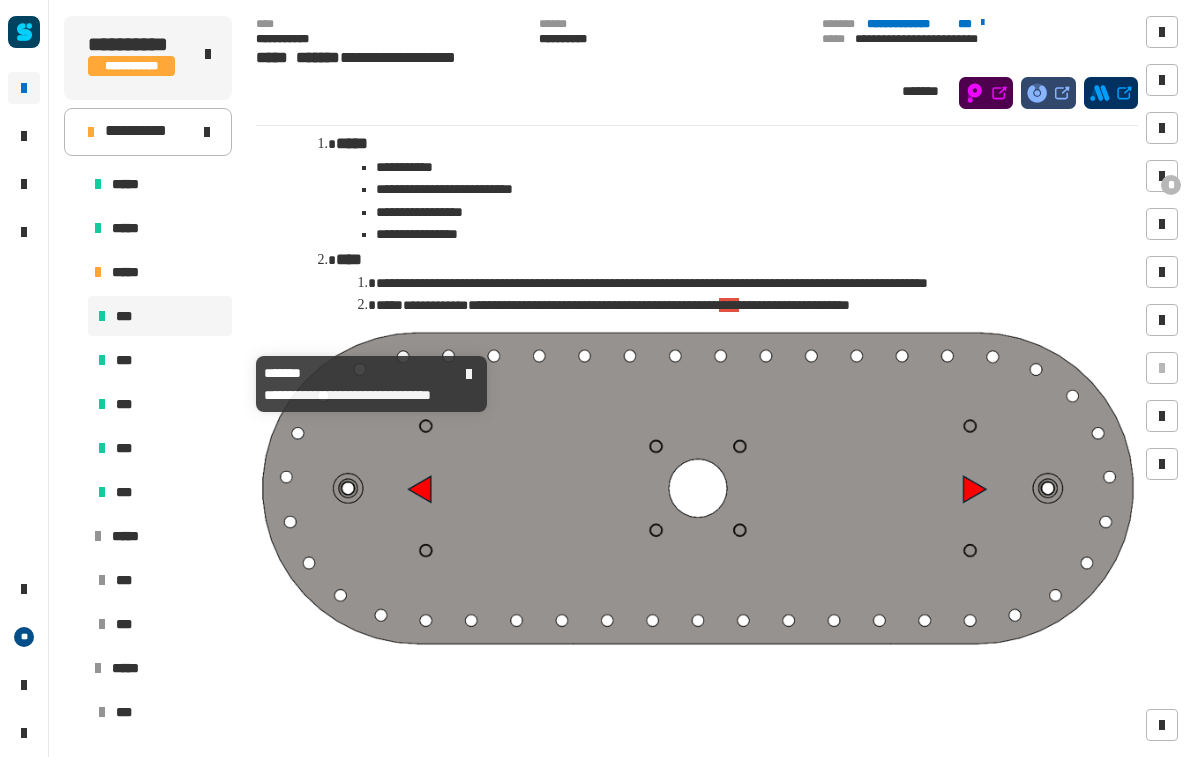 scroll, scrollTop: 92, scrollLeft: 0, axis: vertical 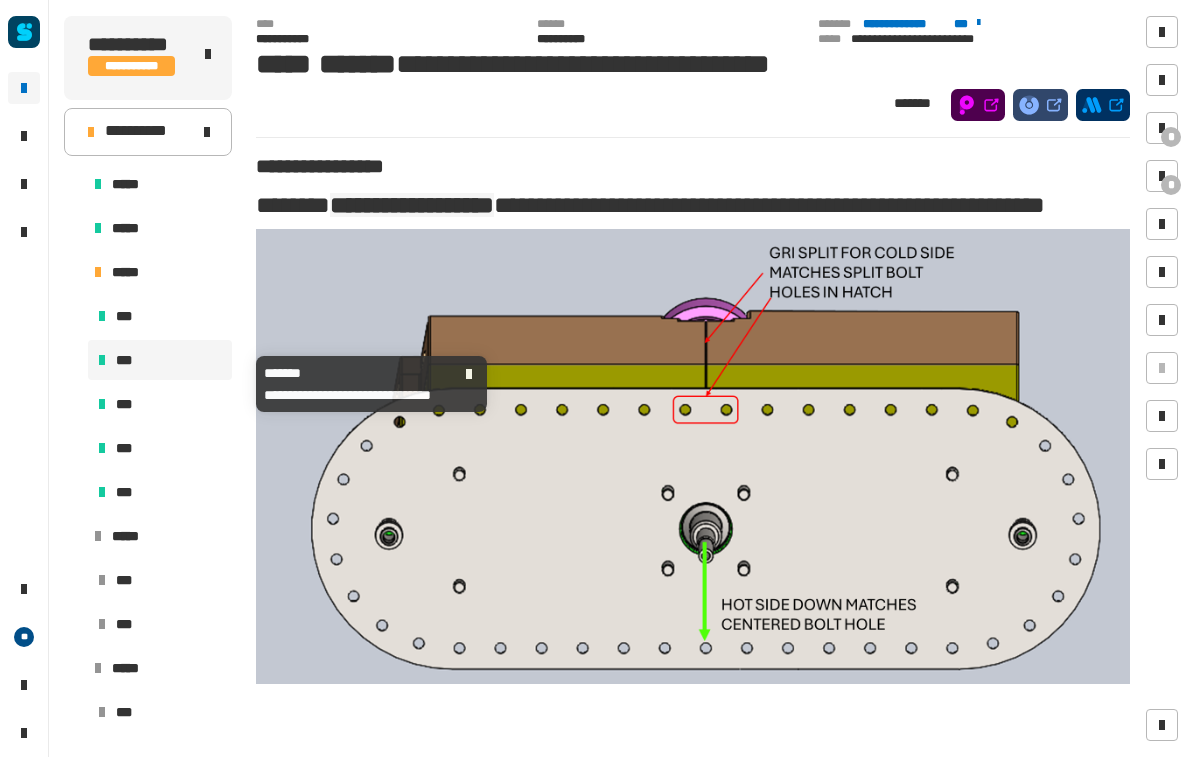 click at bounding box center (1162, 176) 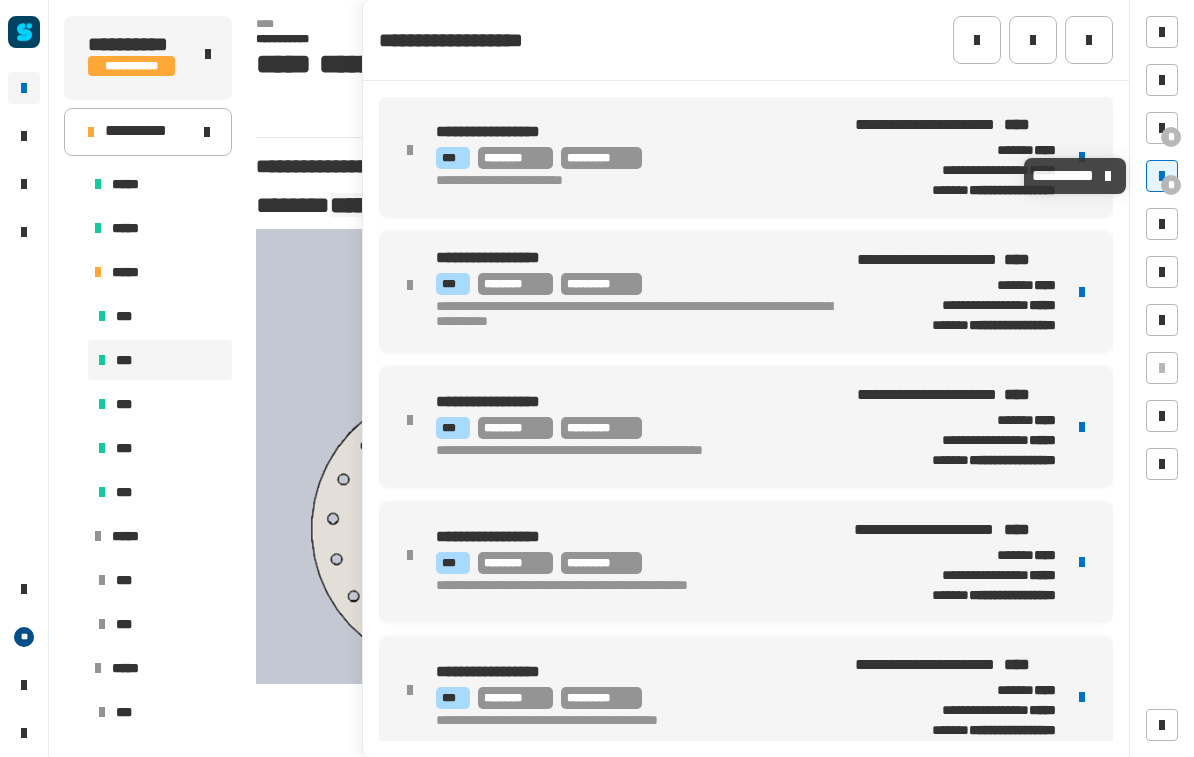 scroll, scrollTop: 0, scrollLeft: 0, axis: both 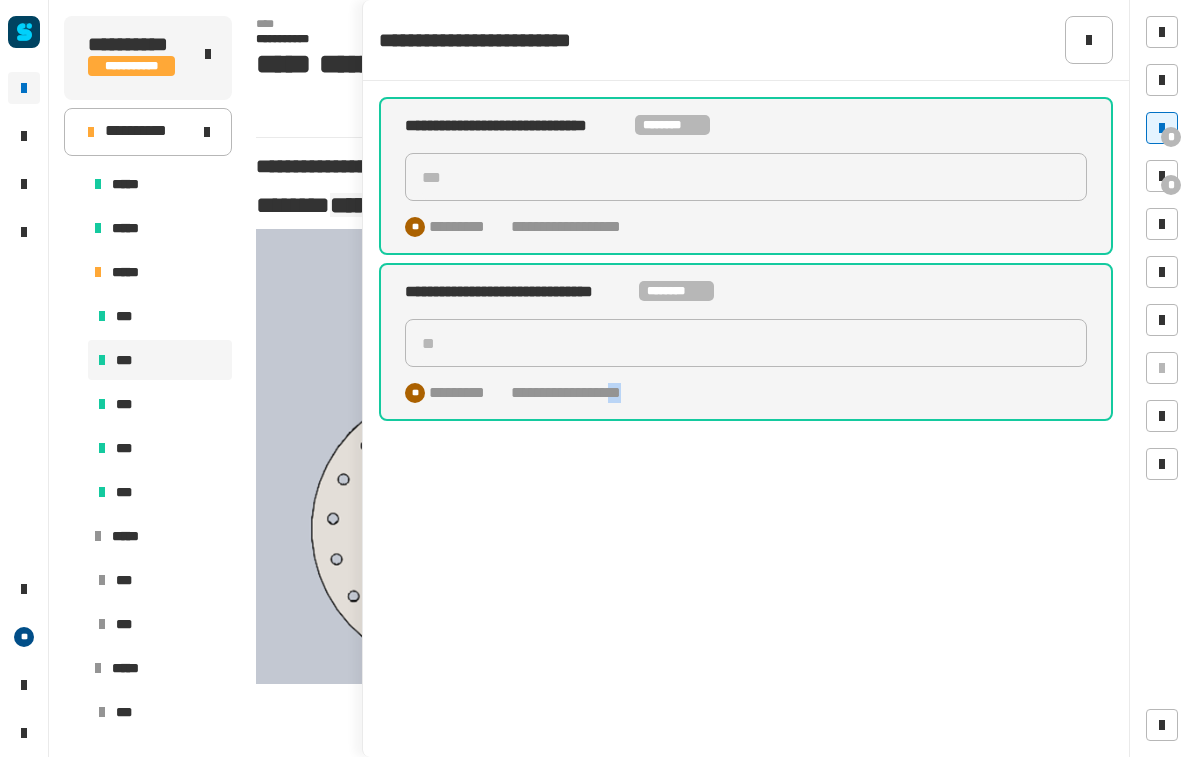 click on "**********" 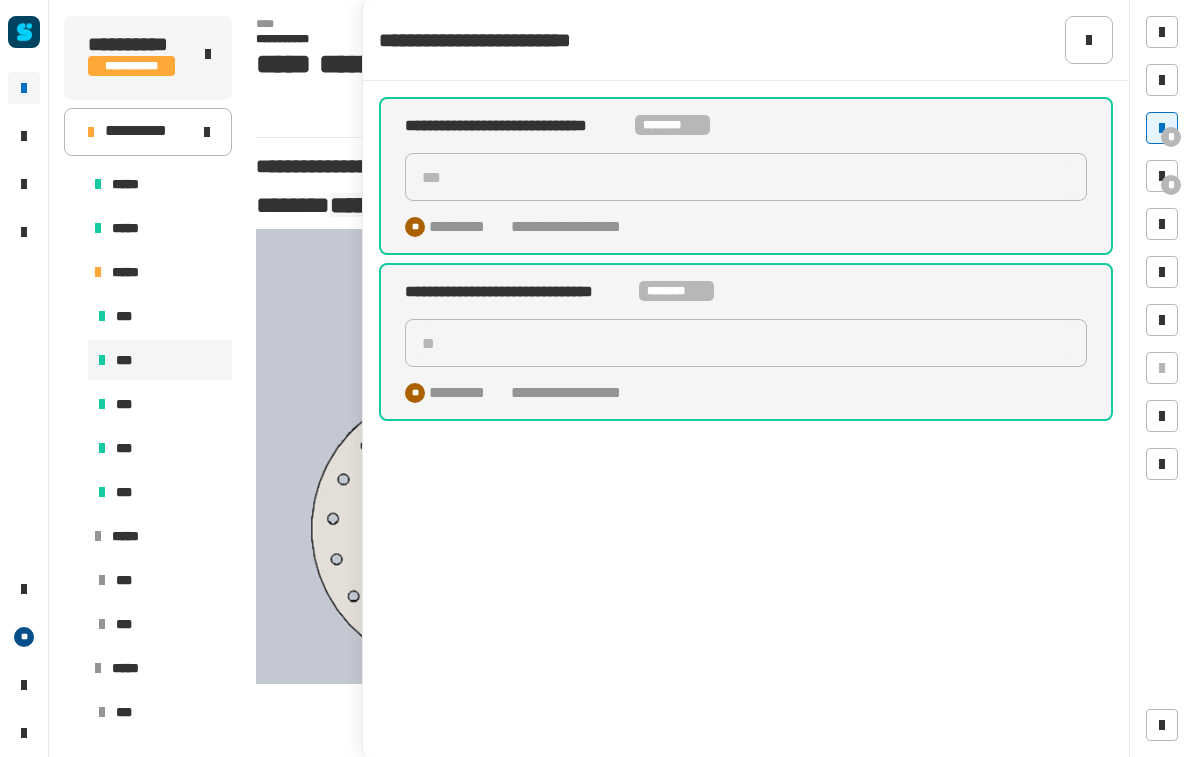 click on "***" 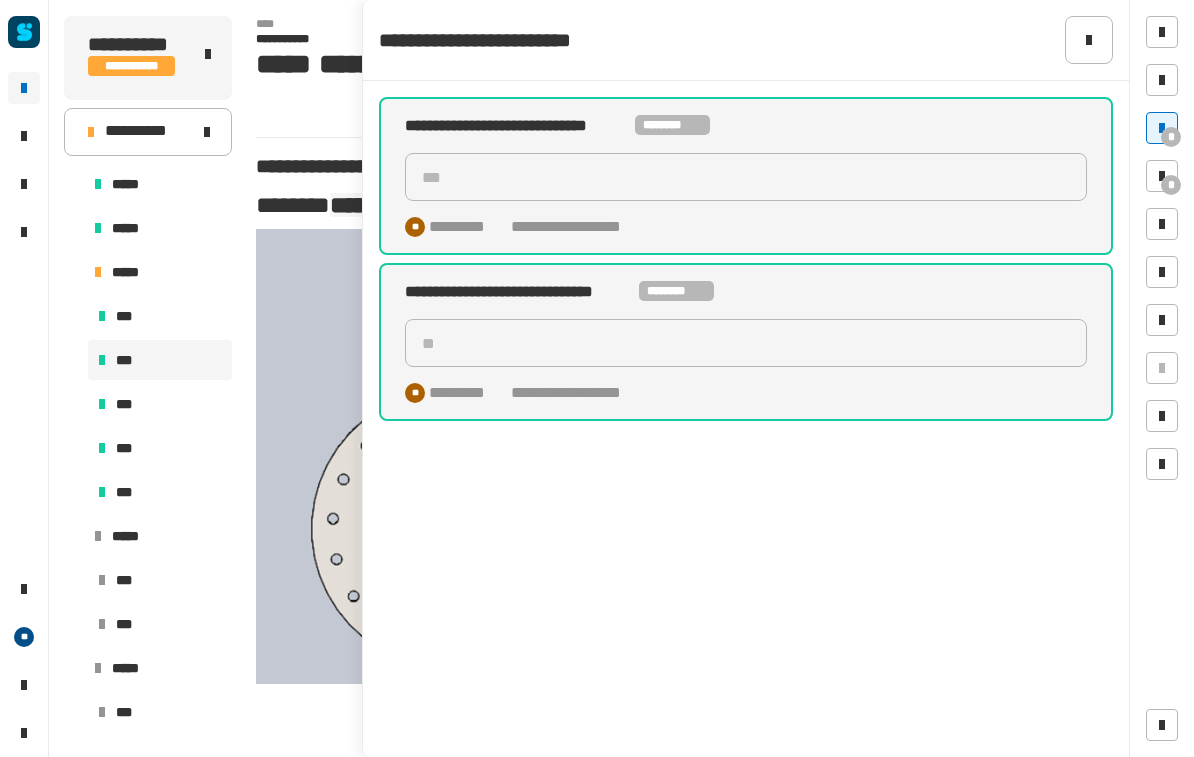 click on "**********" 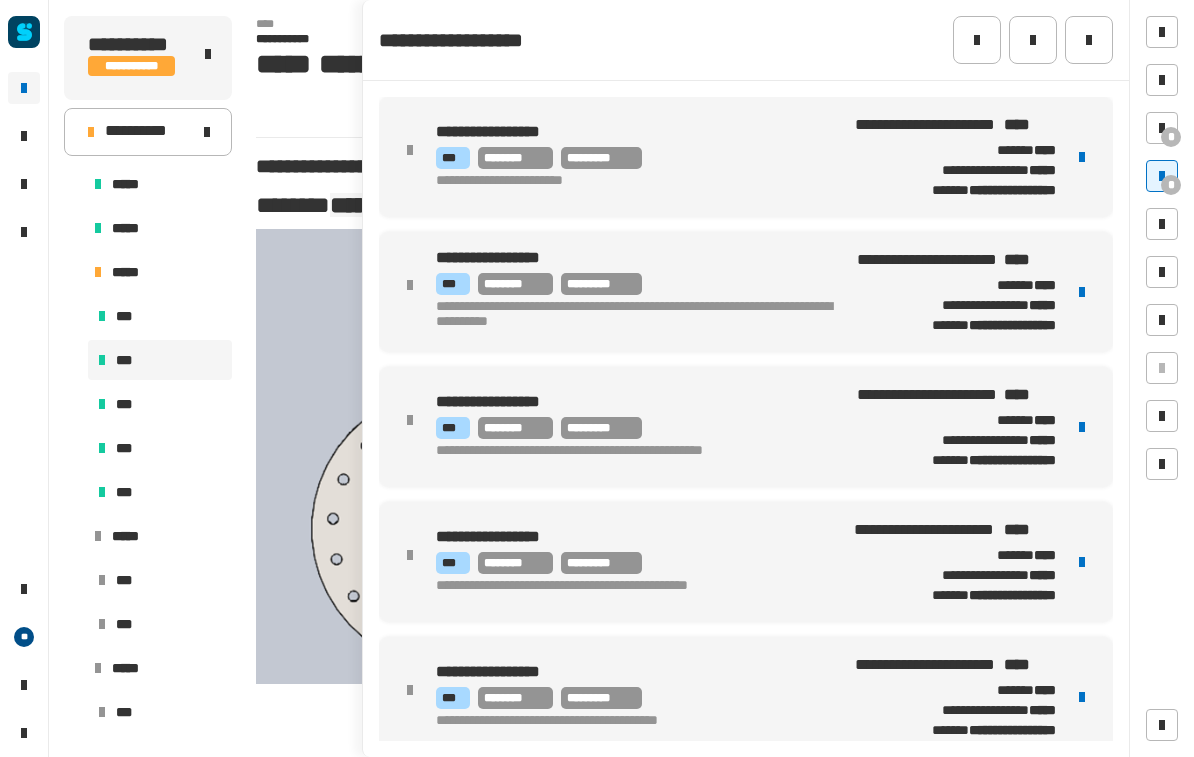 click at bounding box center [1162, 128] 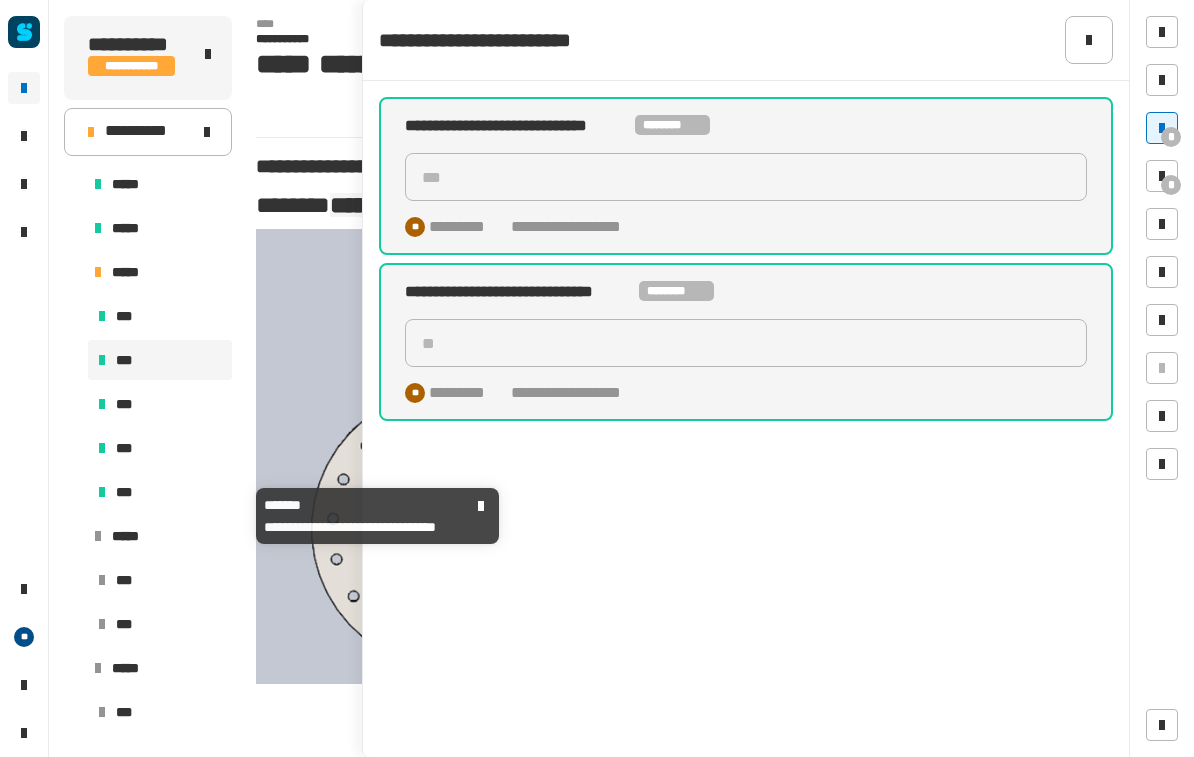 click 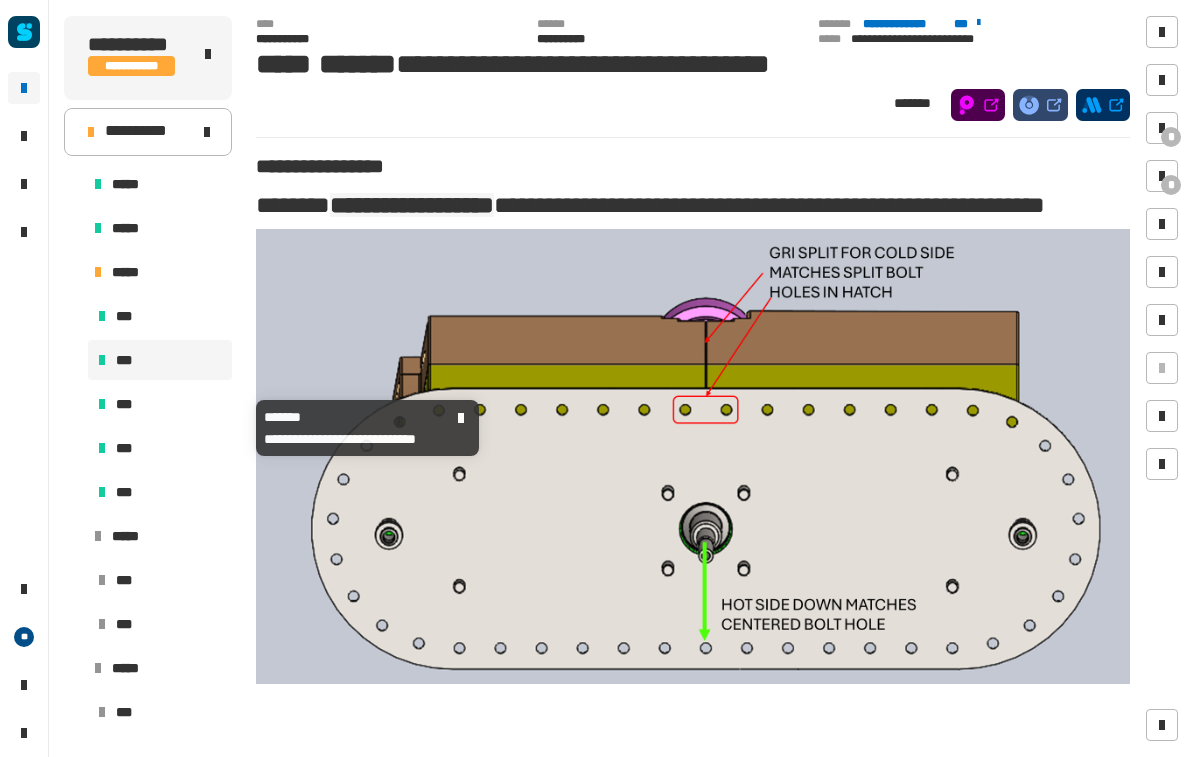 click on "***" at bounding box center [160, 404] 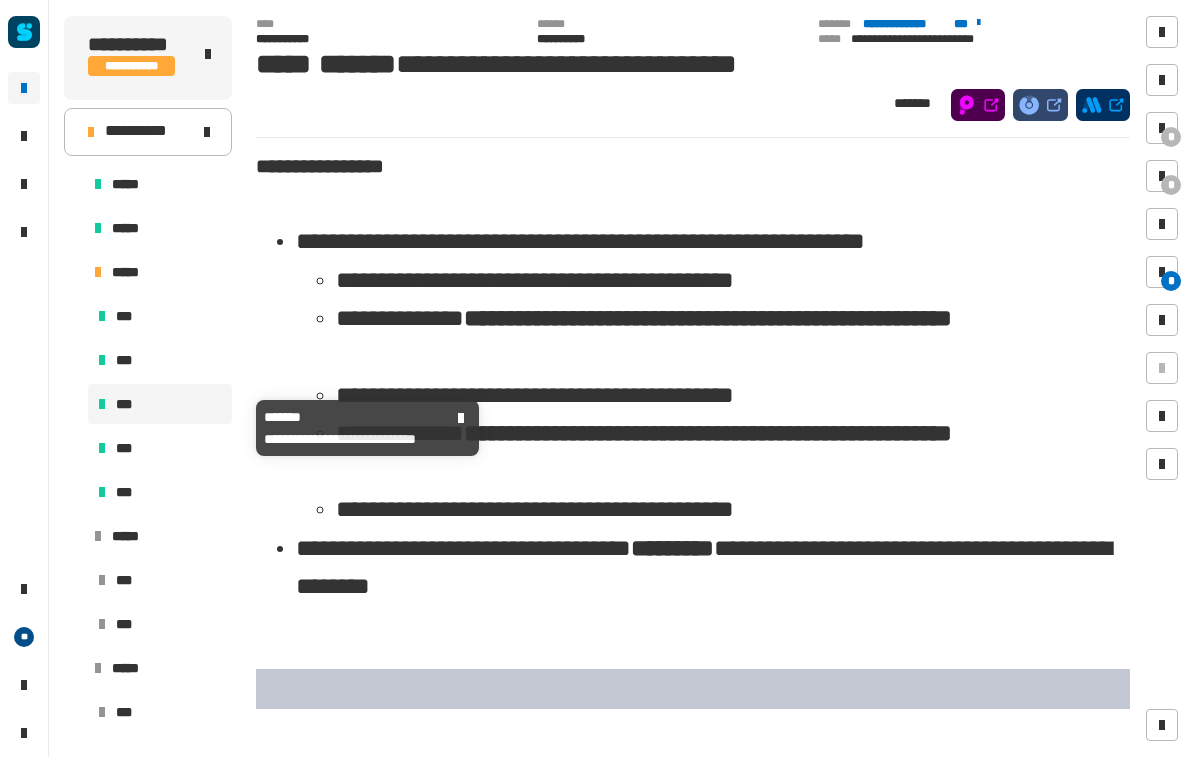 scroll, scrollTop: 0, scrollLeft: 0, axis: both 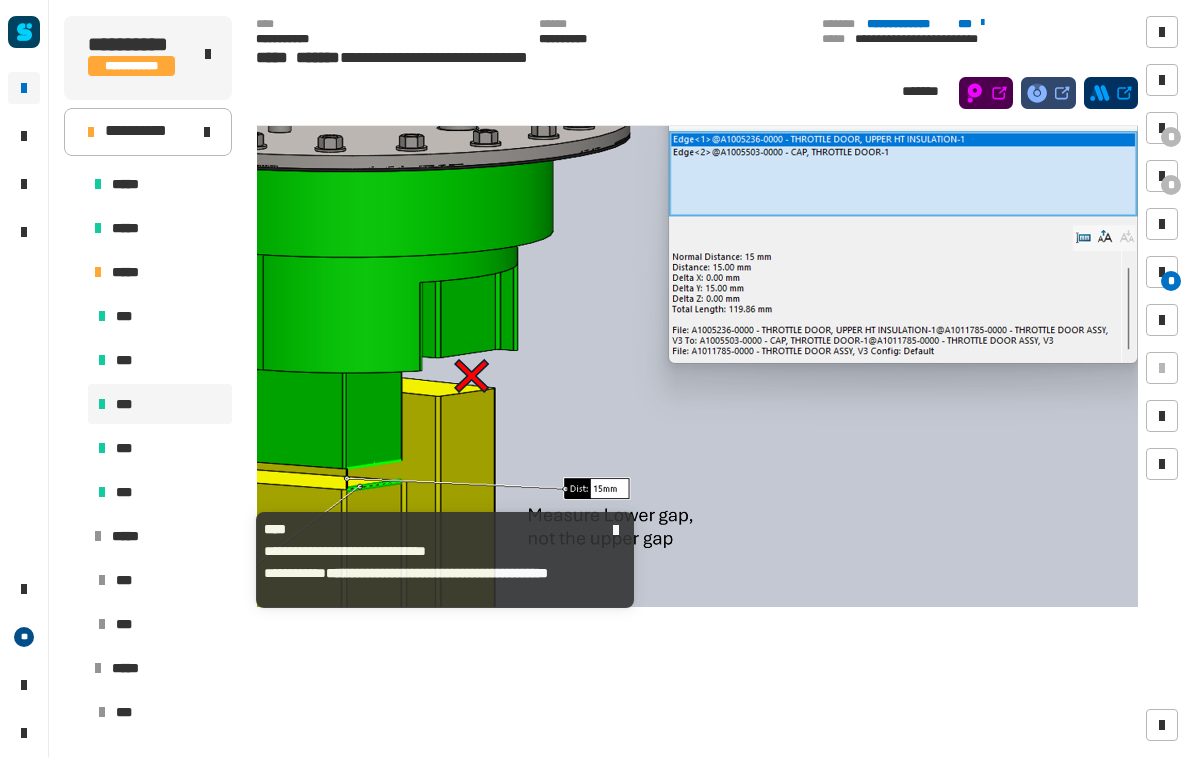 click on "*****" at bounding box center (158, 536) 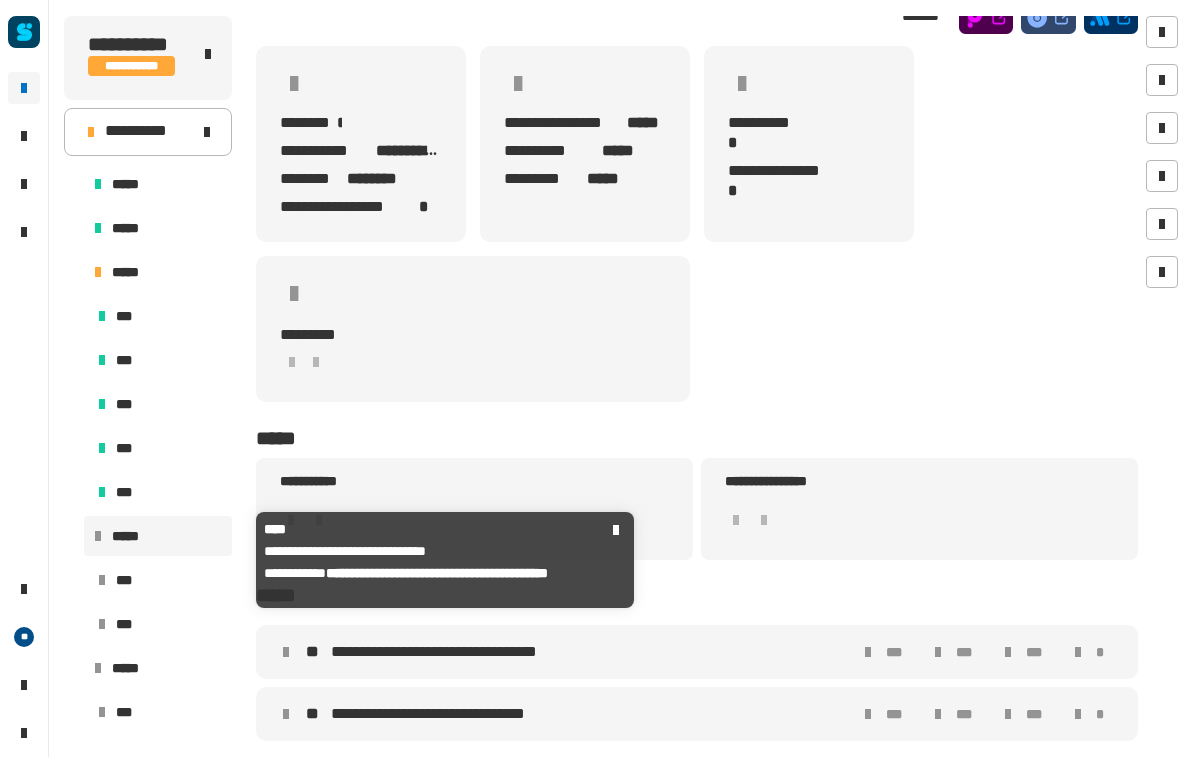scroll, scrollTop: 92, scrollLeft: 0, axis: vertical 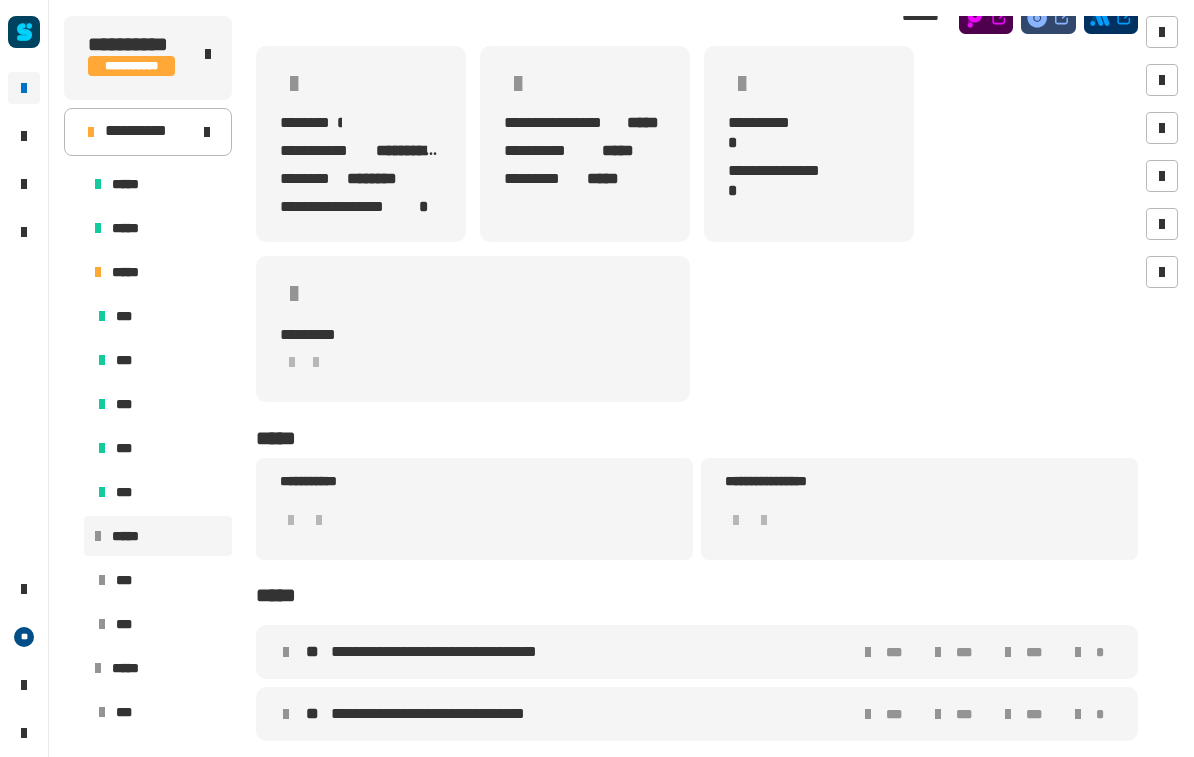 click on "**********" at bounding box center (697, 652) 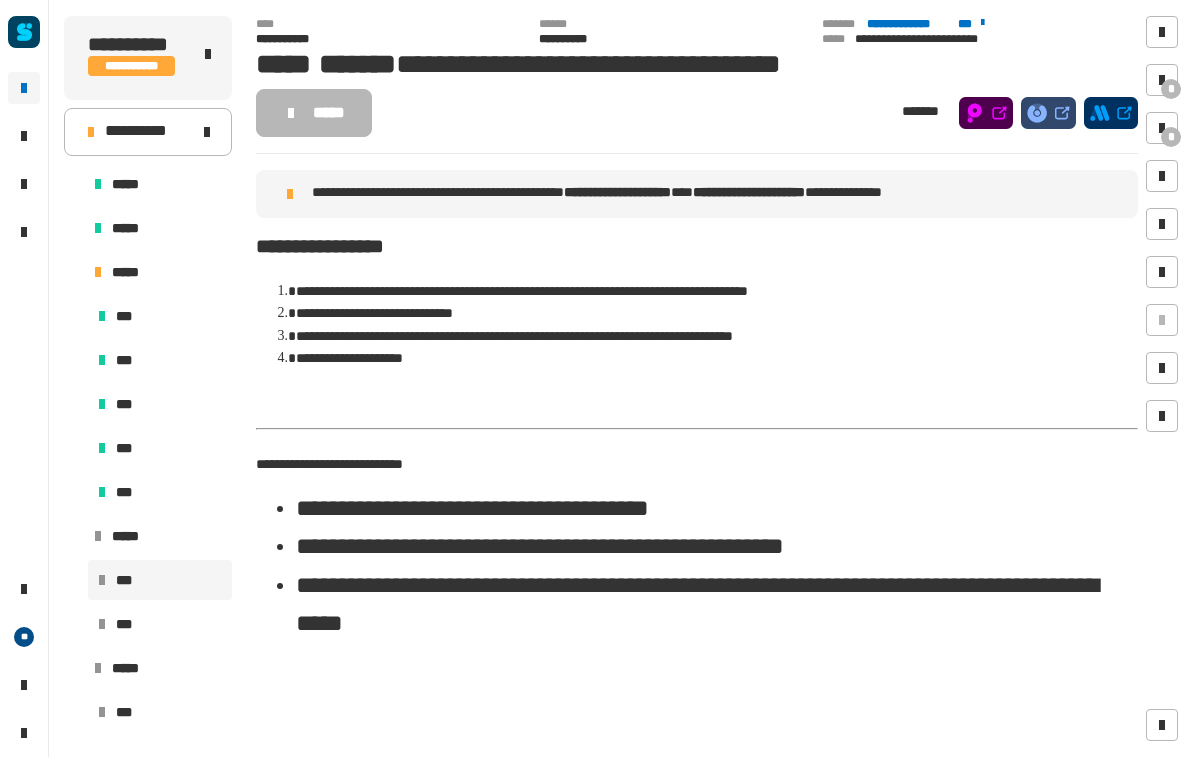scroll, scrollTop: 0, scrollLeft: 0, axis: both 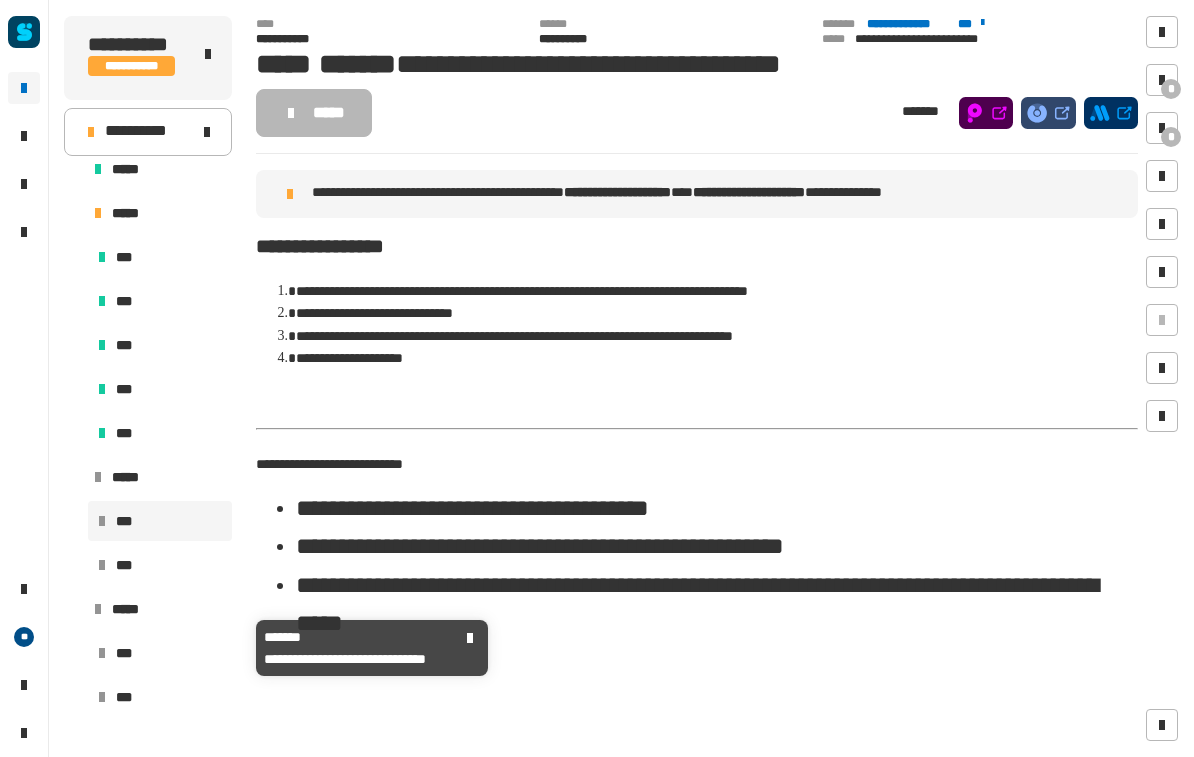 click on "***" at bounding box center (160, 565) 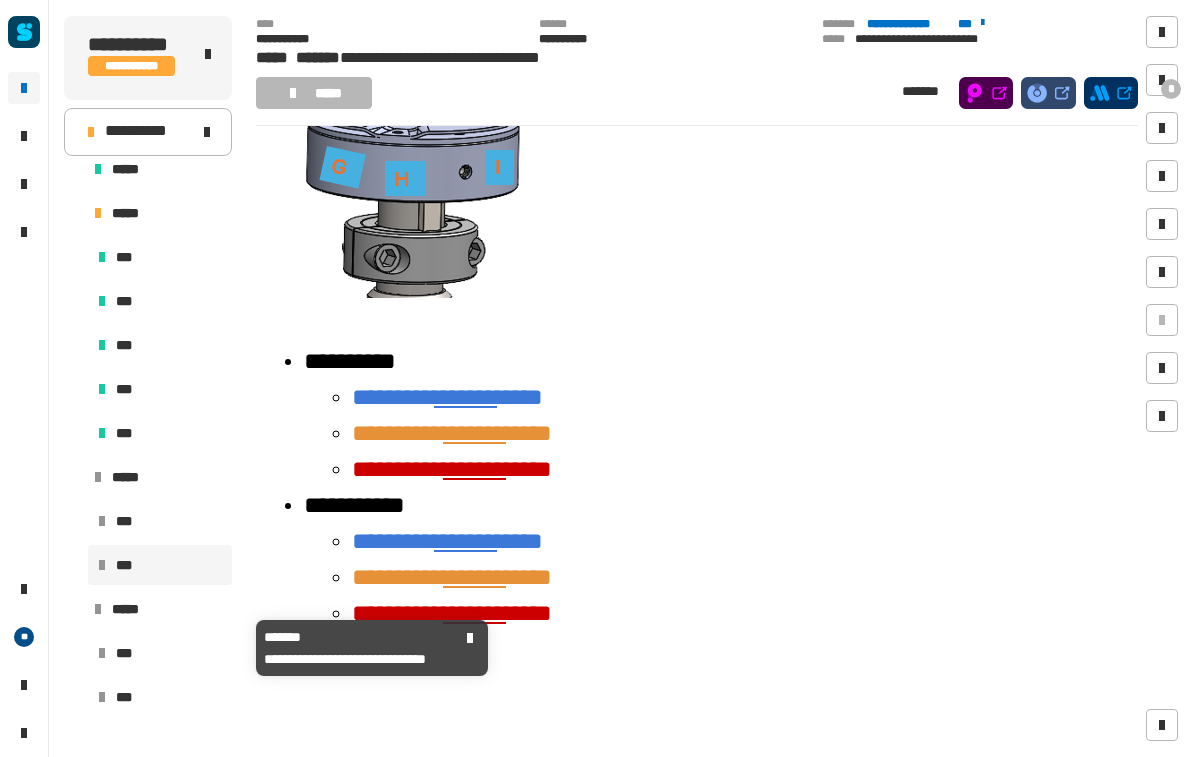 scroll, scrollTop: 3041, scrollLeft: 0, axis: vertical 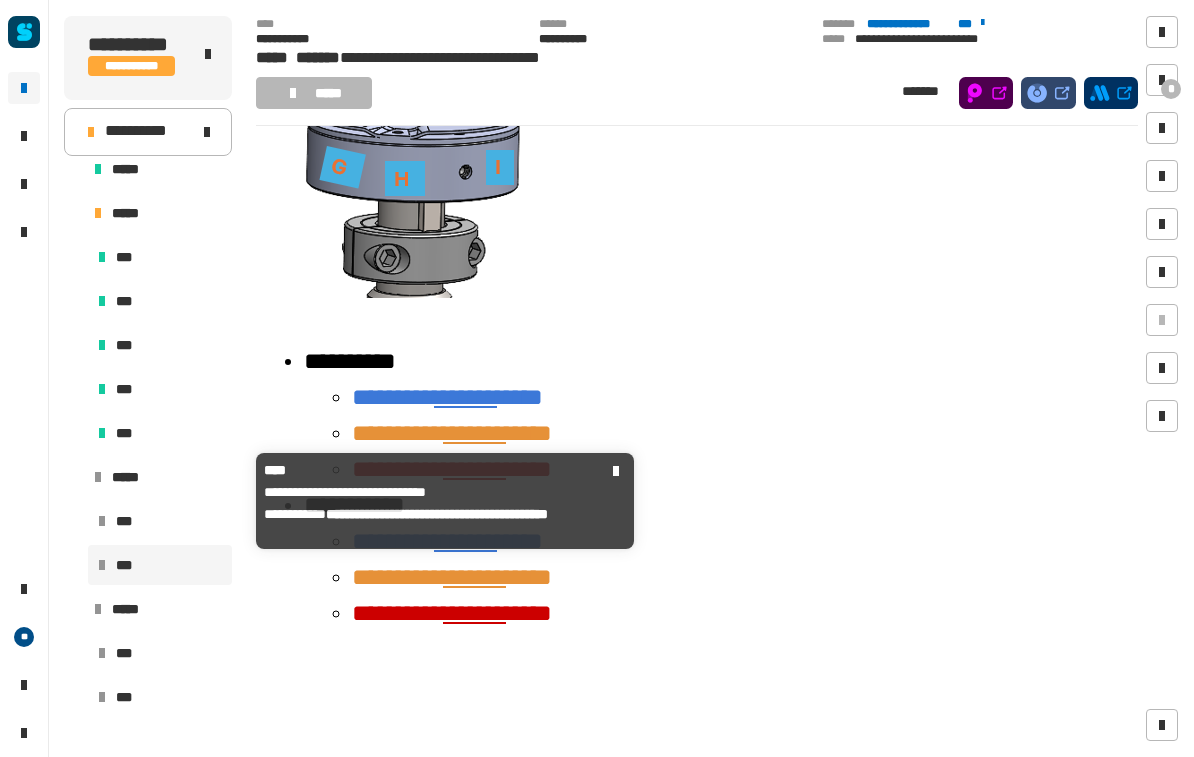 click on "*****" at bounding box center [133, 477] 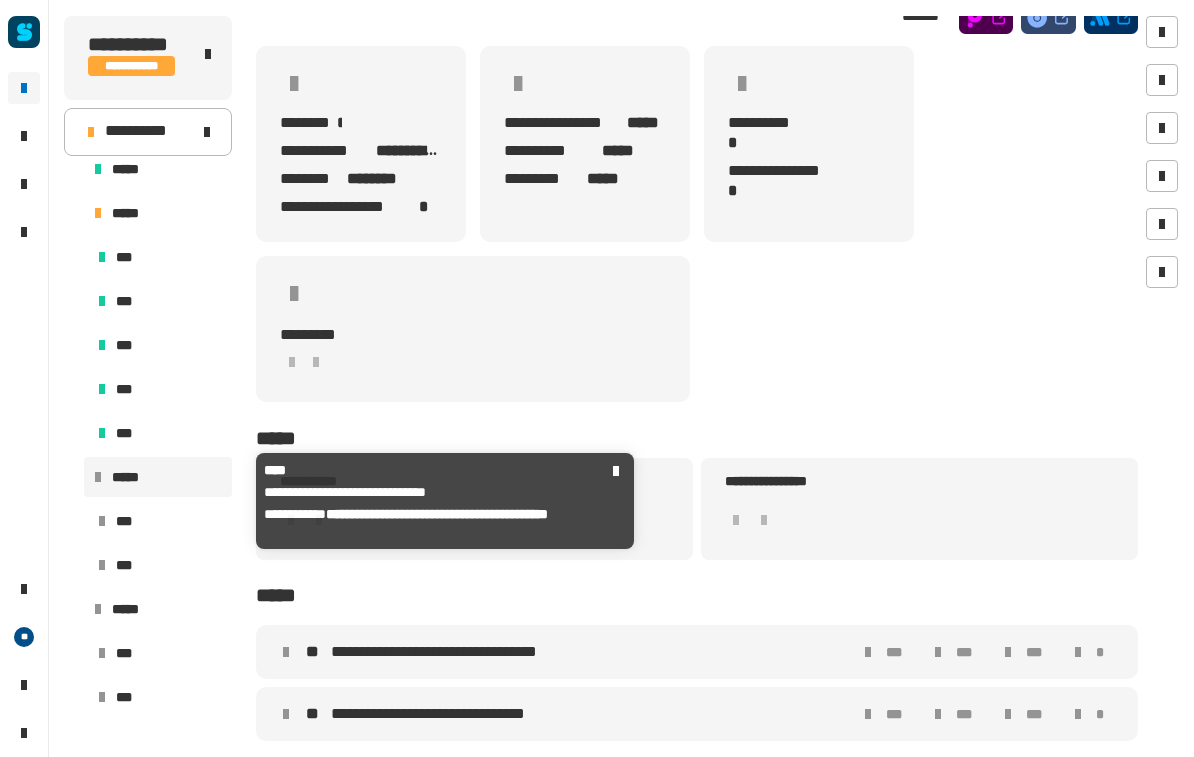 scroll, scrollTop: 92, scrollLeft: 0, axis: vertical 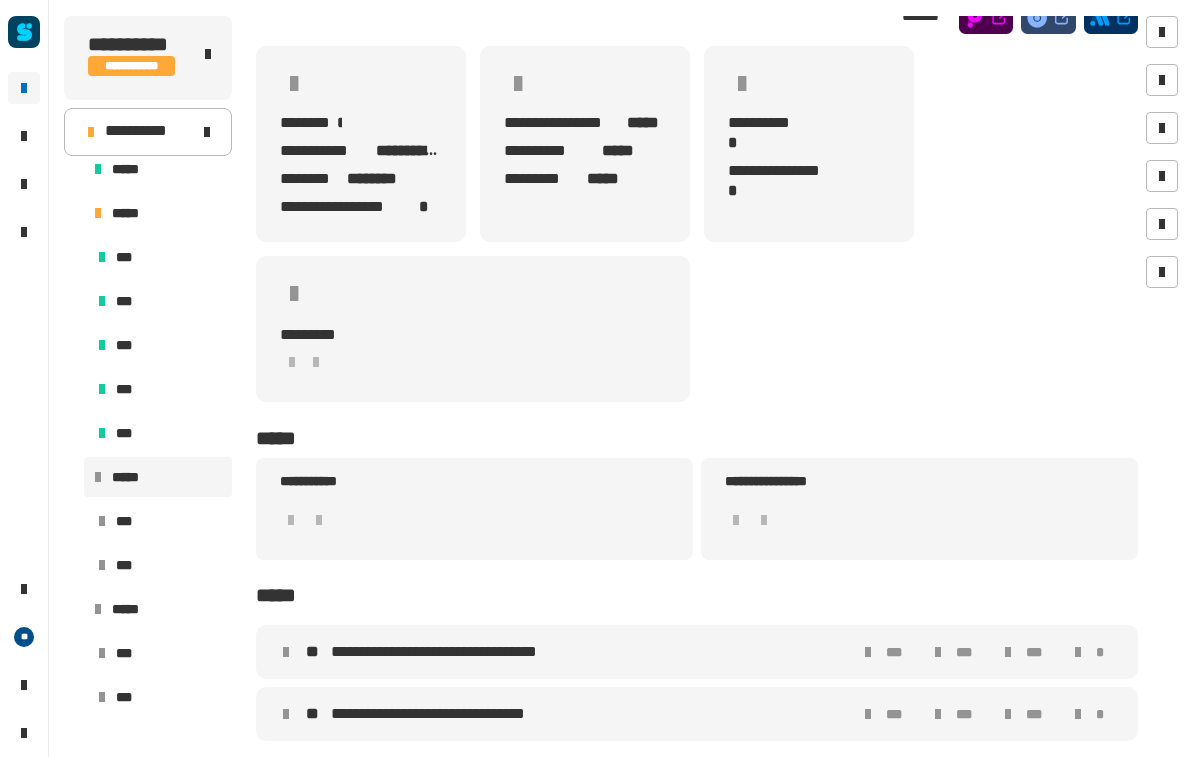 click on "**********" at bounding box center (574, 652) 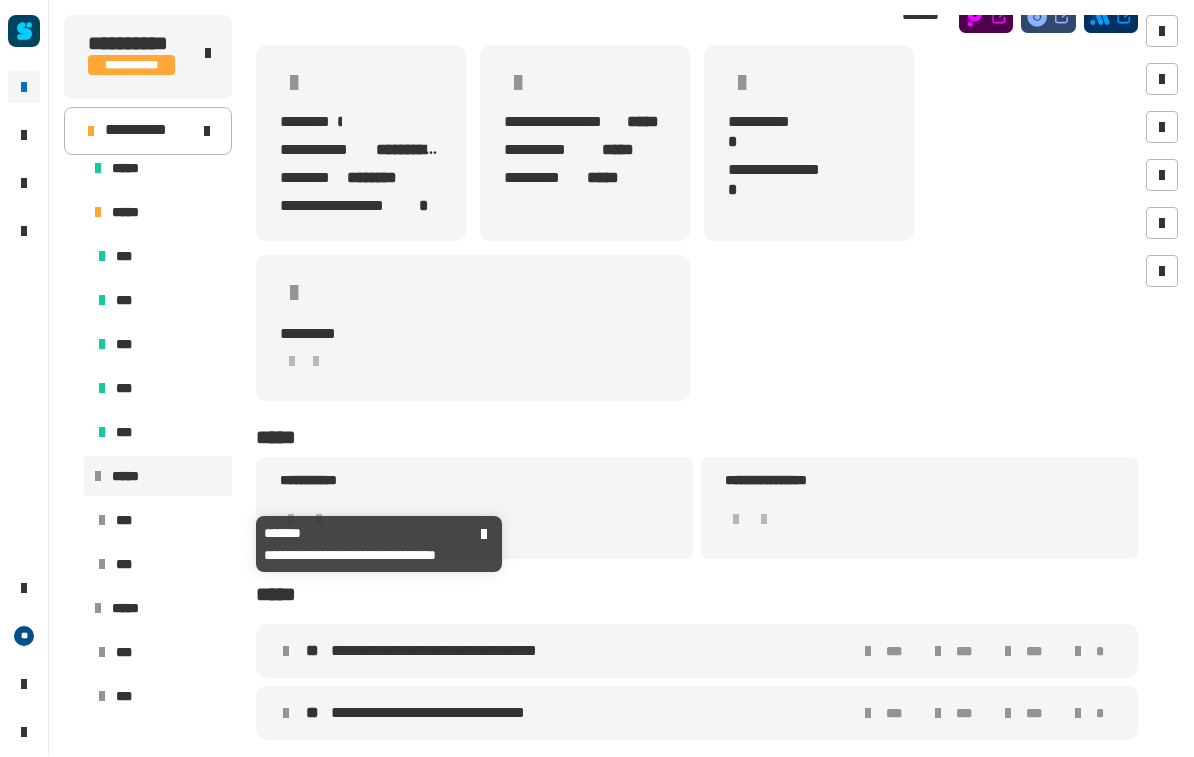 click on "***" at bounding box center (160, 521) 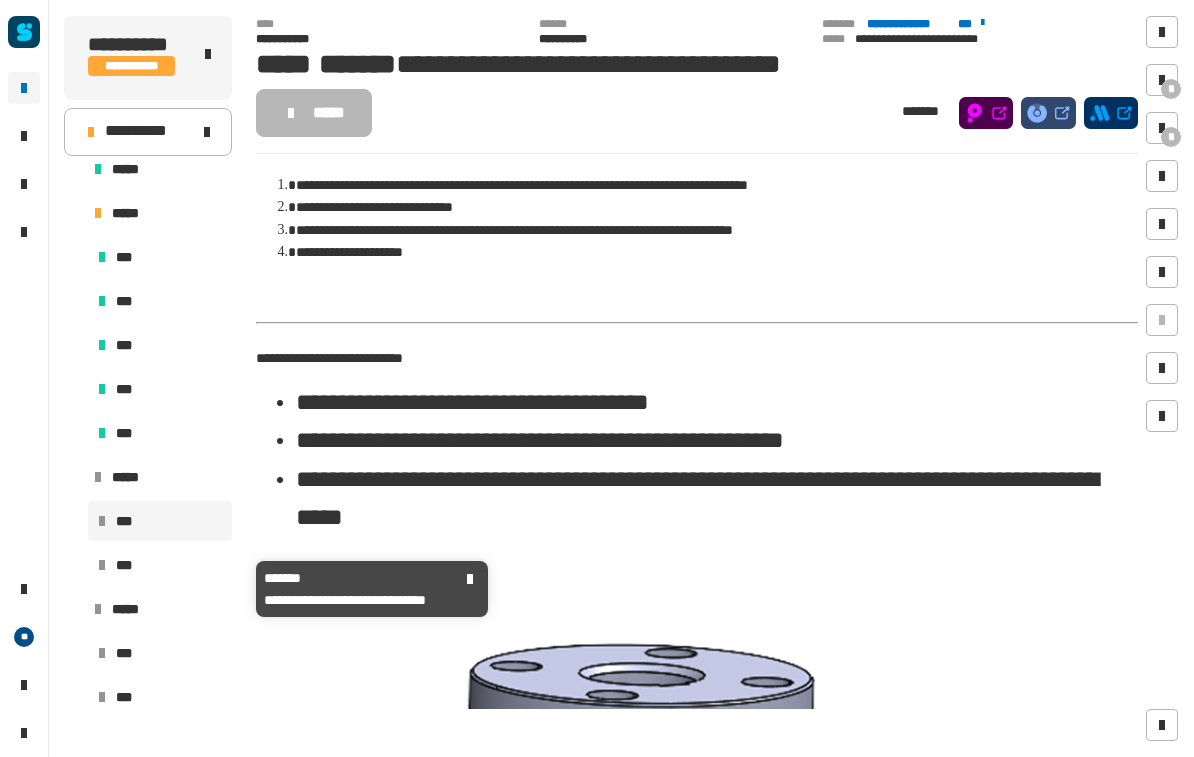 scroll, scrollTop: 123, scrollLeft: 0, axis: vertical 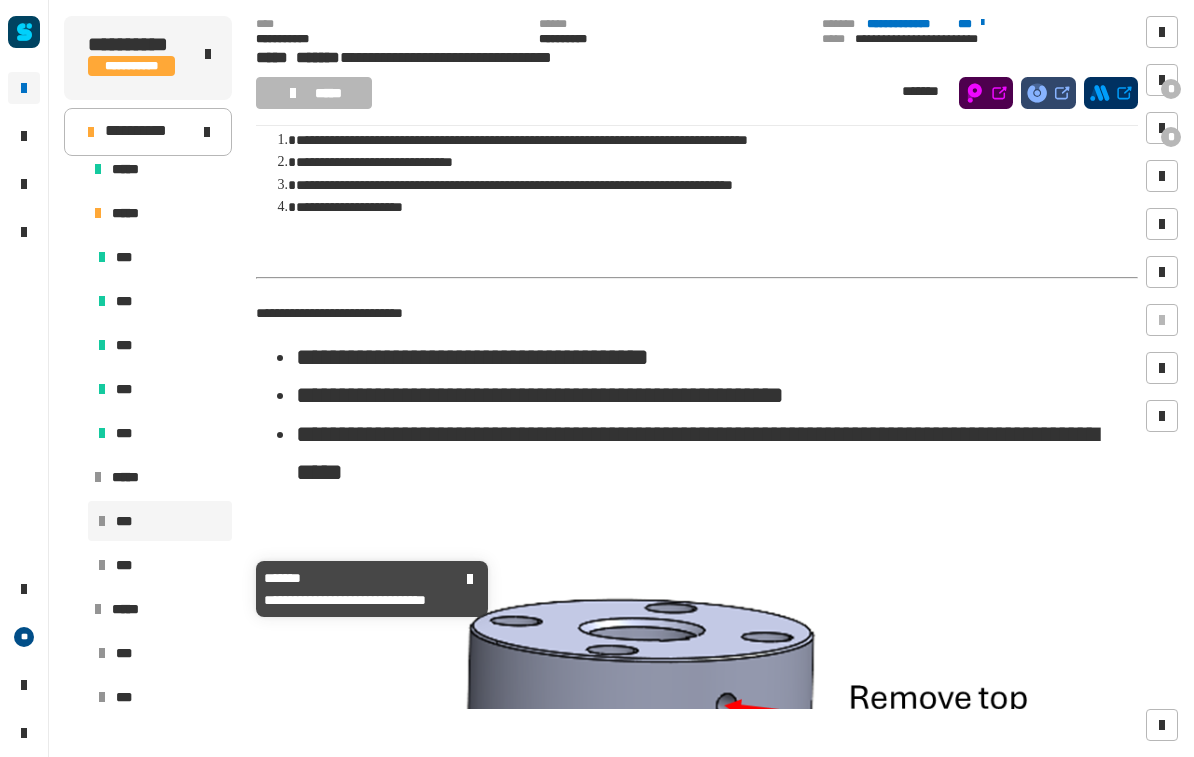 click on "***" at bounding box center [160, 565] 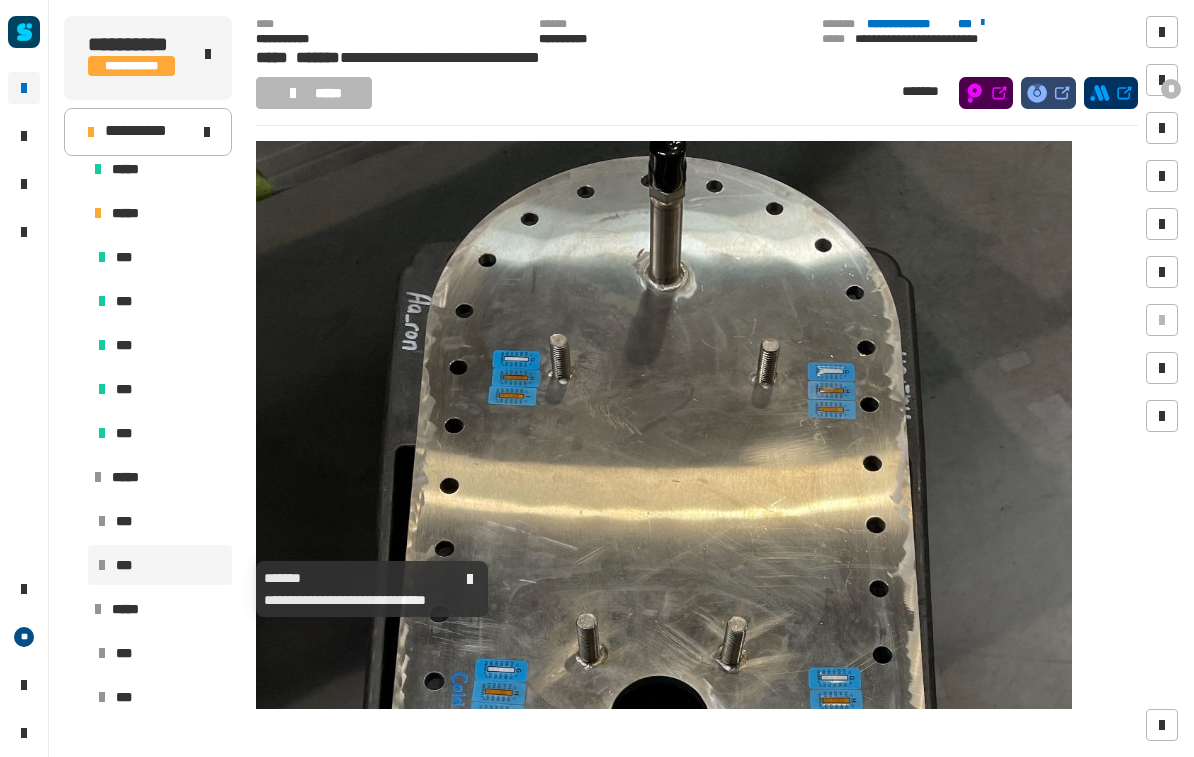 scroll, scrollTop: 347, scrollLeft: 0, axis: vertical 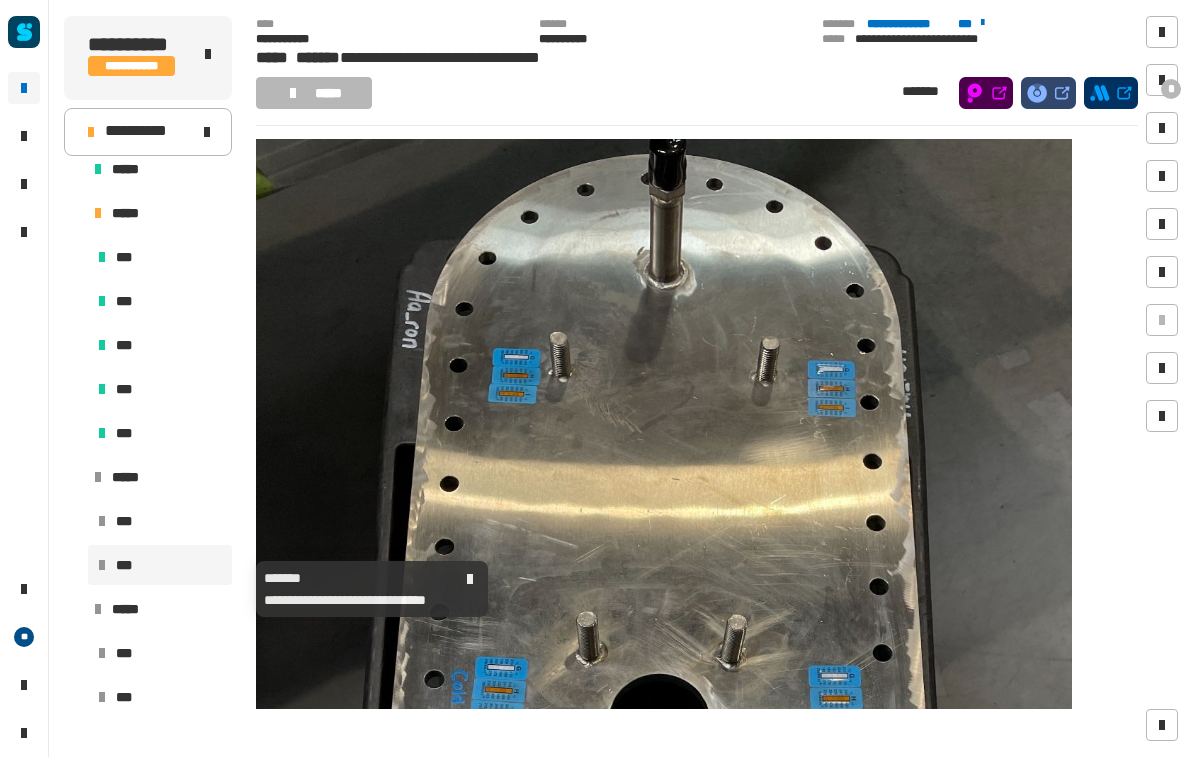 click on "*" at bounding box center (1171, 89) 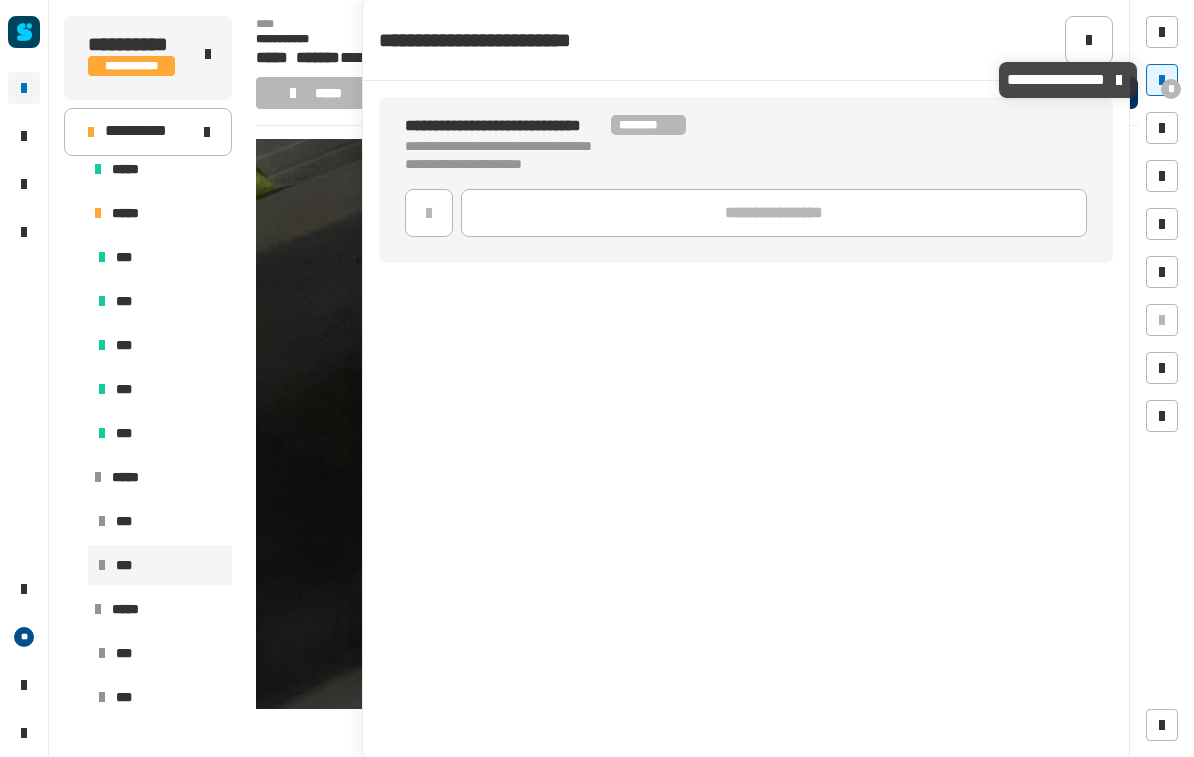click 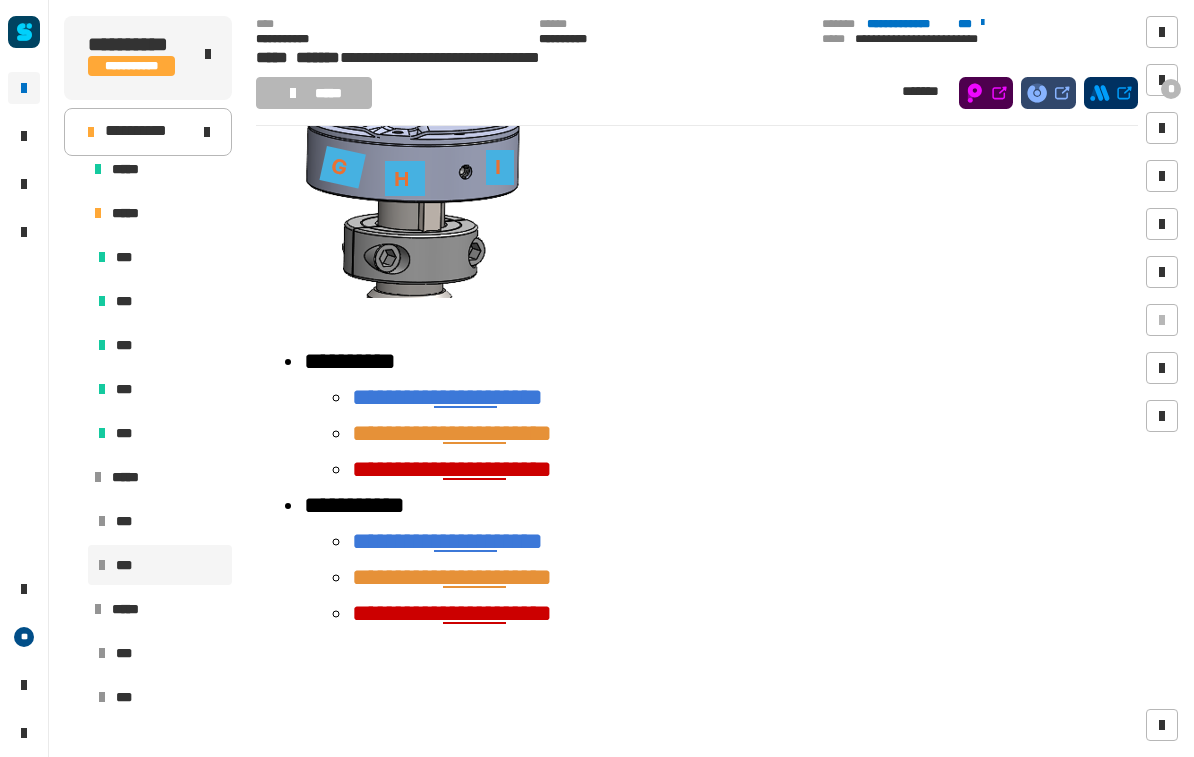 scroll, scrollTop: 3041, scrollLeft: 0, axis: vertical 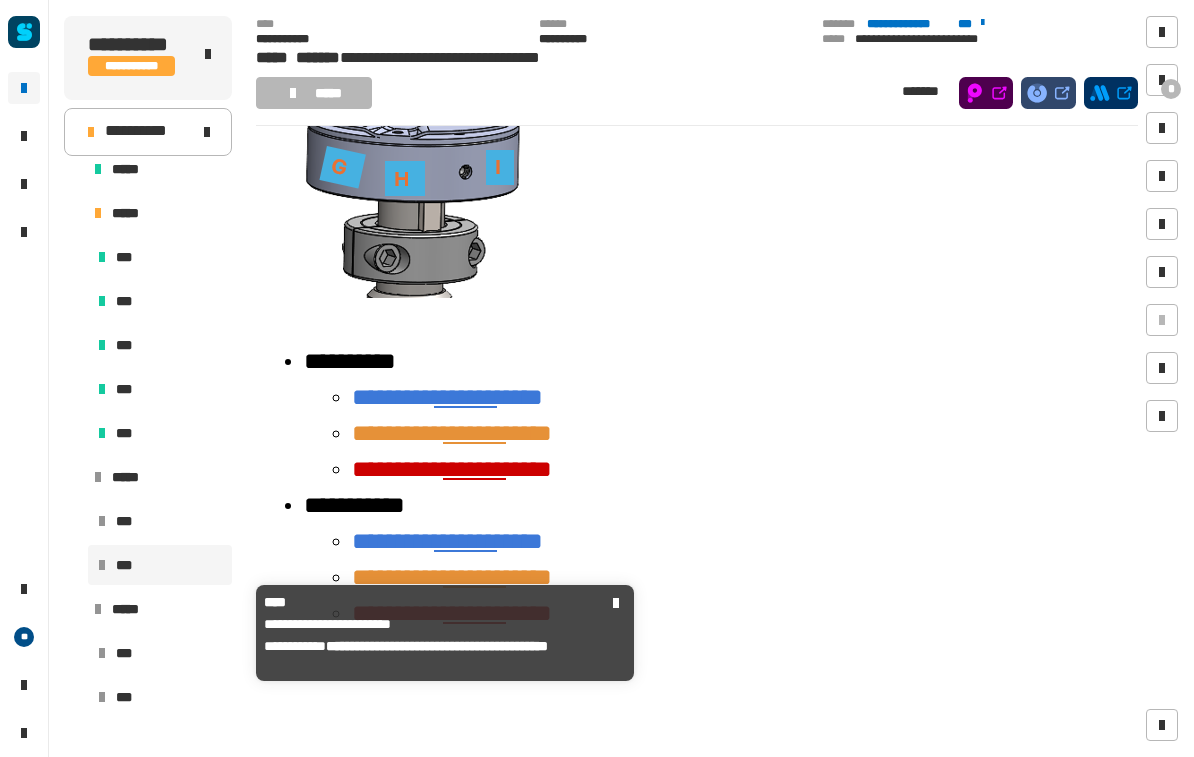 click on "*****" at bounding box center [132, 609] 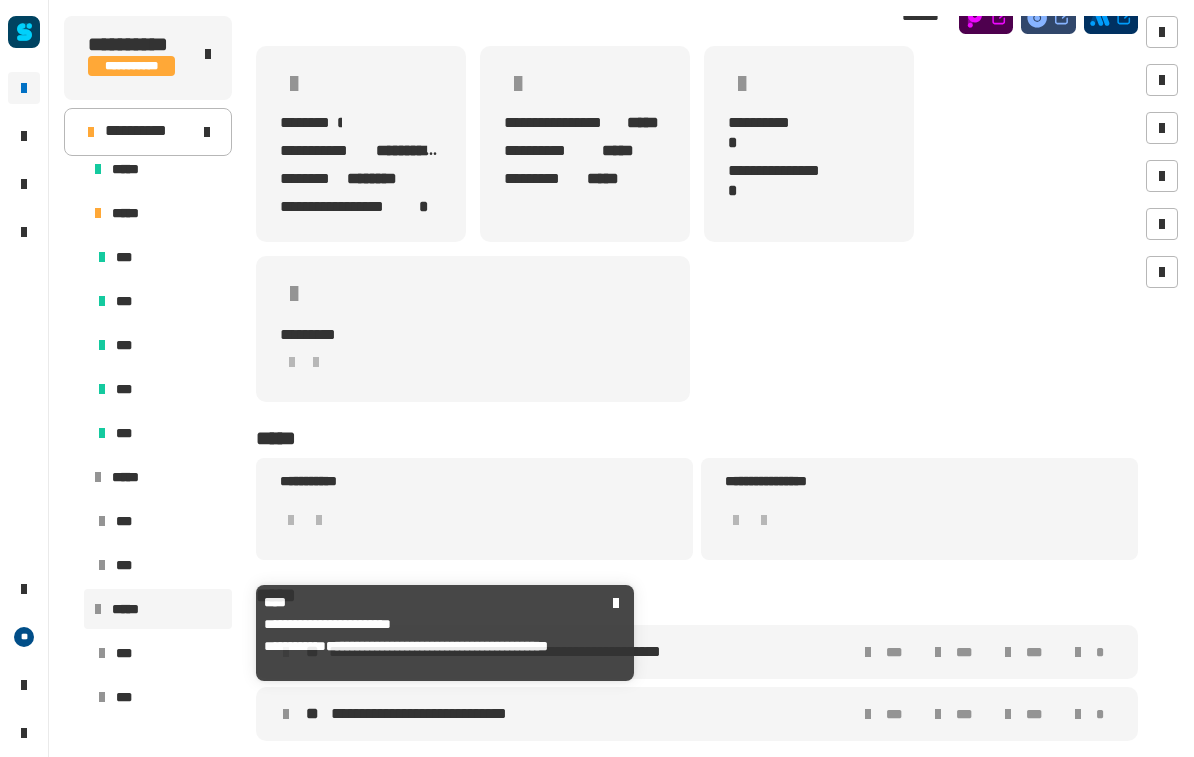 scroll, scrollTop: 92, scrollLeft: 0, axis: vertical 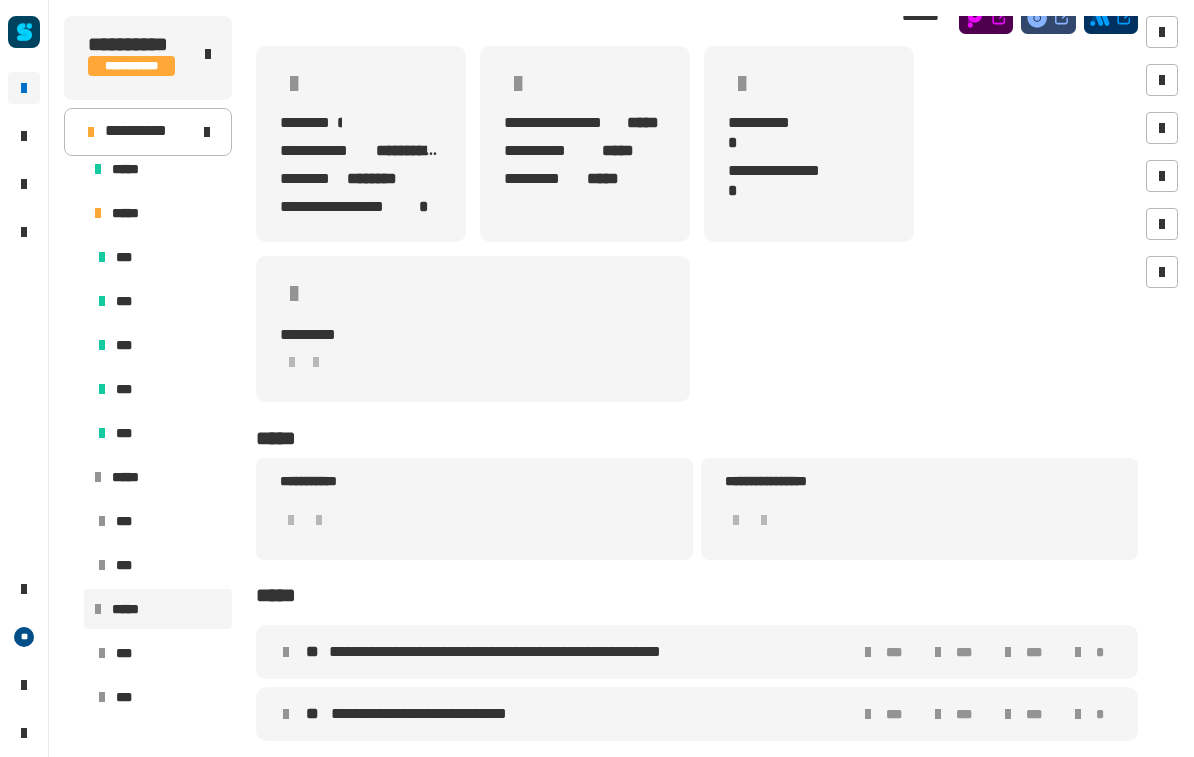click on "**********" at bounding box center [521, 652] 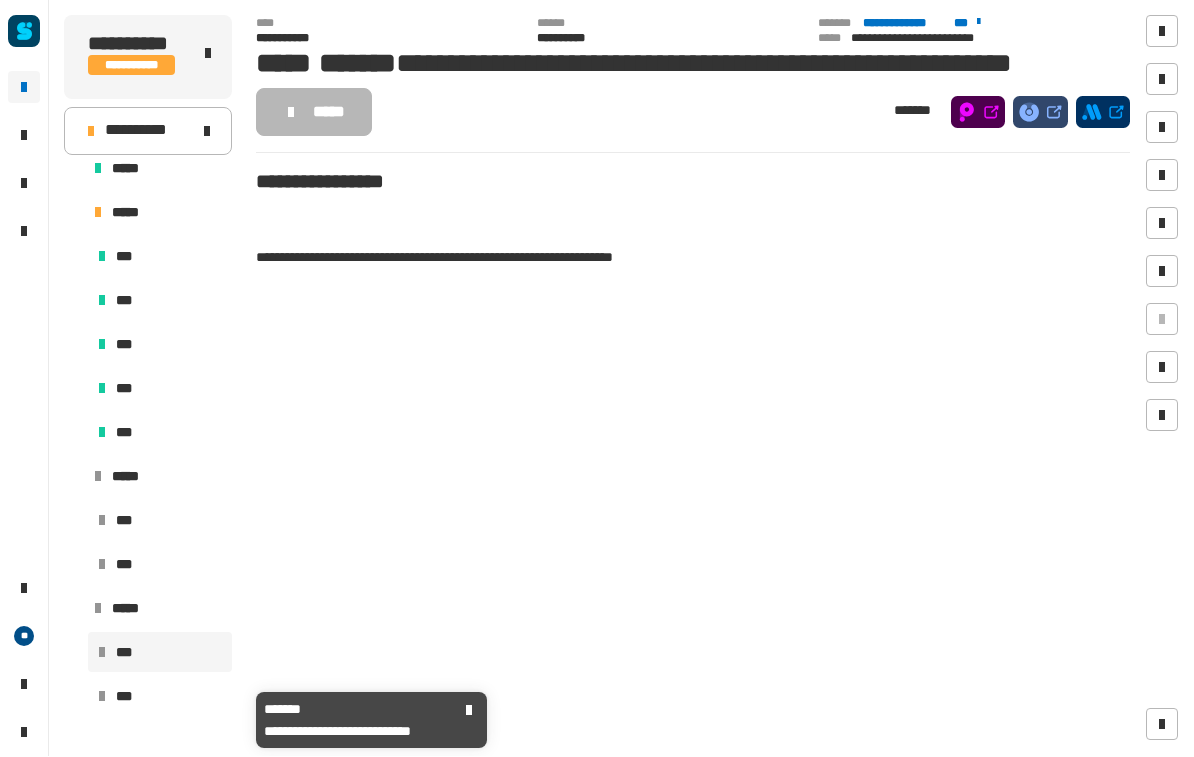 click on "***" at bounding box center (126, 697) 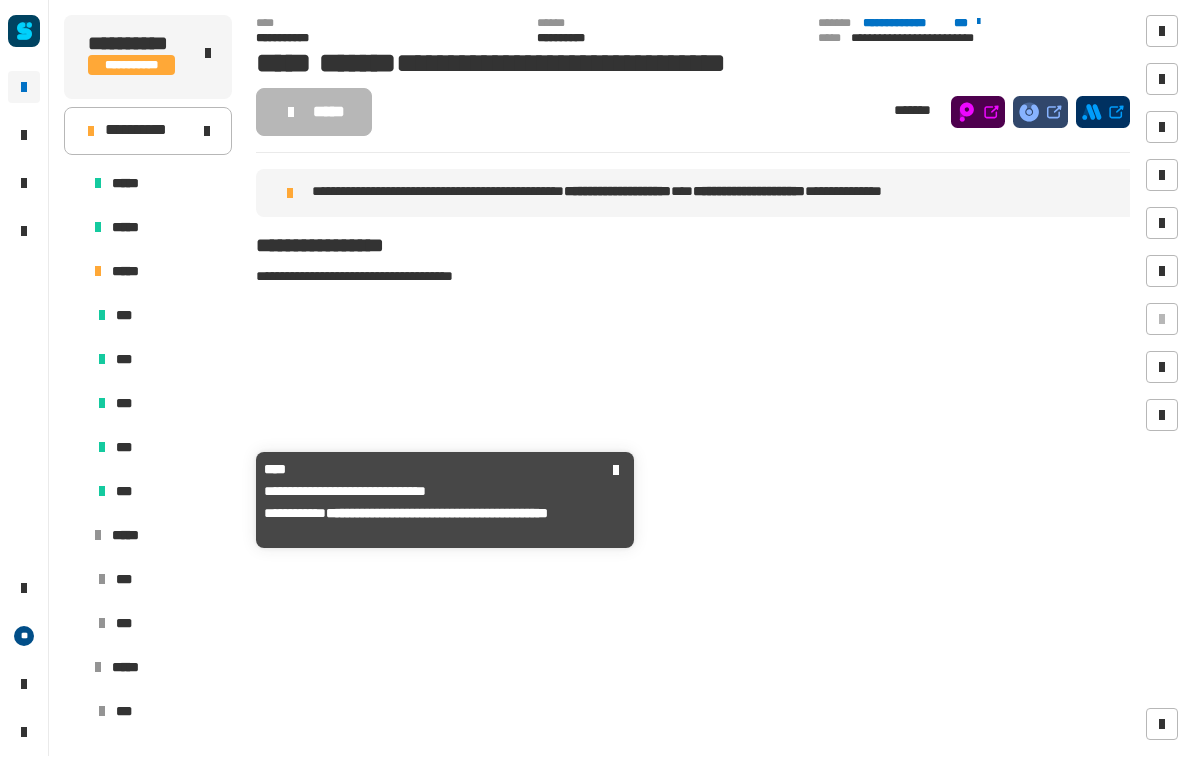 scroll, scrollTop: 0, scrollLeft: 0, axis: both 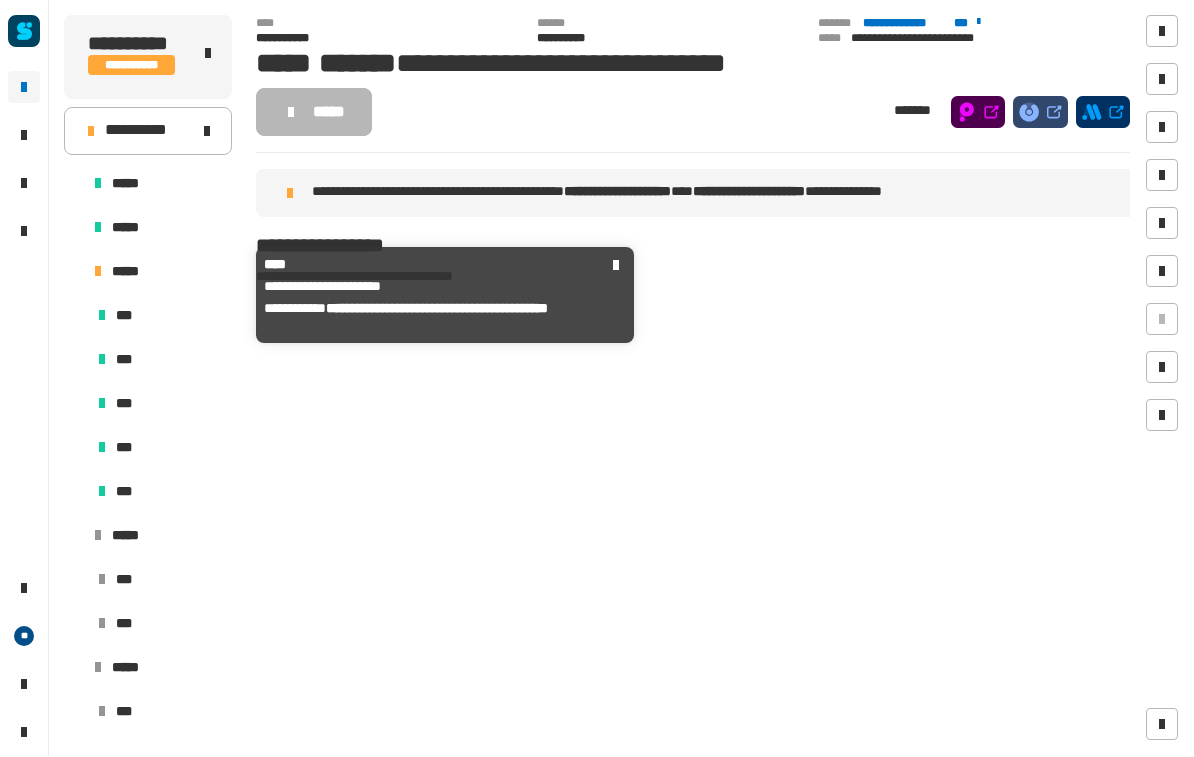 click on "*****" at bounding box center (132, 272) 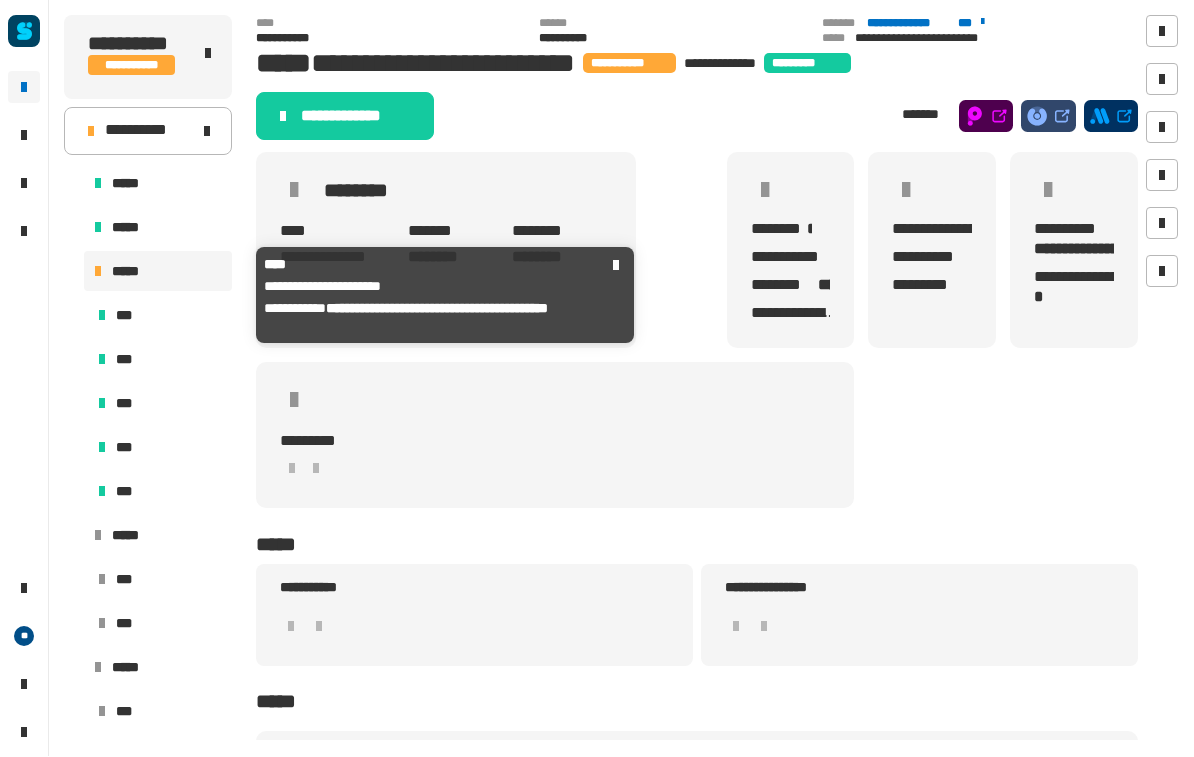 scroll, scrollTop: 0, scrollLeft: 0, axis: both 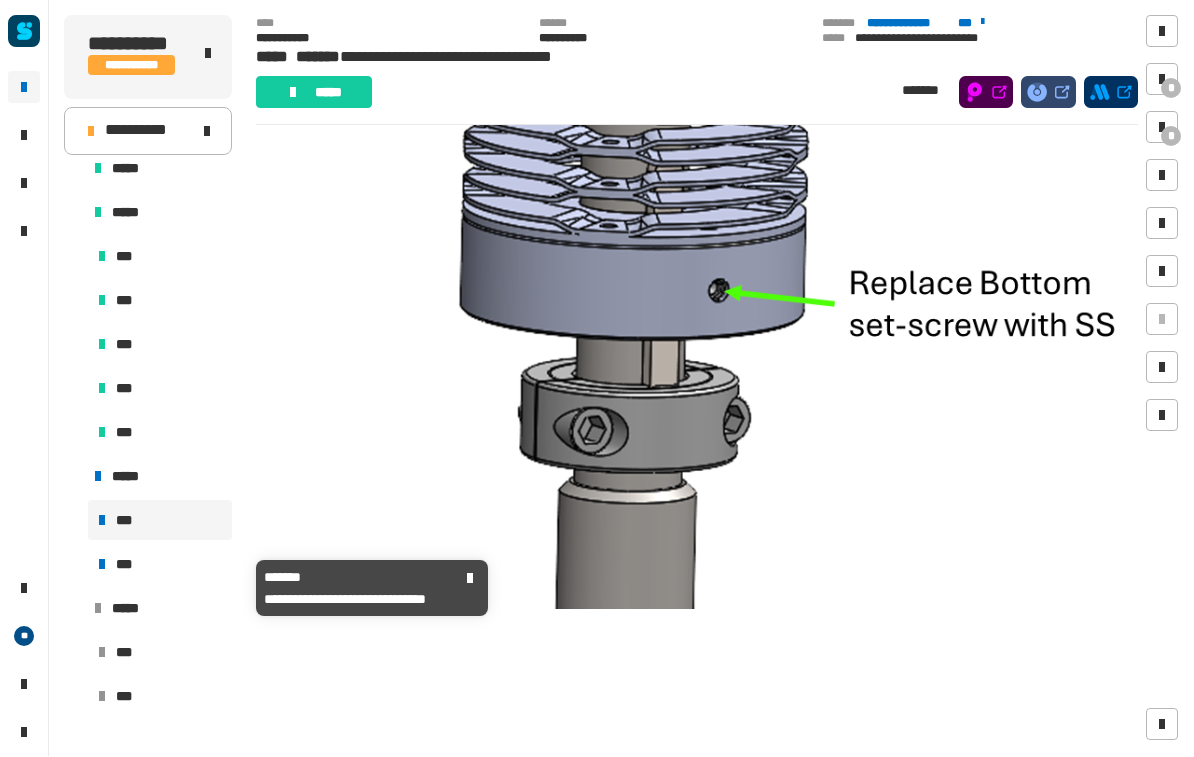 click on "***" at bounding box center (126, 565) 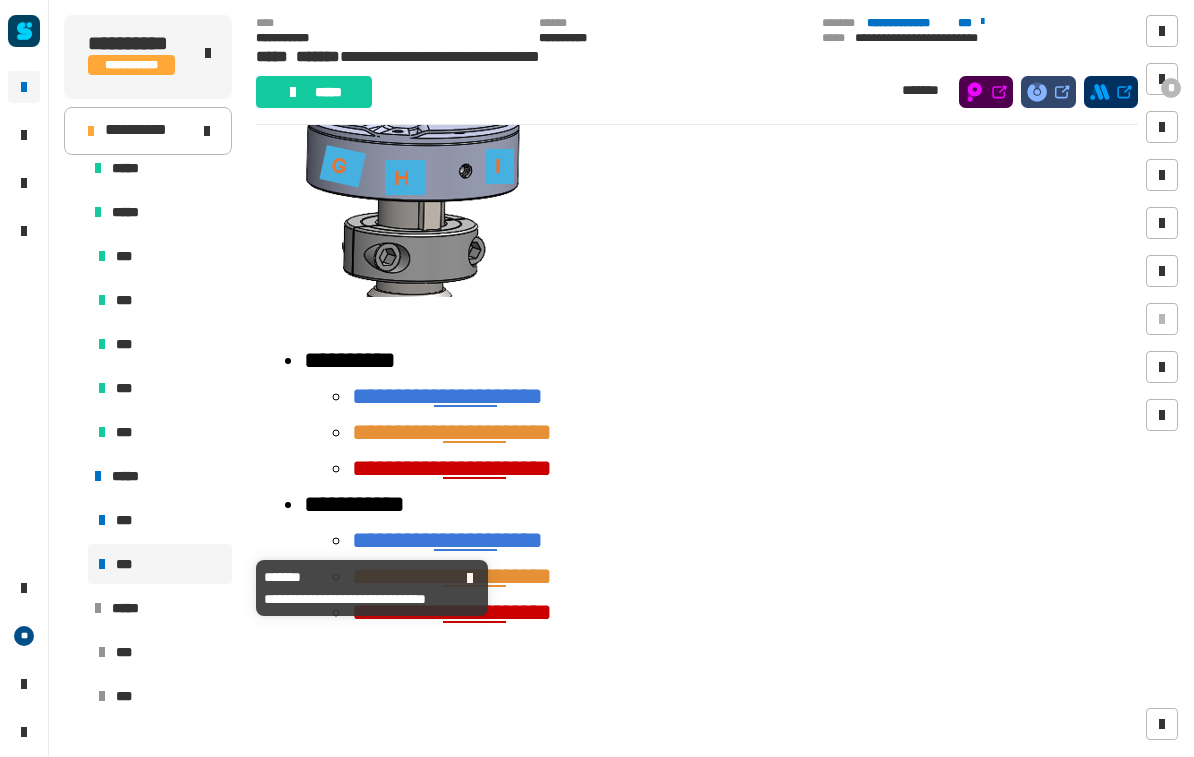 scroll, scrollTop: 3041, scrollLeft: 0, axis: vertical 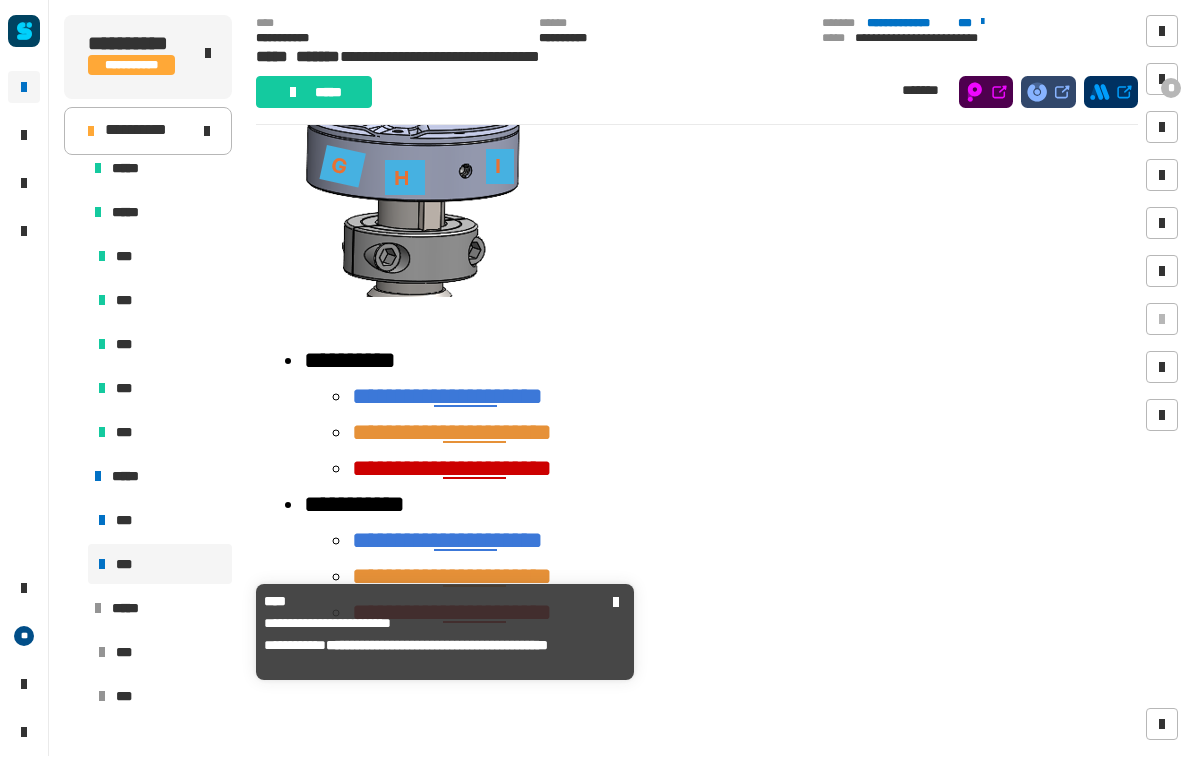 click on "*****" at bounding box center [132, 609] 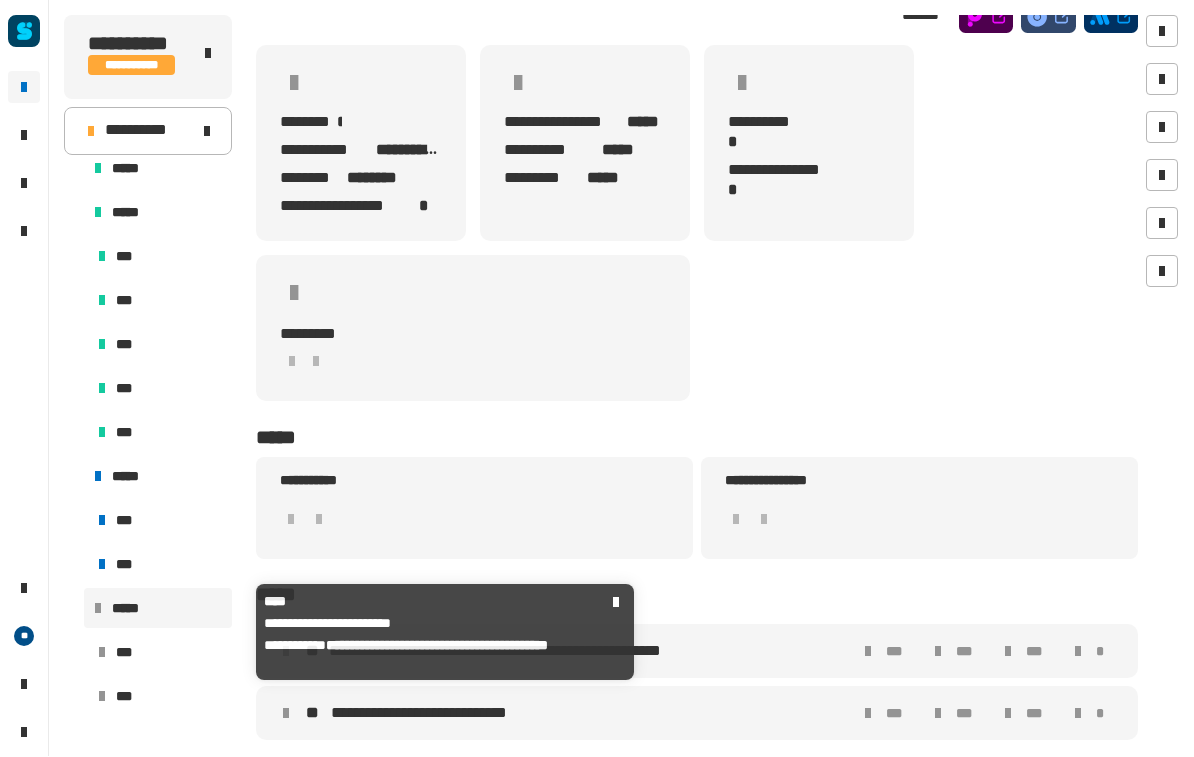 scroll, scrollTop: 92, scrollLeft: 0, axis: vertical 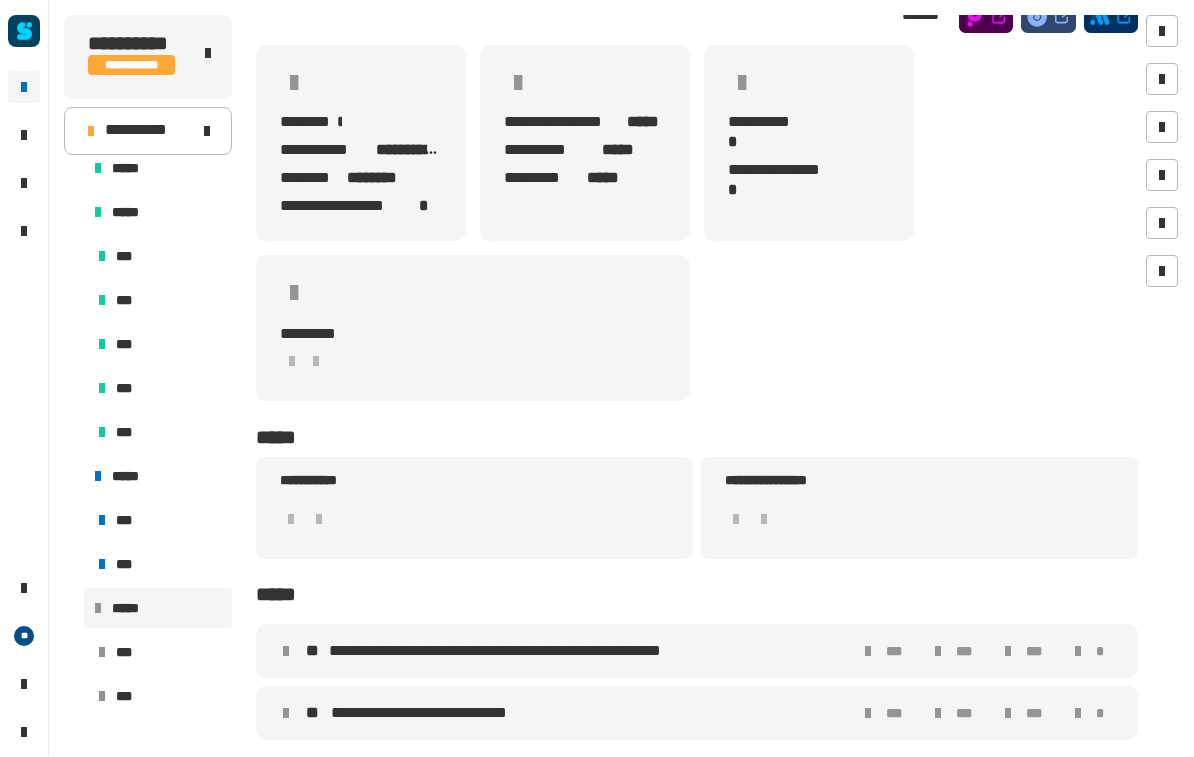 click on "**********" at bounding box center (521, 652) 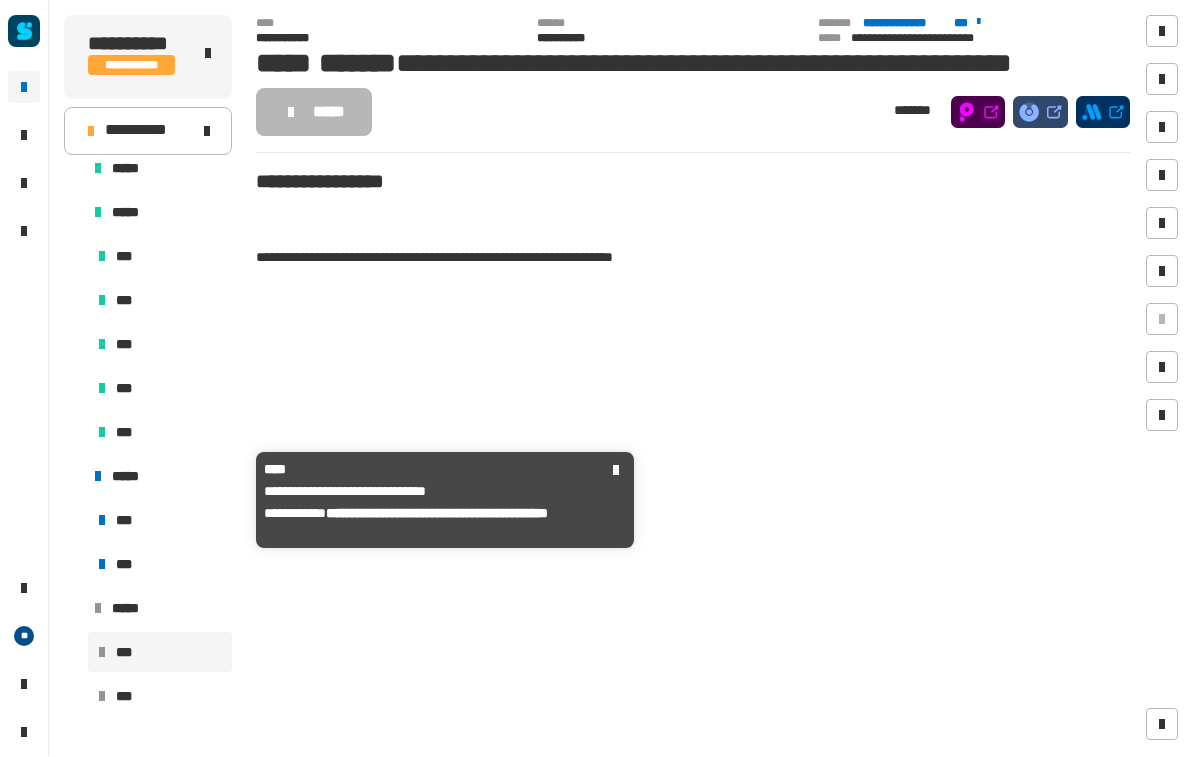 click on "*****" at bounding box center [133, 477] 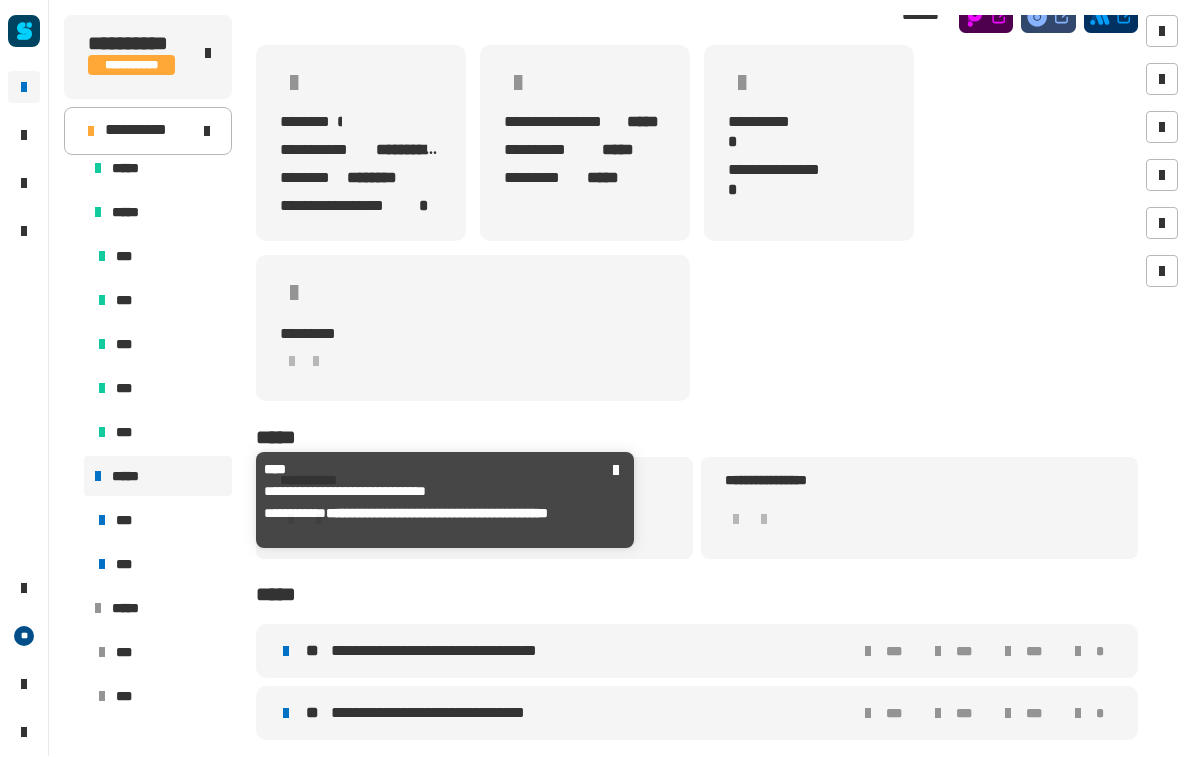 scroll, scrollTop: 92, scrollLeft: 0, axis: vertical 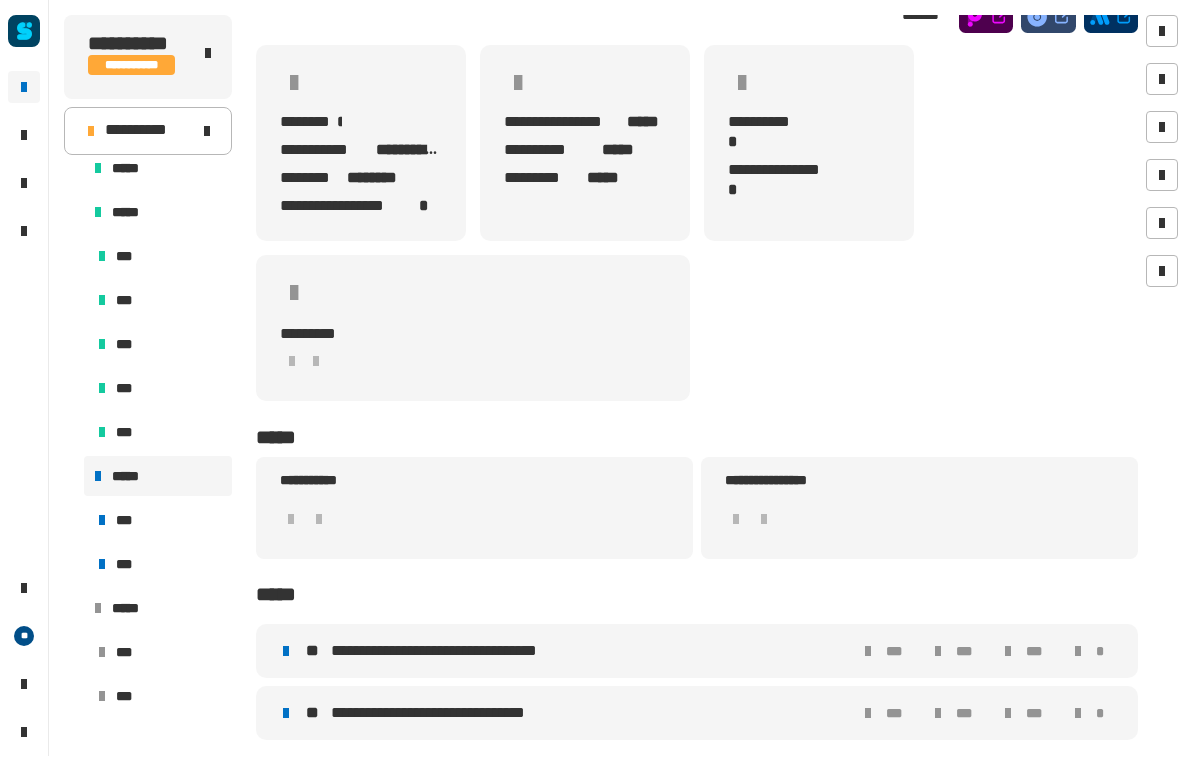 click on "**********" at bounding box center [697, 652] 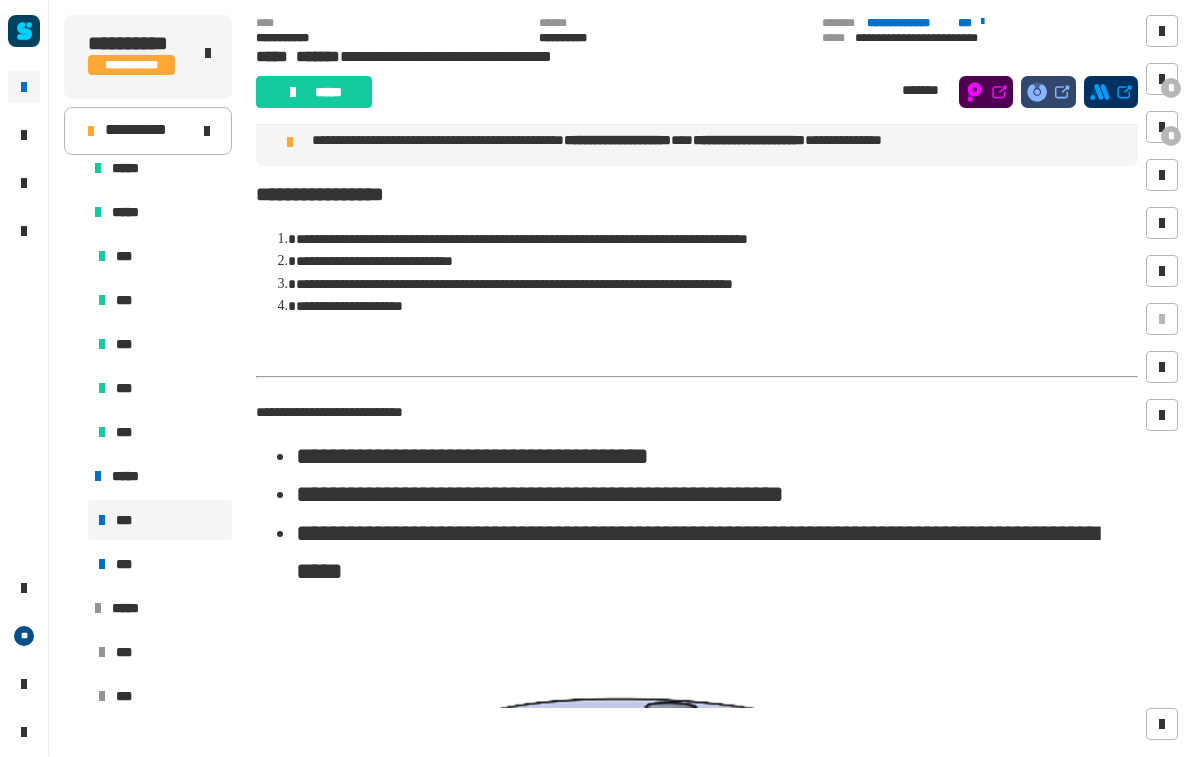 scroll, scrollTop: 21, scrollLeft: 0, axis: vertical 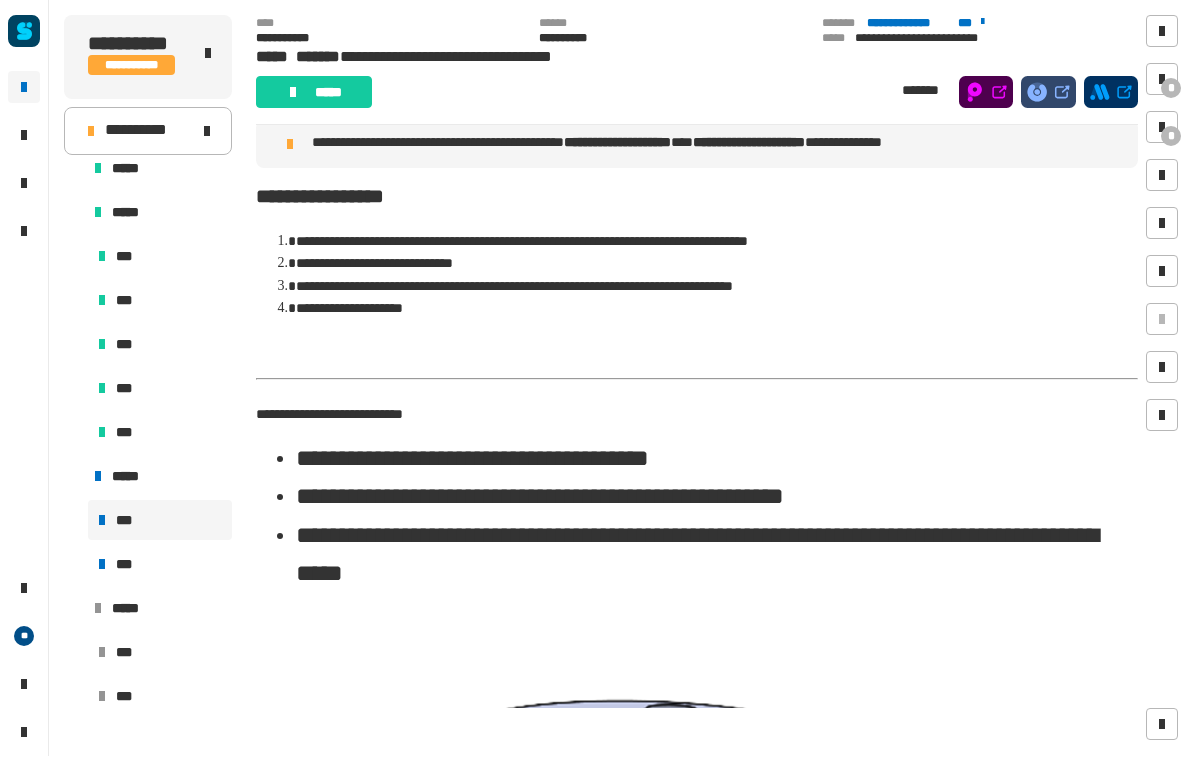 click on "*" at bounding box center [1171, 89] 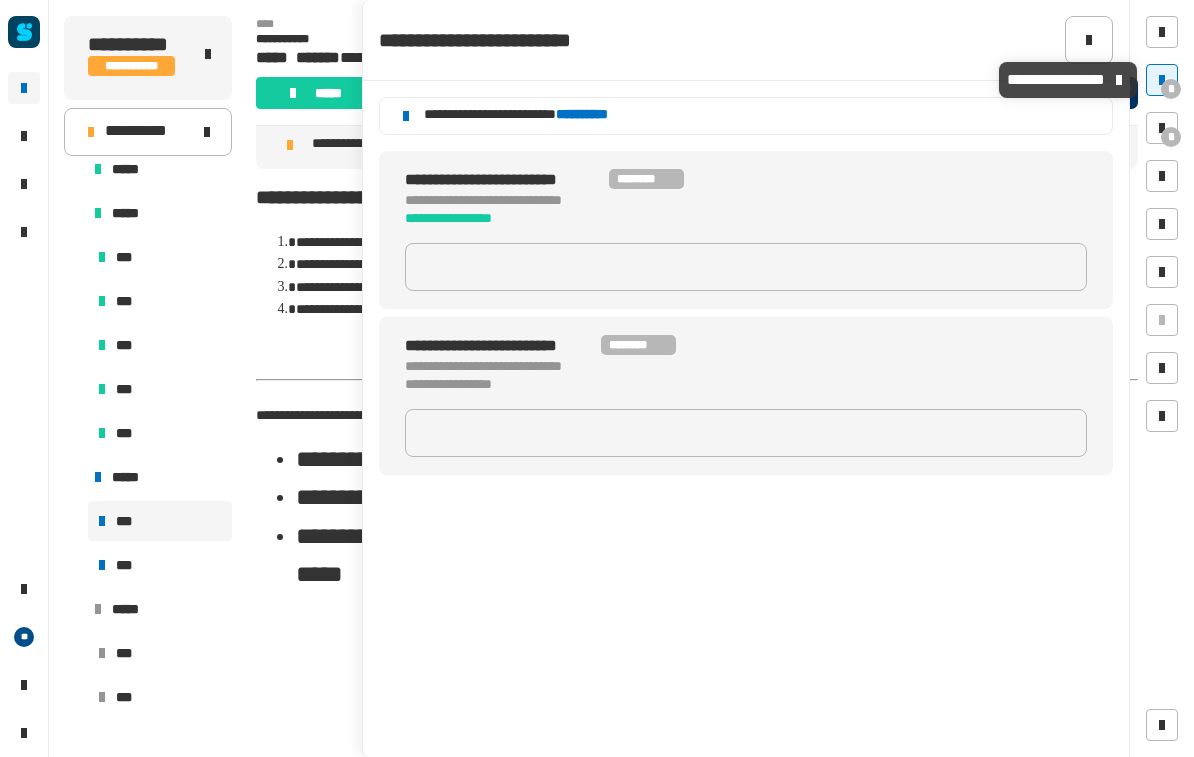 click at bounding box center [697, 1026] 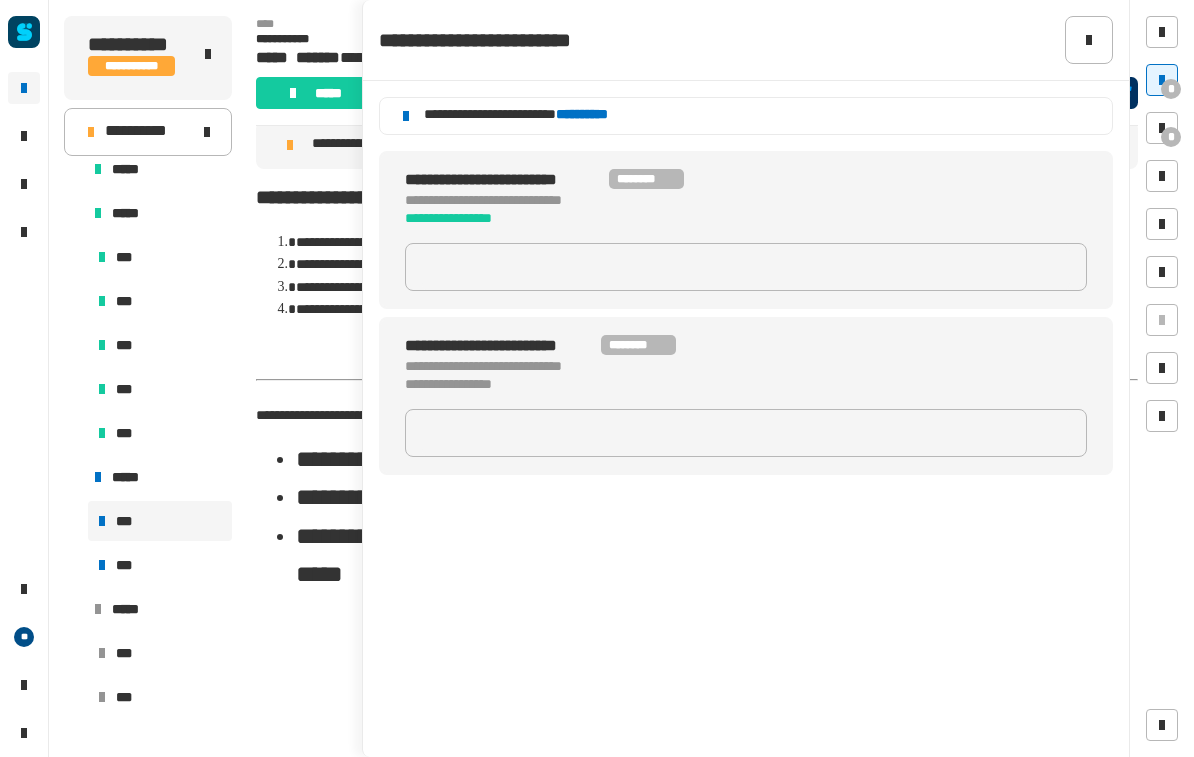 click 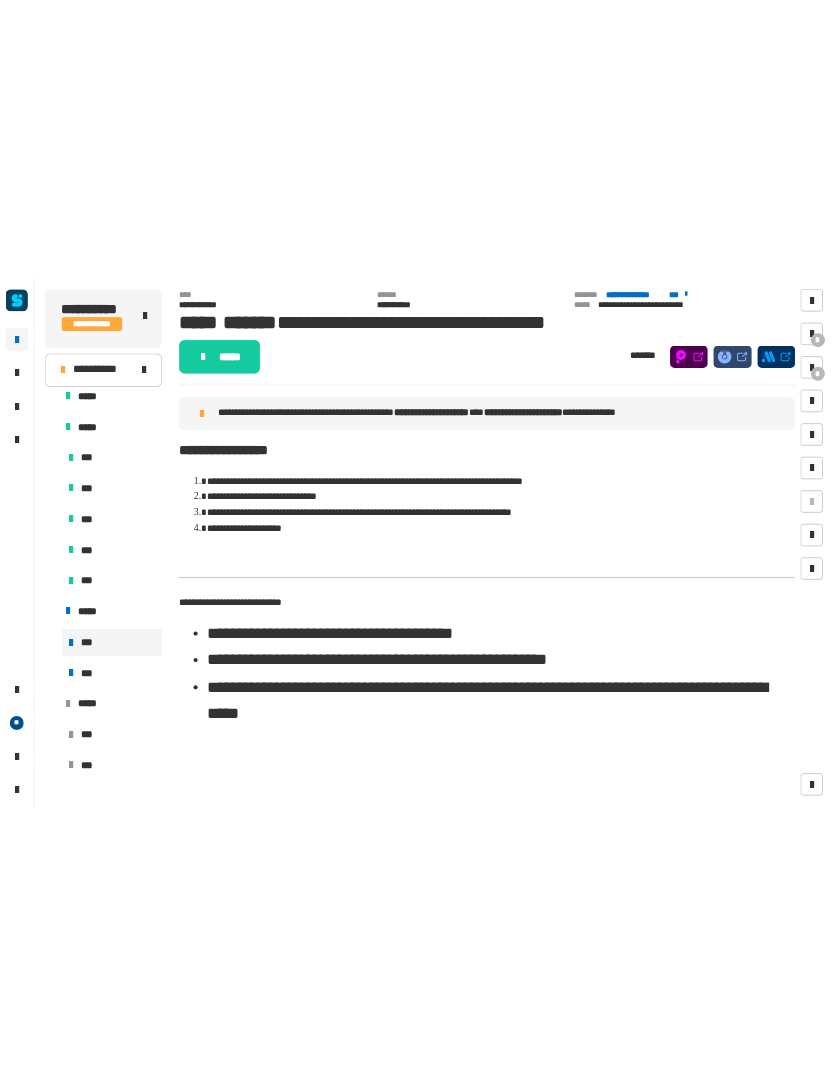 scroll, scrollTop: 0, scrollLeft: 0, axis: both 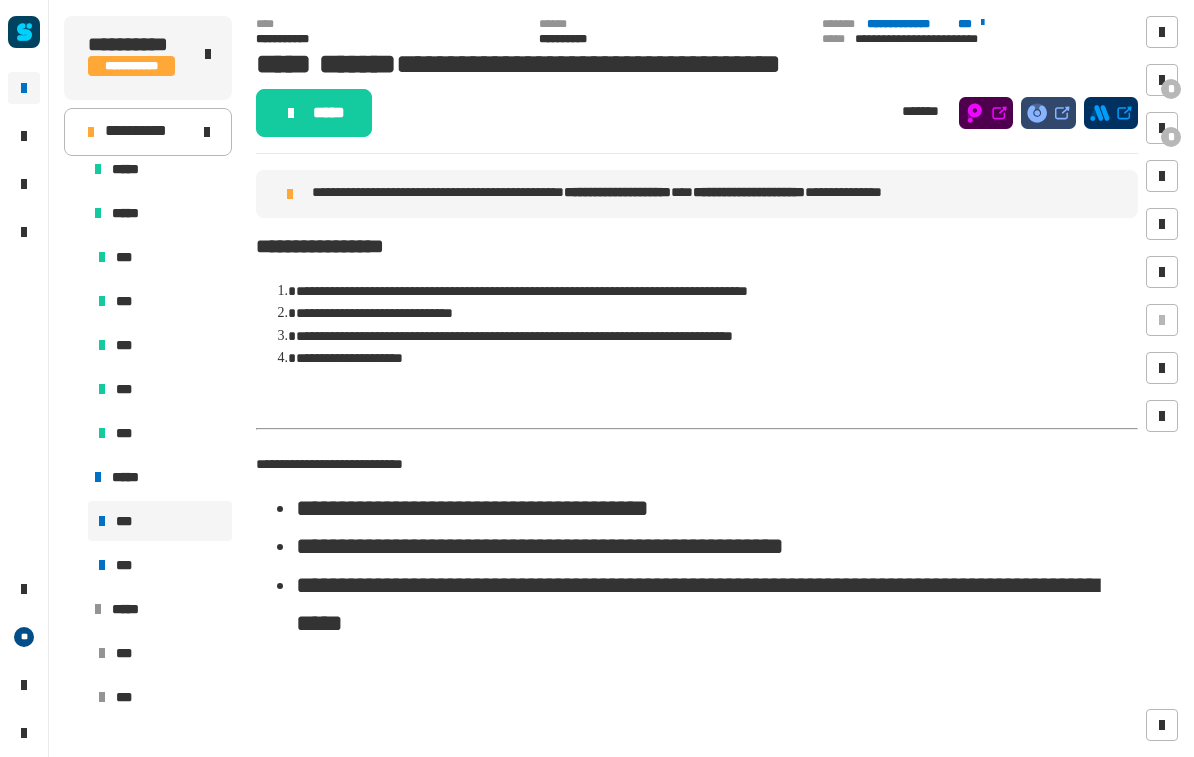 click on "*****" 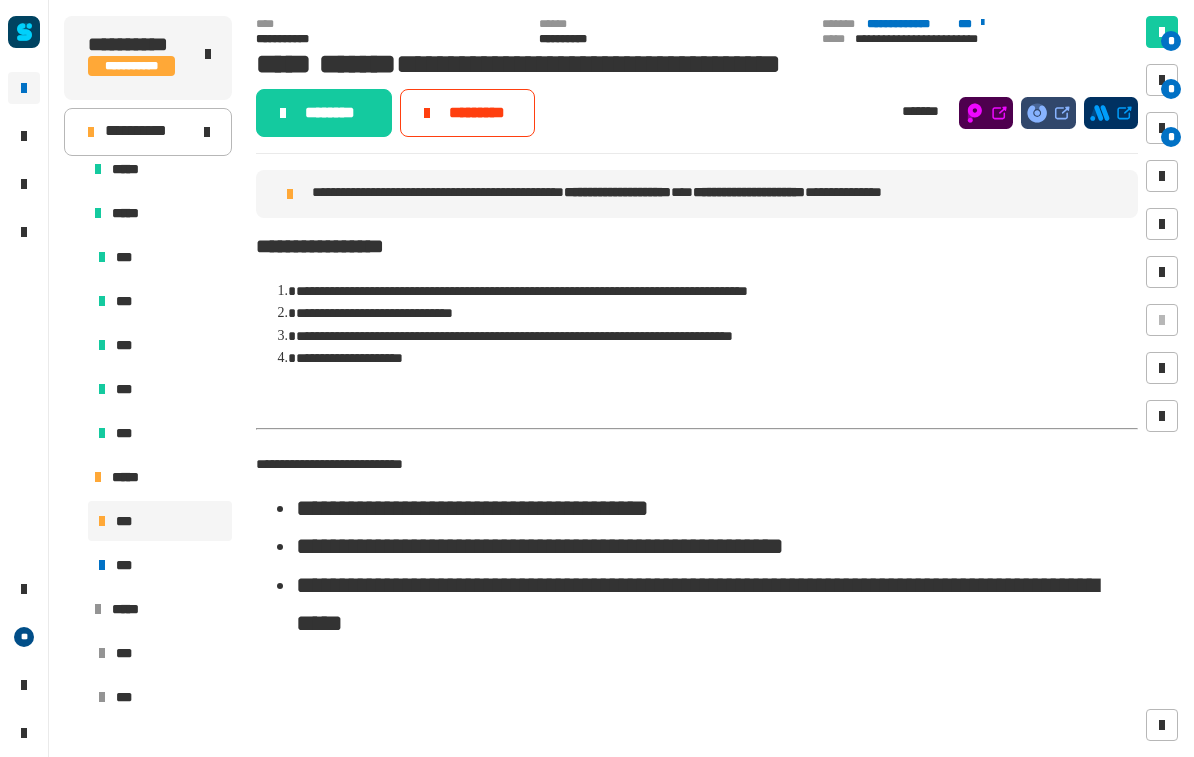 click at bounding box center [1162, 128] 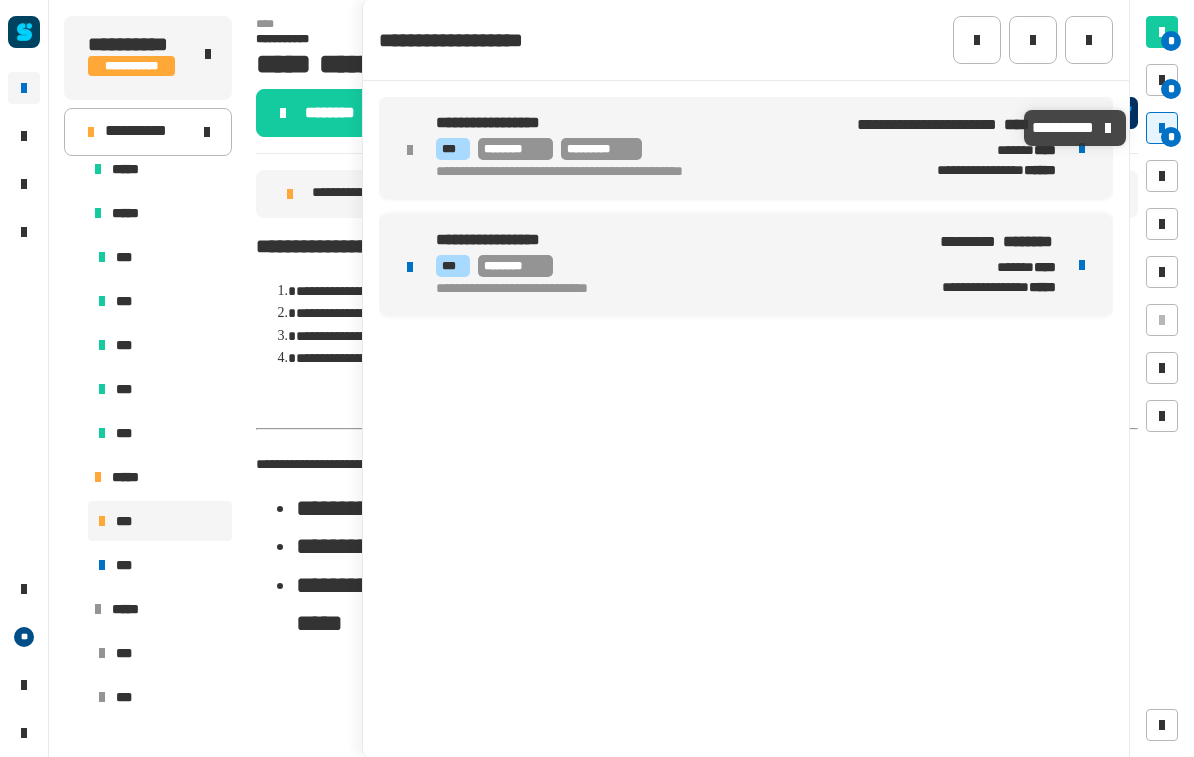 click on "**********" 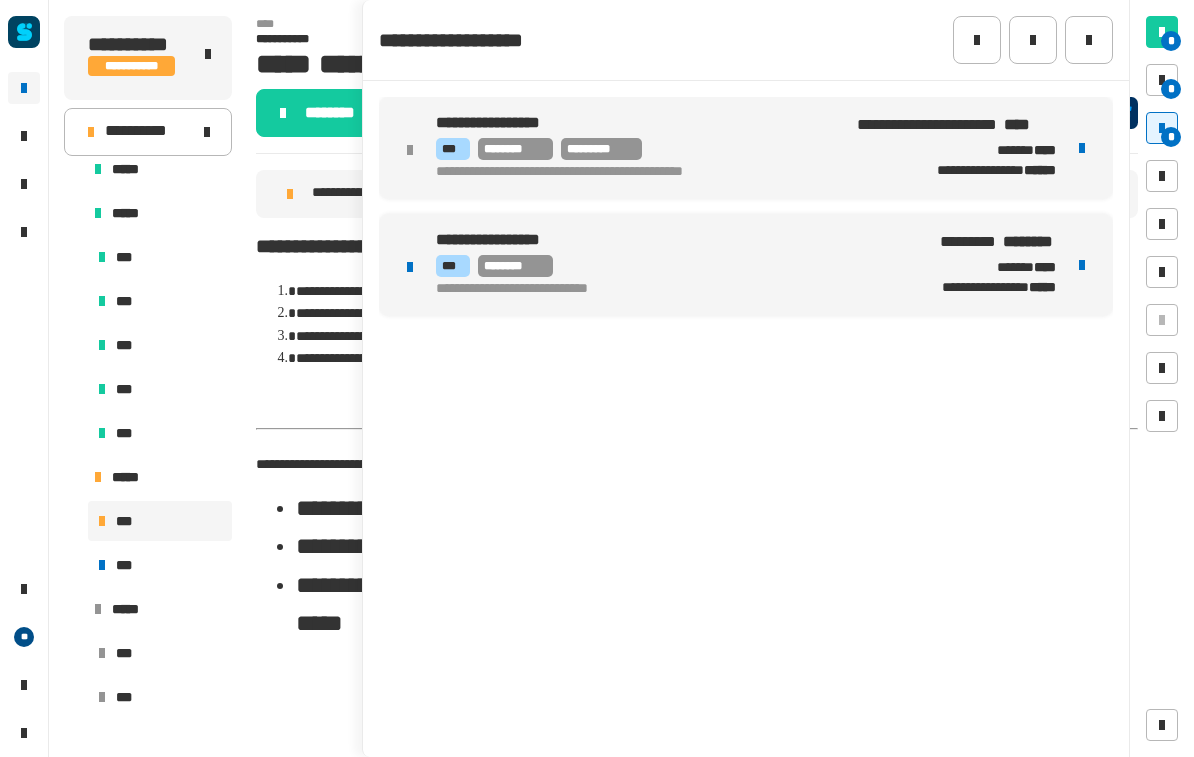 click on "**********" at bounding box center [668, 265] 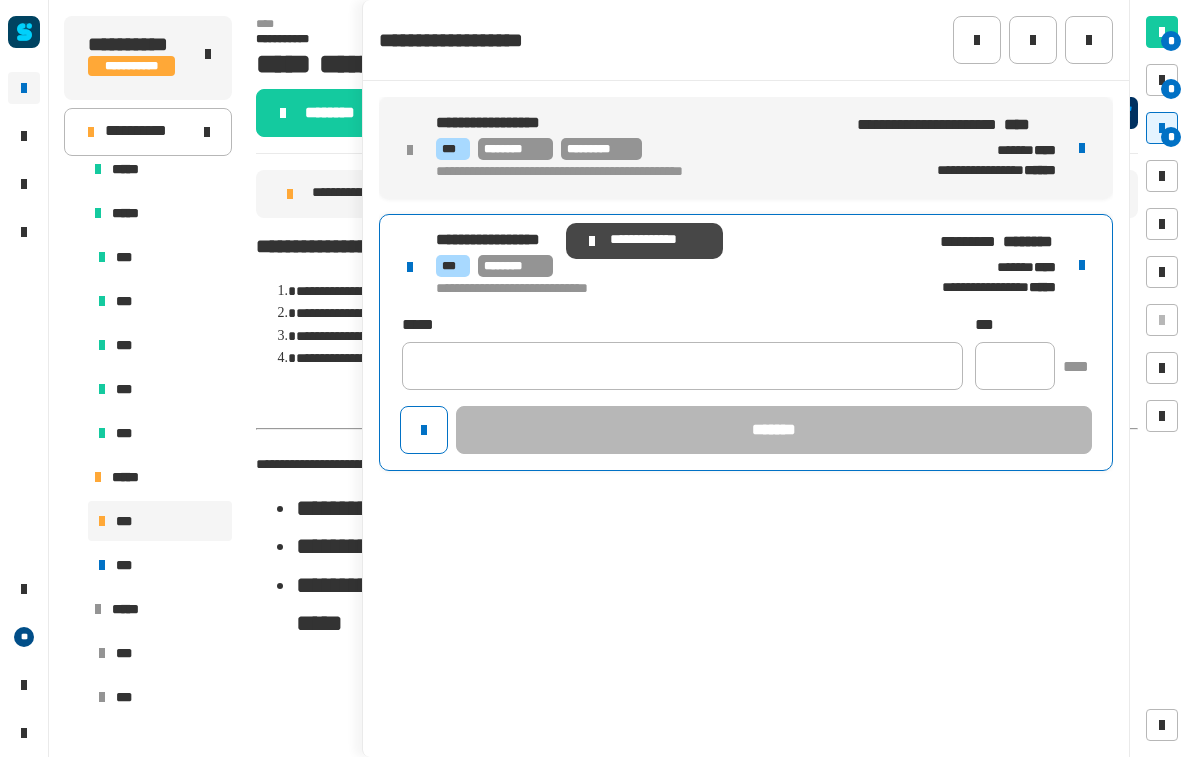 click on "**********" at bounding box center [475, 239] 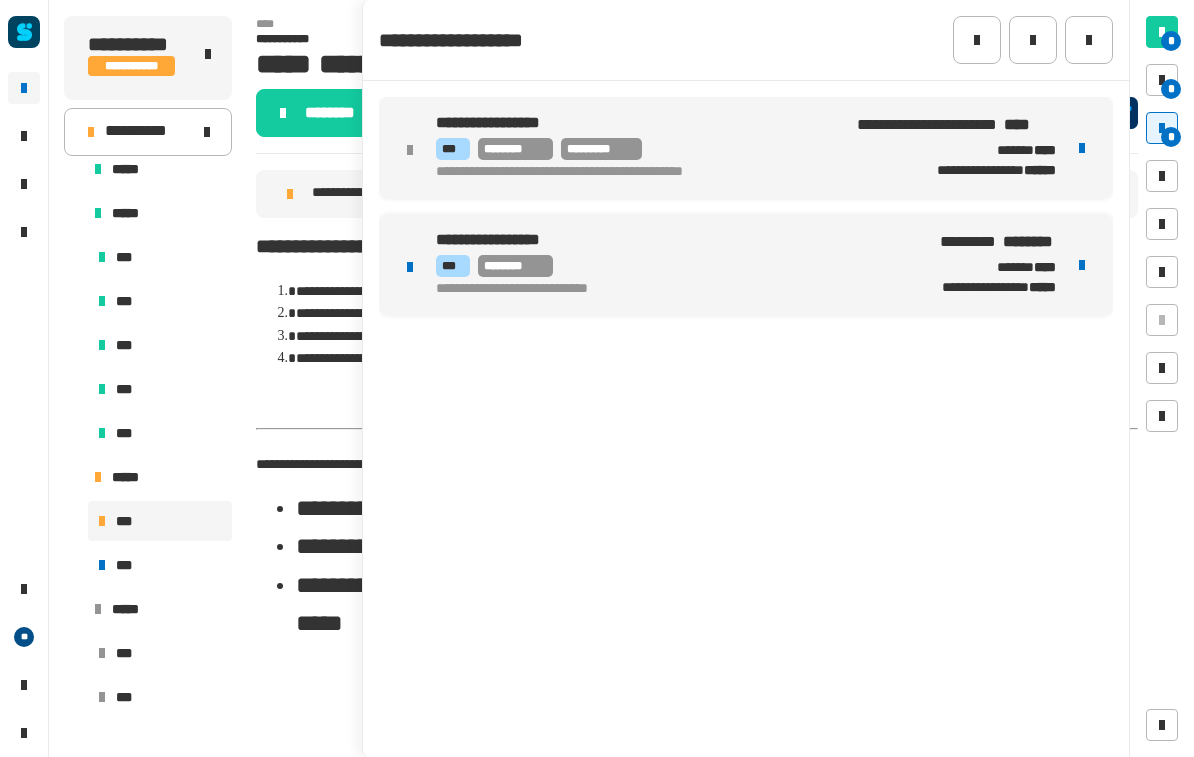 click on "**********" at bounding box center (668, 290) 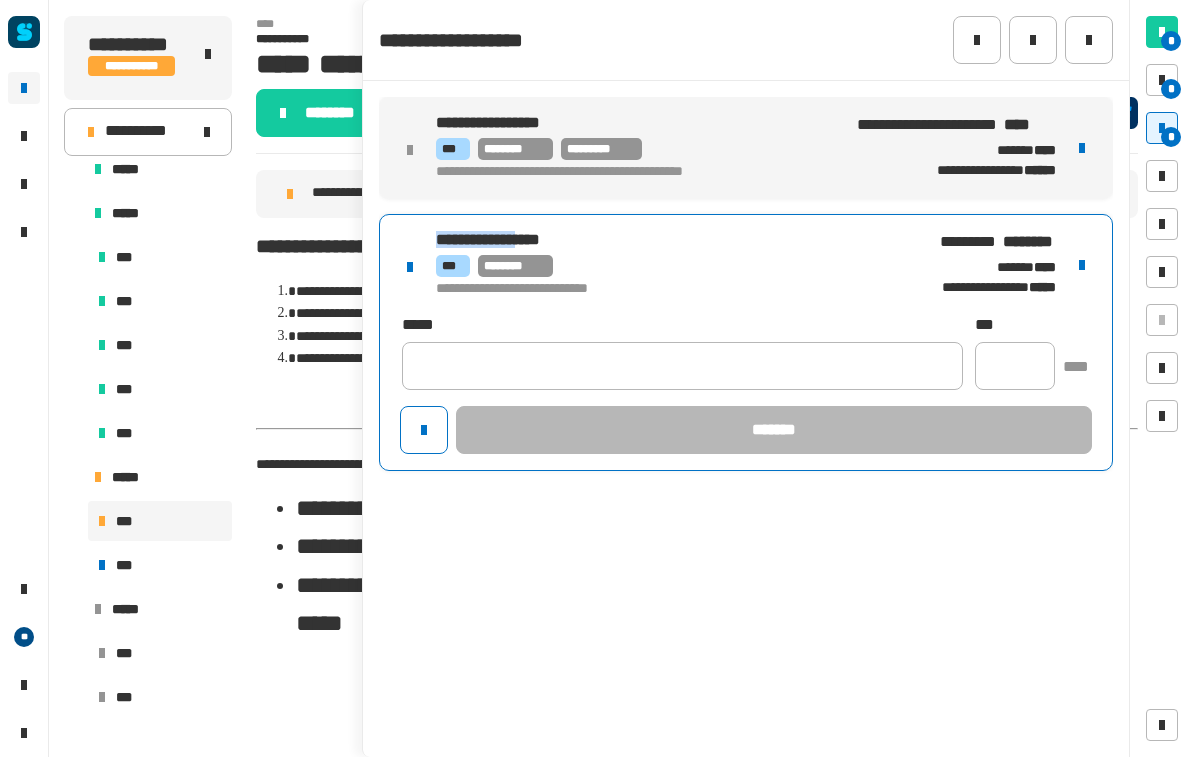 click at bounding box center [1082, 265] 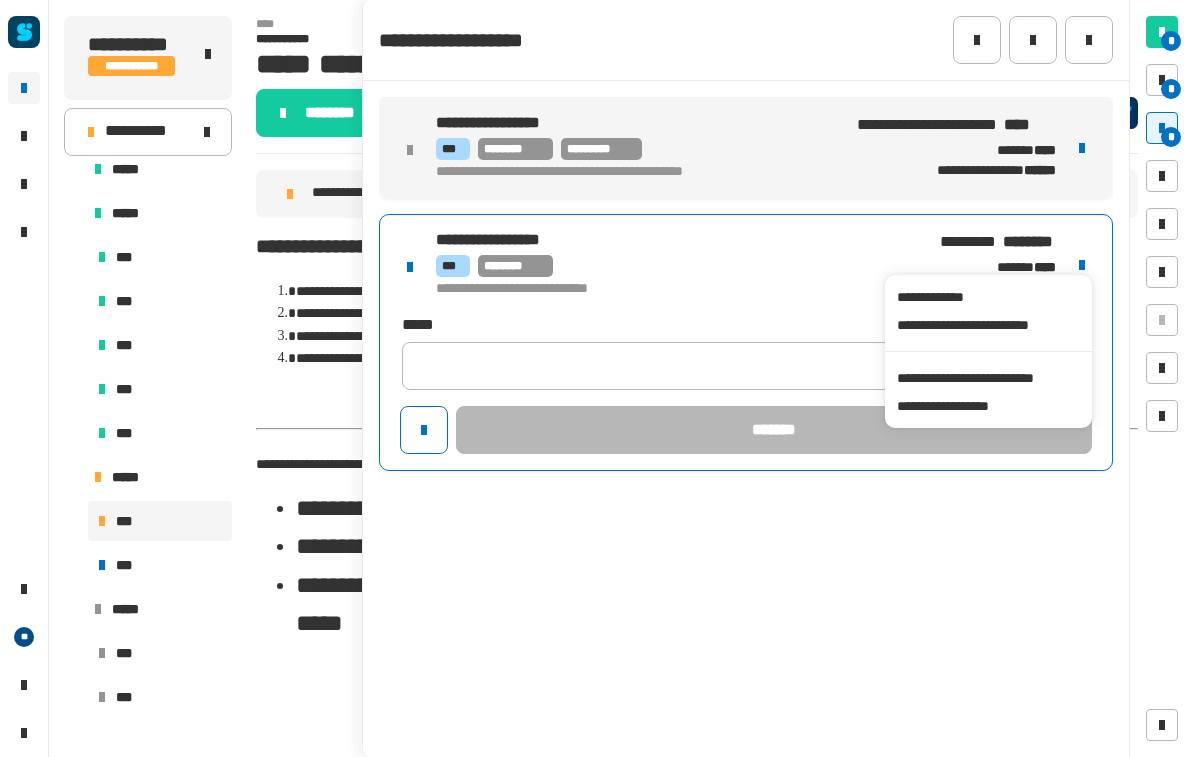 click on "**********" at bounding box center (988, 378) 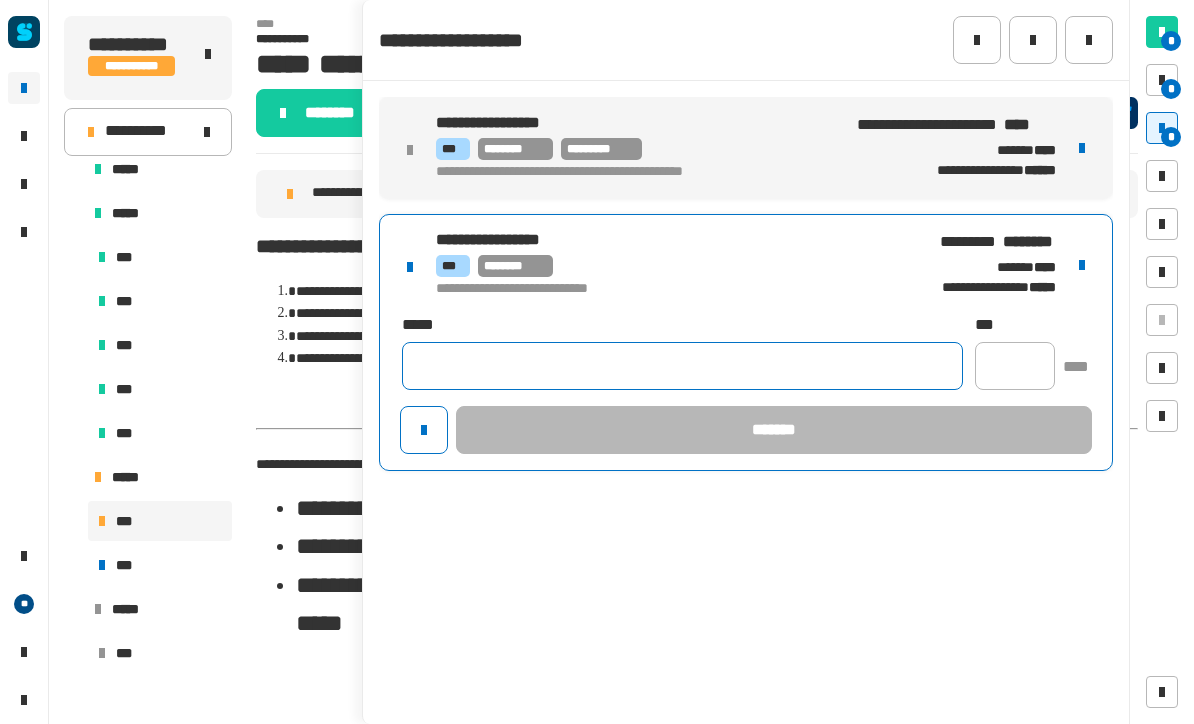 click 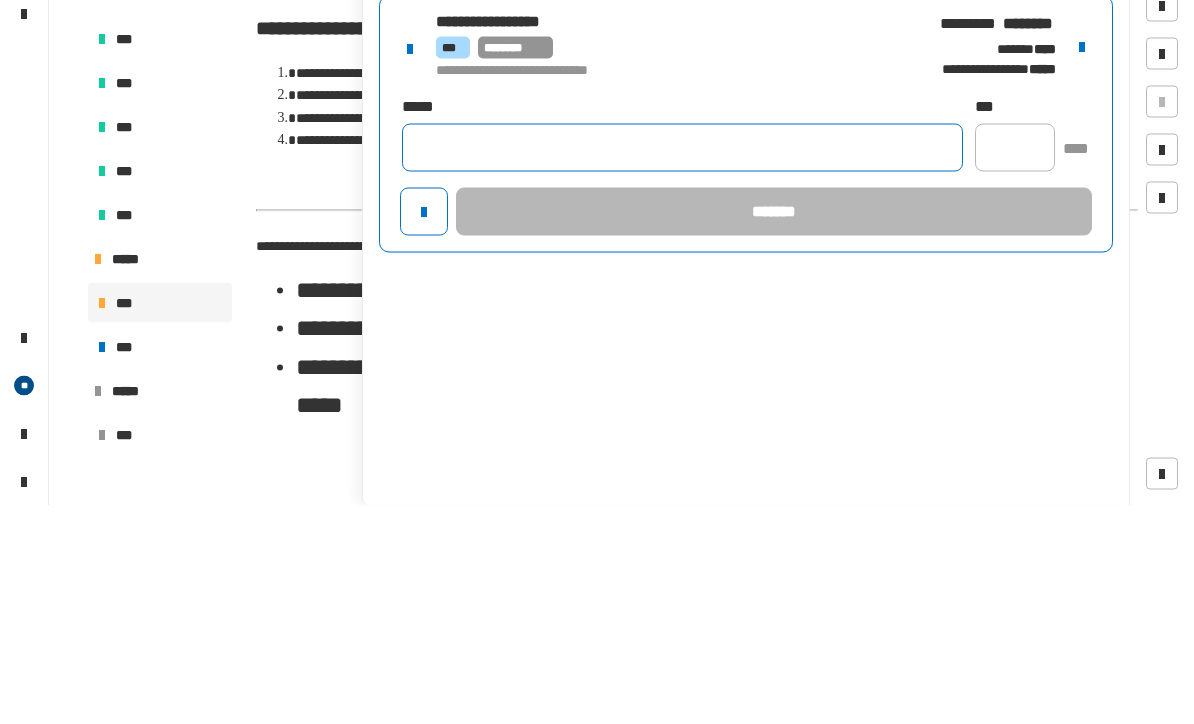 click 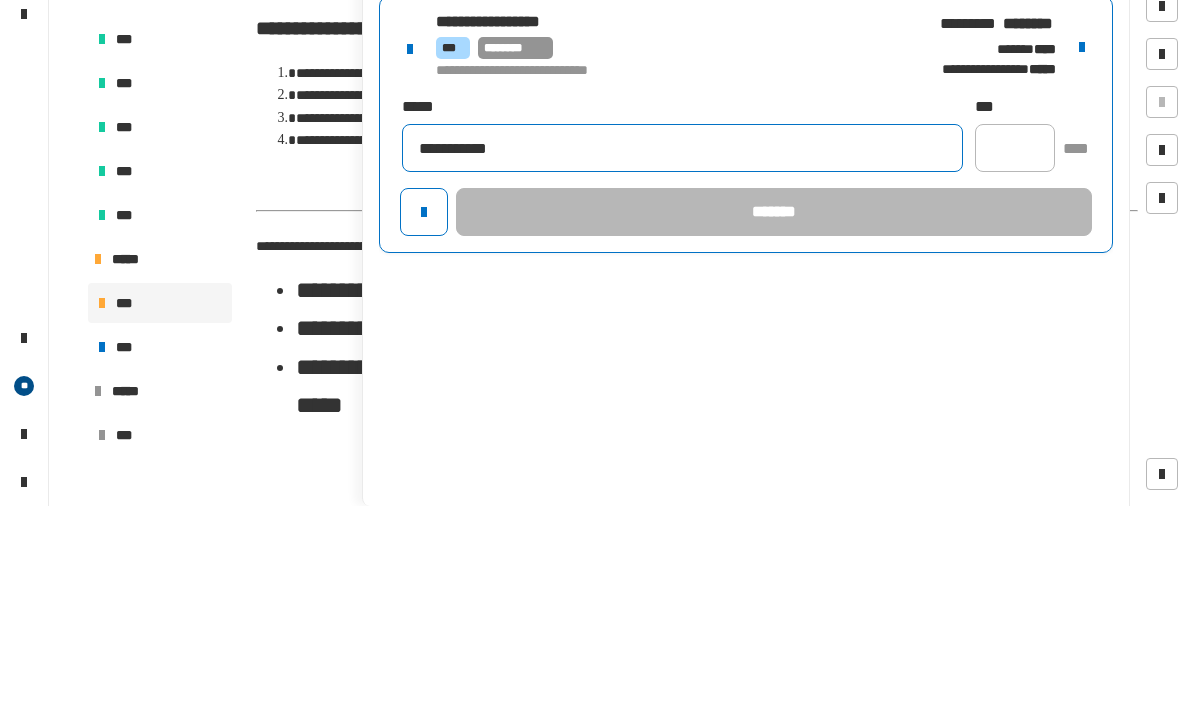 type on "**********" 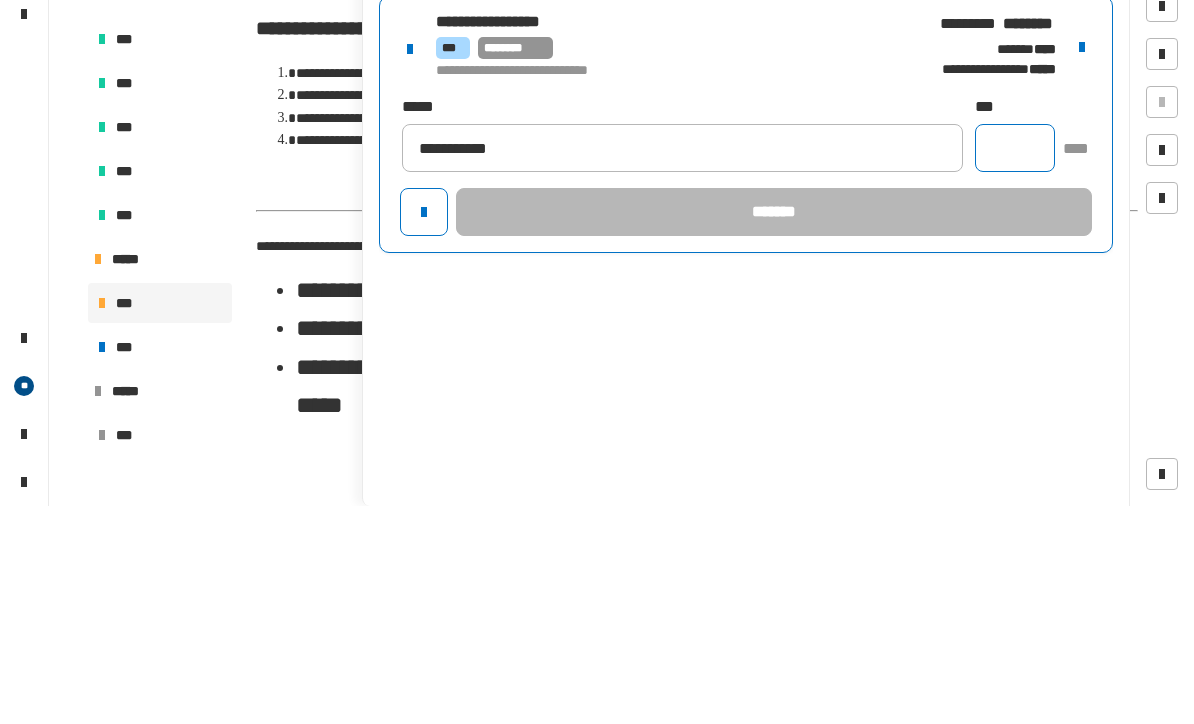 click 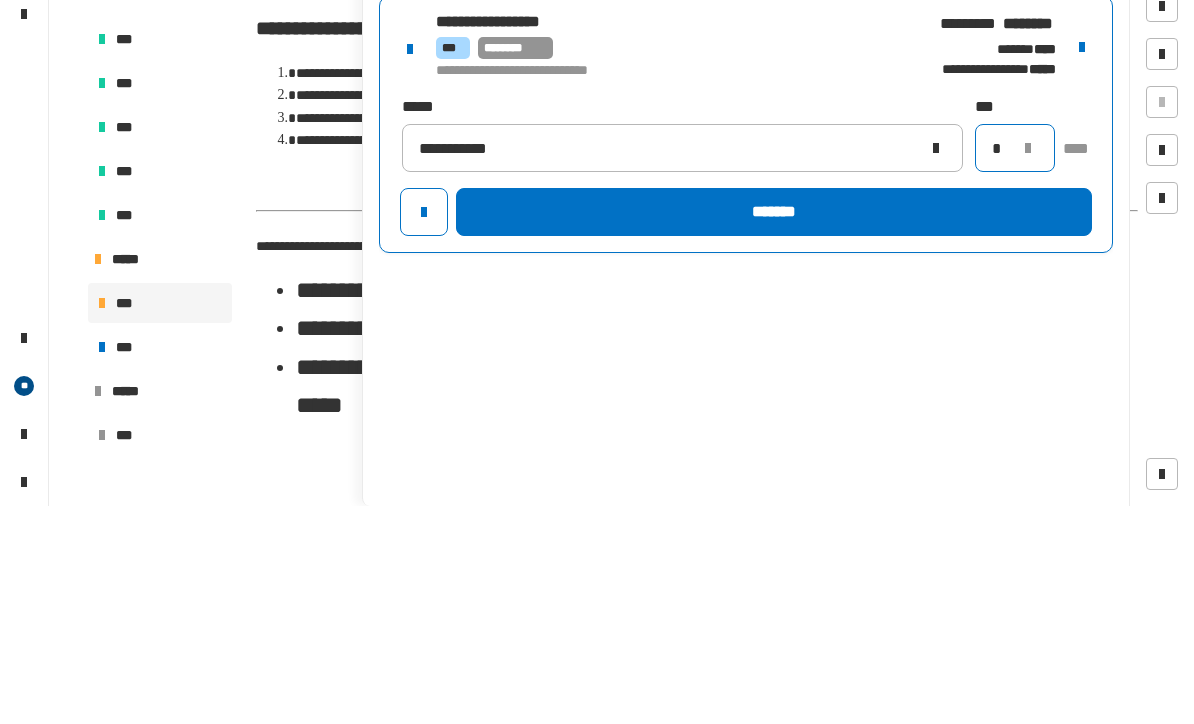 type on "*" 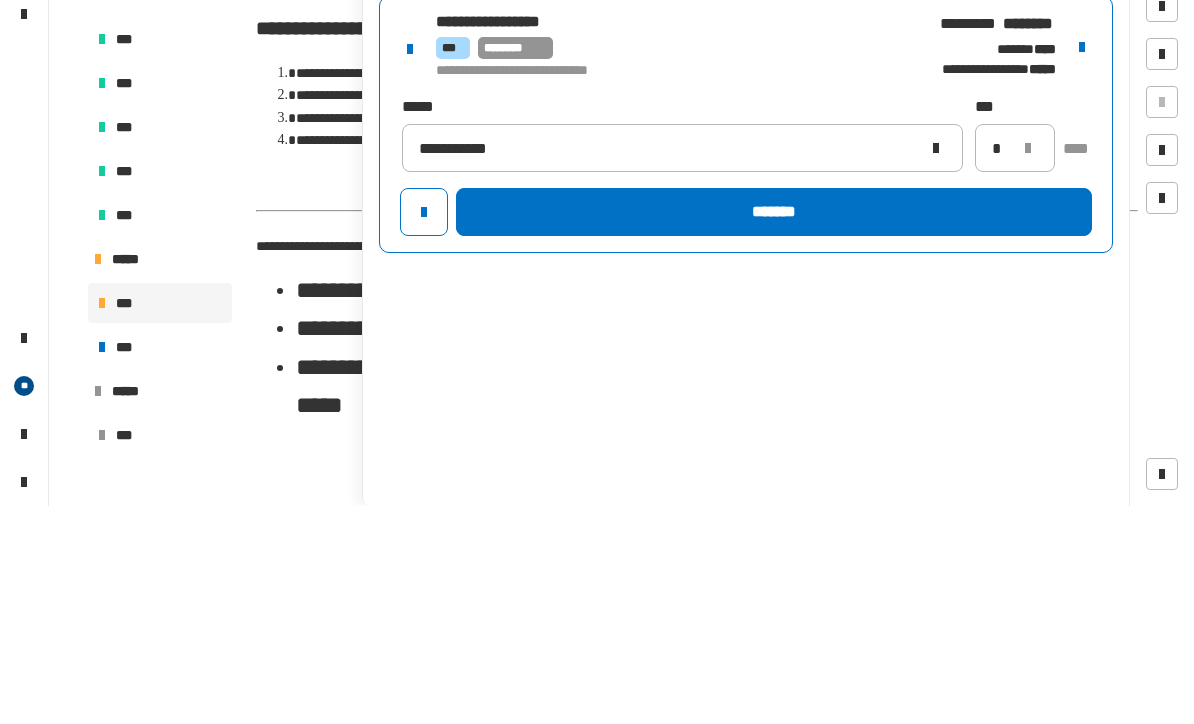 click on "*******" 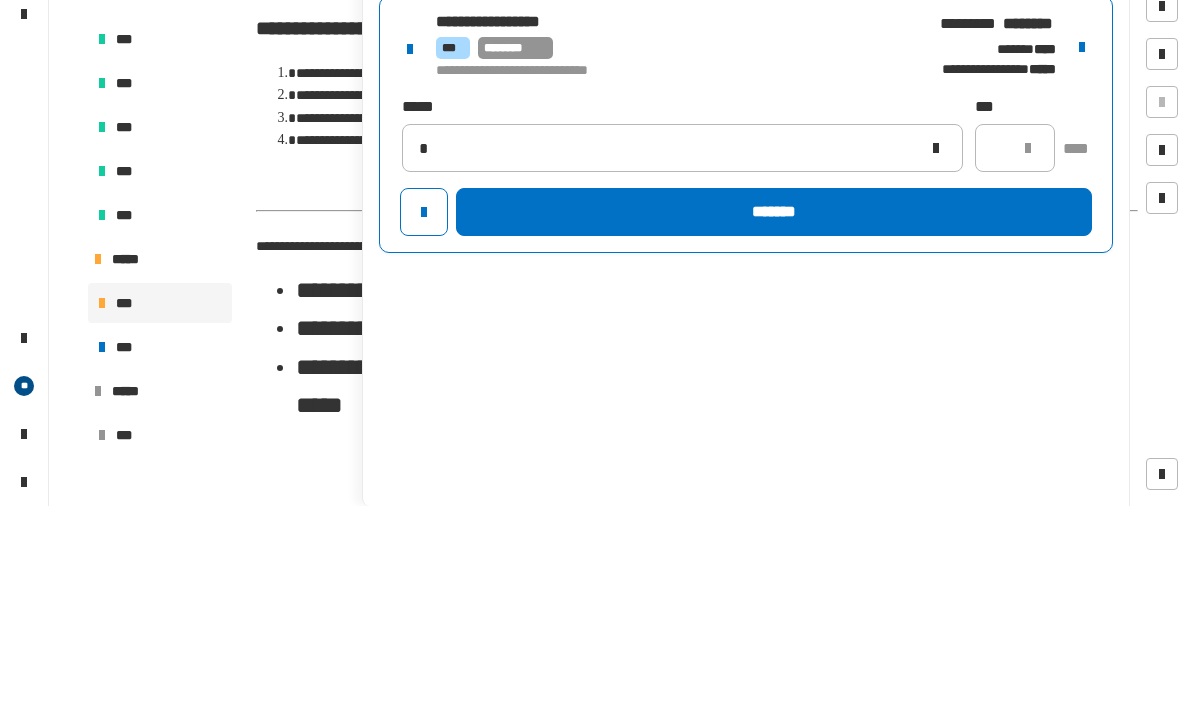 type 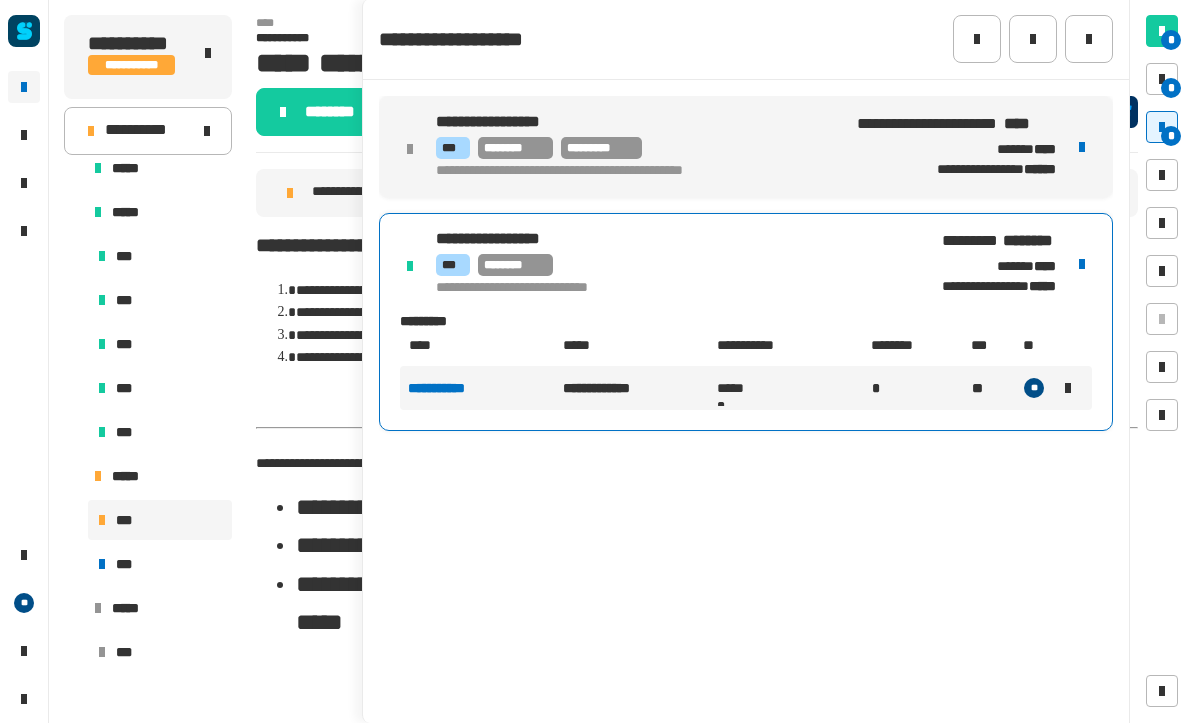 click at bounding box center [1162, 80] 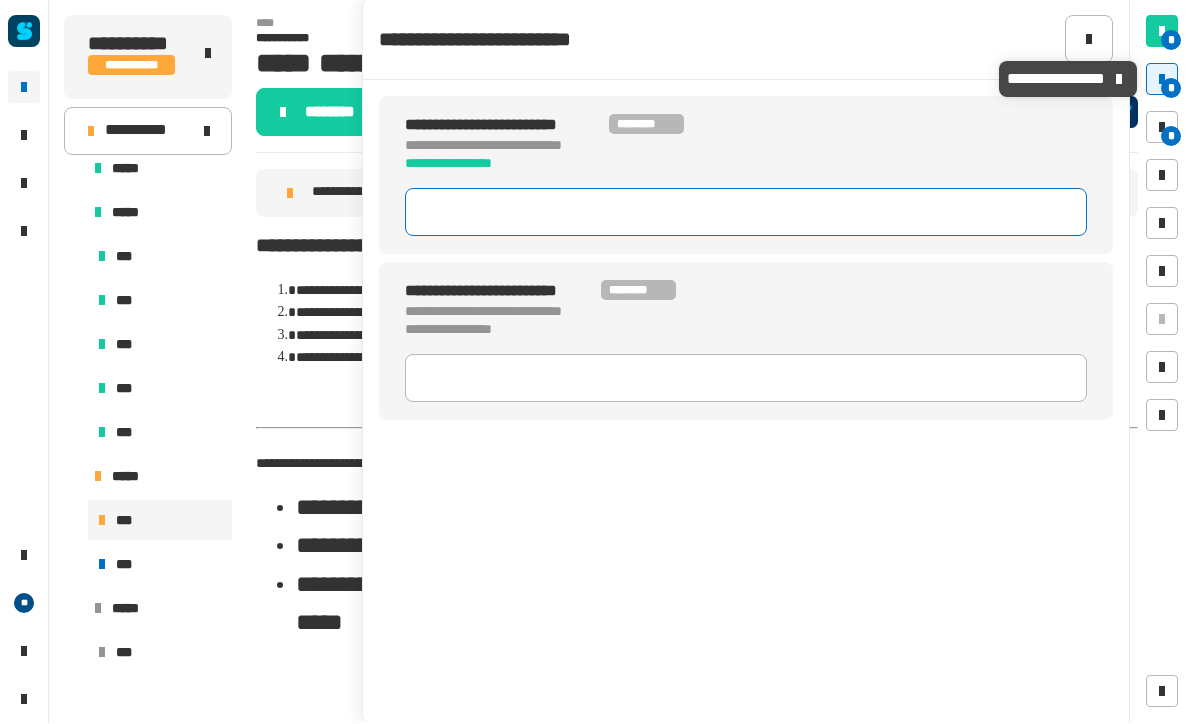 click 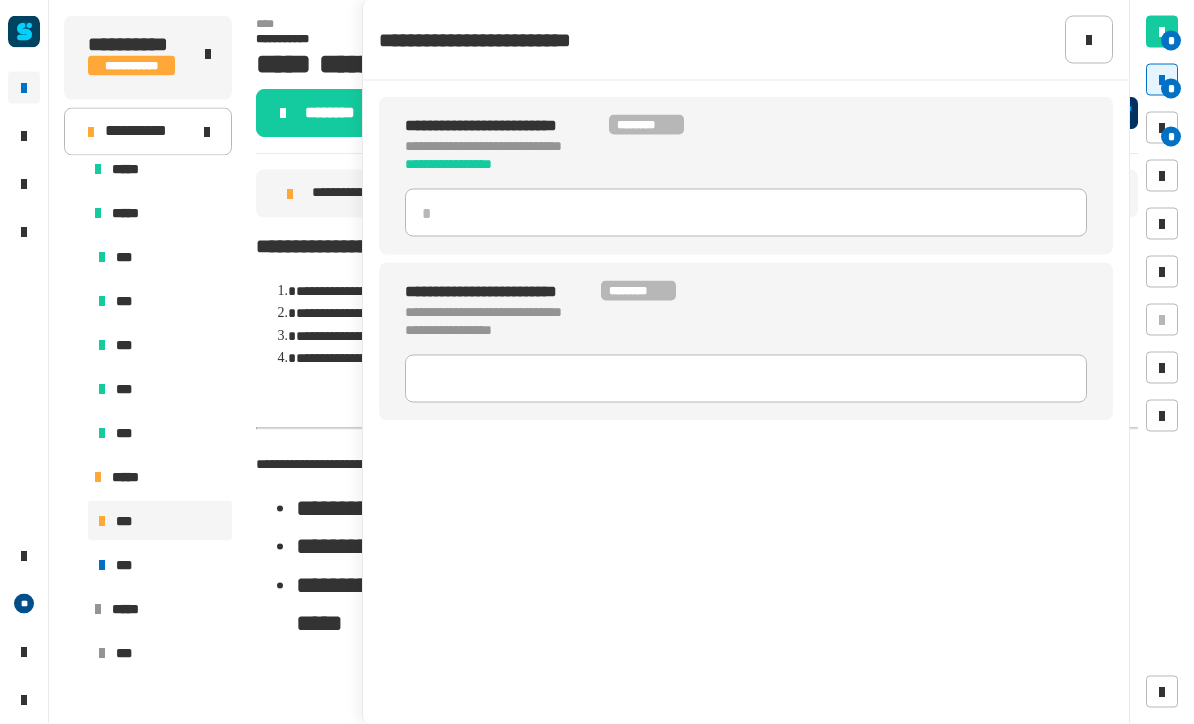 click on "**********" 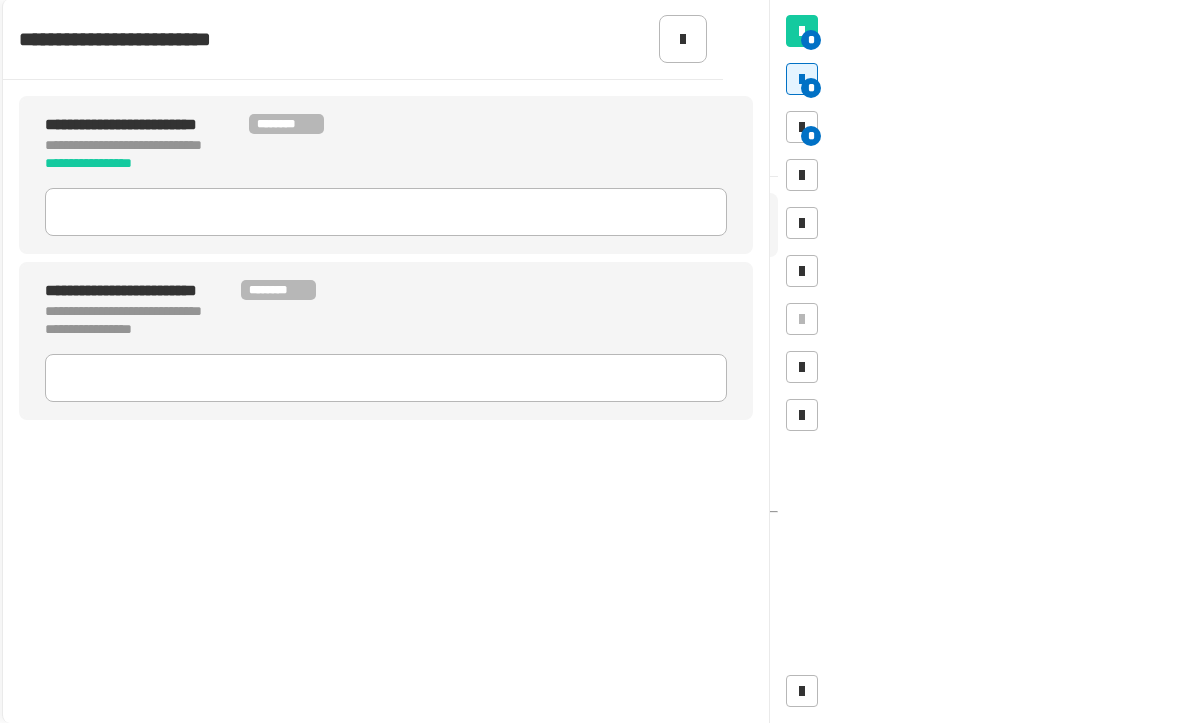scroll, scrollTop: 0, scrollLeft: 0, axis: both 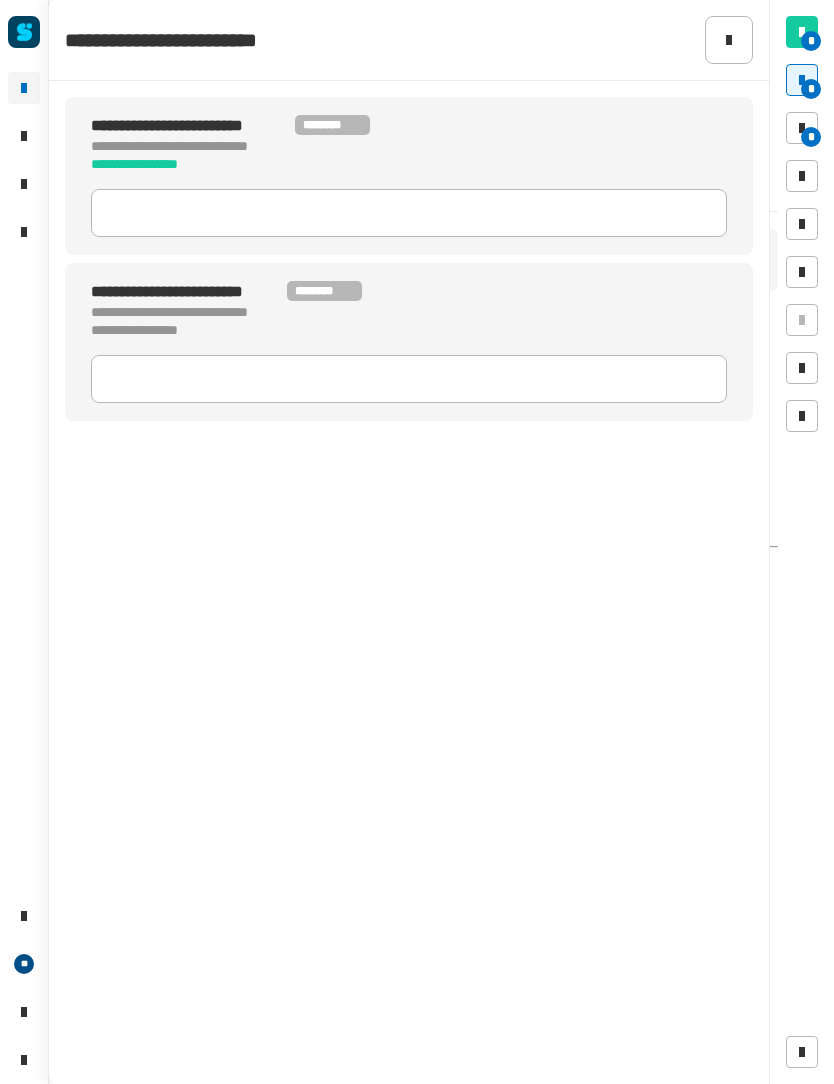 click 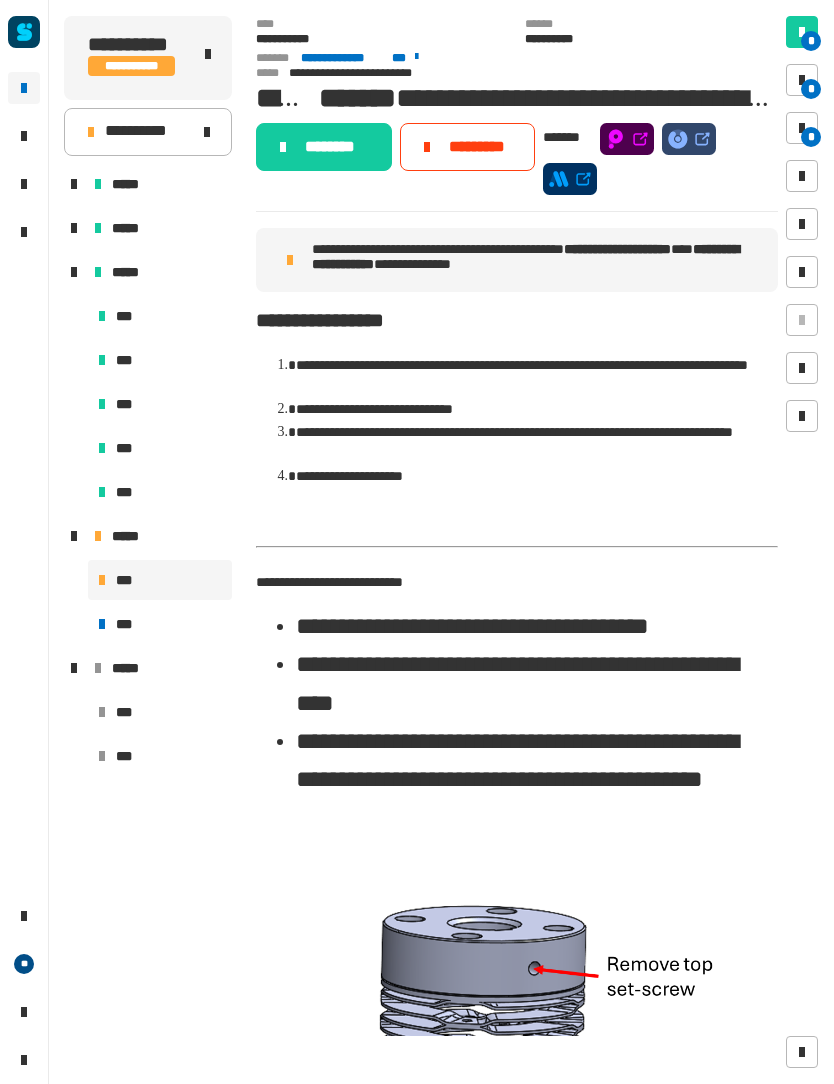 click at bounding box center (802, 80) 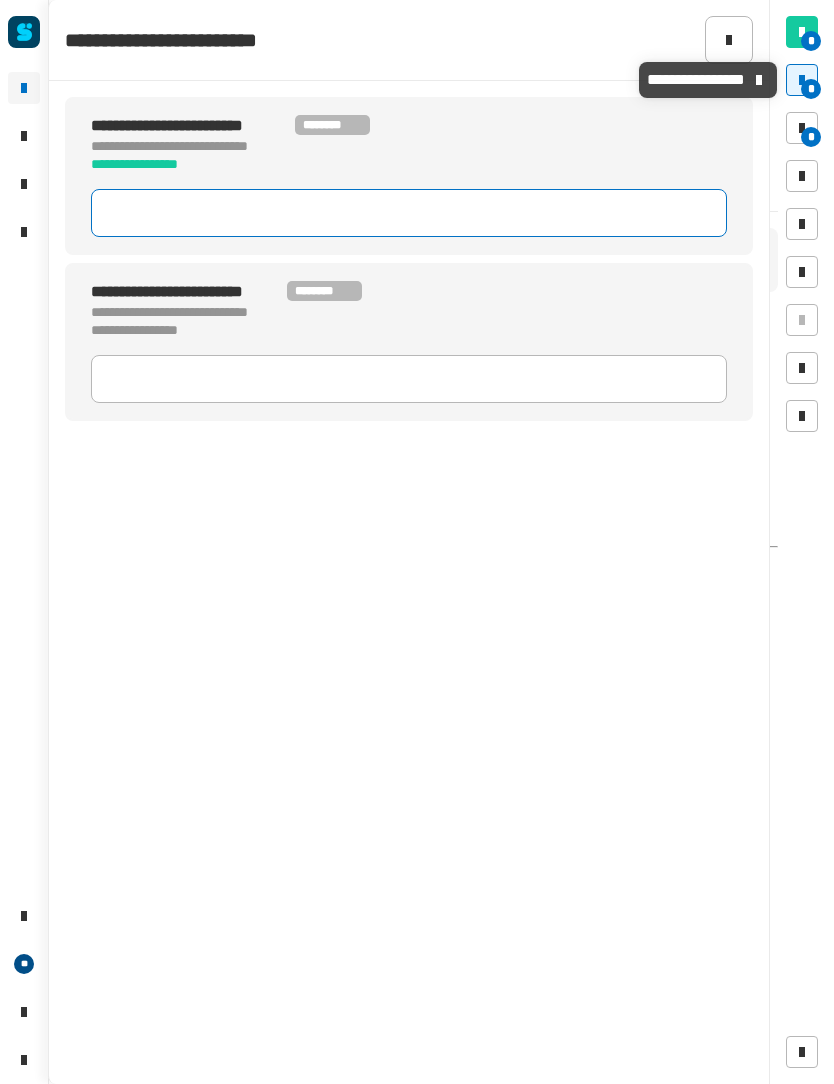 click 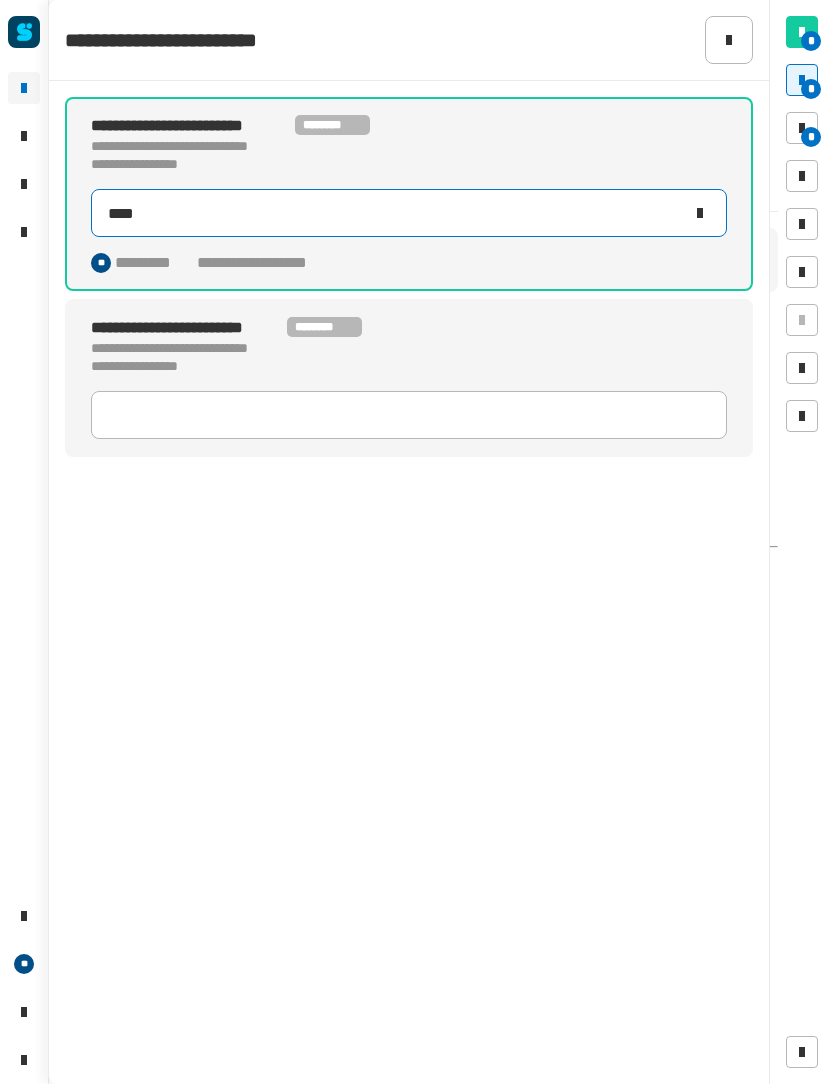 type on "****" 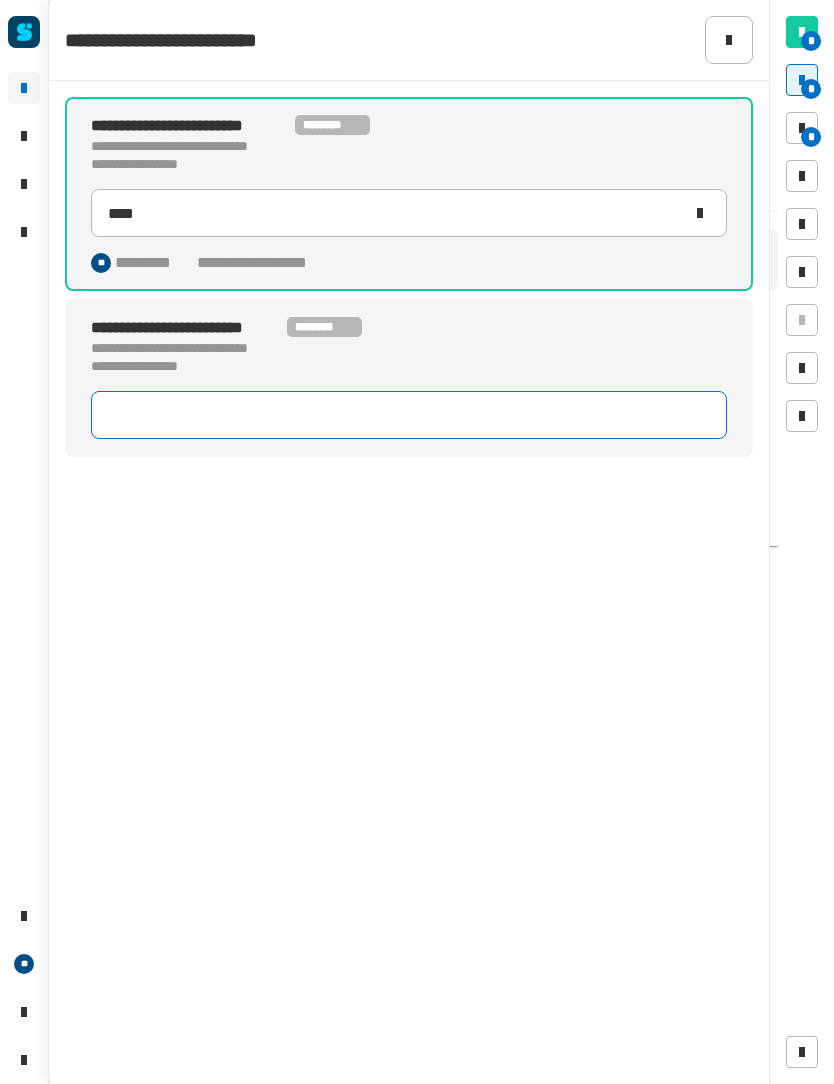 click 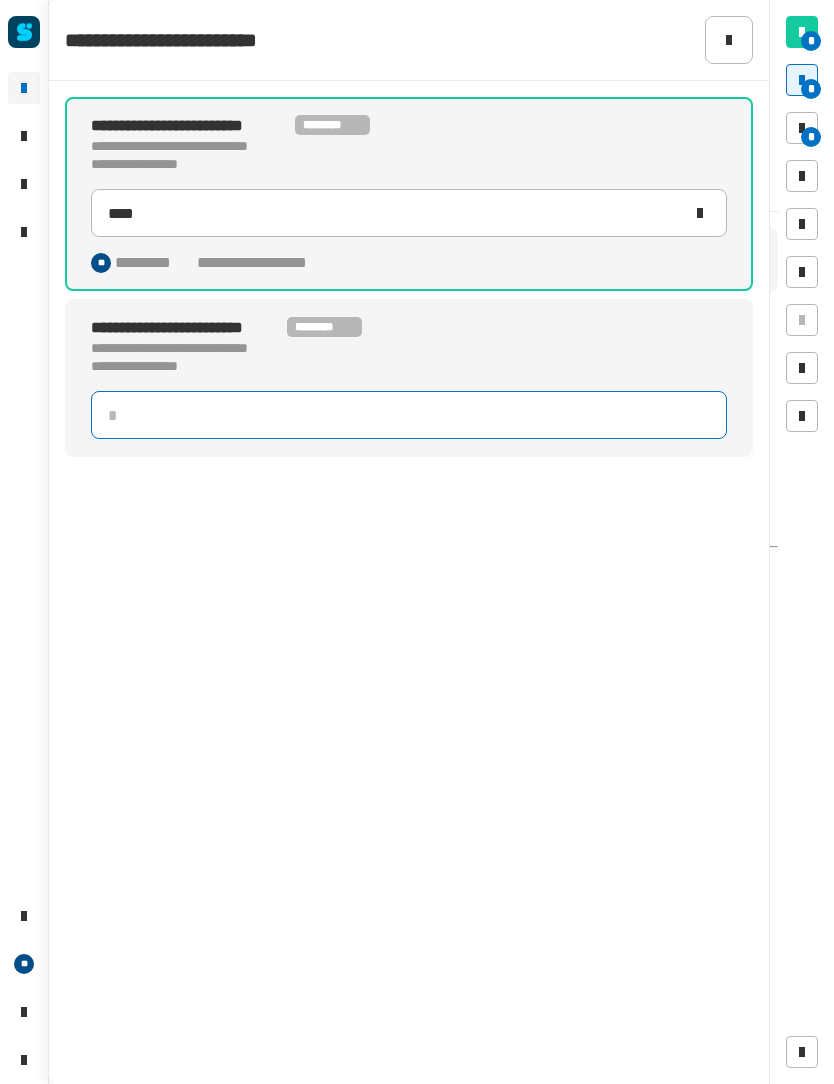 type on "*" 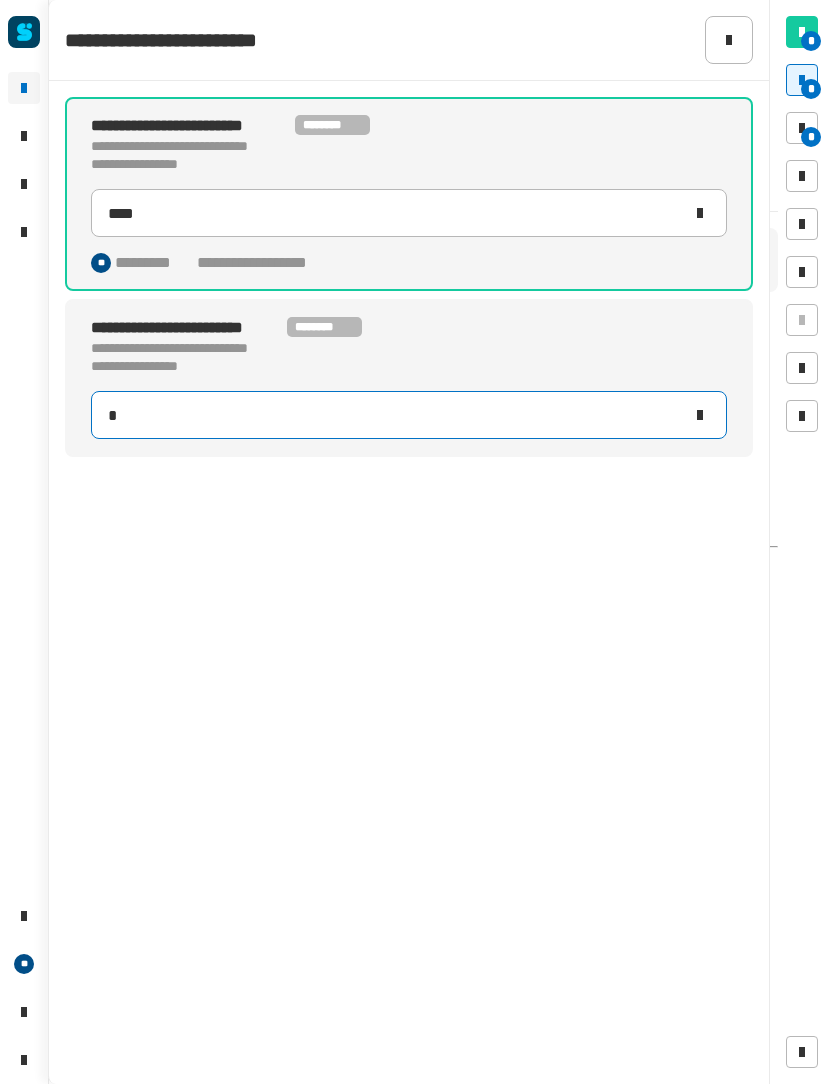 type on "****" 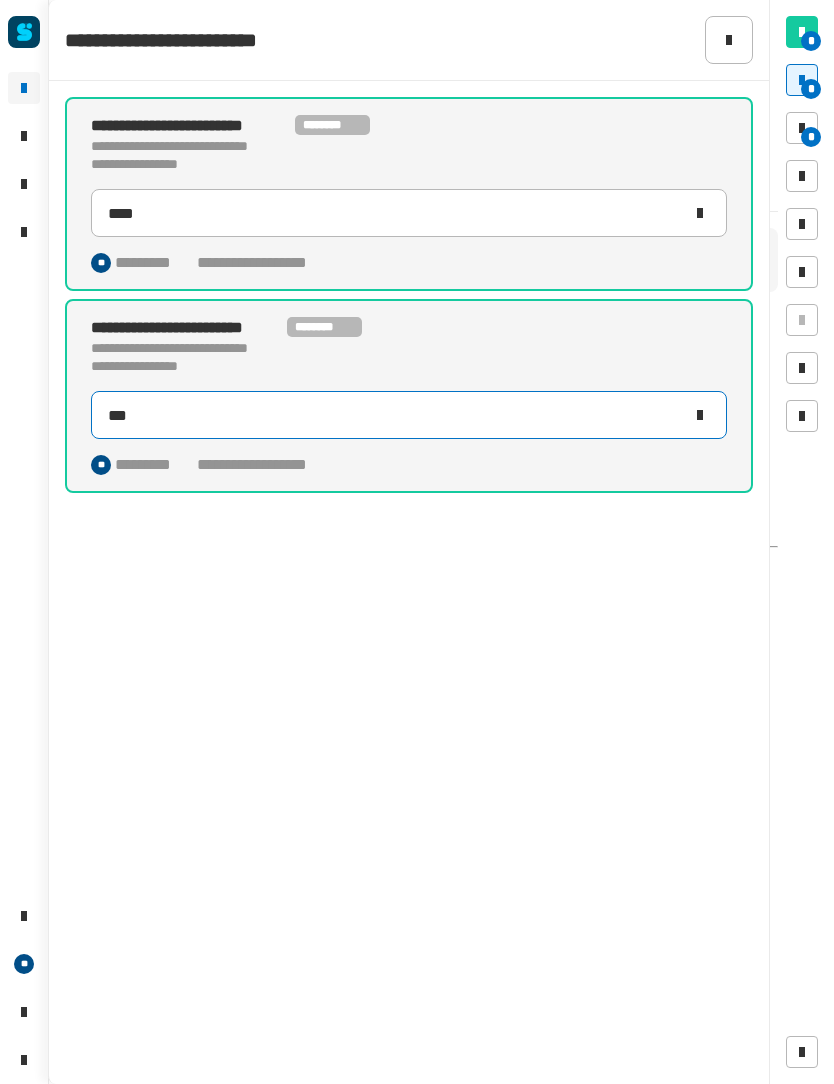 click on "***" 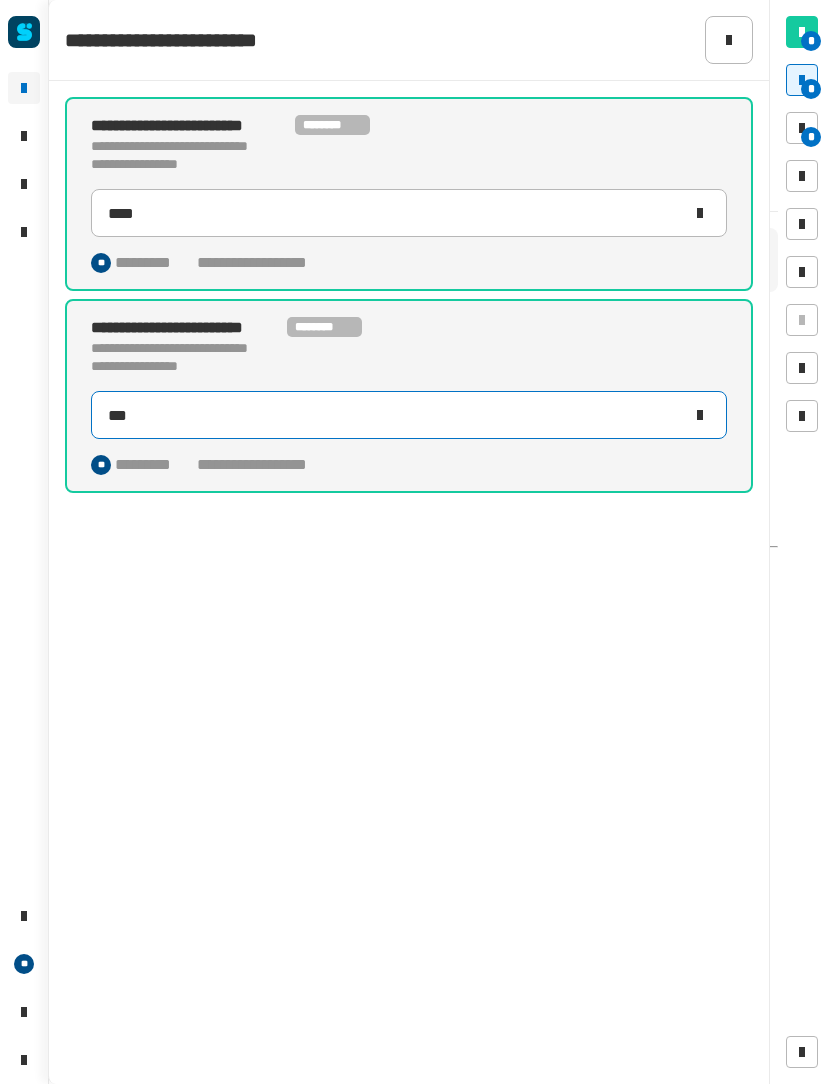 click on "***" 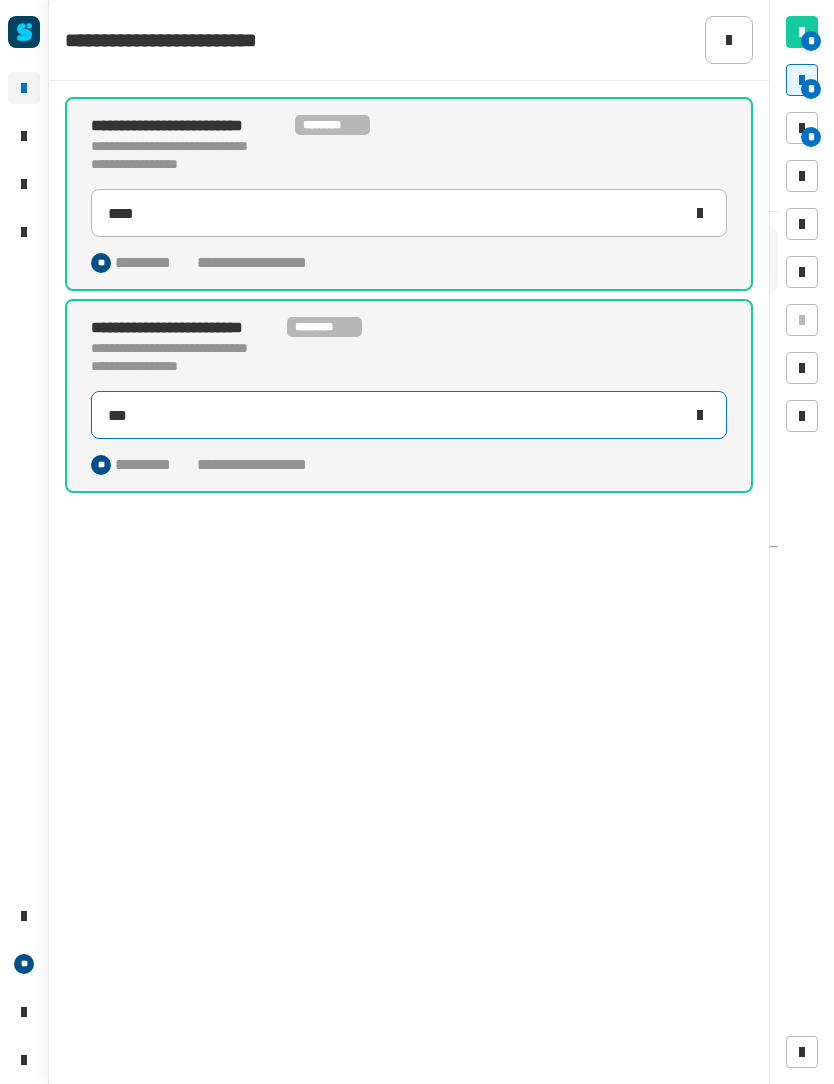 type on "*" 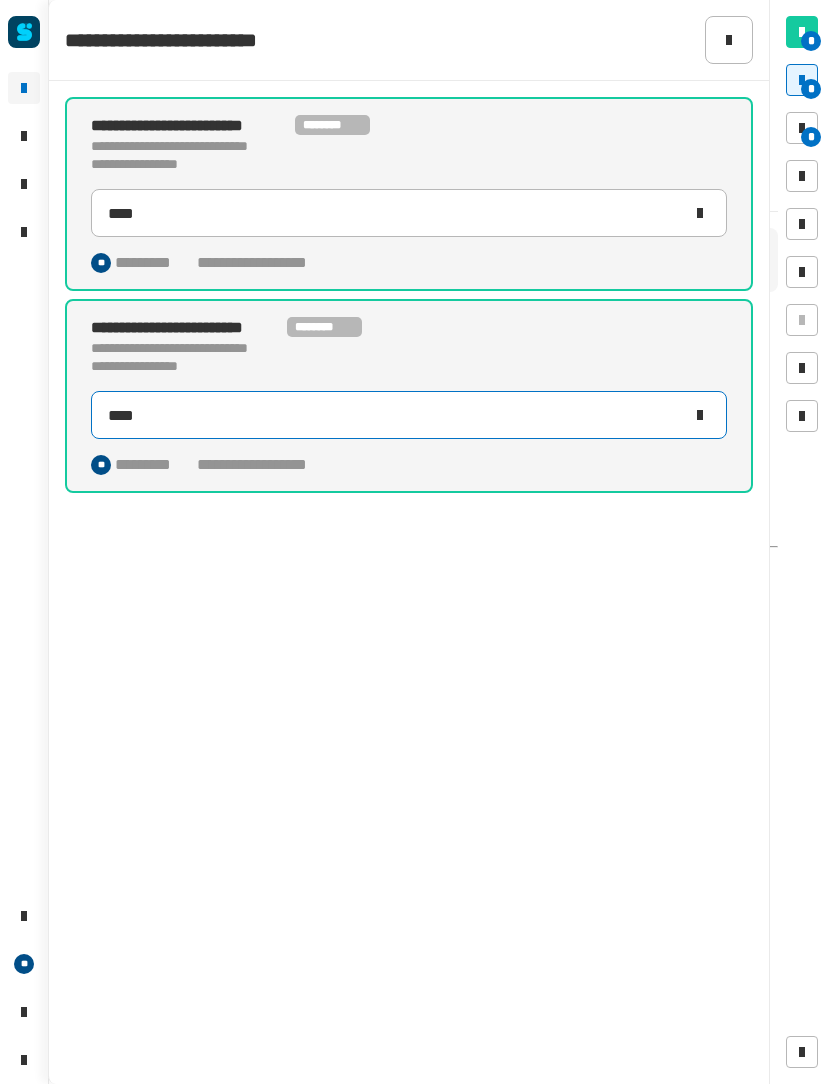 type on "****" 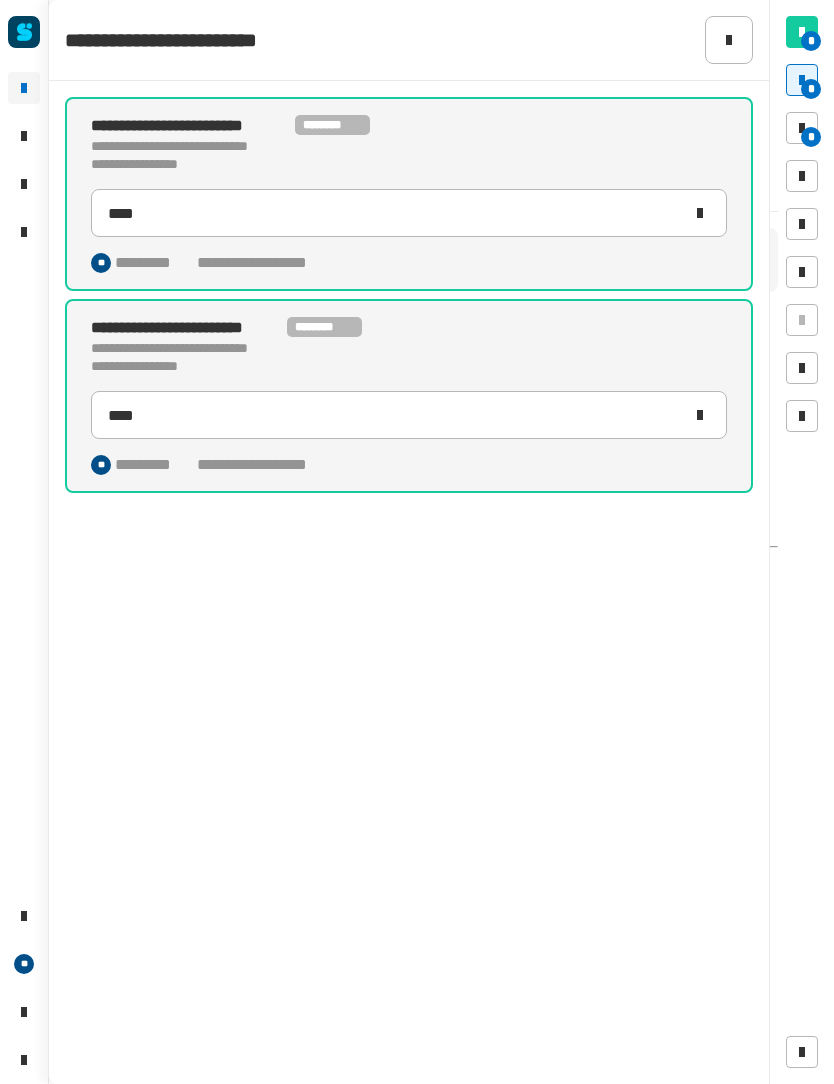 click on "**********" 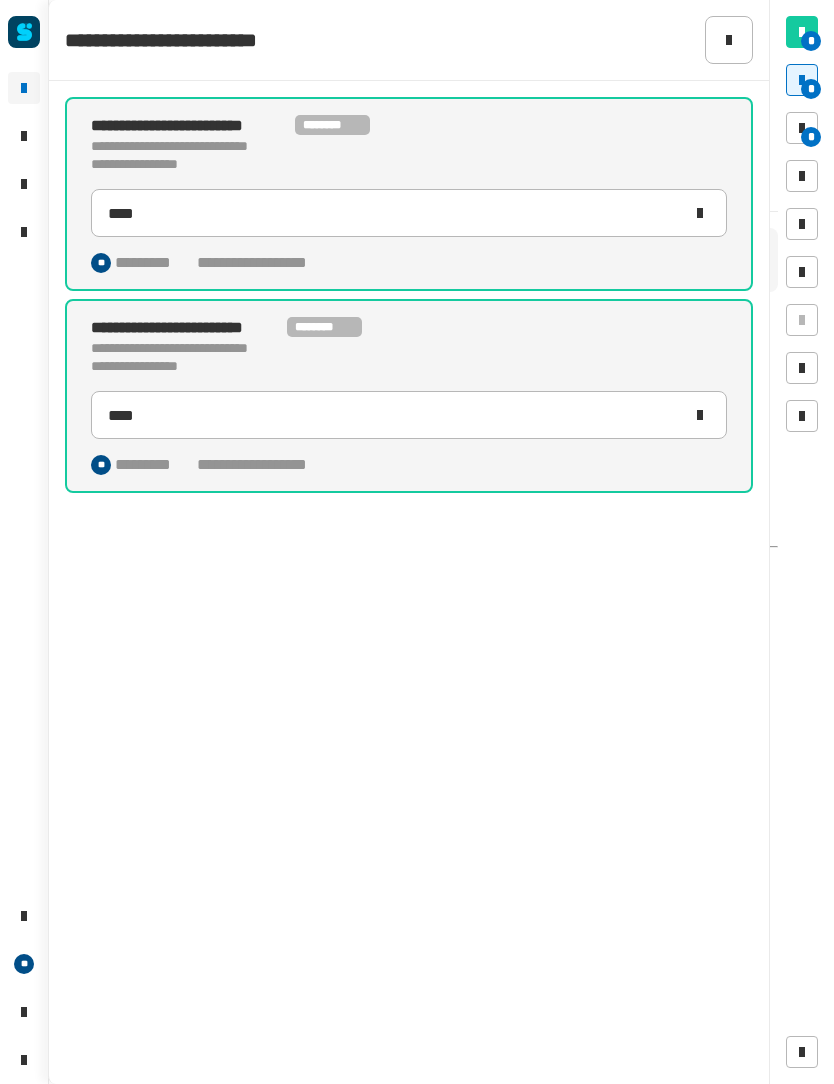click at bounding box center [802, 128] 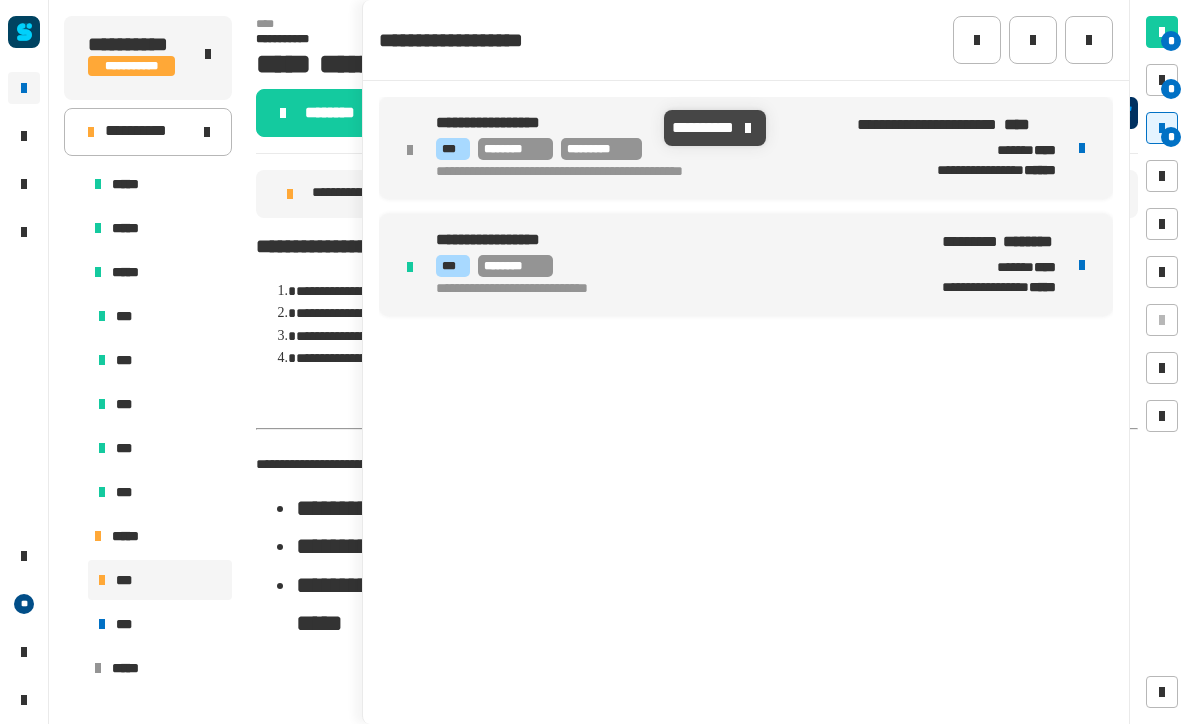 click on "**********" 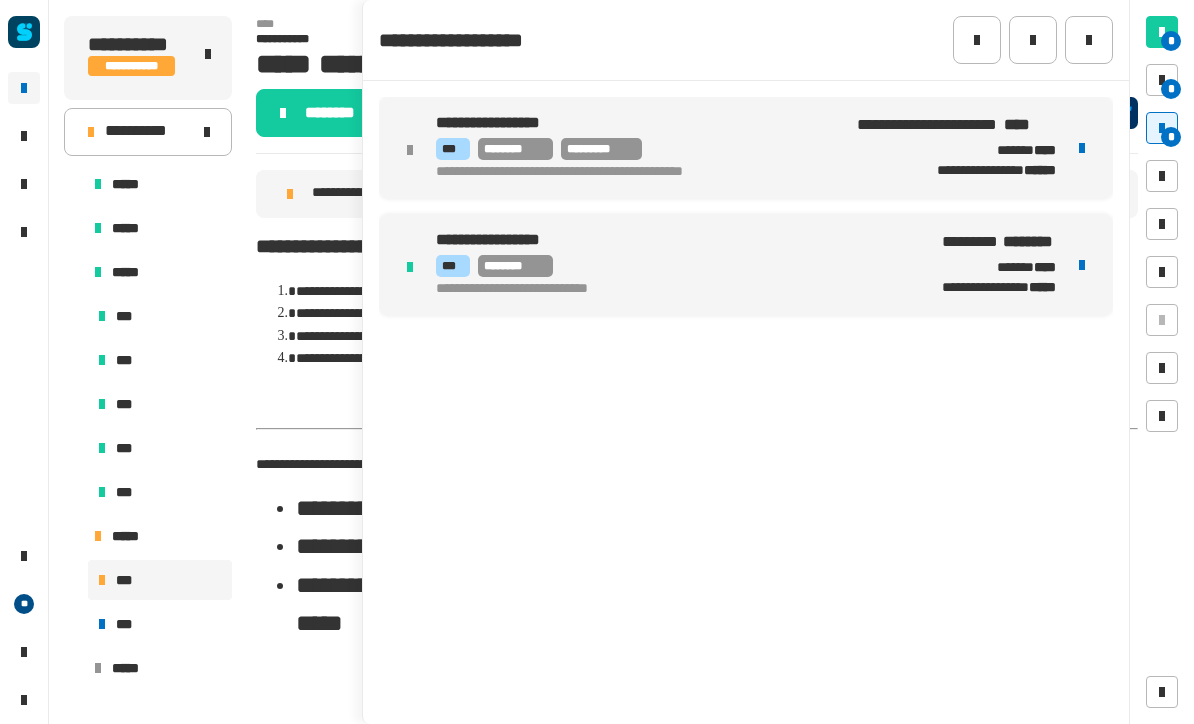 click on "Contact support@example.com for assistance." 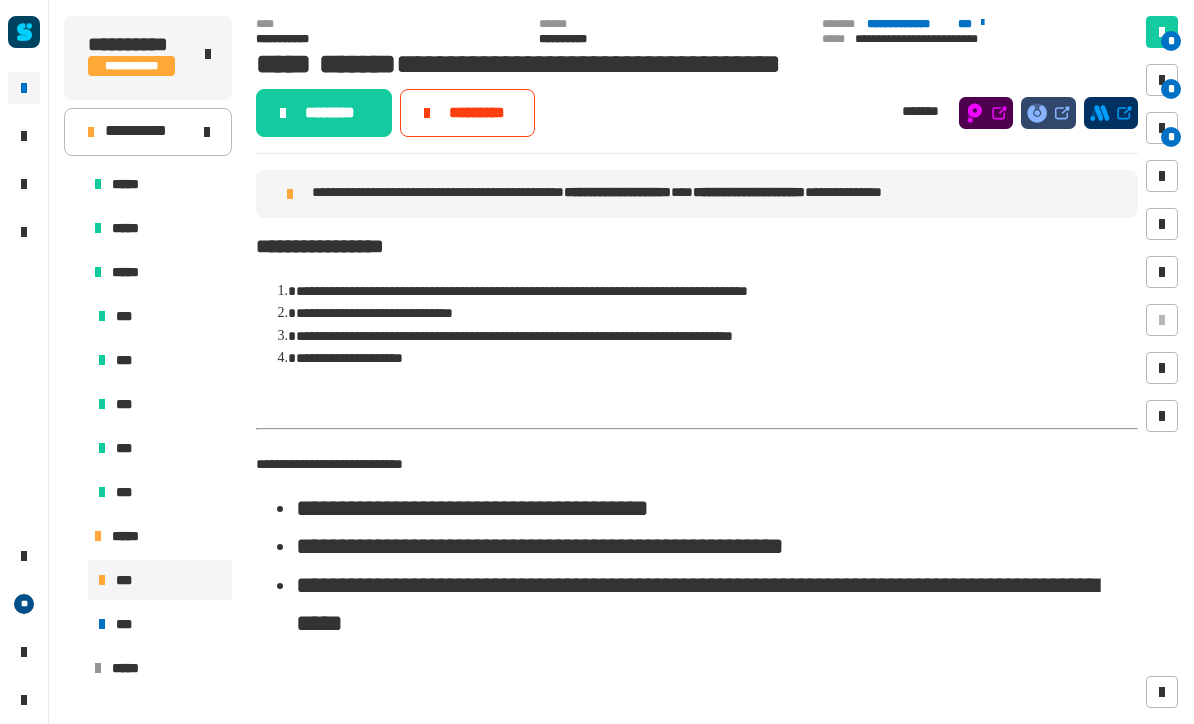 scroll, scrollTop: 0, scrollLeft: 0, axis: both 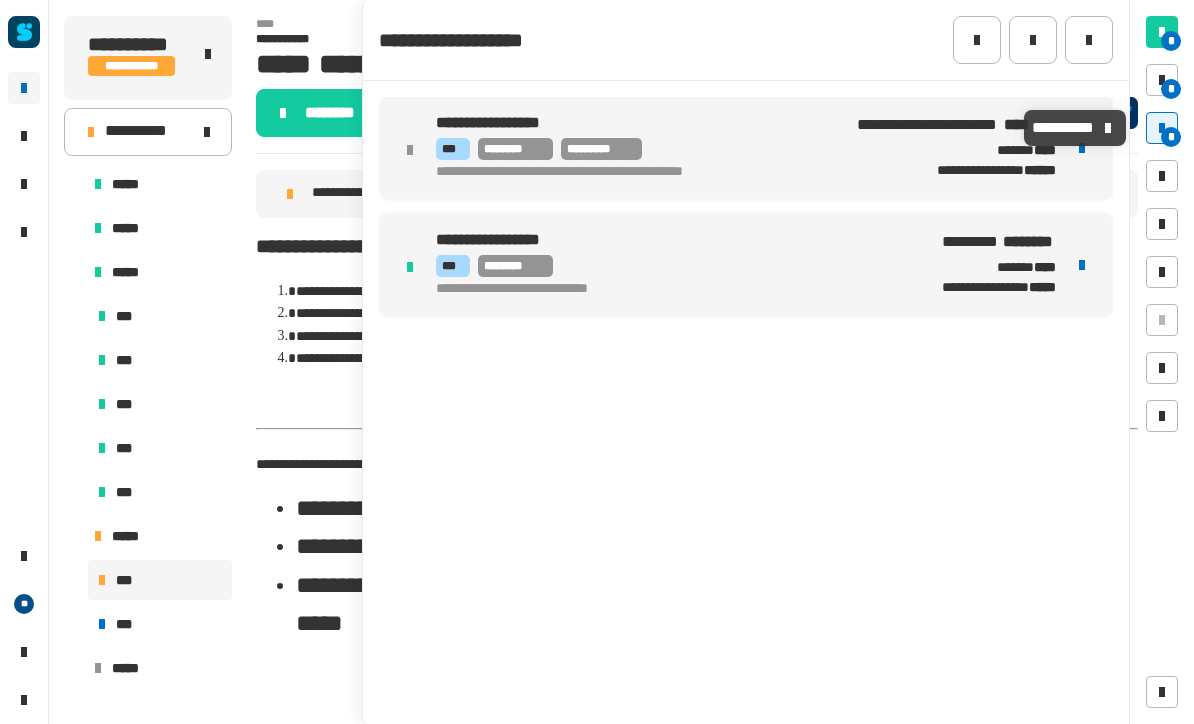 click at bounding box center [1162, 80] 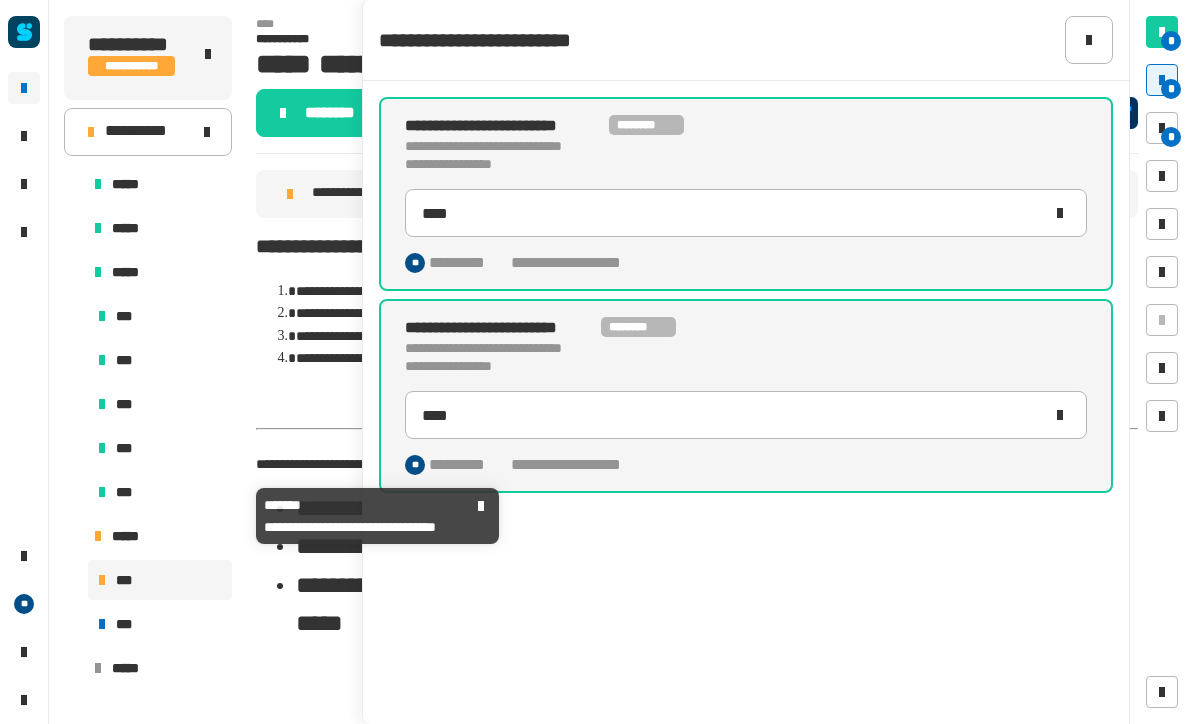 click 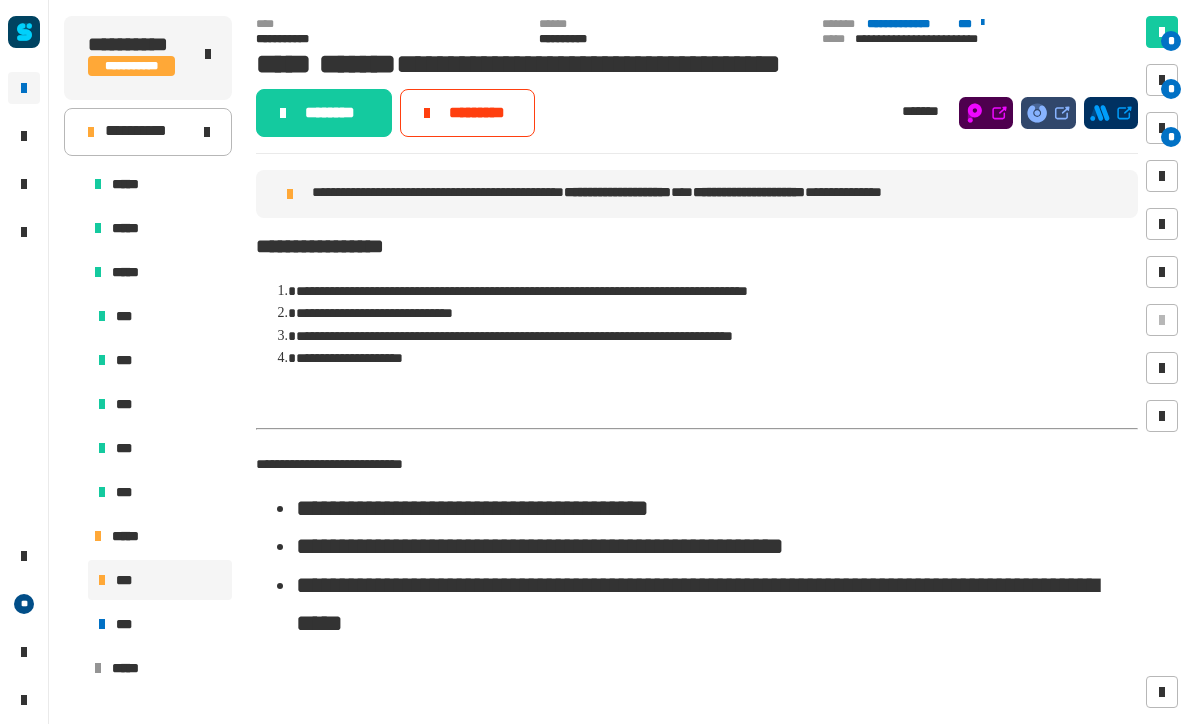 scroll, scrollTop: 0, scrollLeft: 0, axis: both 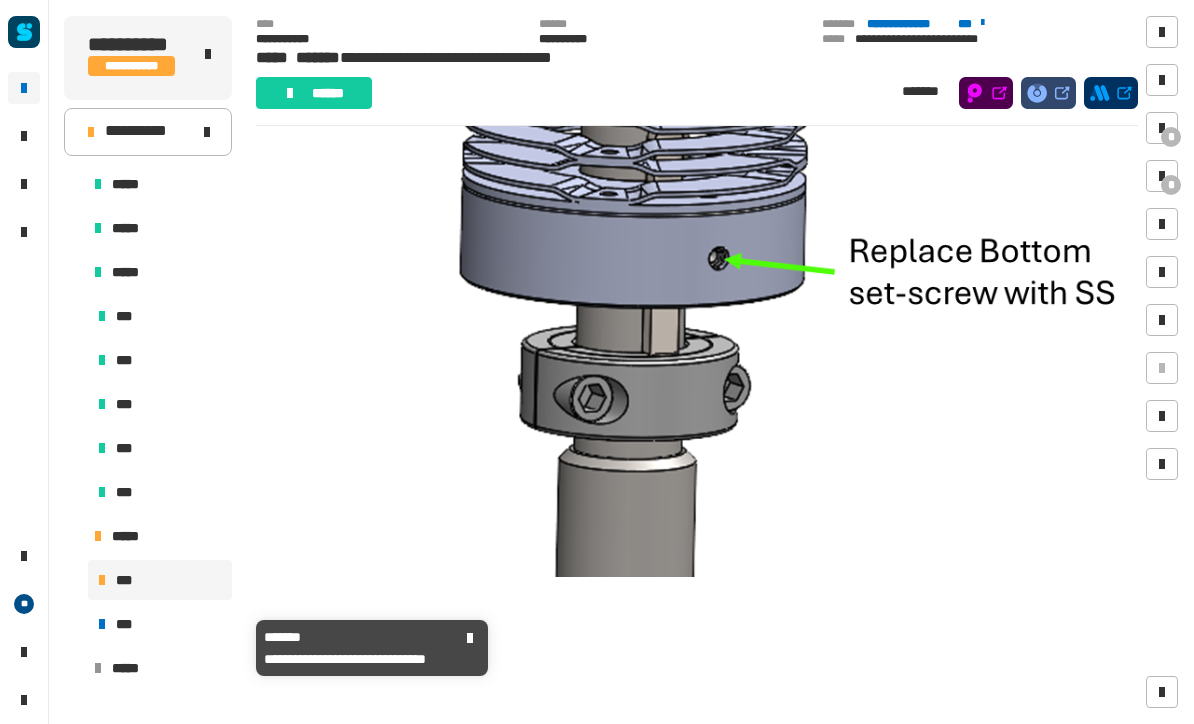 click on "***" at bounding box center [126, 624] 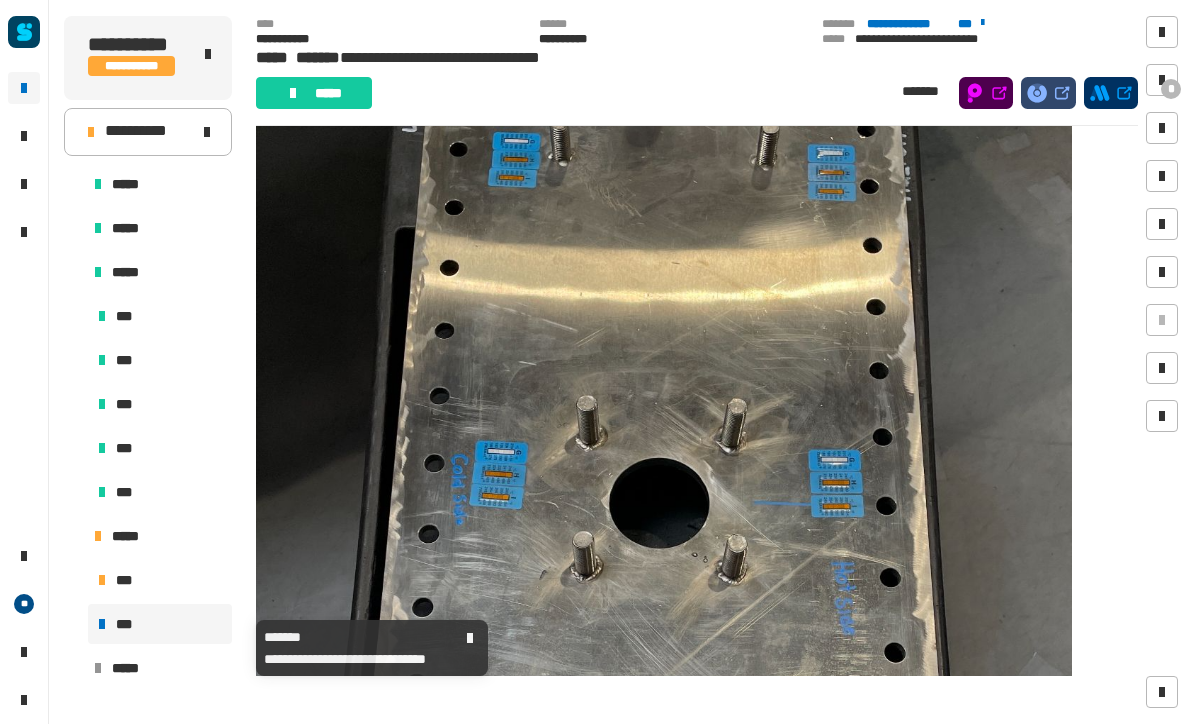 scroll, scrollTop: 565, scrollLeft: 0, axis: vertical 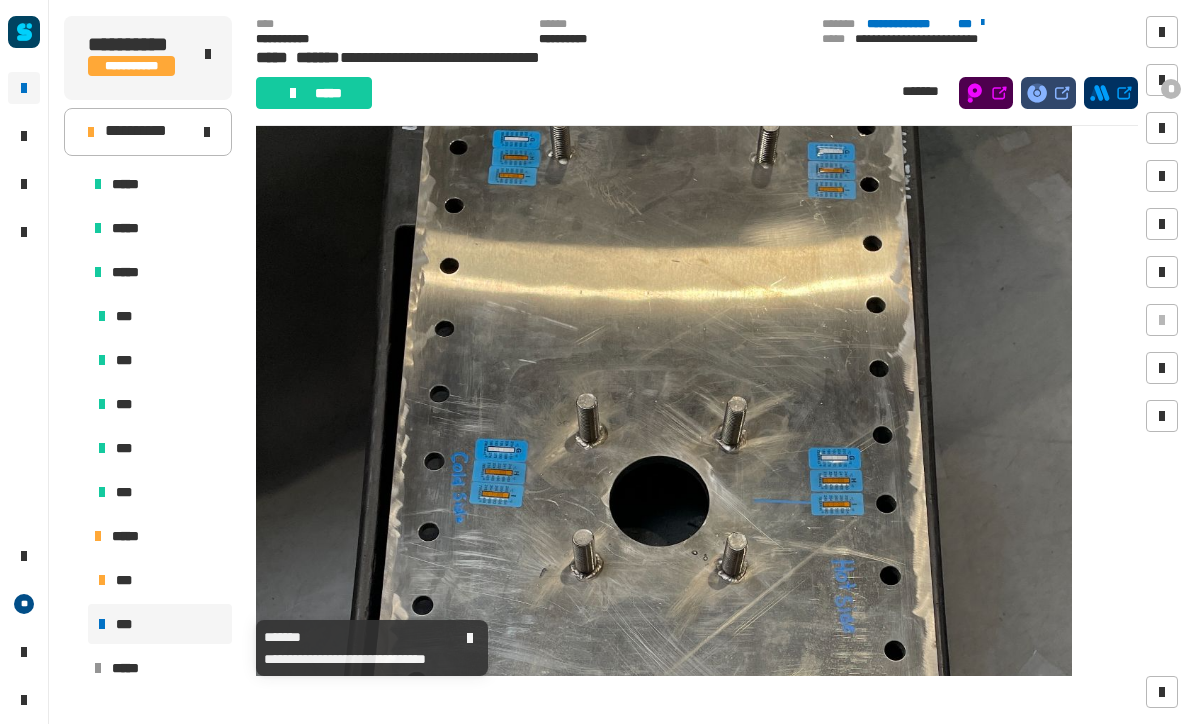 click on "*****" 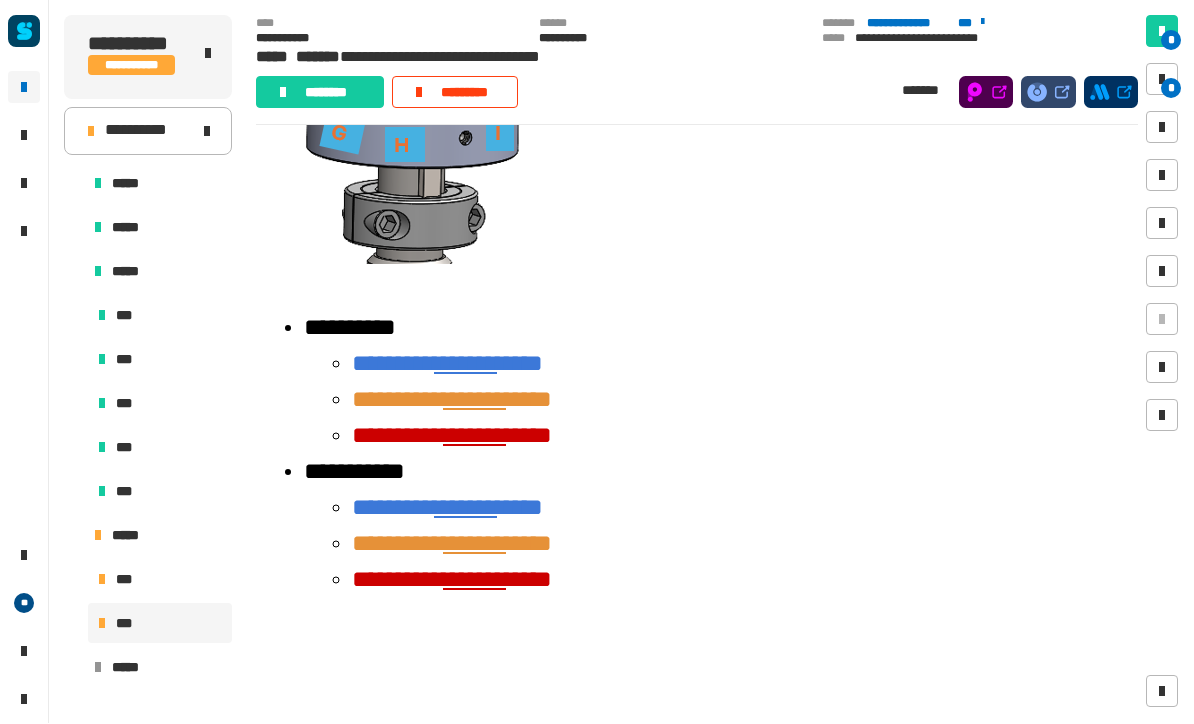 scroll, scrollTop: 3074, scrollLeft: 0, axis: vertical 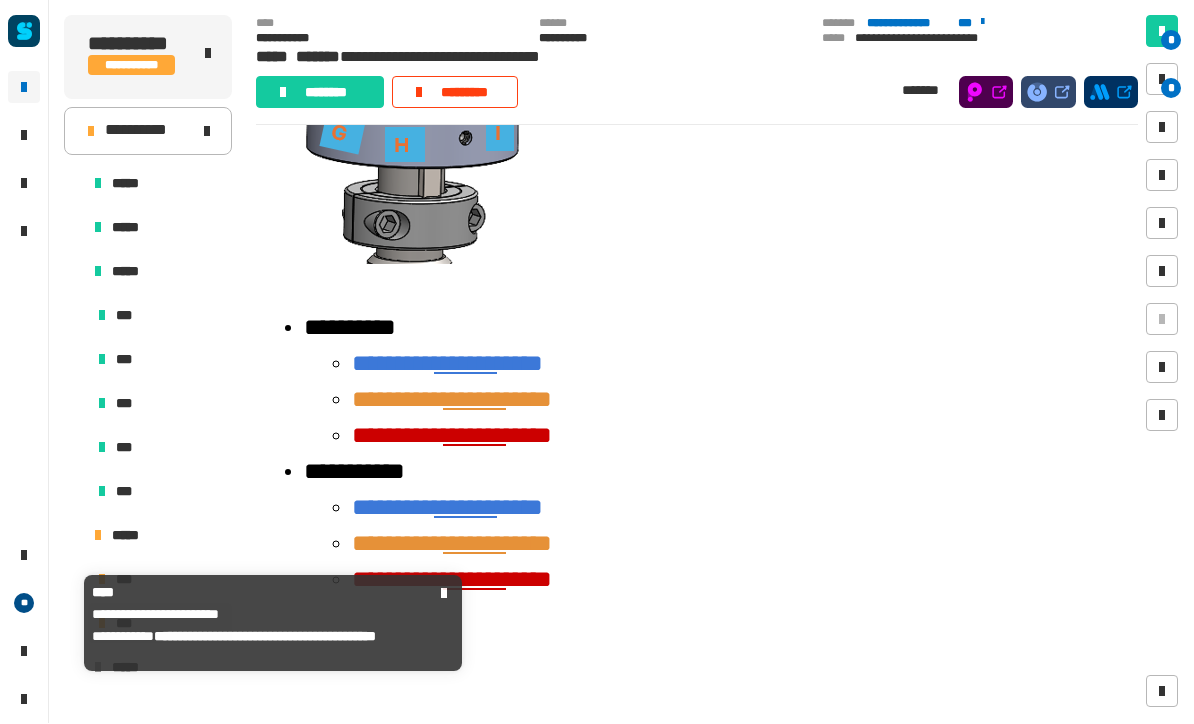 click on "*****" at bounding box center (132, 668) 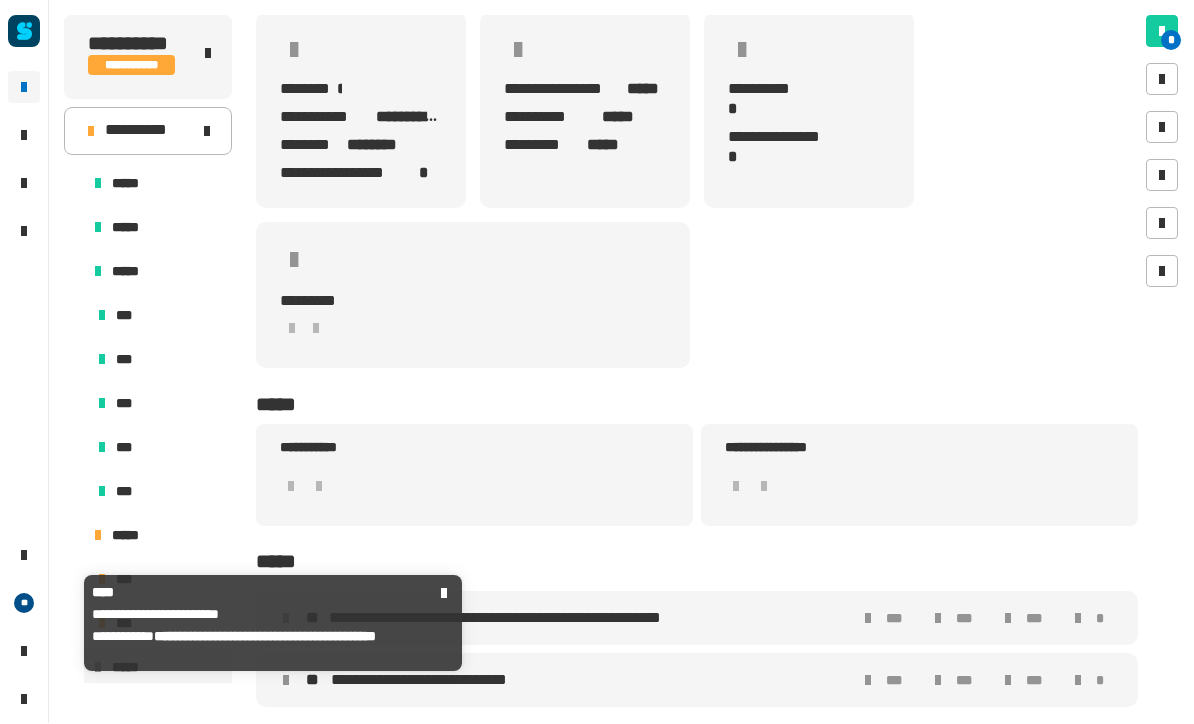 scroll, scrollTop: 125, scrollLeft: 0, axis: vertical 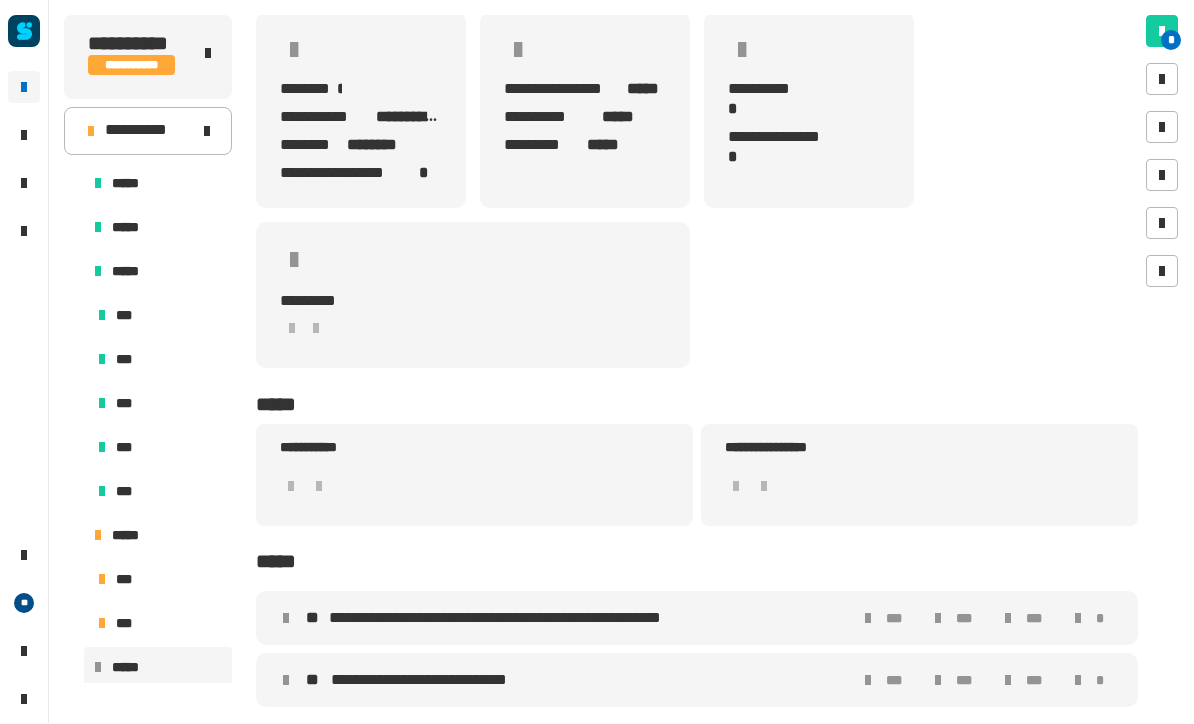 click on "**********" at bounding box center (521, 619) 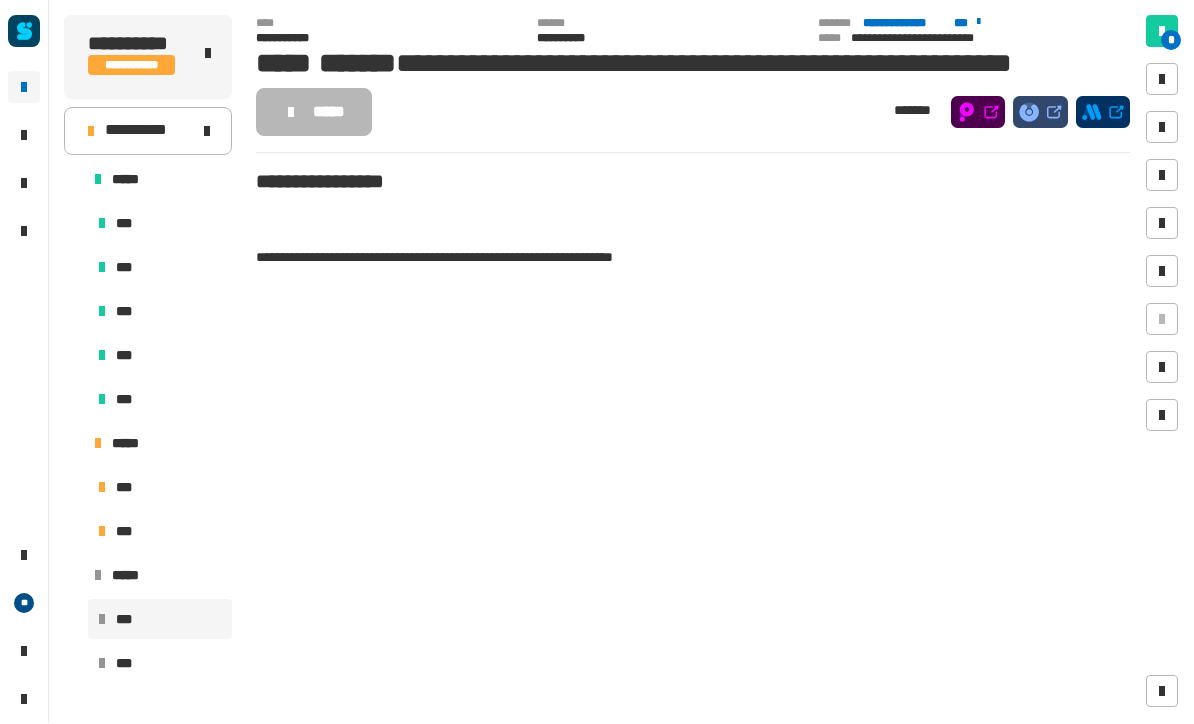 scroll, scrollTop: 92, scrollLeft: 0, axis: vertical 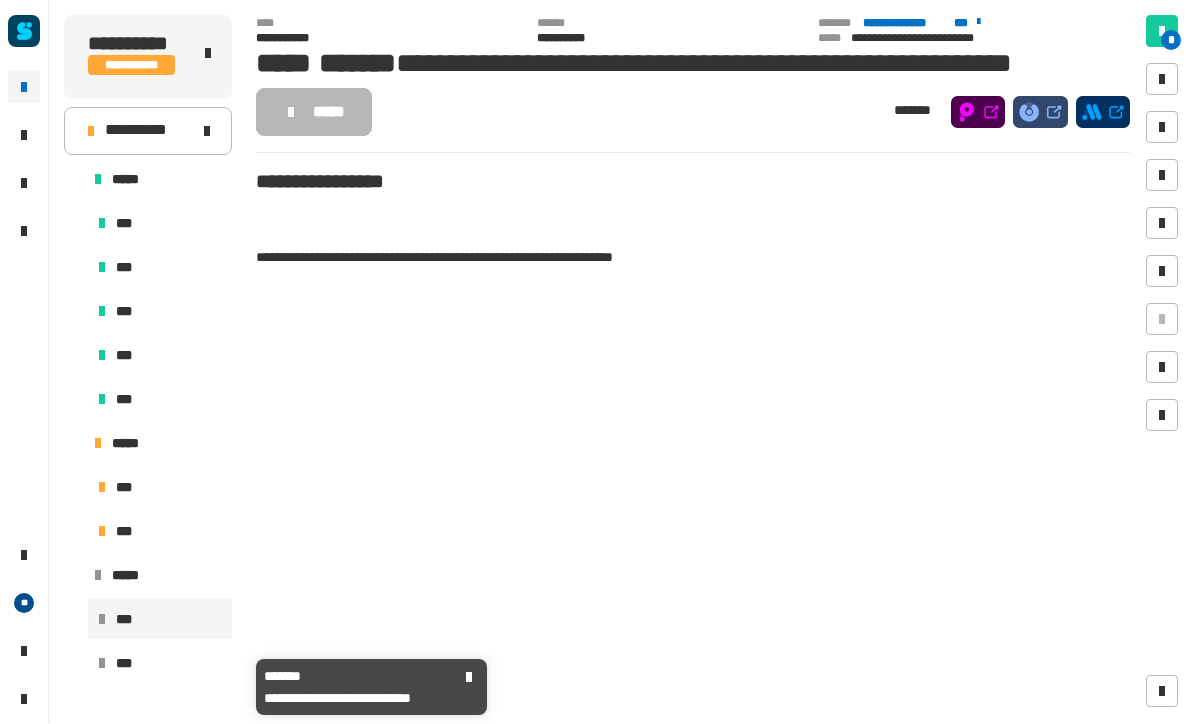 click on "***" at bounding box center [126, 664] 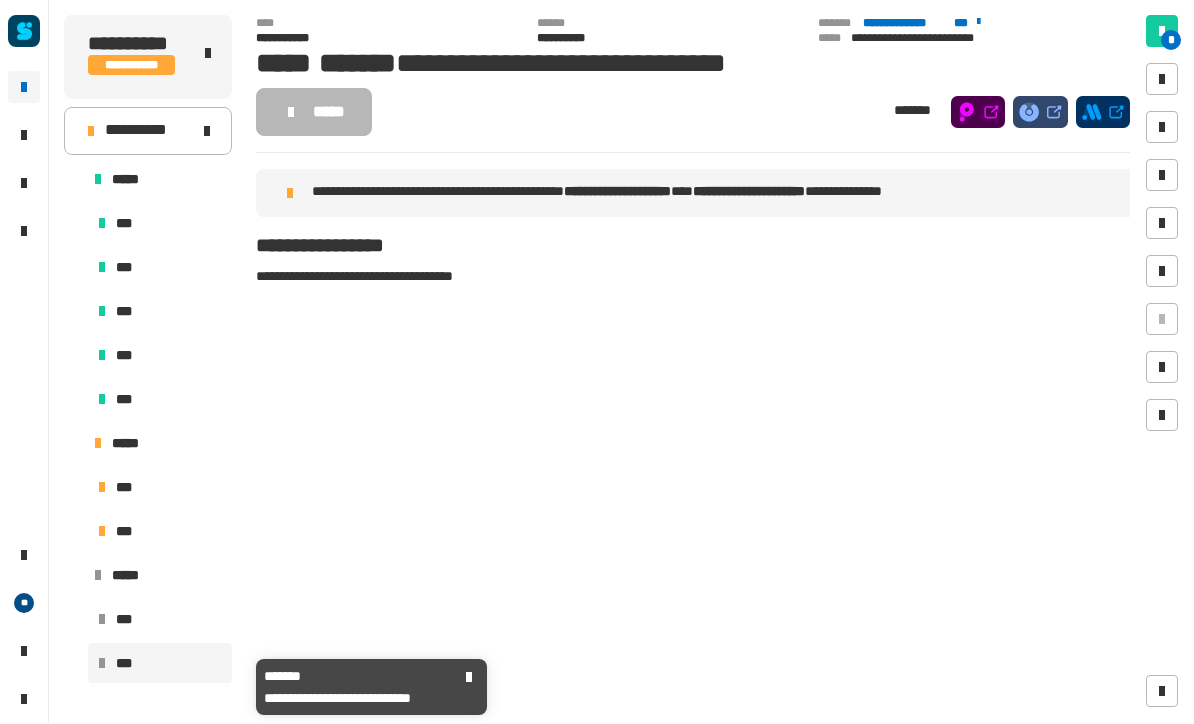 click 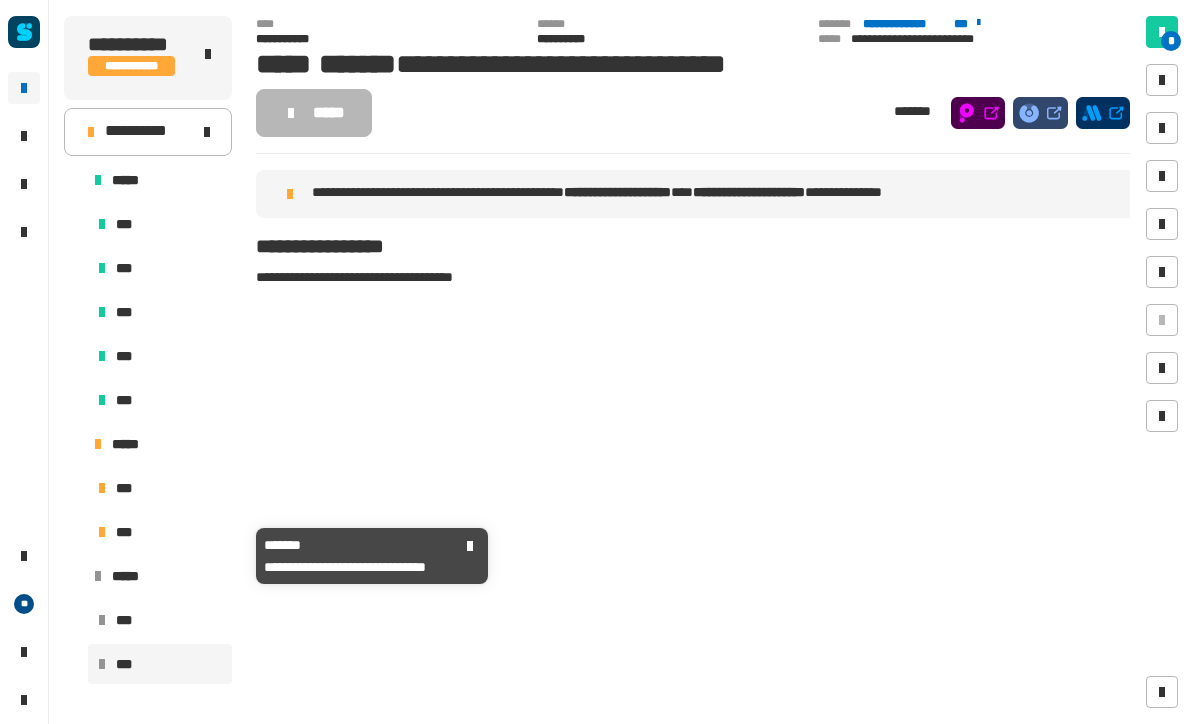 click on "***" at bounding box center (160, 532) 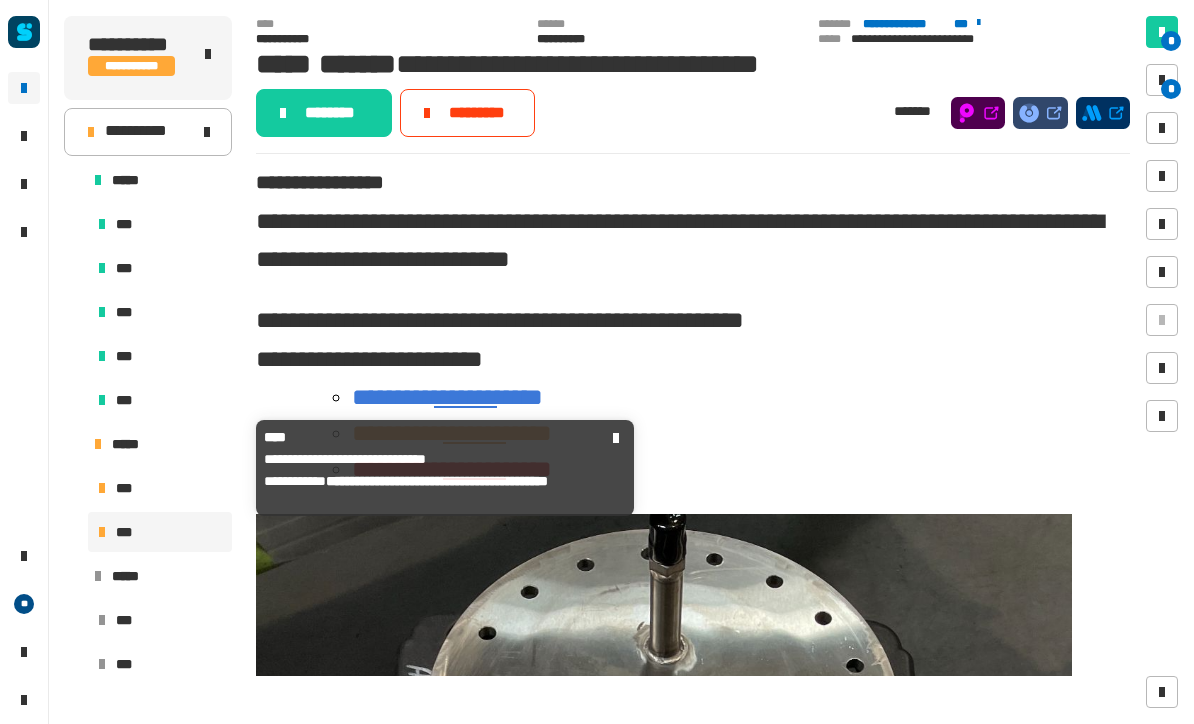 click on "*****" at bounding box center [133, 444] 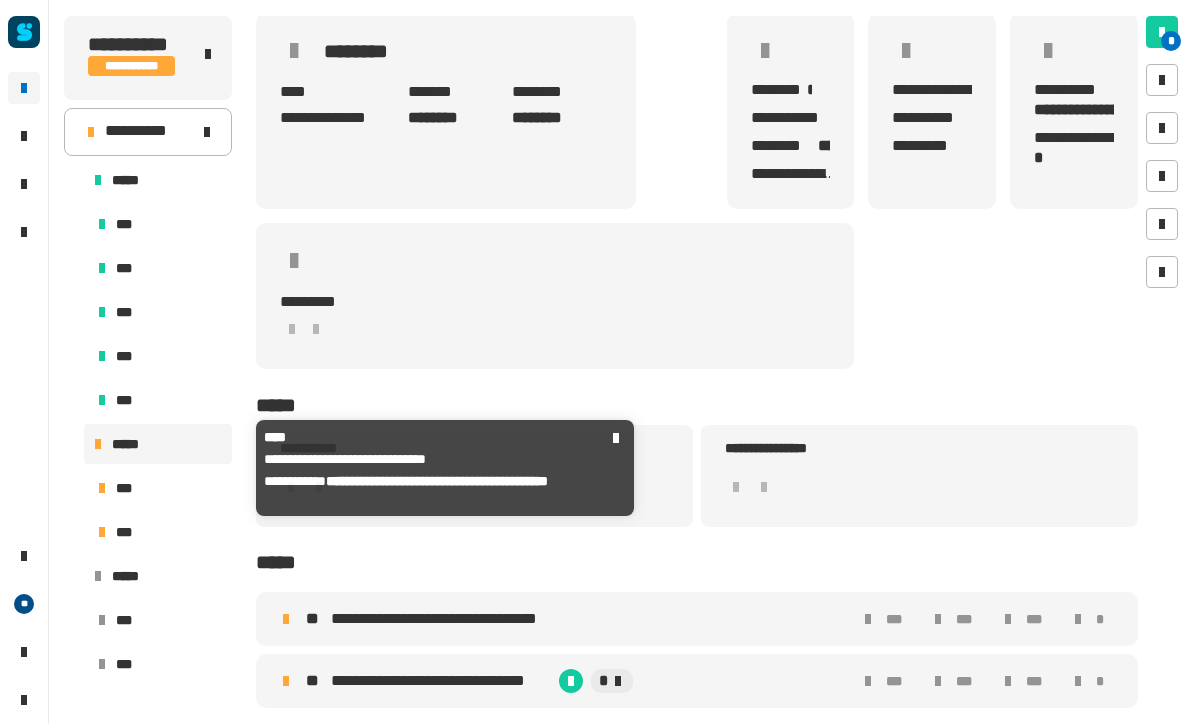 scroll, scrollTop: 141, scrollLeft: 0, axis: vertical 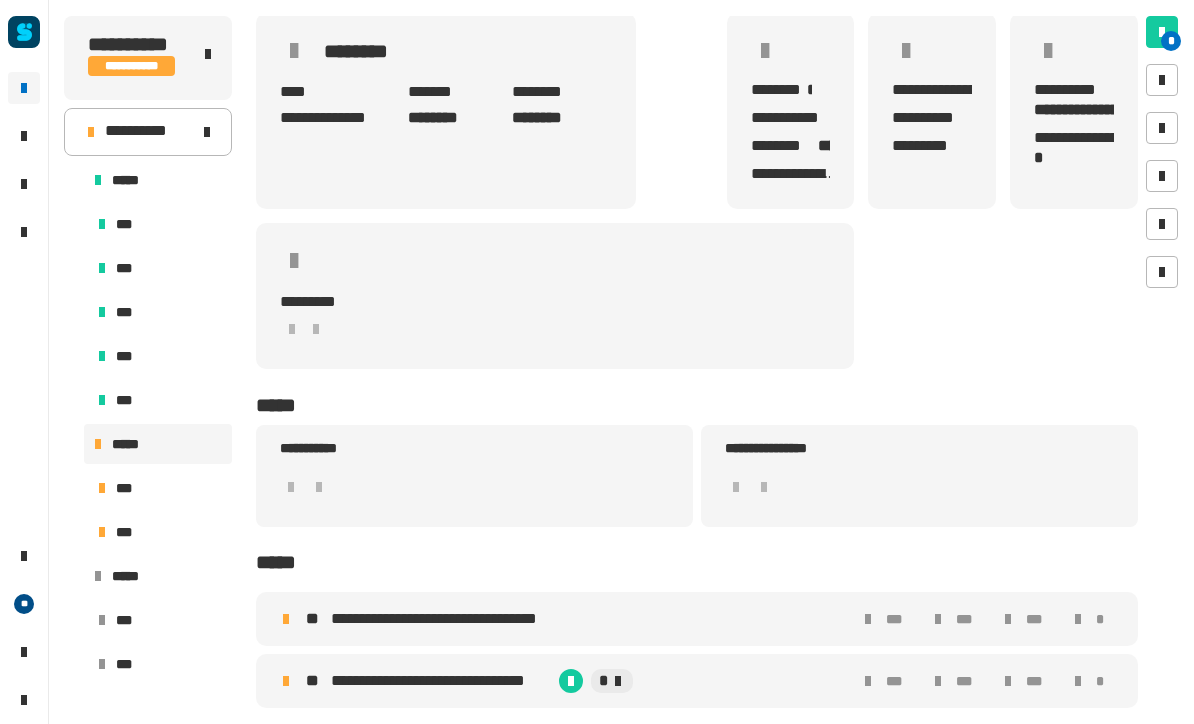 click on "**********" at bounding box center (697, 619) 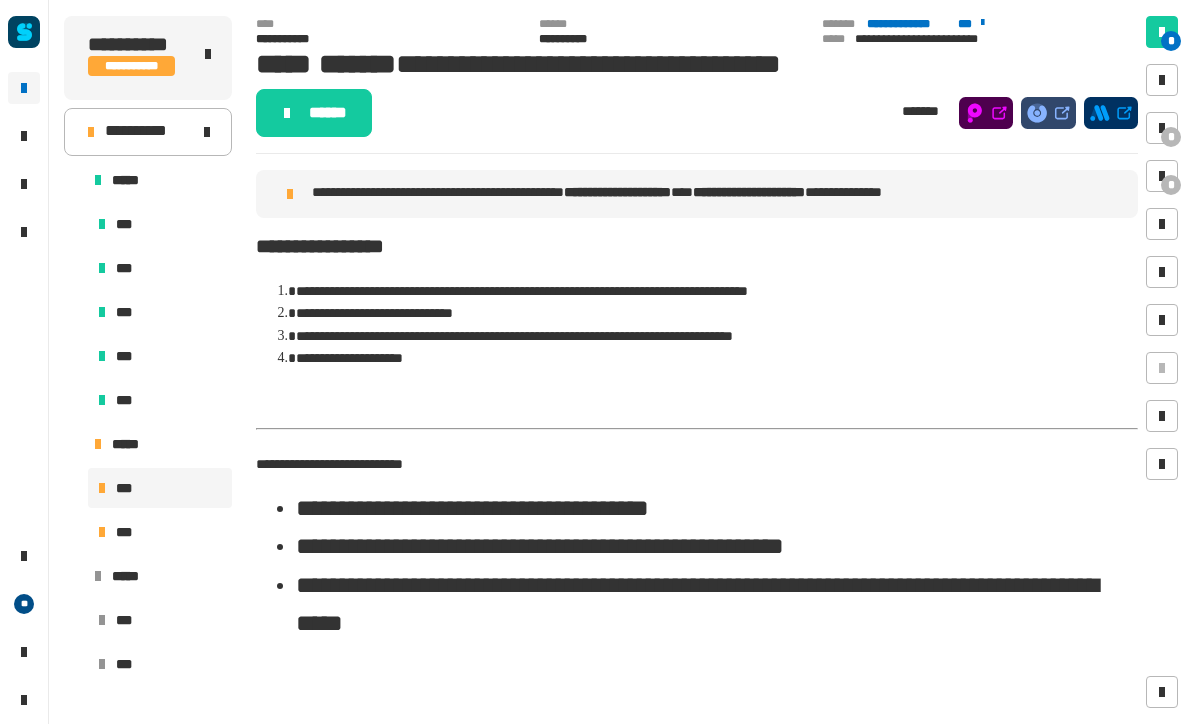 scroll, scrollTop: 0, scrollLeft: 0, axis: both 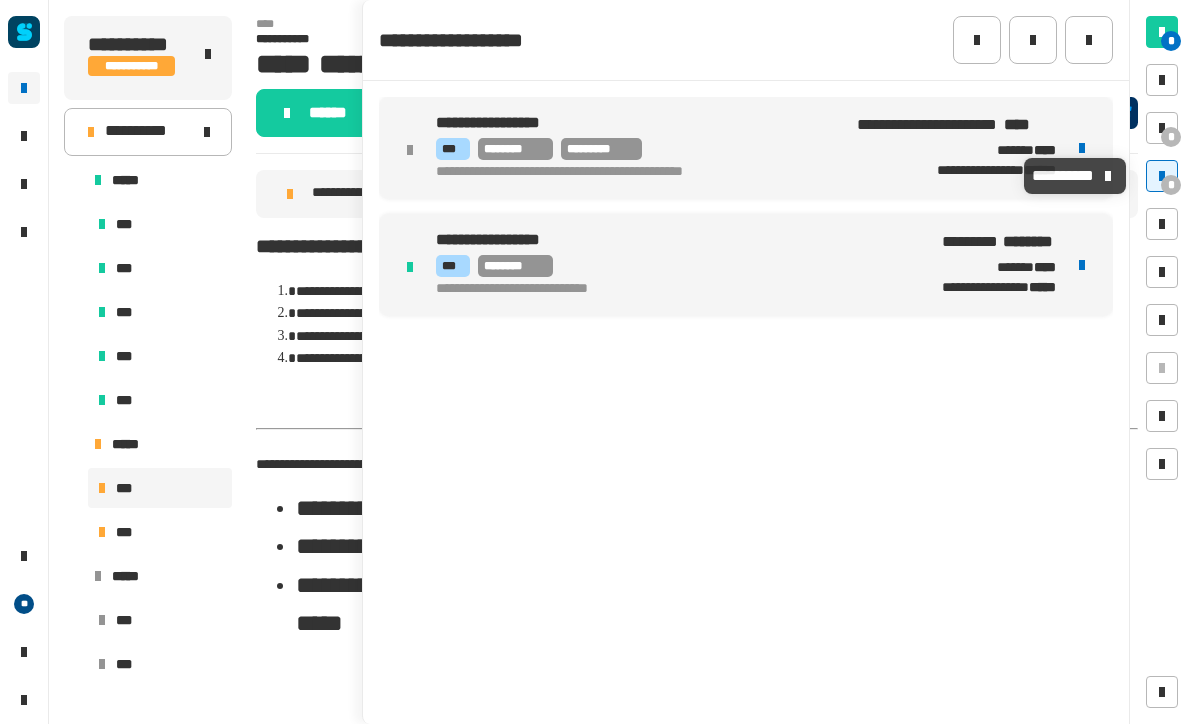 click 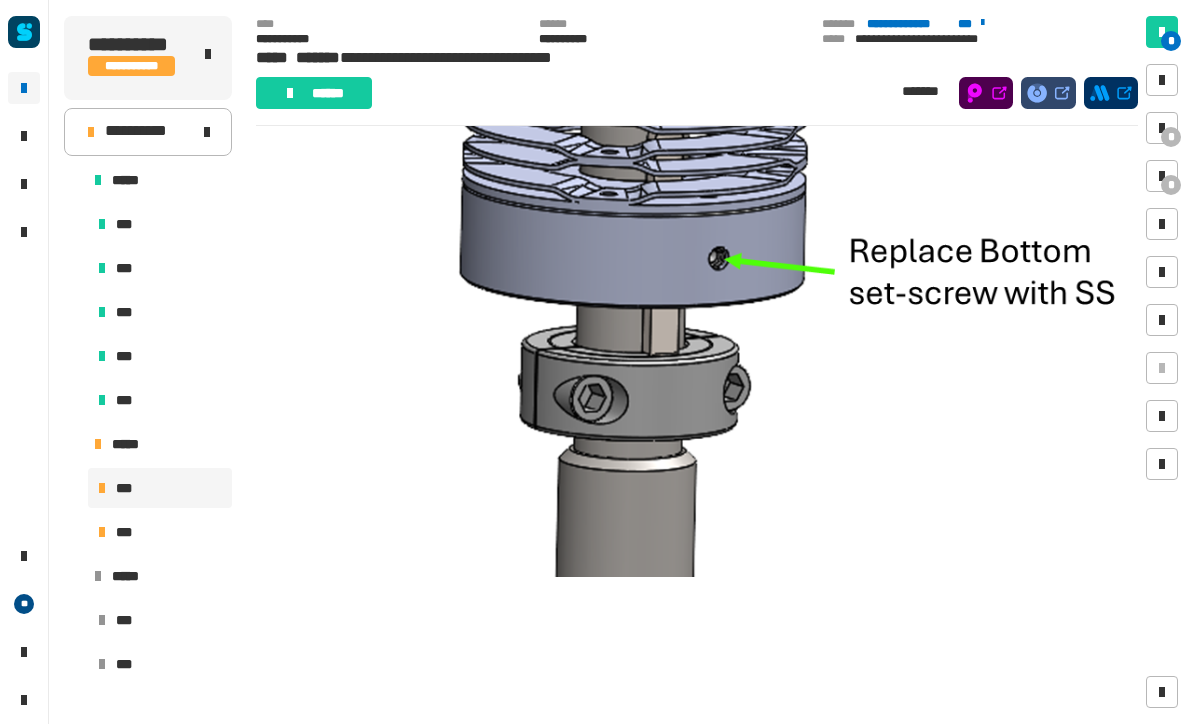 scroll, scrollTop: 890, scrollLeft: 0, axis: vertical 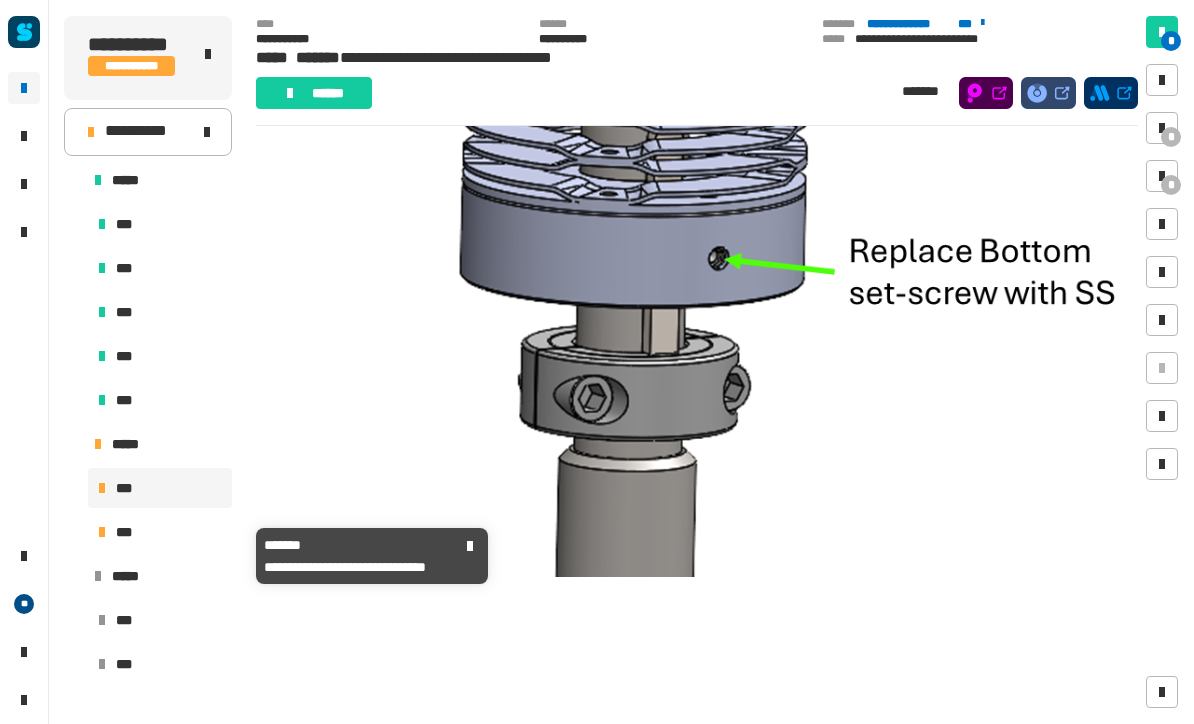 click on "***" at bounding box center (126, 532) 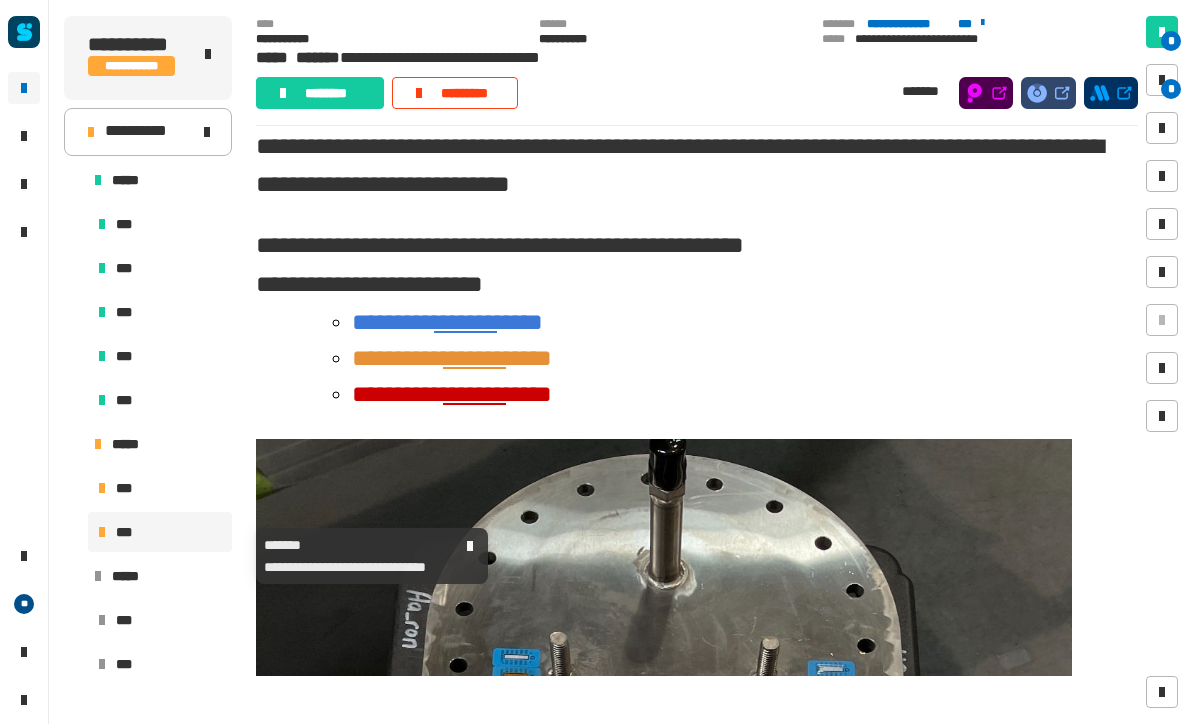 scroll, scrollTop: 54, scrollLeft: 0, axis: vertical 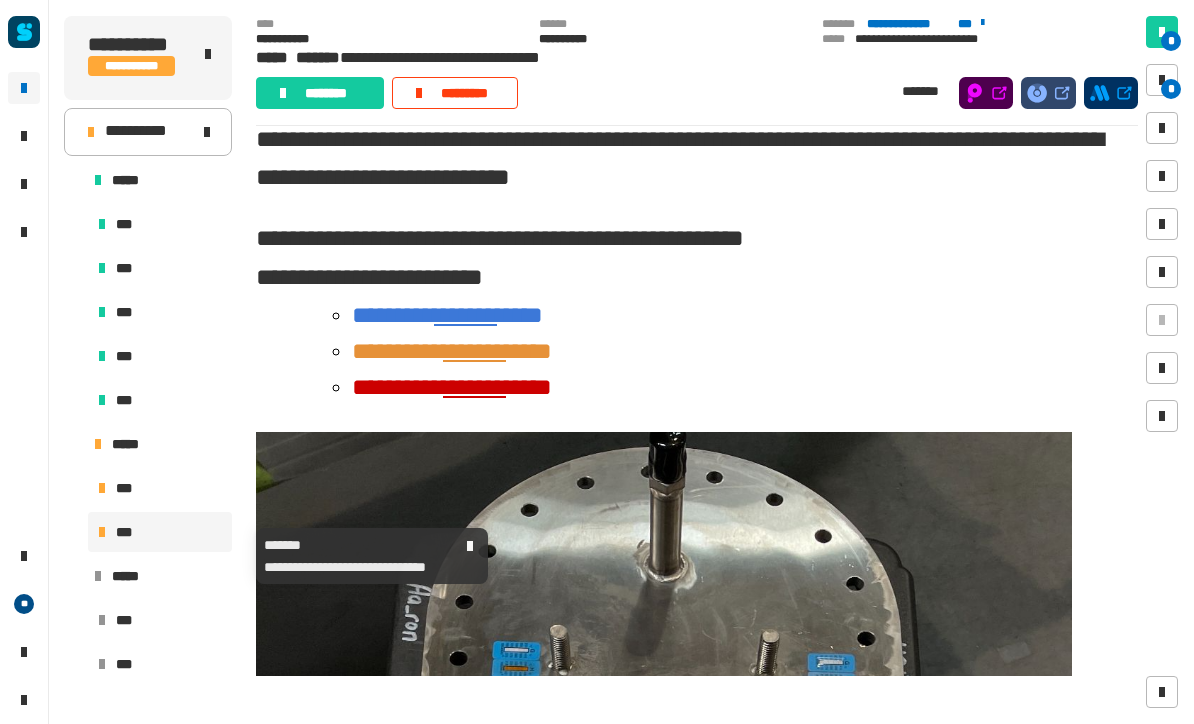 click at bounding box center [1162, 80] 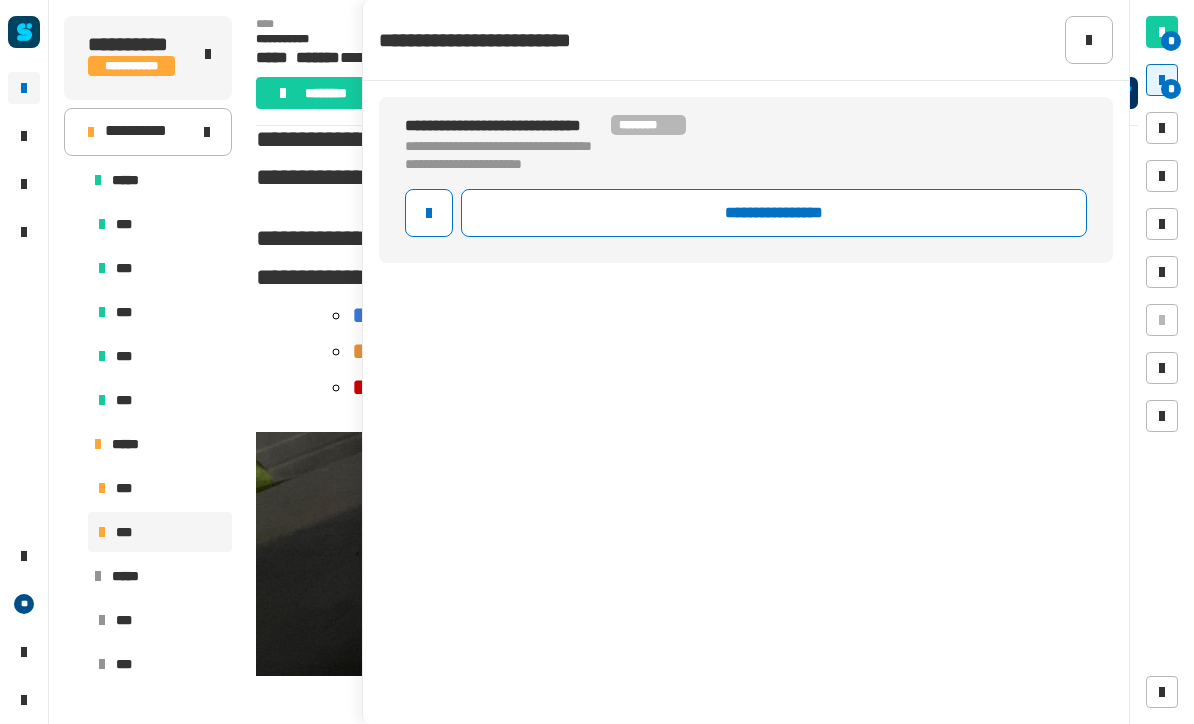 click on "**********" at bounding box center (697, 350) 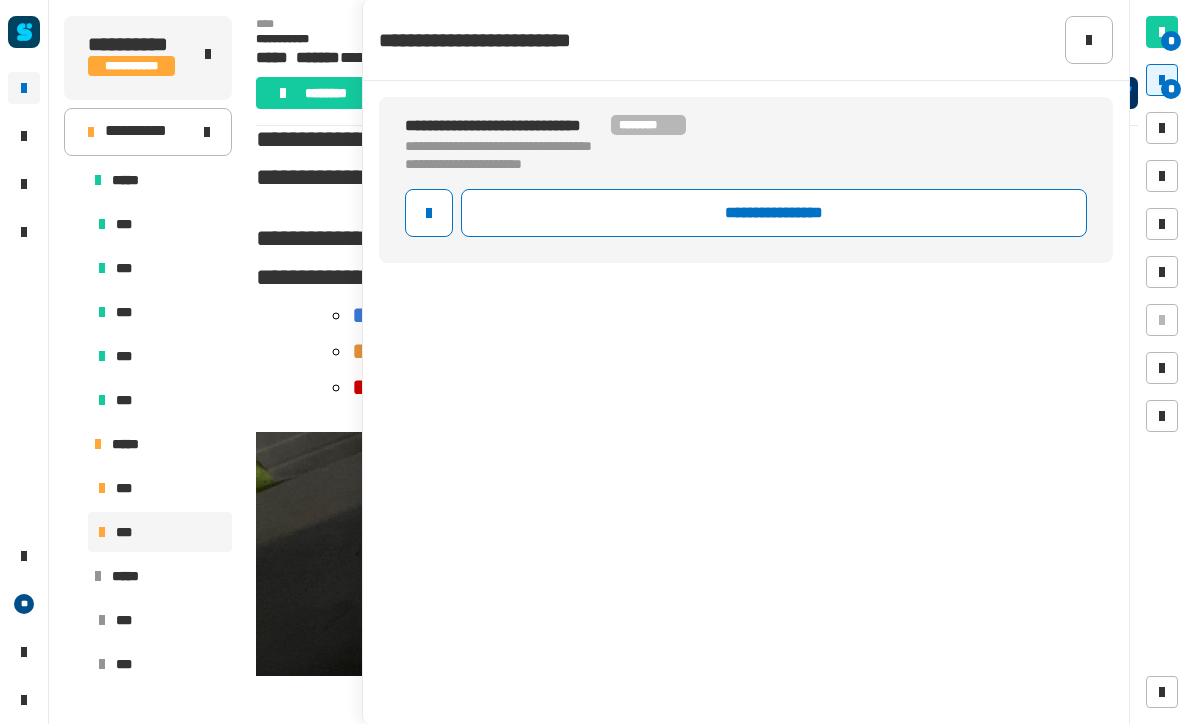 click 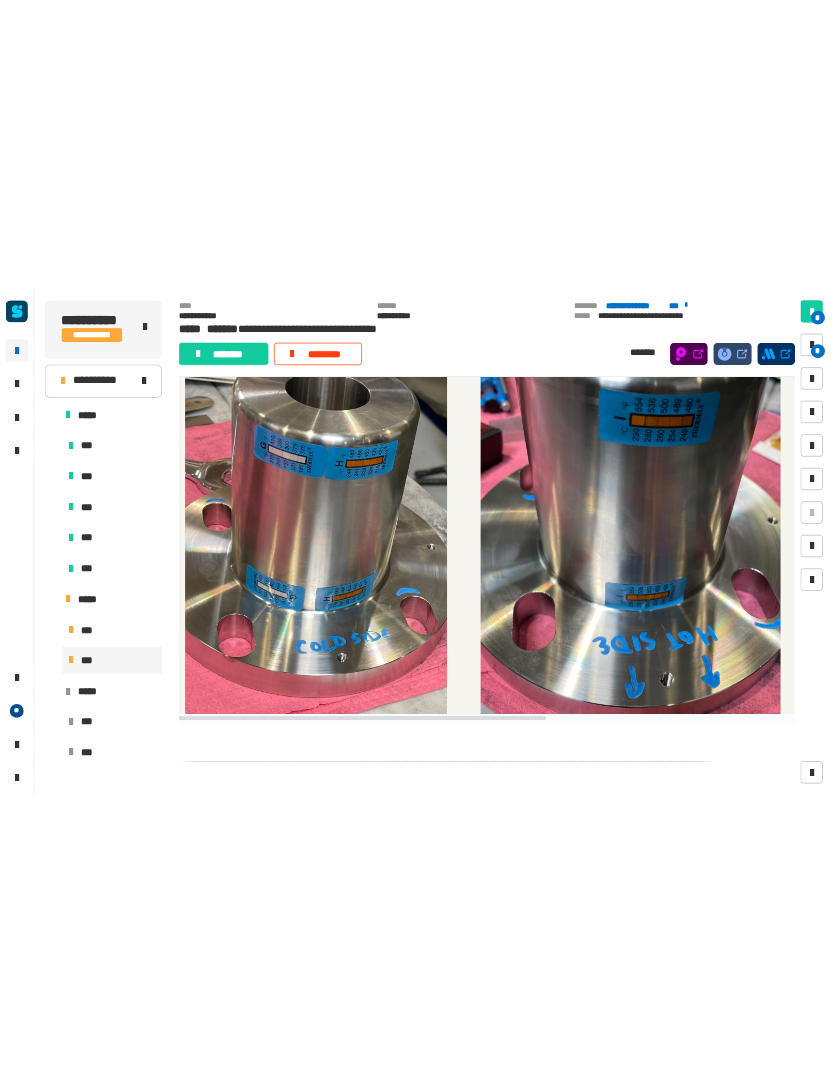 scroll, scrollTop: 2169, scrollLeft: 0, axis: vertical 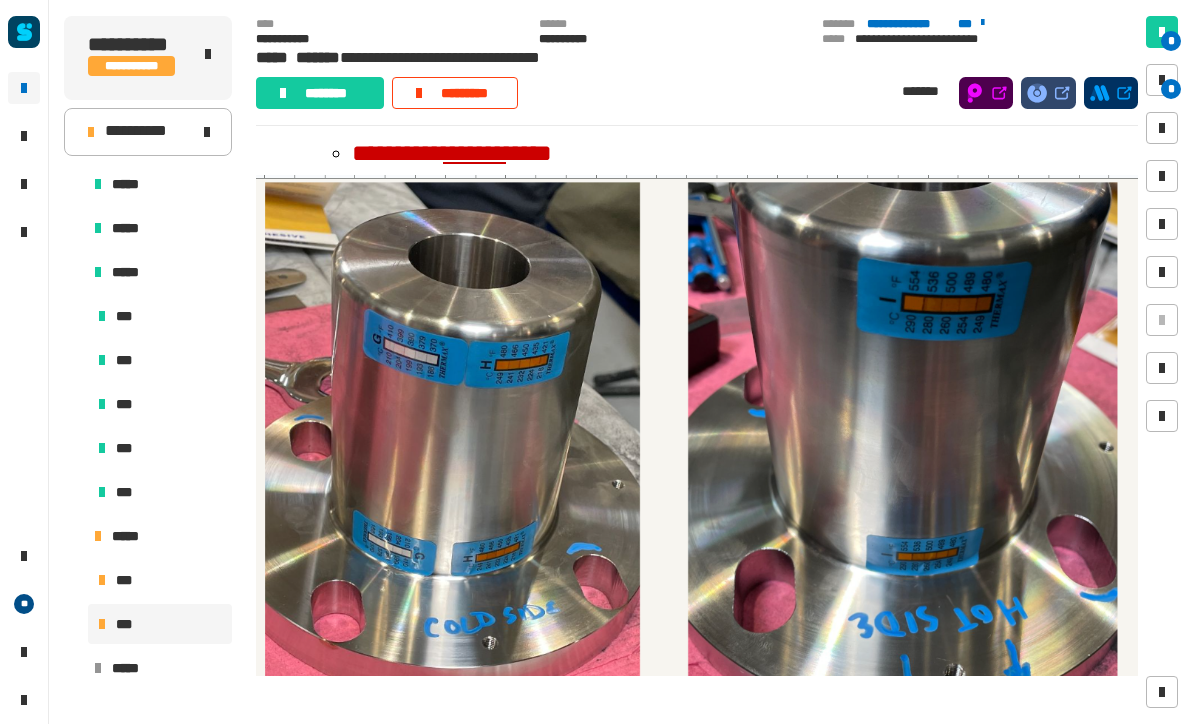 click on "*" at bounding box center [1171, 89] 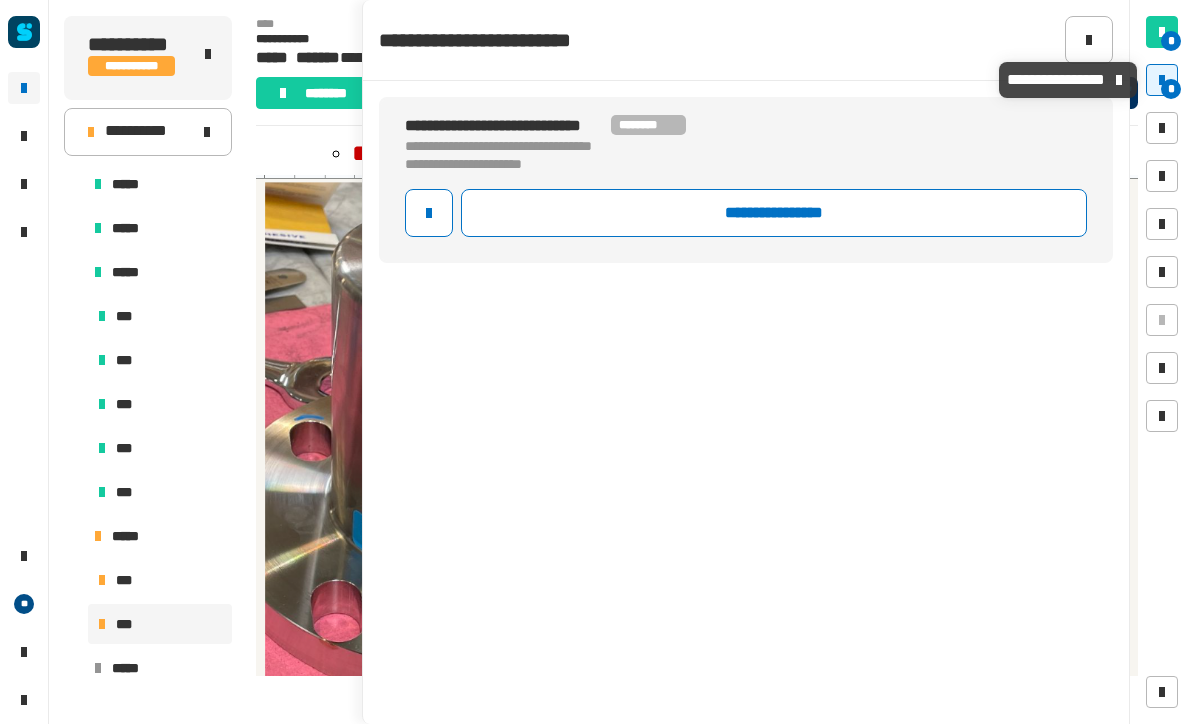 click at bounding box center (1162, 80) 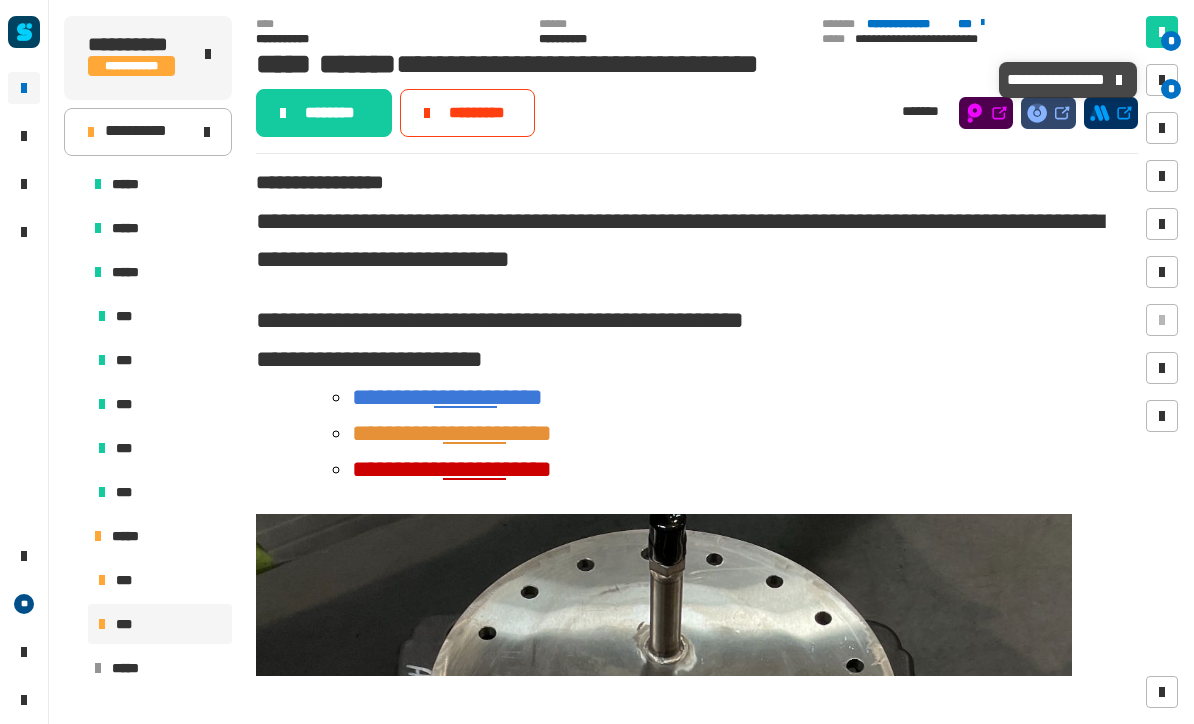 scroll, scrollTop: 0, scrollLeft: 0, axis: both 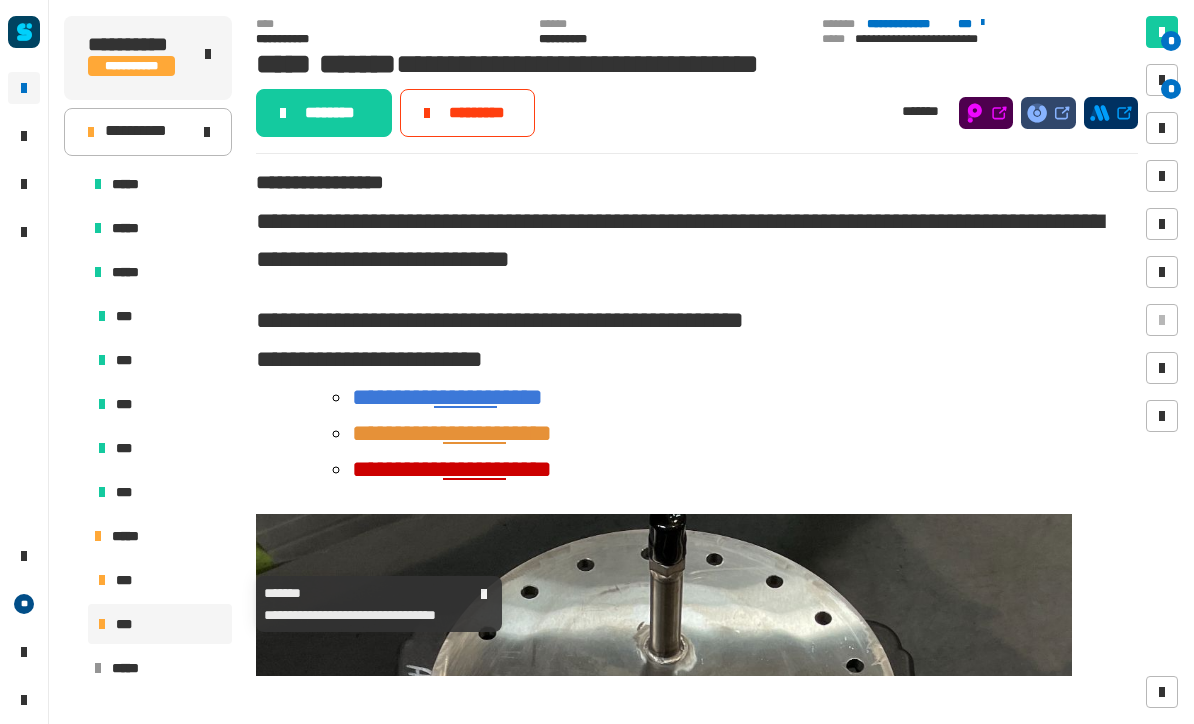 click on "***" at bounding box center [160, 580] 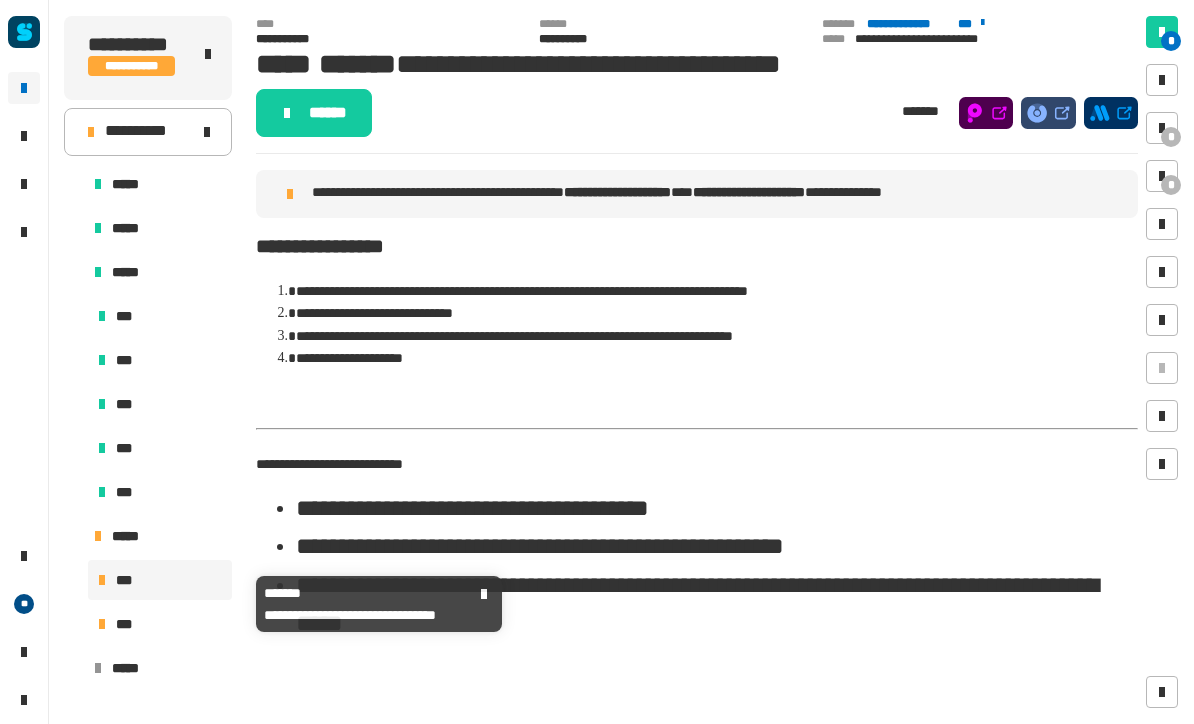 scroll, scrollTop: 197, scrollLeft: 0, axis: vertical 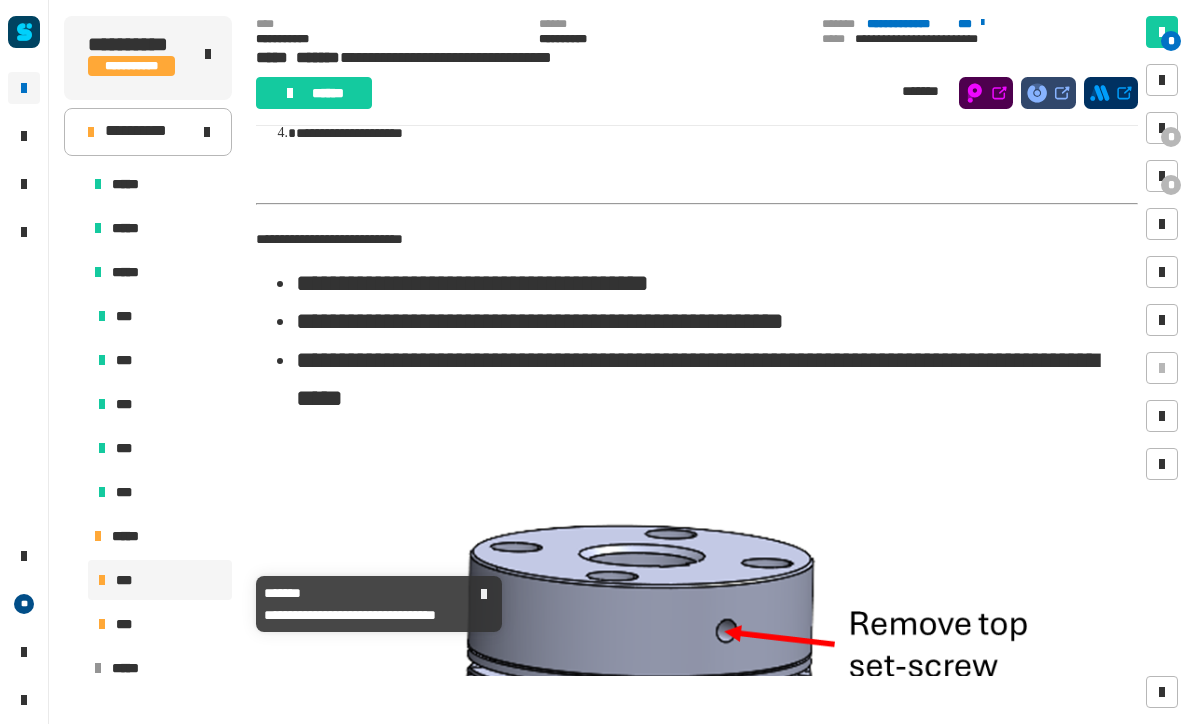 click at bounding box center (1162, 128) 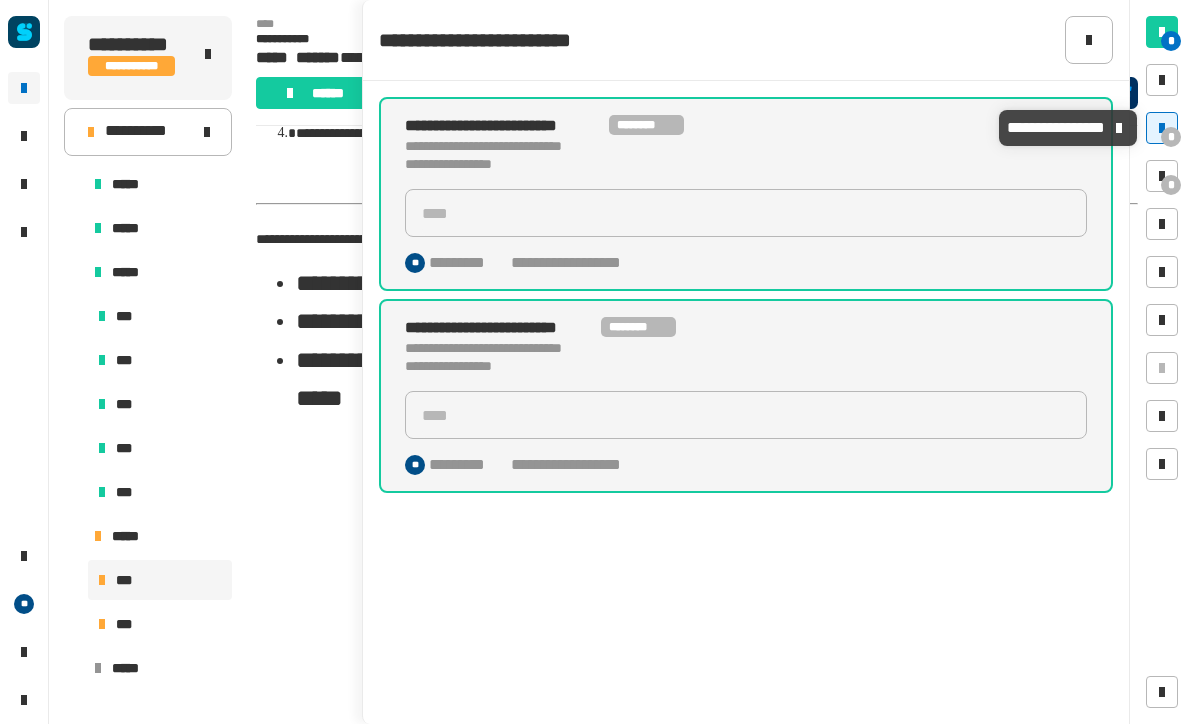 click on "*" at bounding box center (1162, 176) 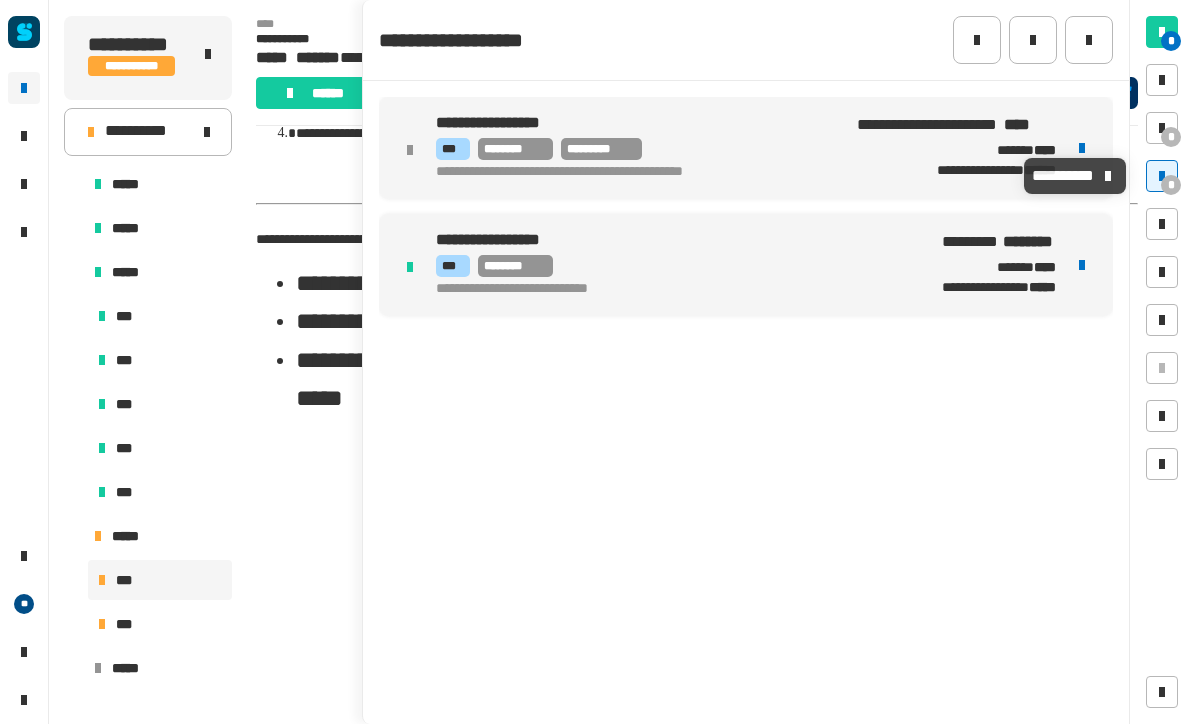 click 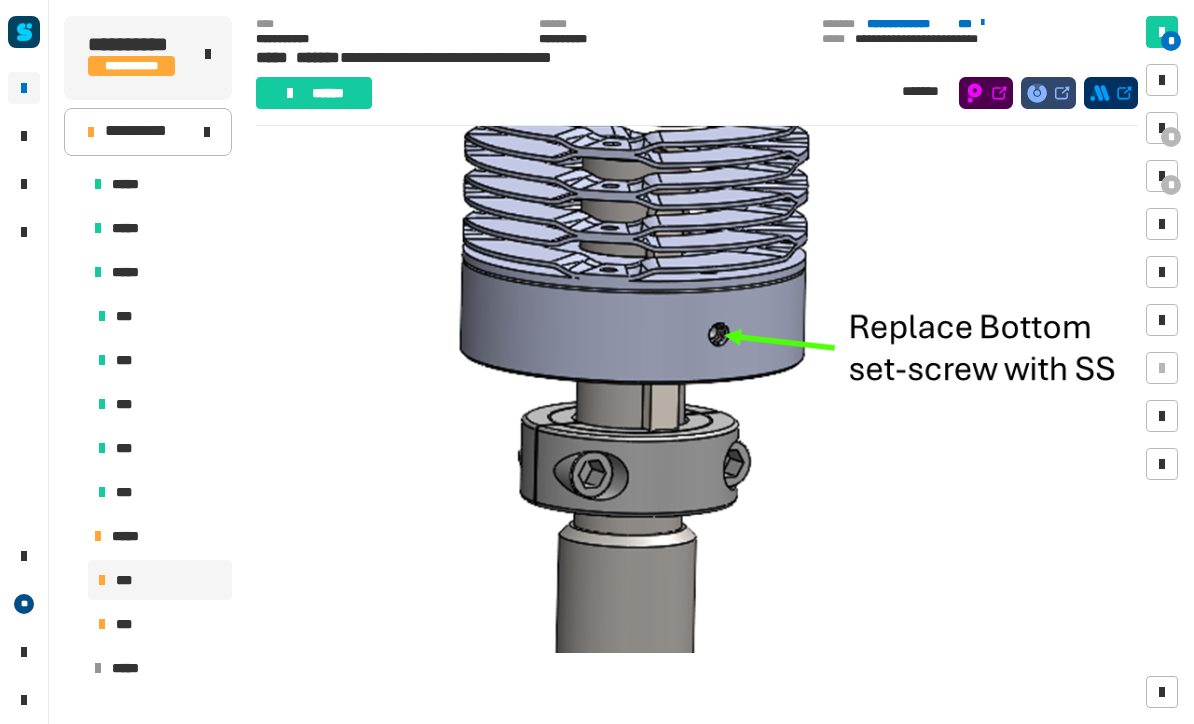scroll, scrollTop: 813, scrollLeft: 0, axis: vertical 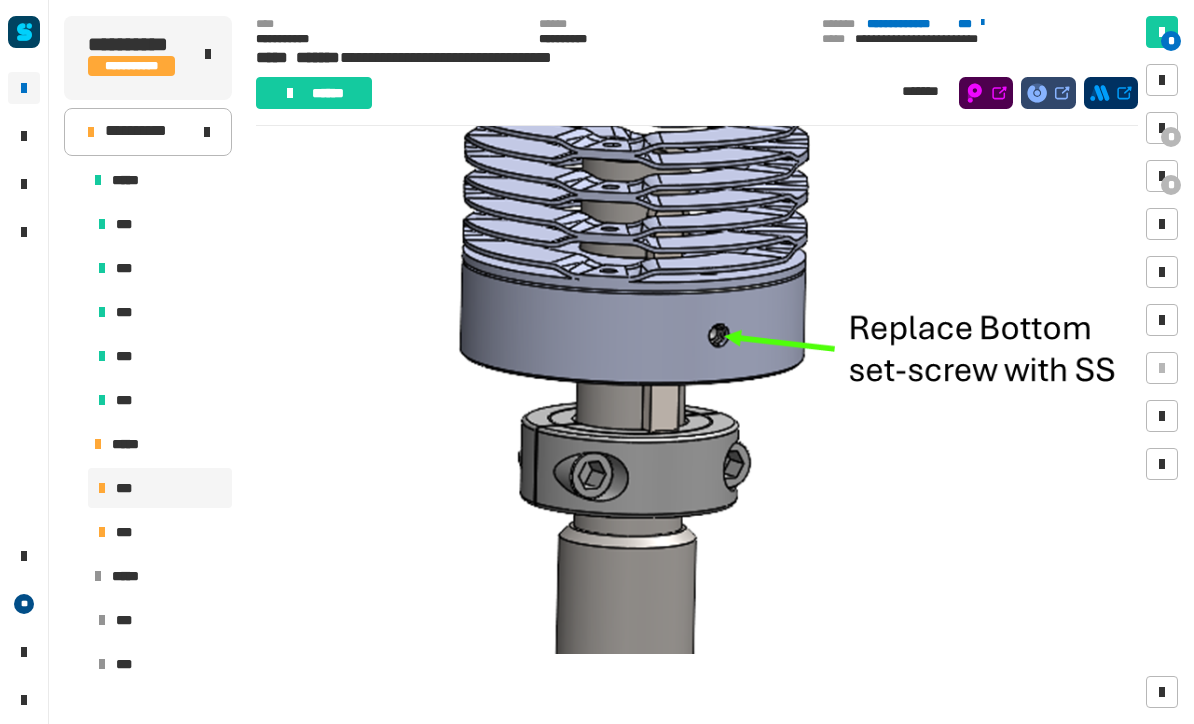 click on "*****" at bounding box center [158, 576] 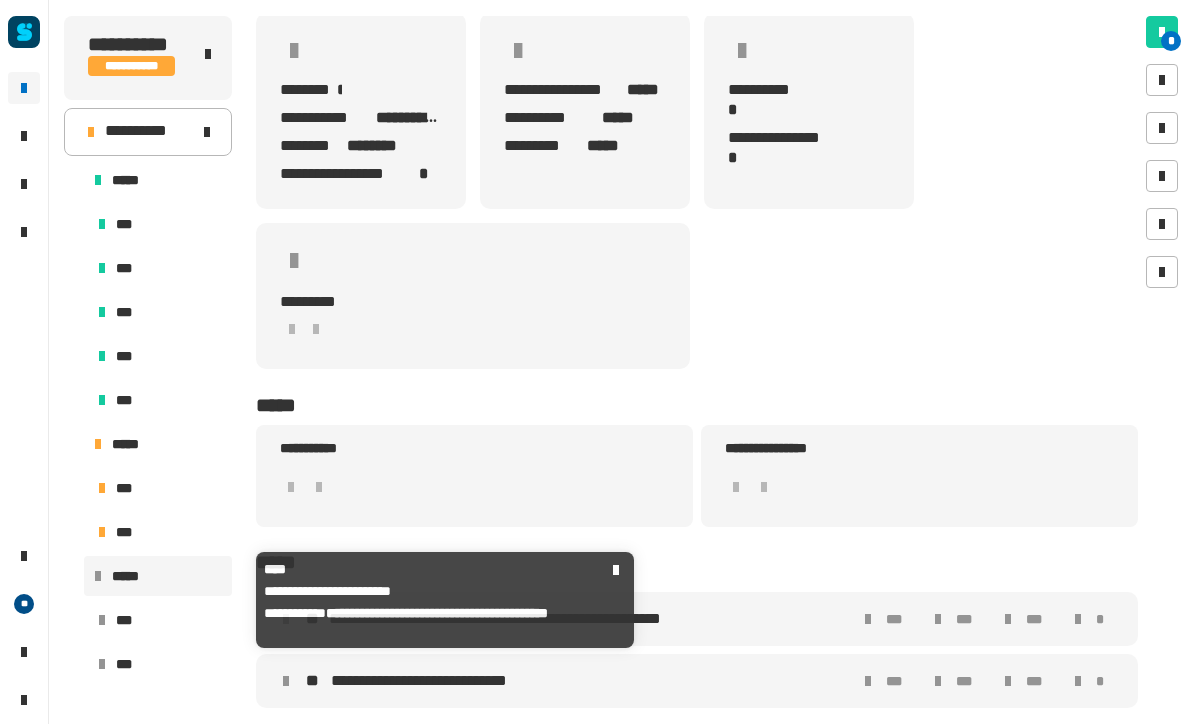 scroll, scrollTop: 125, scrollLeft: 0, axis: vertical 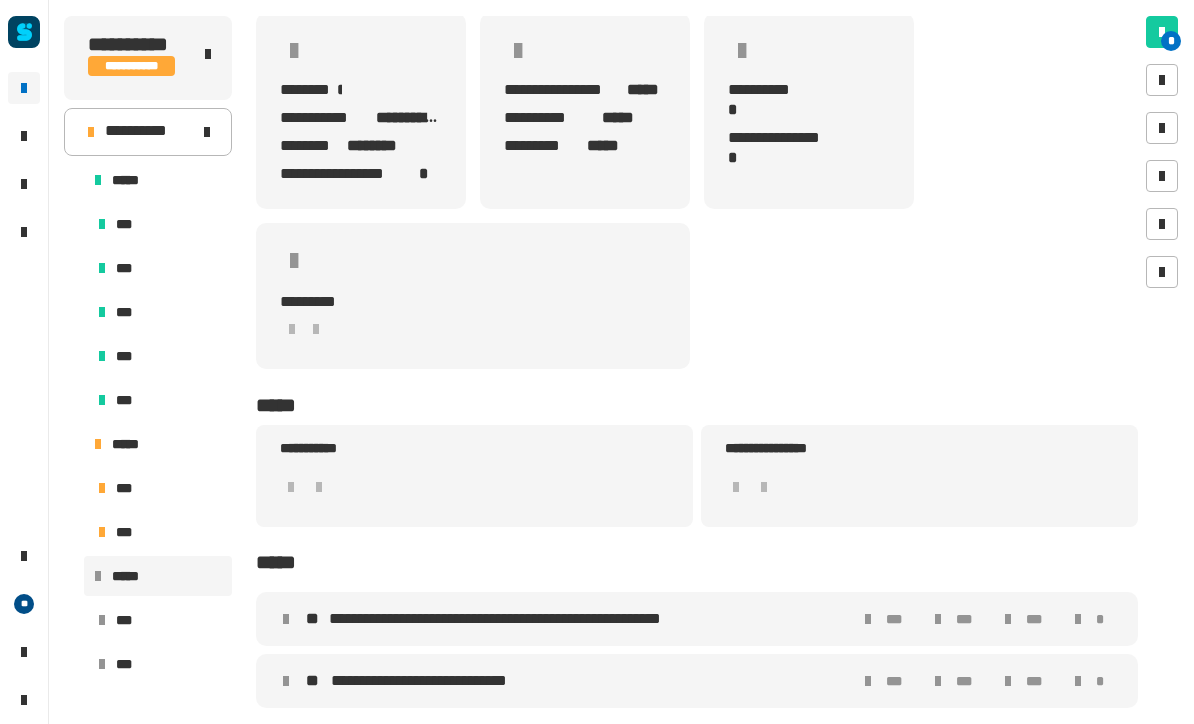 click on "**********" at bounding box center (521, 619) 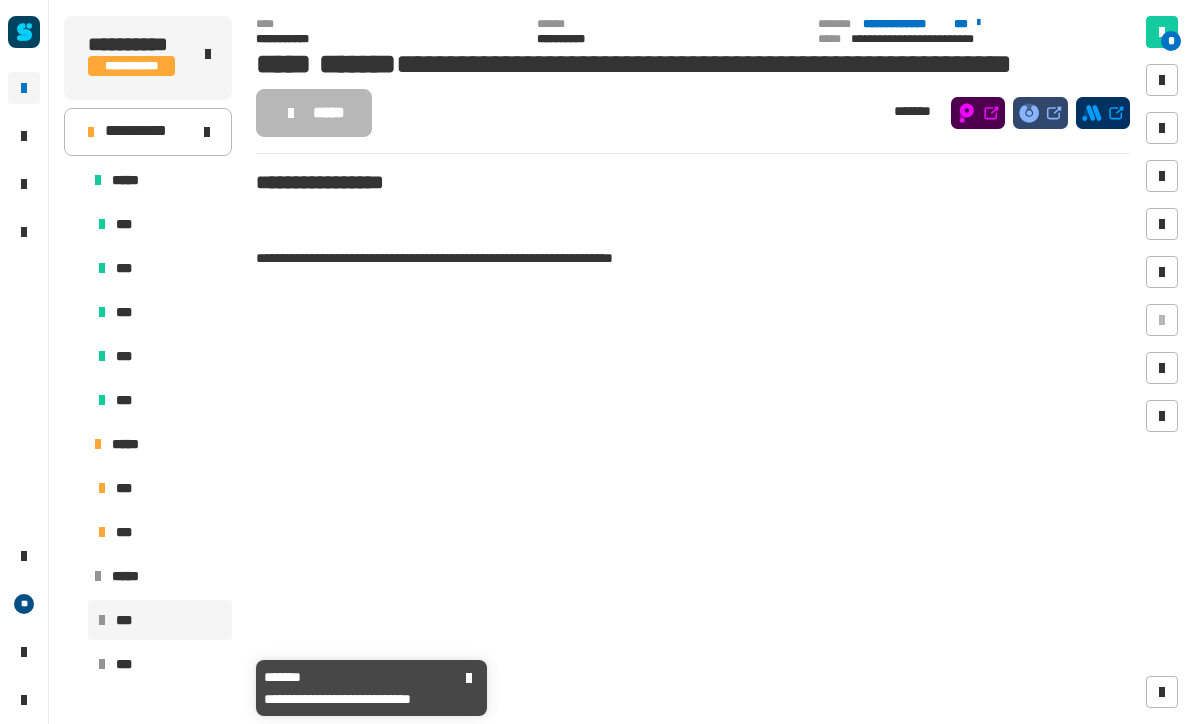 click on "***" at bounding box center [160, 664] 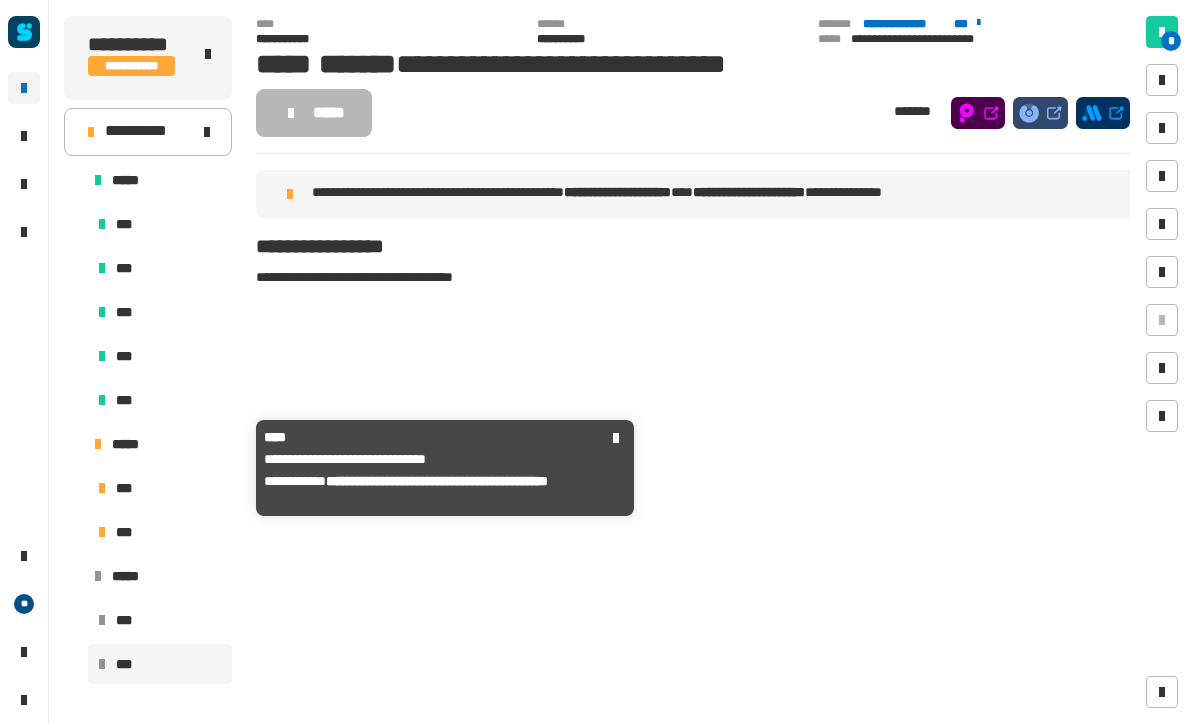 click on "*****" at bounding box center (158, 444) 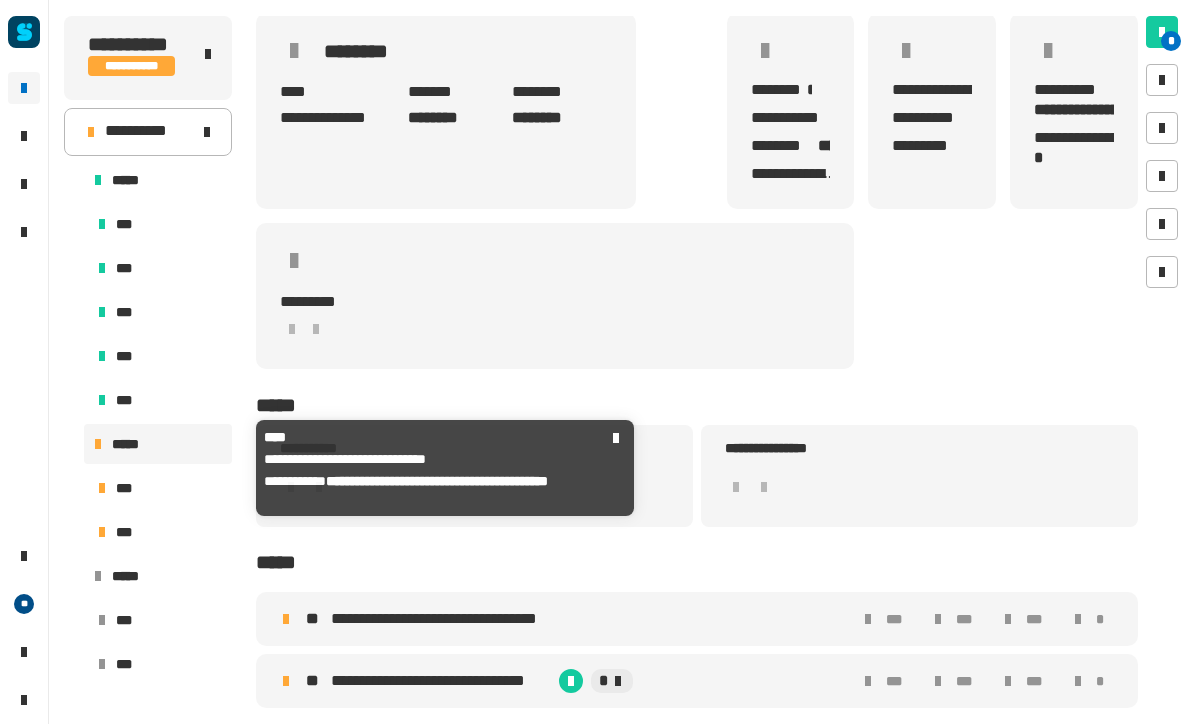 scroll, scrollTop: 141, scrollLeft: 0, axis: vertical 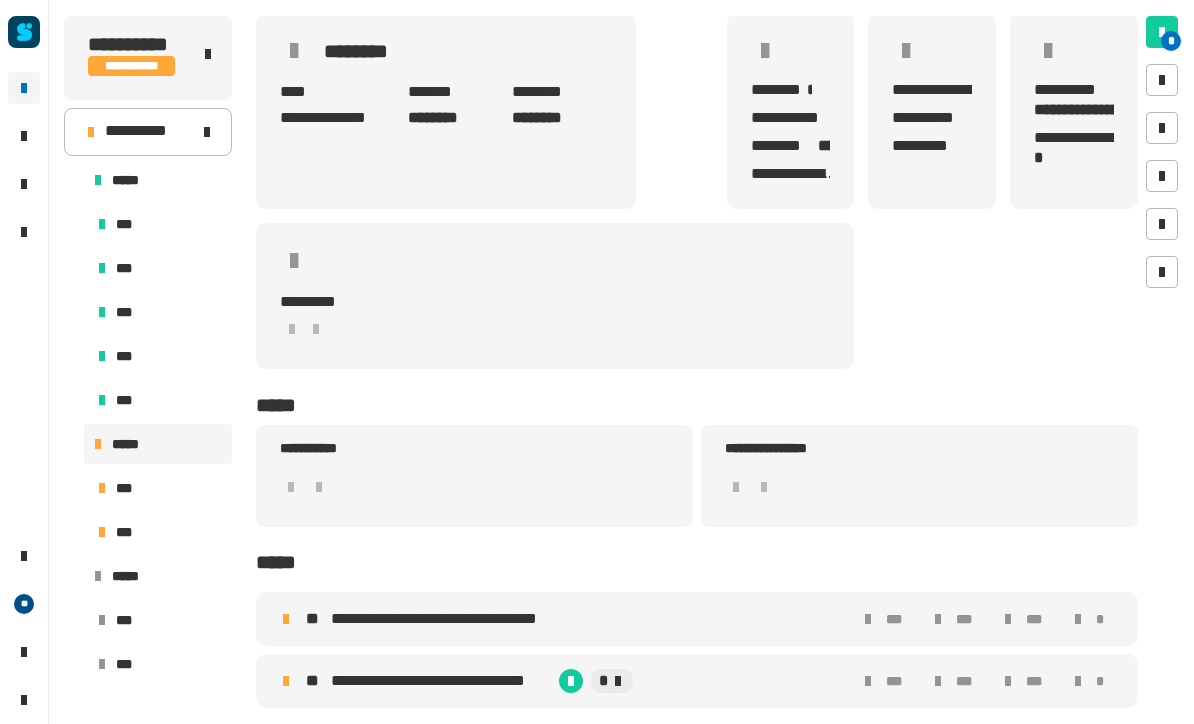 click on "**********" at bounding box center [441, 681] 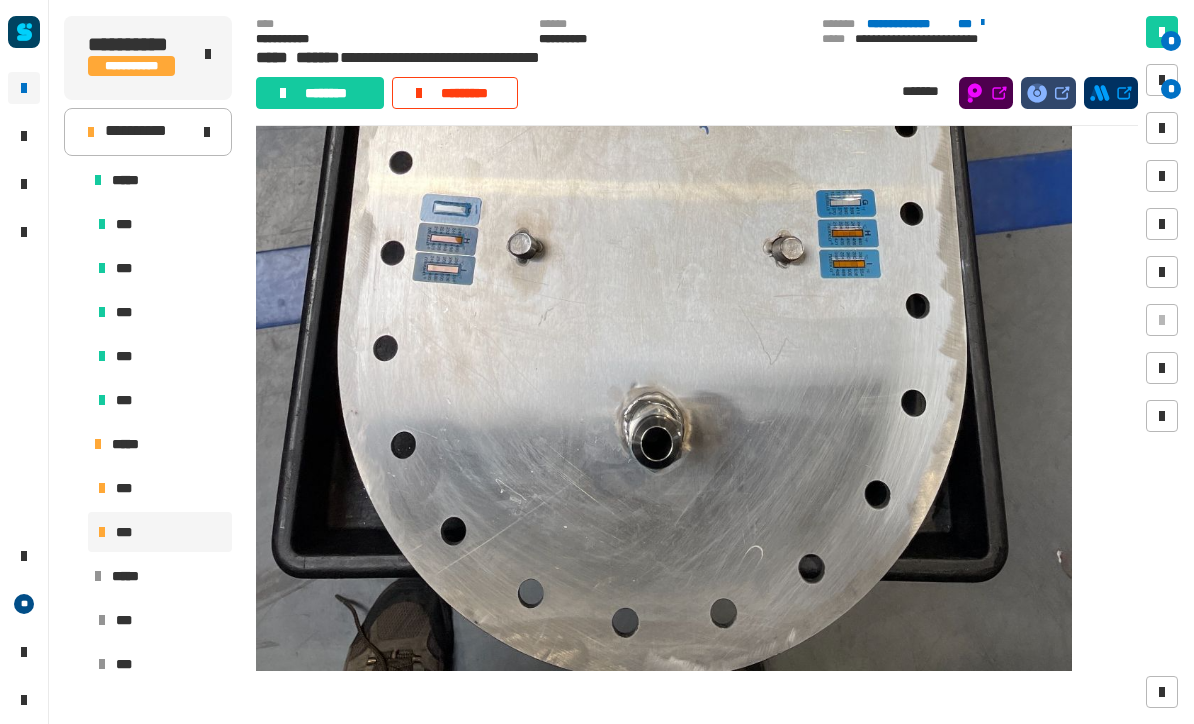 scroll, scrollTop: 1357, scrollLeft: 0, axis: vertical 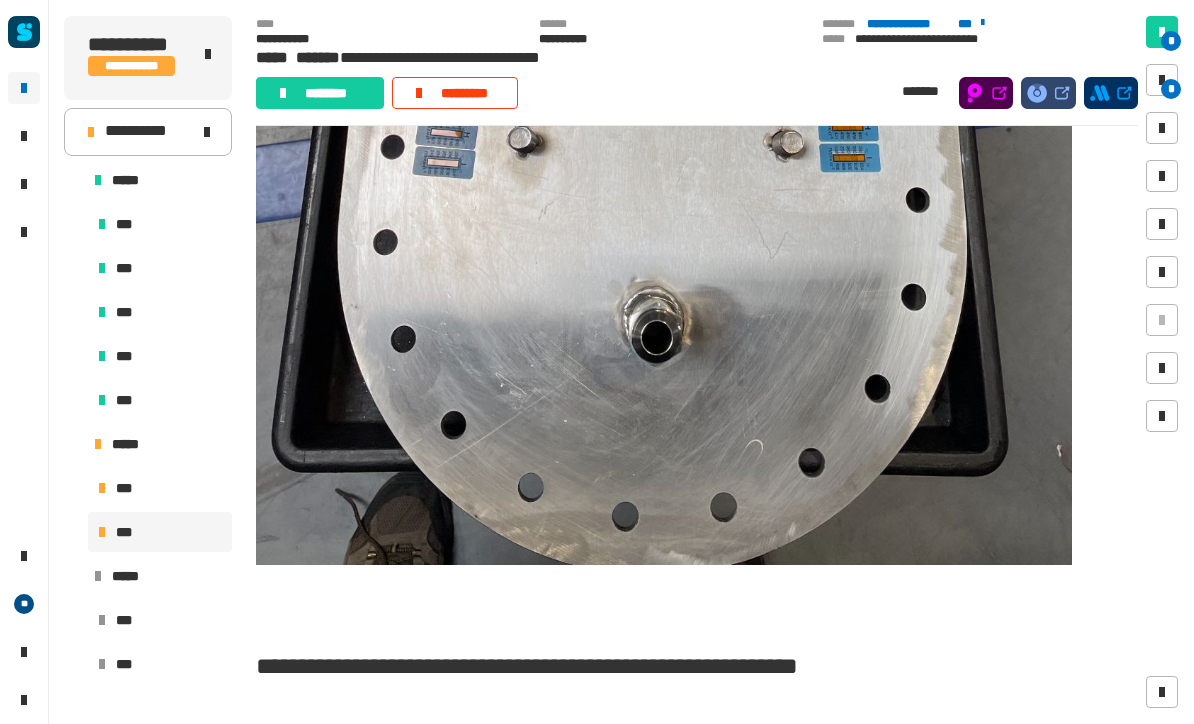 click at bounding box center [1162, 80] 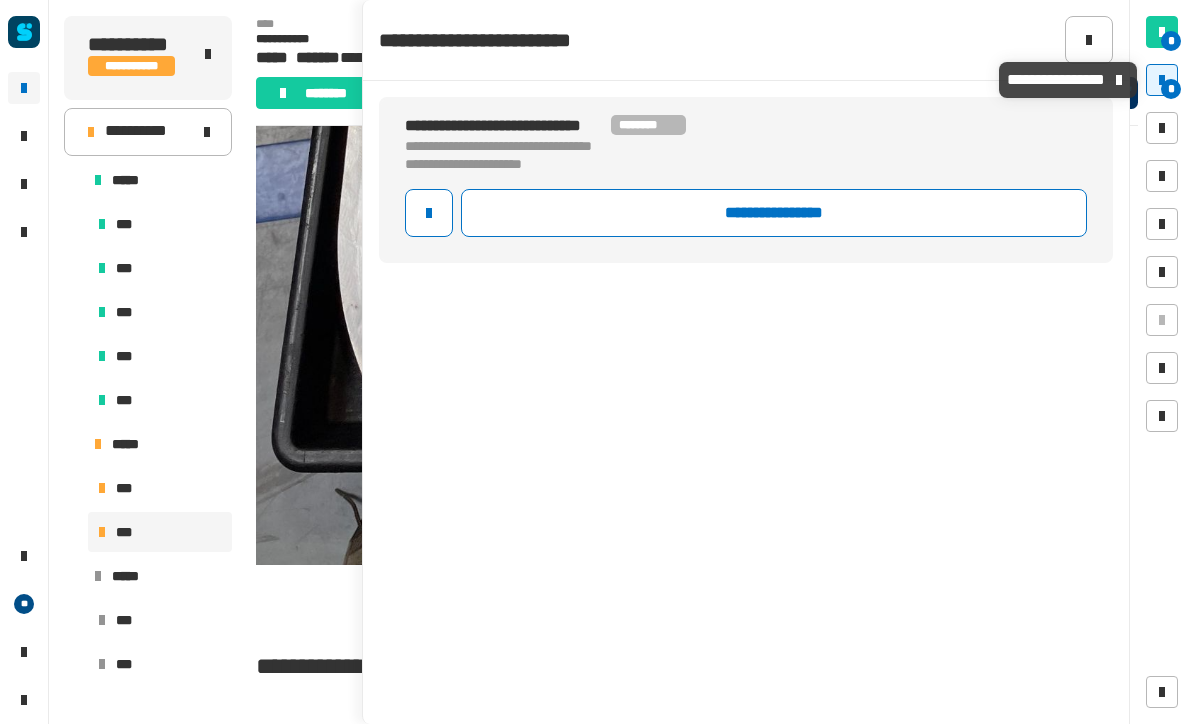 click 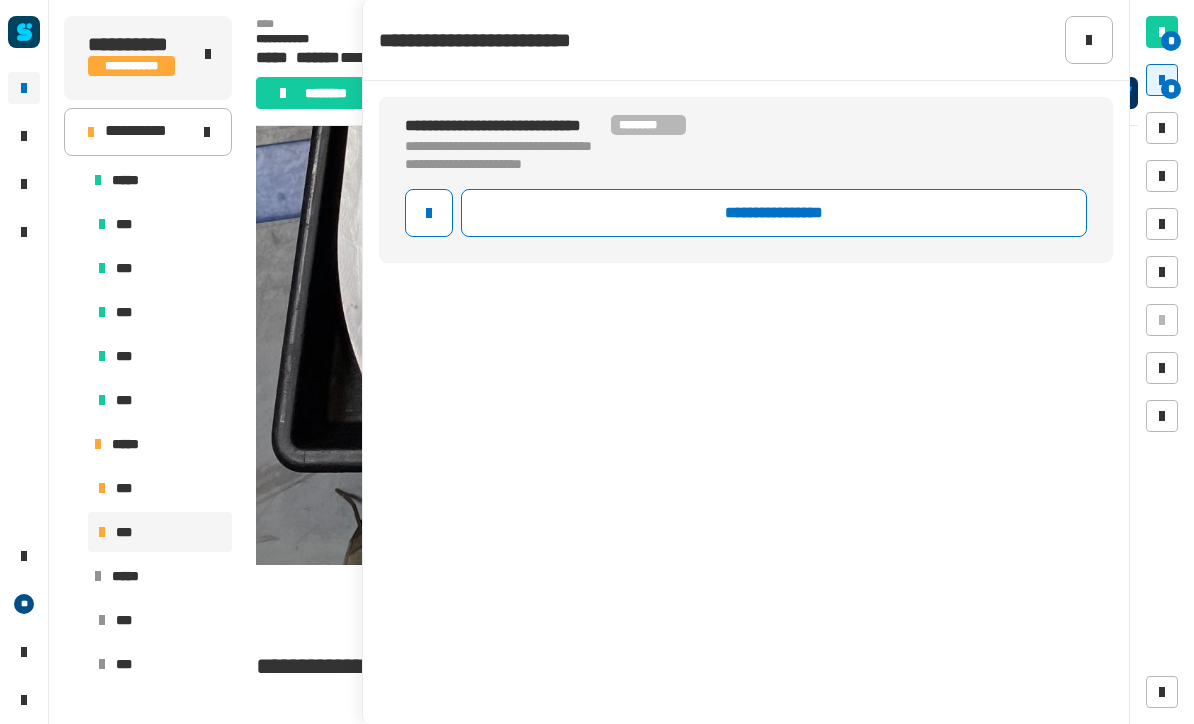 click at bounding box center [664, -153] 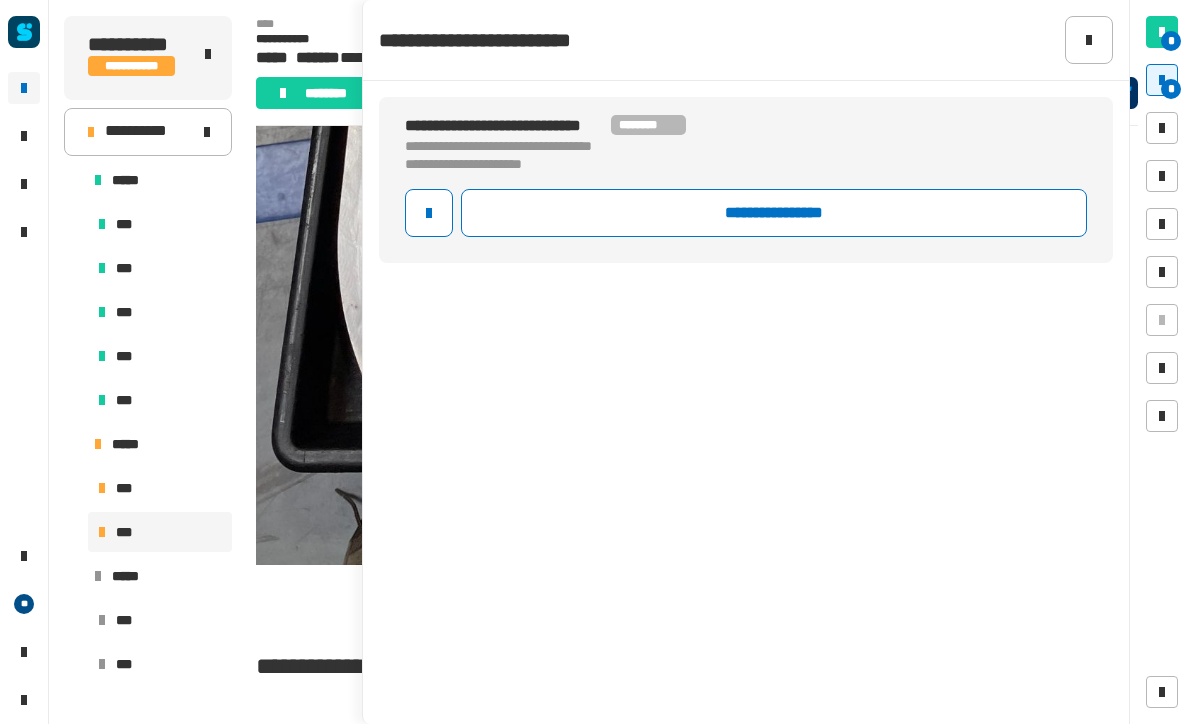 click 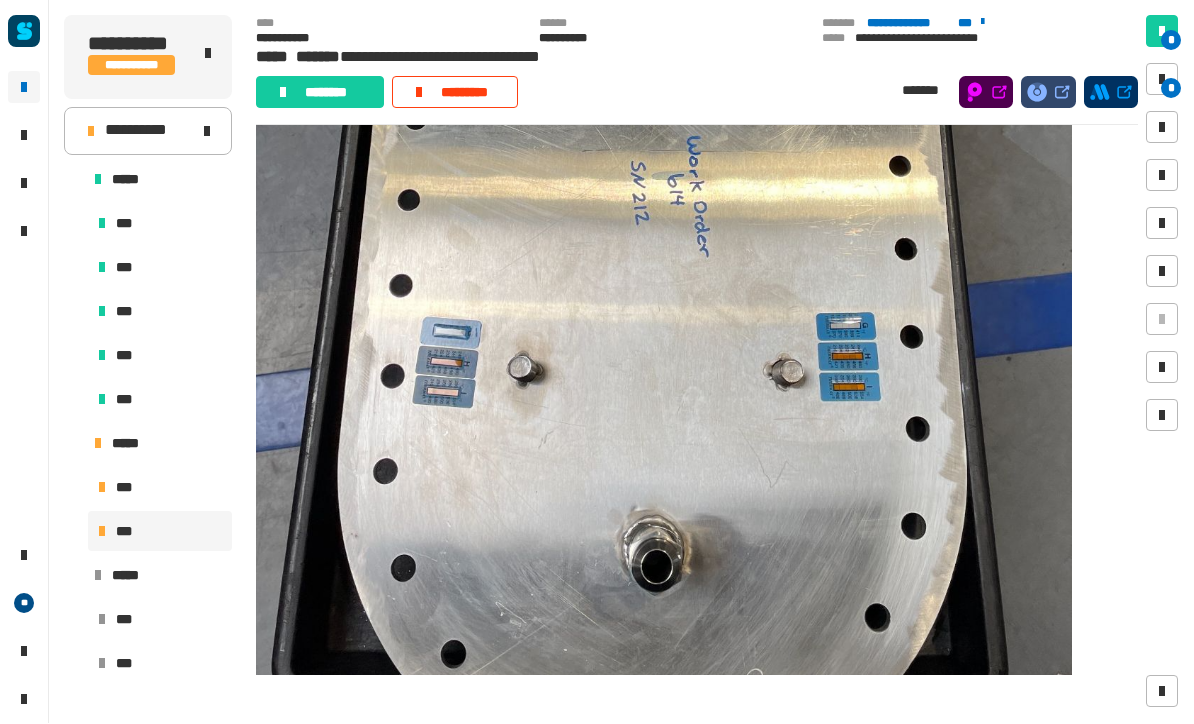 scroll, scrollTop: 1222, scrollLeft: 0, axis: vertical 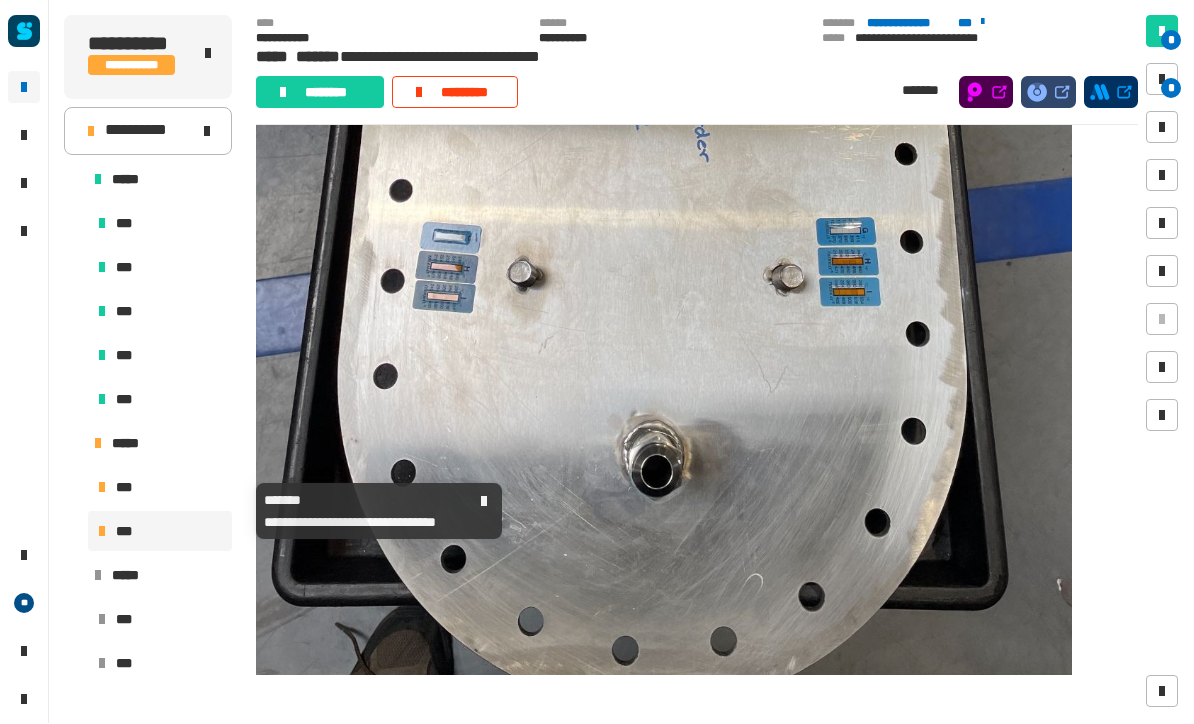 click on "***" at bounding box center (160, 488) 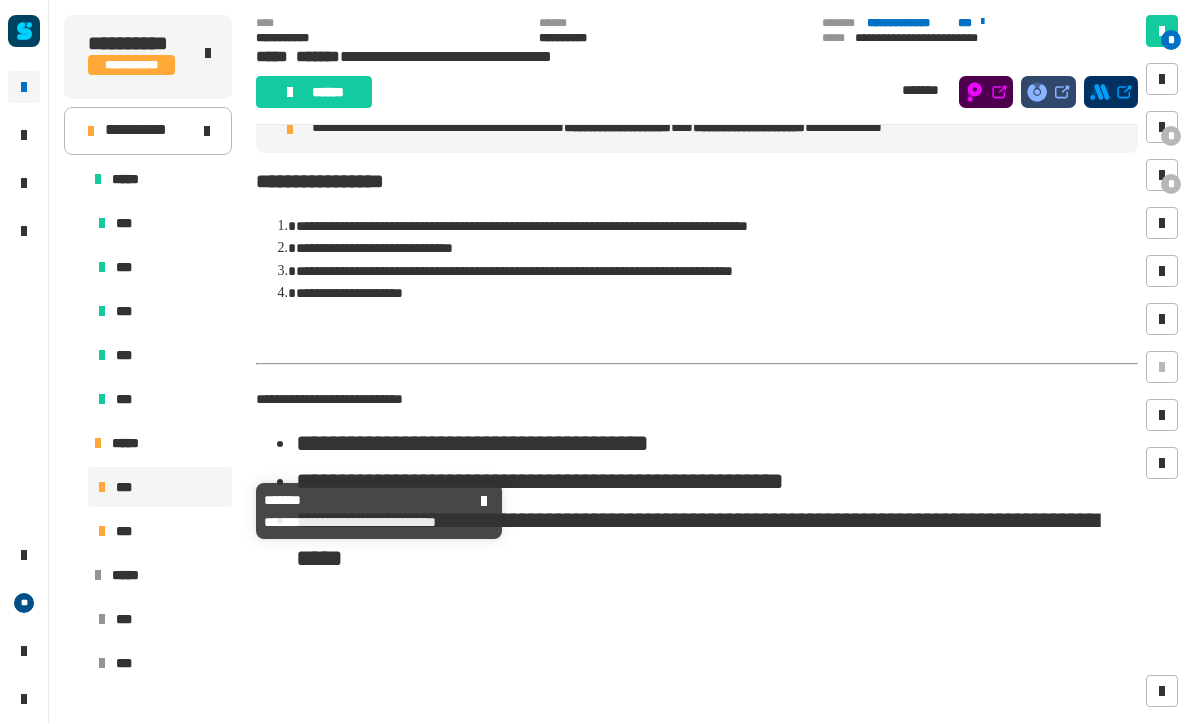 scroll, scrollTop: 34, scrollLeft: 0, axis: vertical 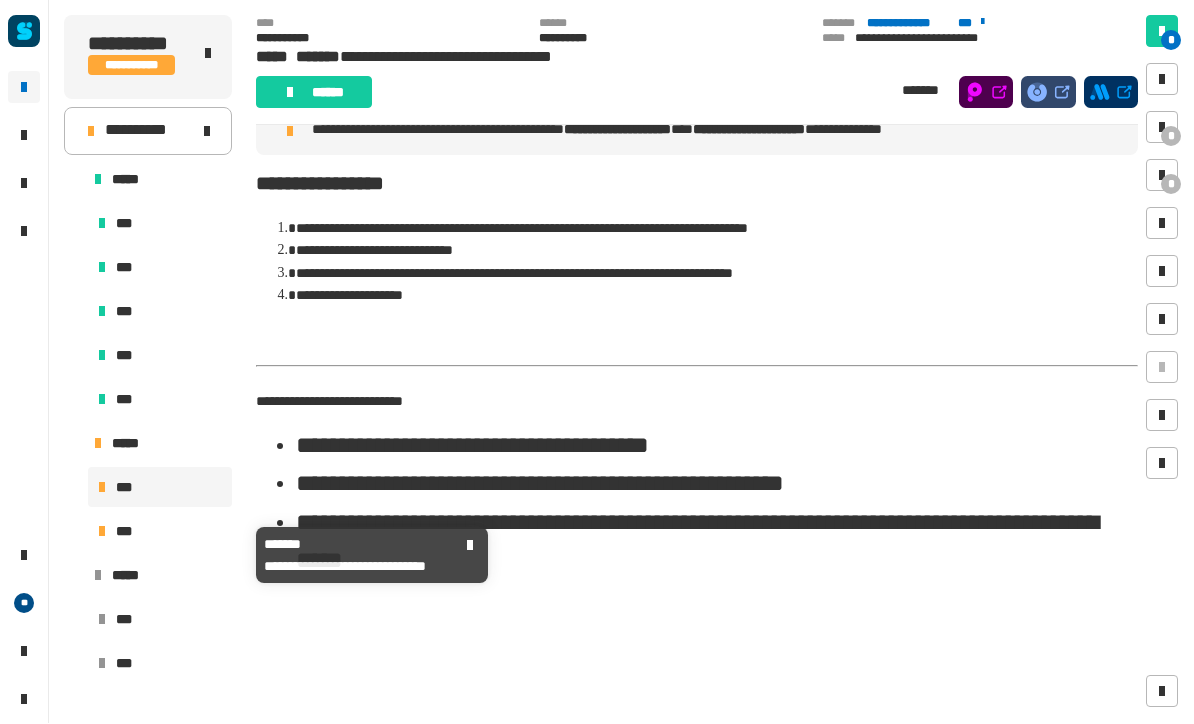 click on "***" at bounding box center [160, 532] 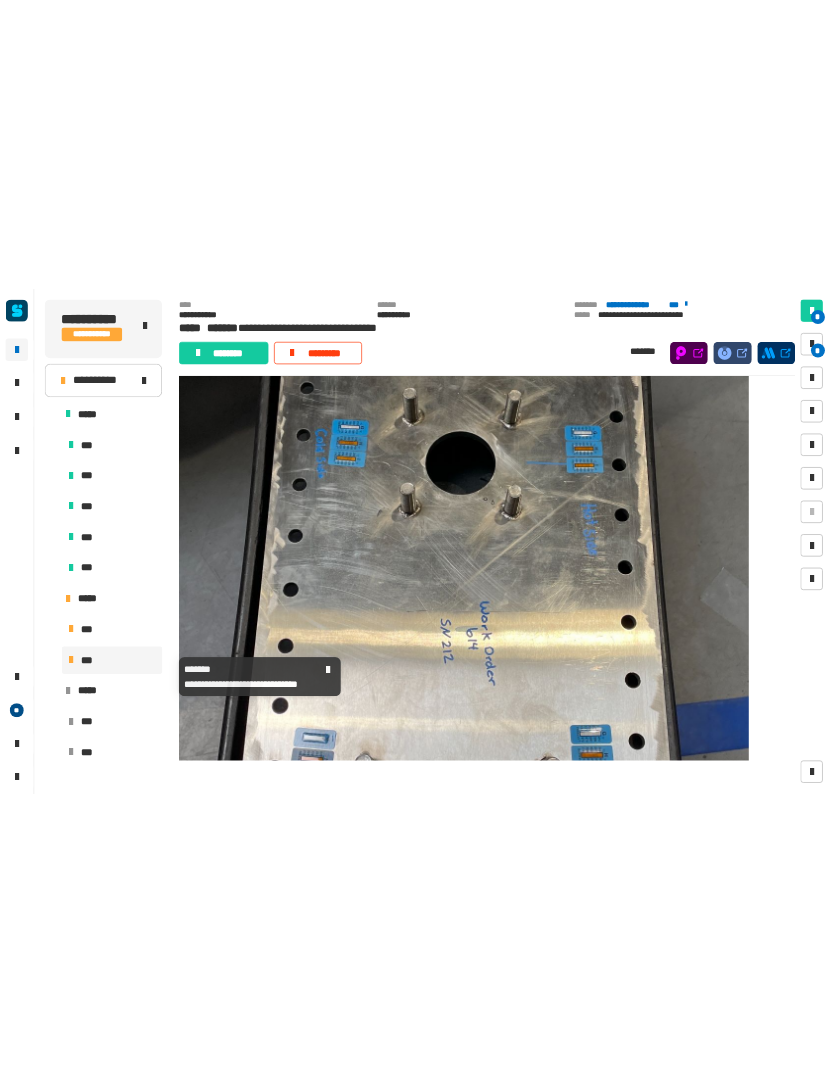 scroll, scrollTop: 814, scrollLeft: 0, axis: vertical 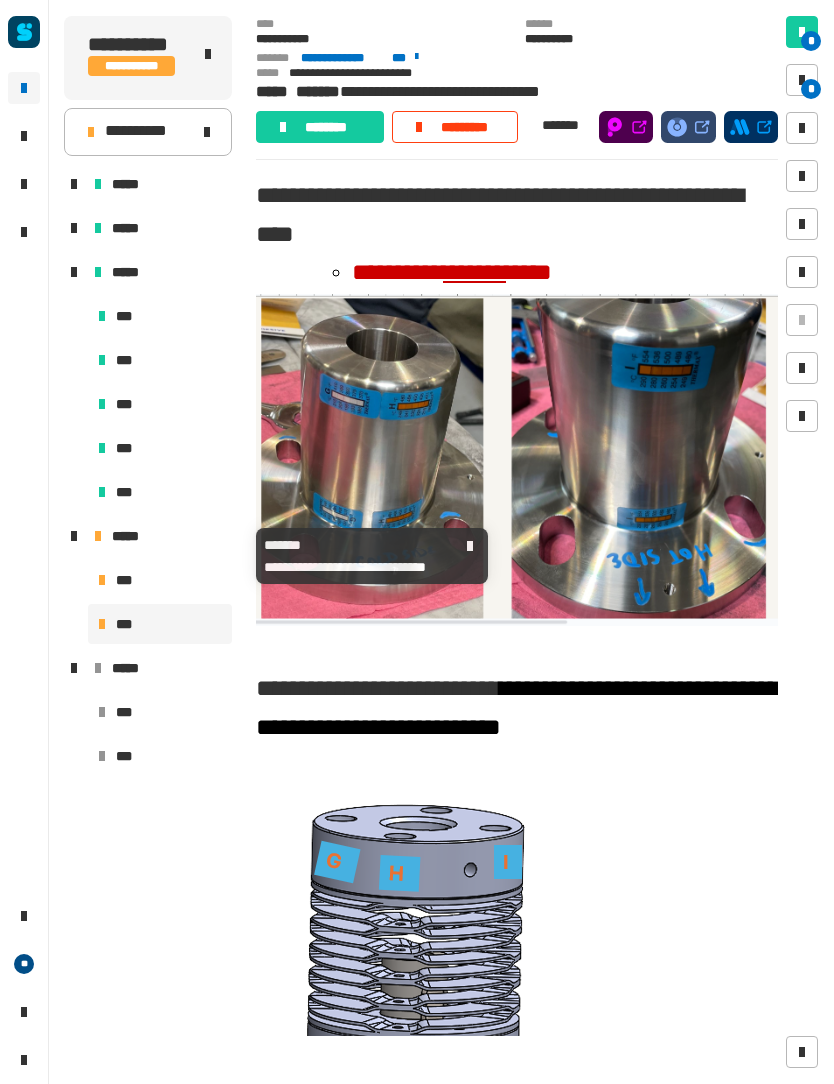 click 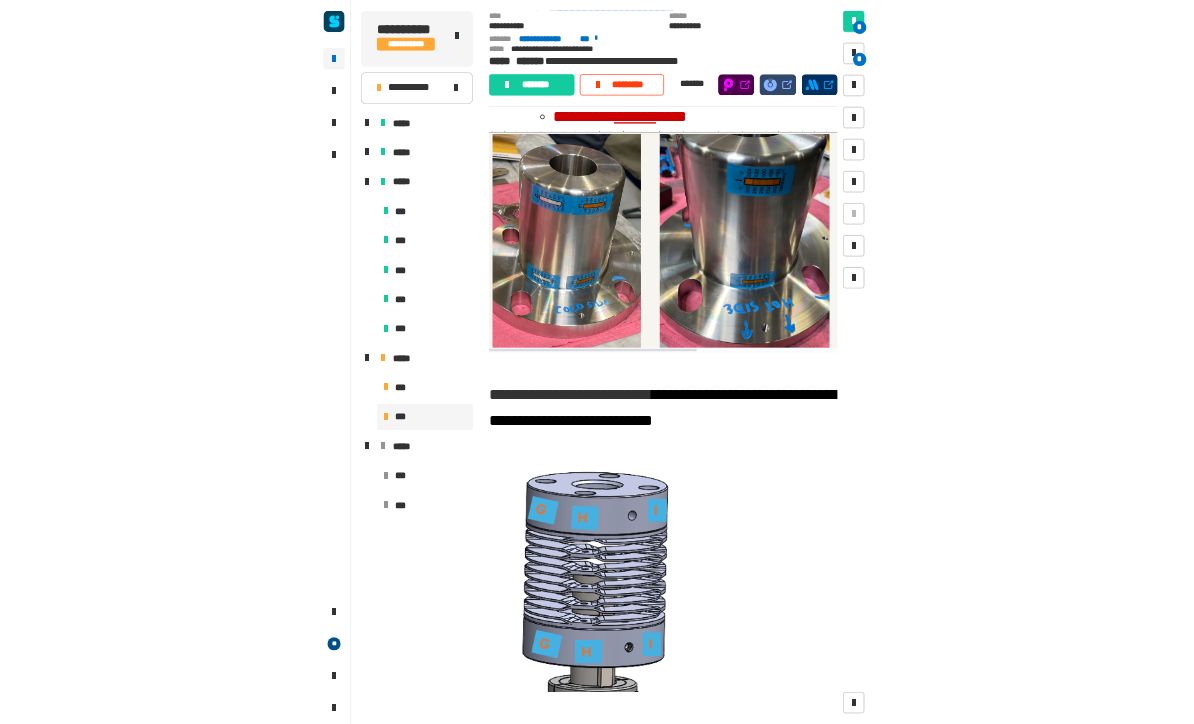 scroll, scrollTop: 2164, scrollLeft: 0, axis: vertical 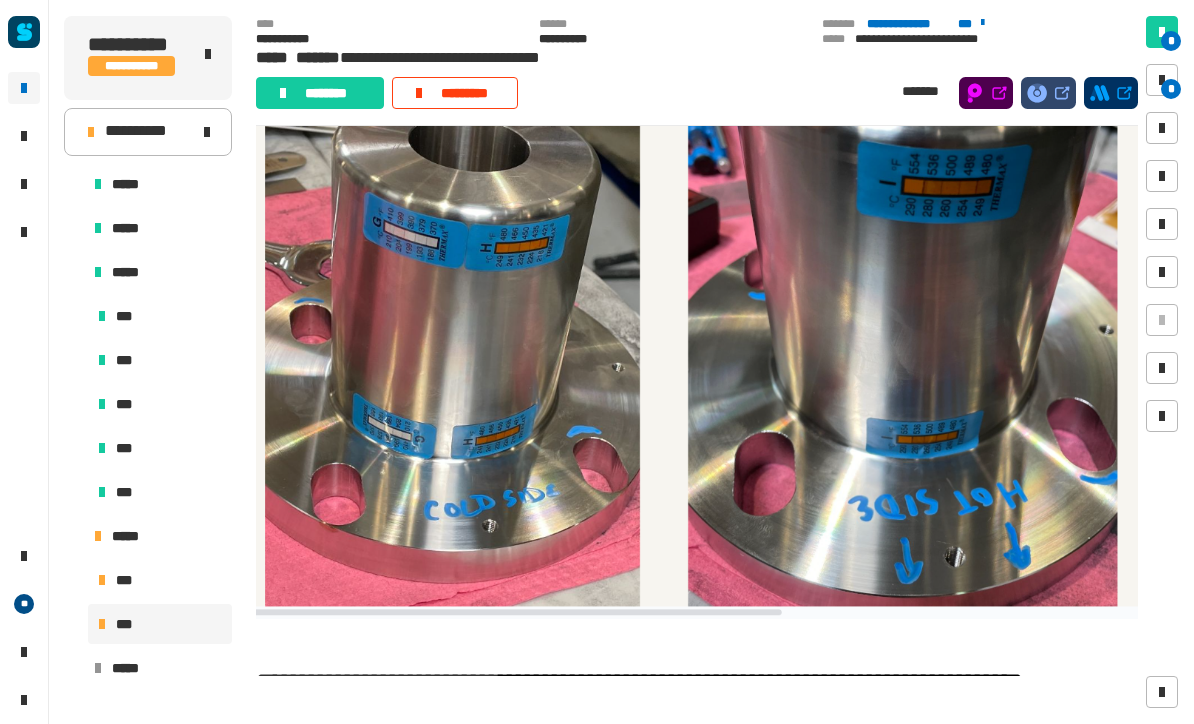 click at bounding box center [1162, 80] 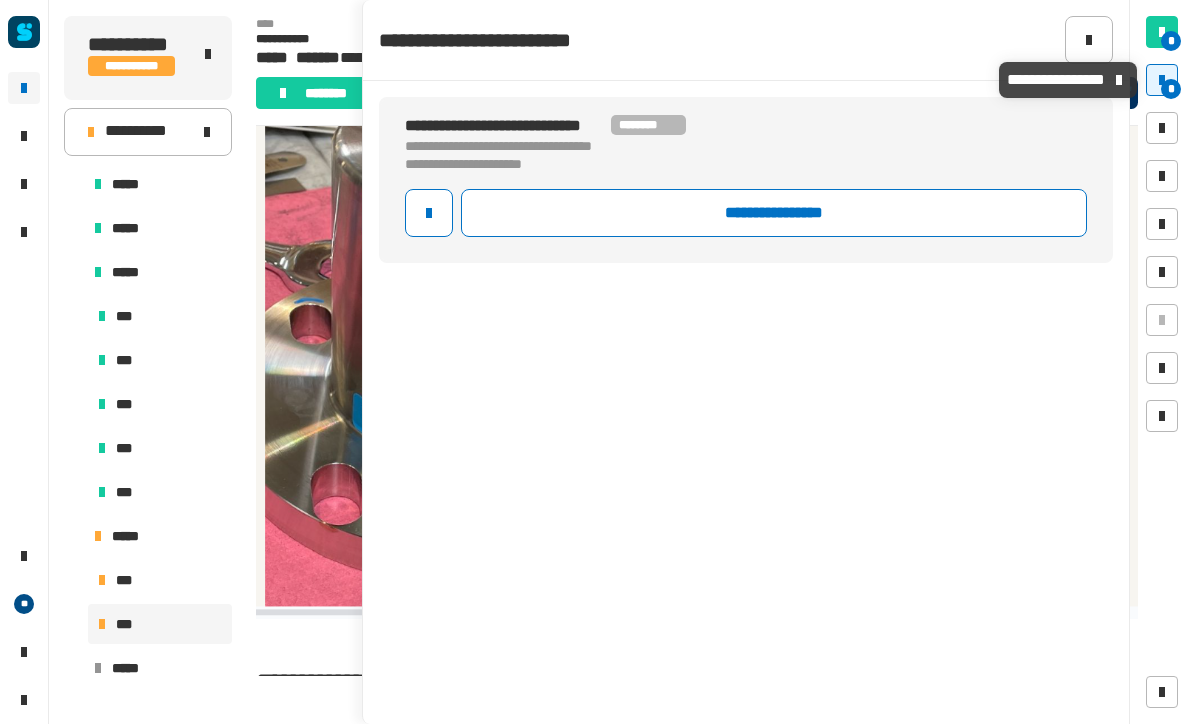 click on "**********" 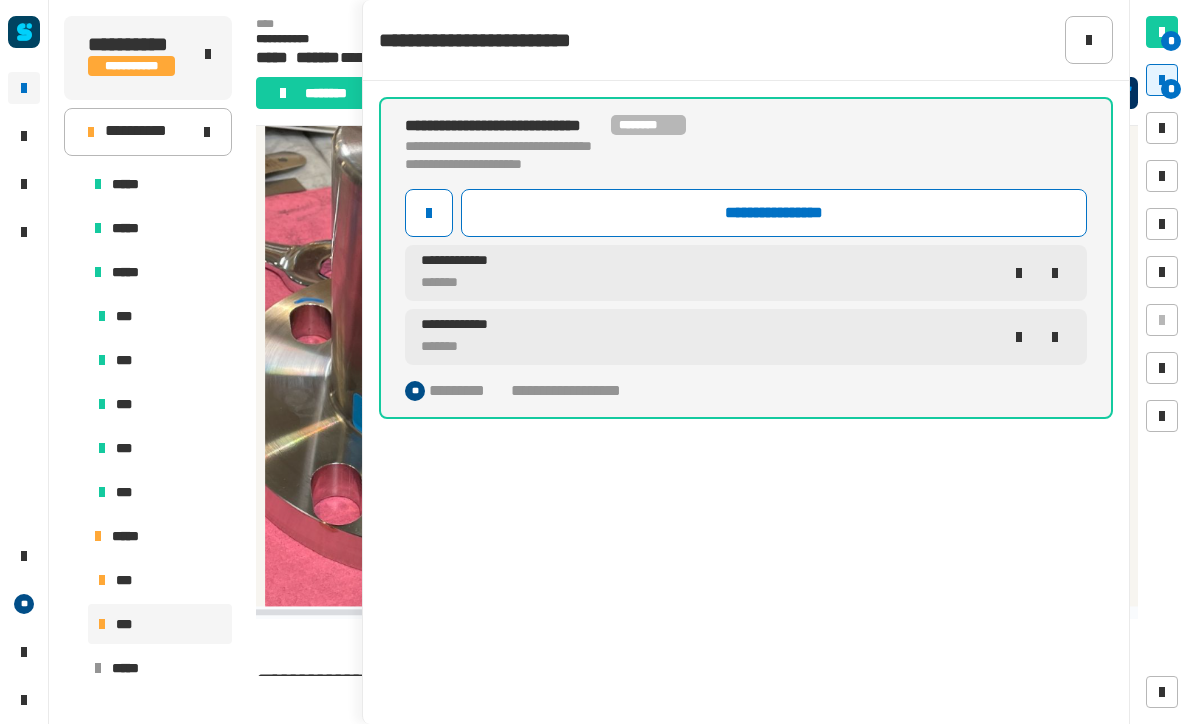 click 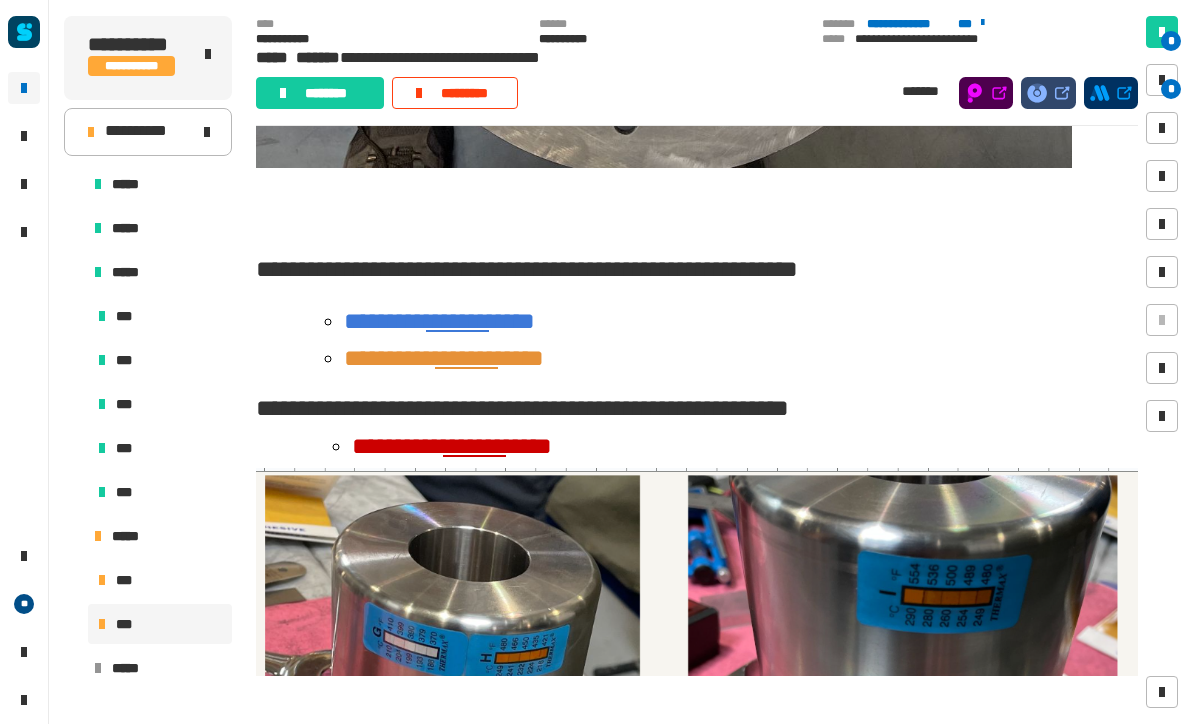 scroll, scrollTop: 1752, scrollLeft: 0, axis: vertical 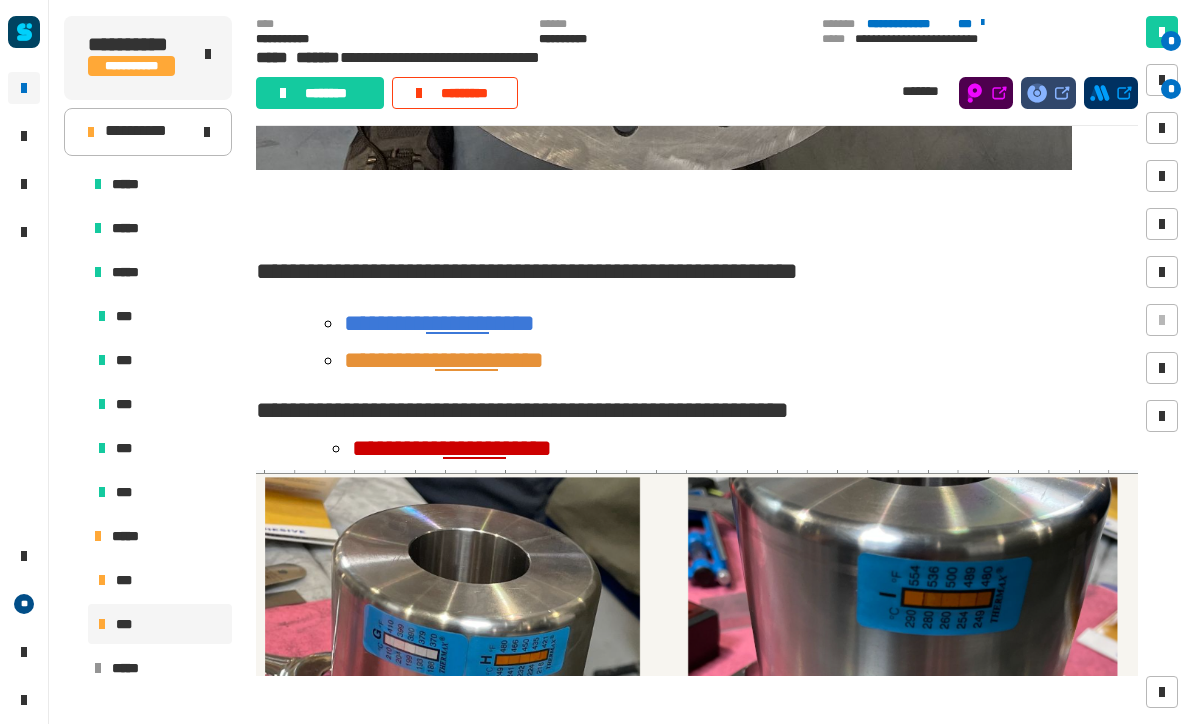 click on "*********" 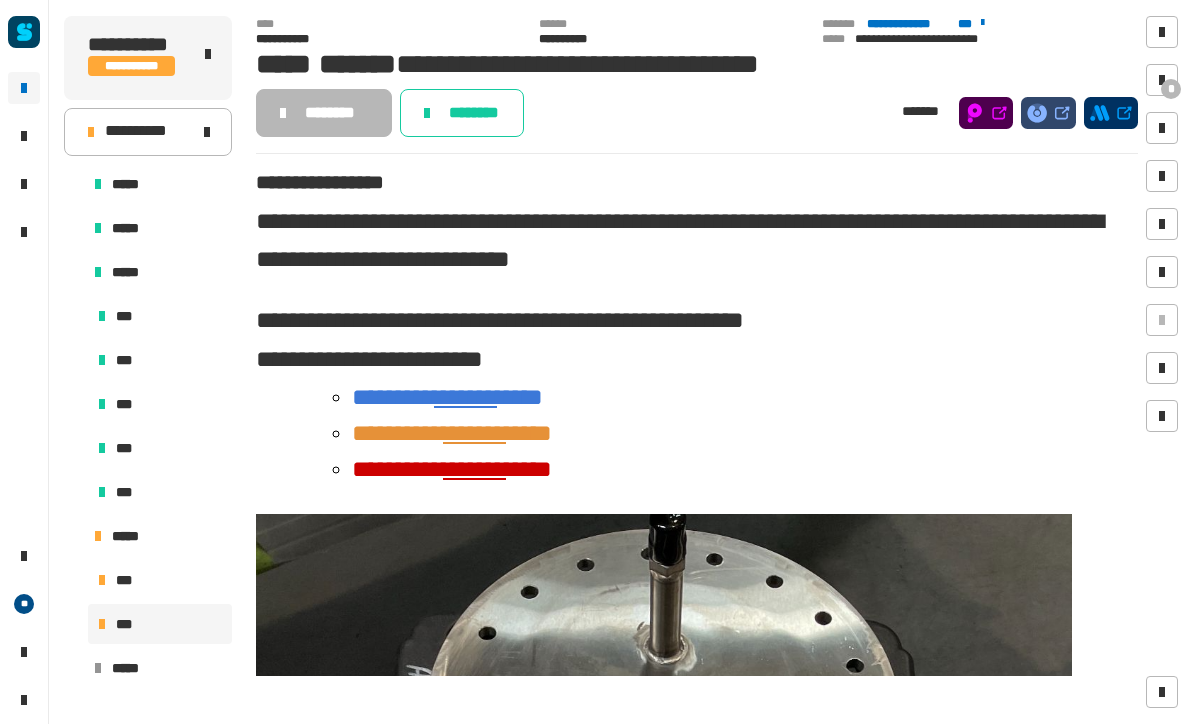 scroll, scrollTop: 0, scrollLeft: 0, axis: both 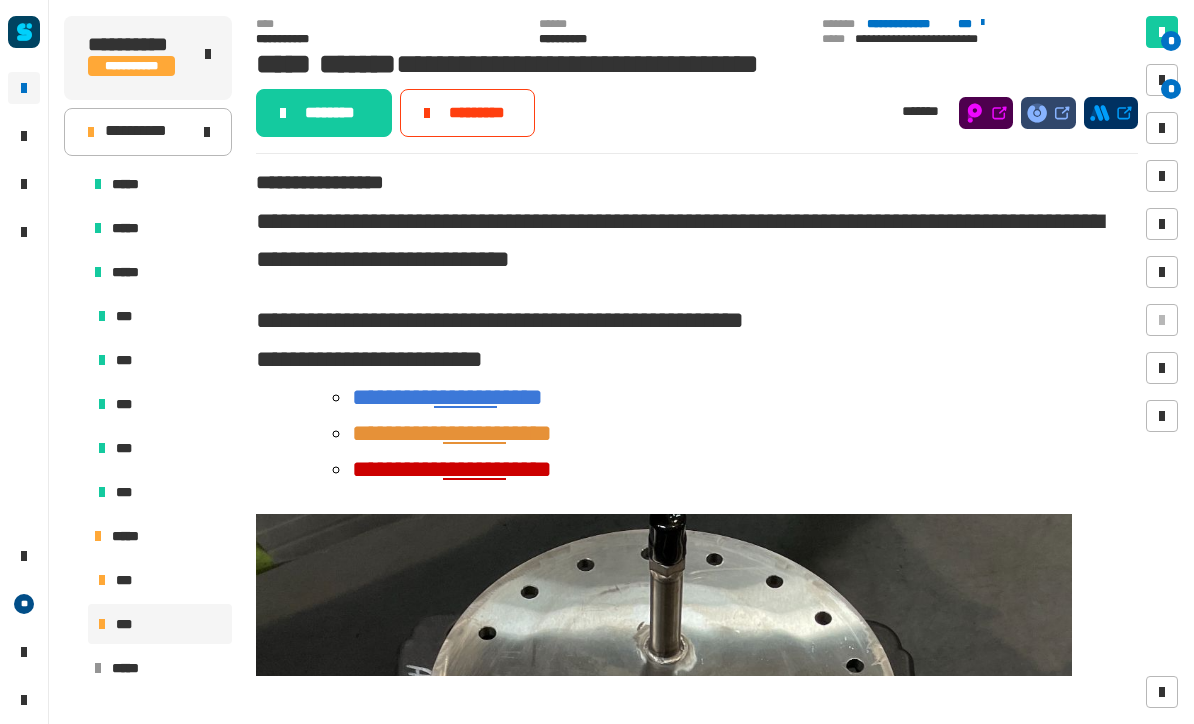 click at bounding box center (1162, 80) 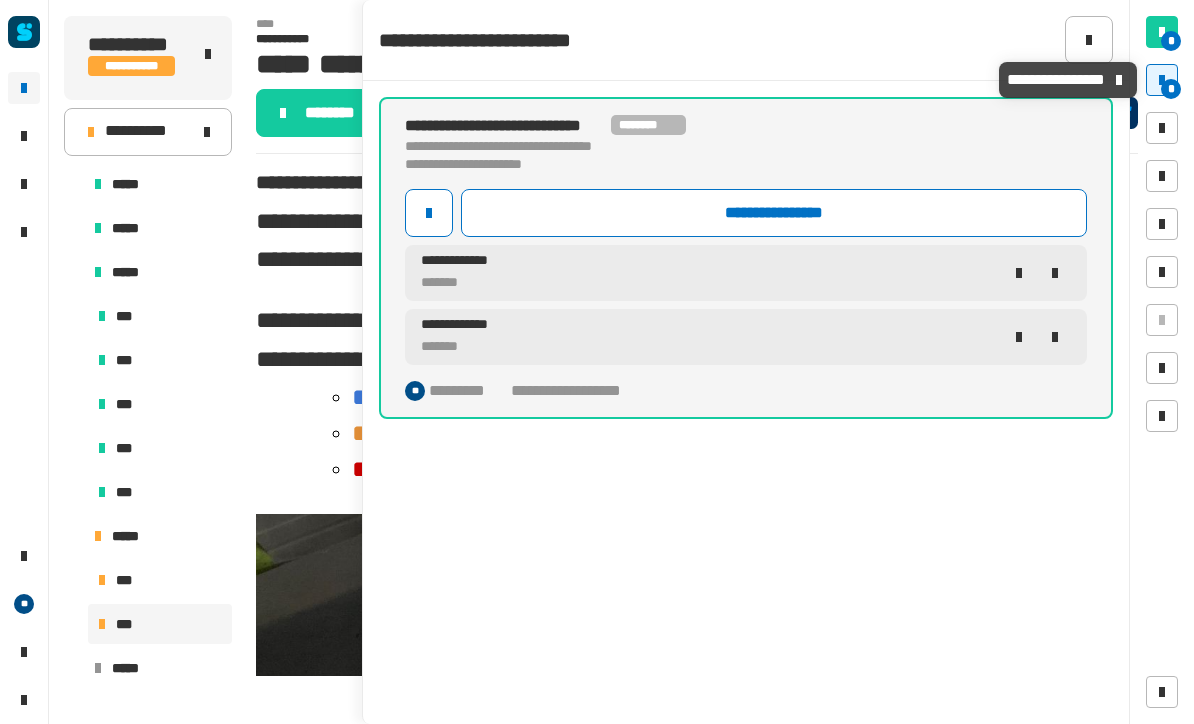 click at bounding box center [1162, 80] 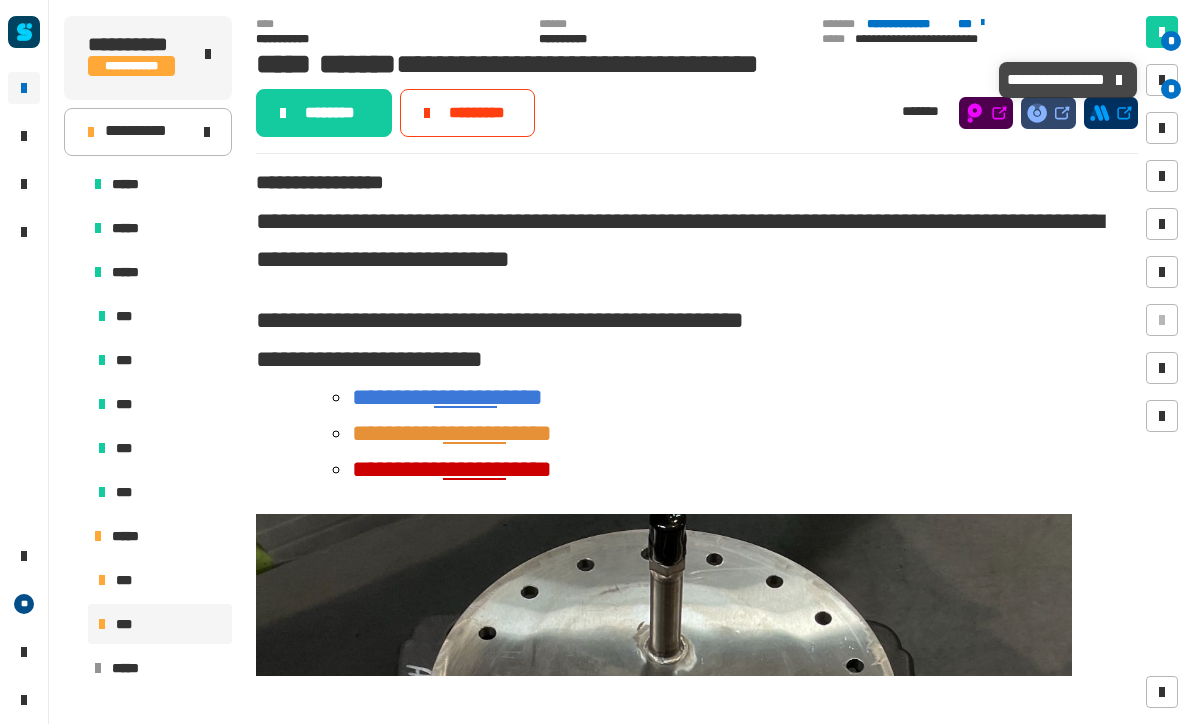 click 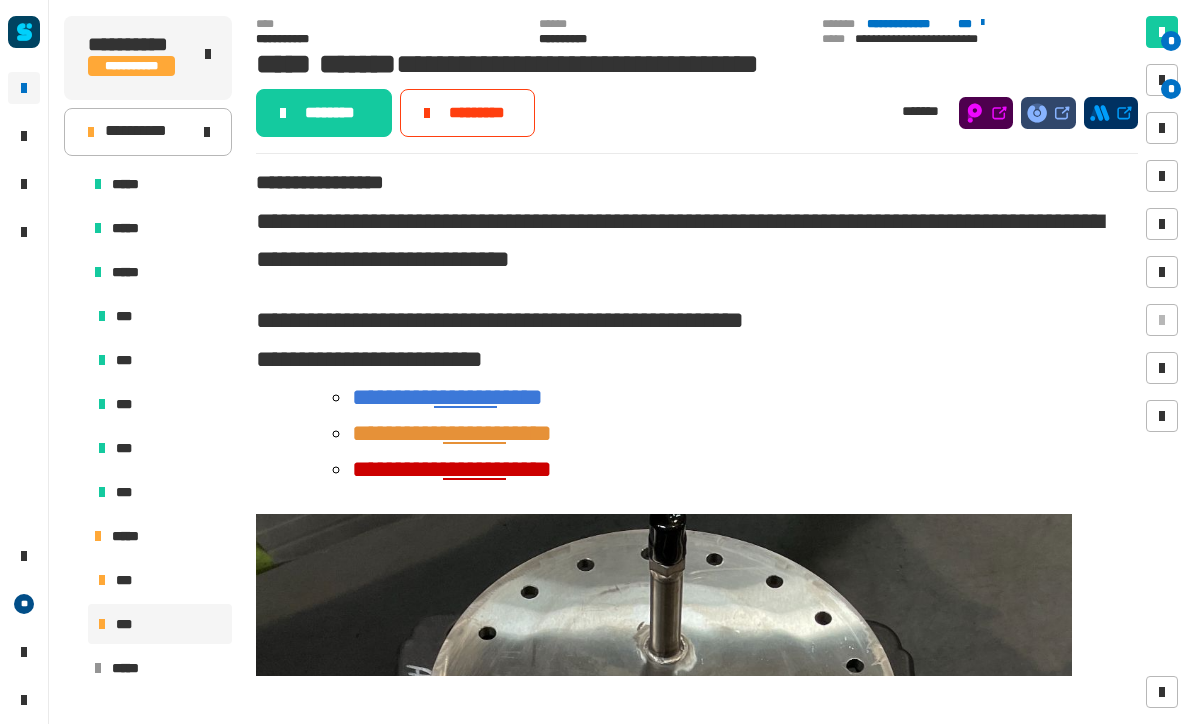 click on "**********" at bounding box center [745, 469] 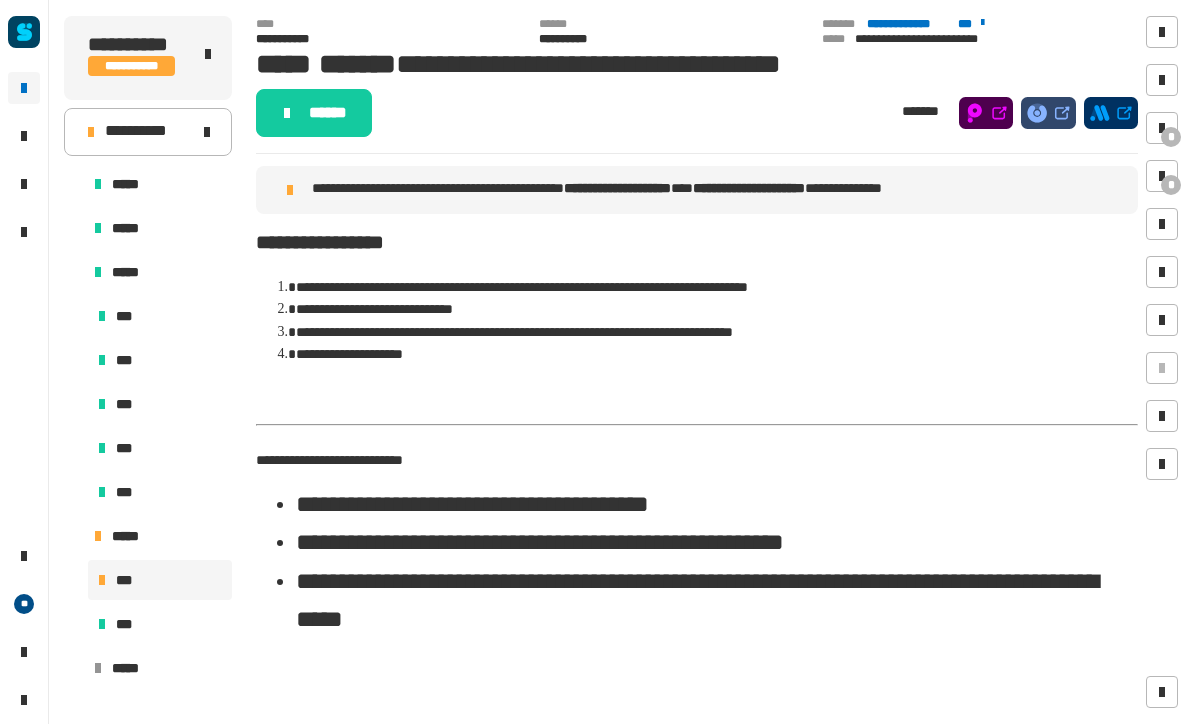 scroll, scrollTop: 6, scrollLeft: 0, axis: vertical 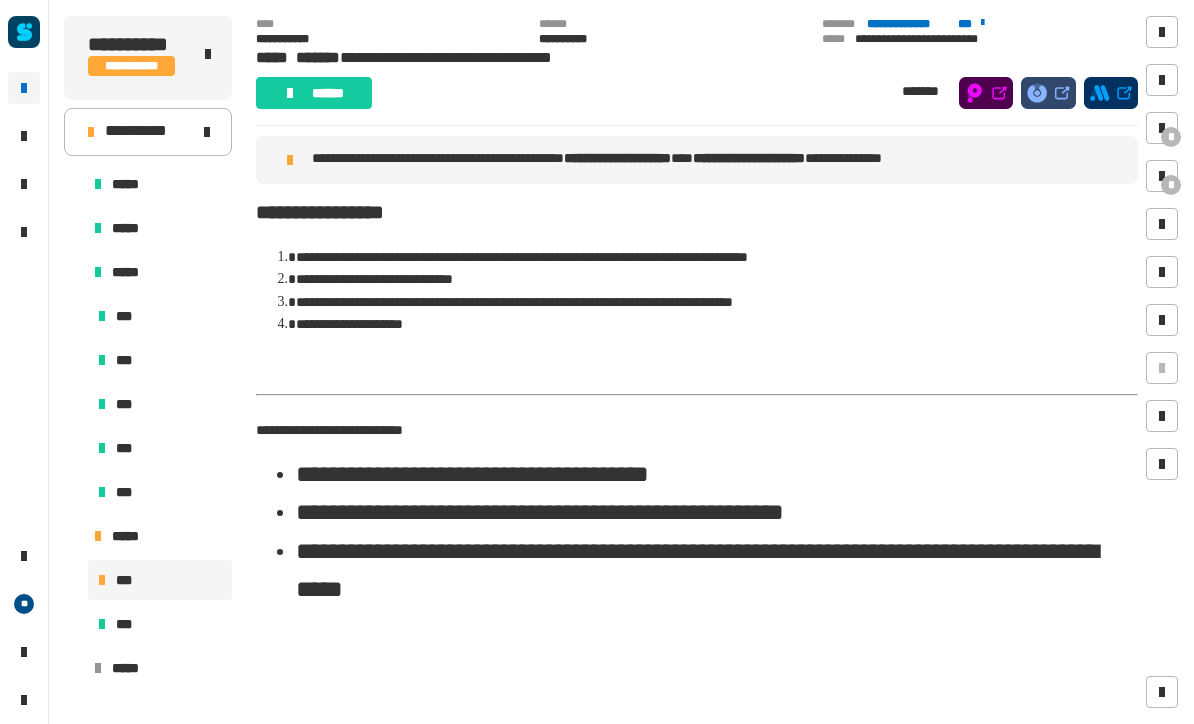click at bounding box center [1162, 128] 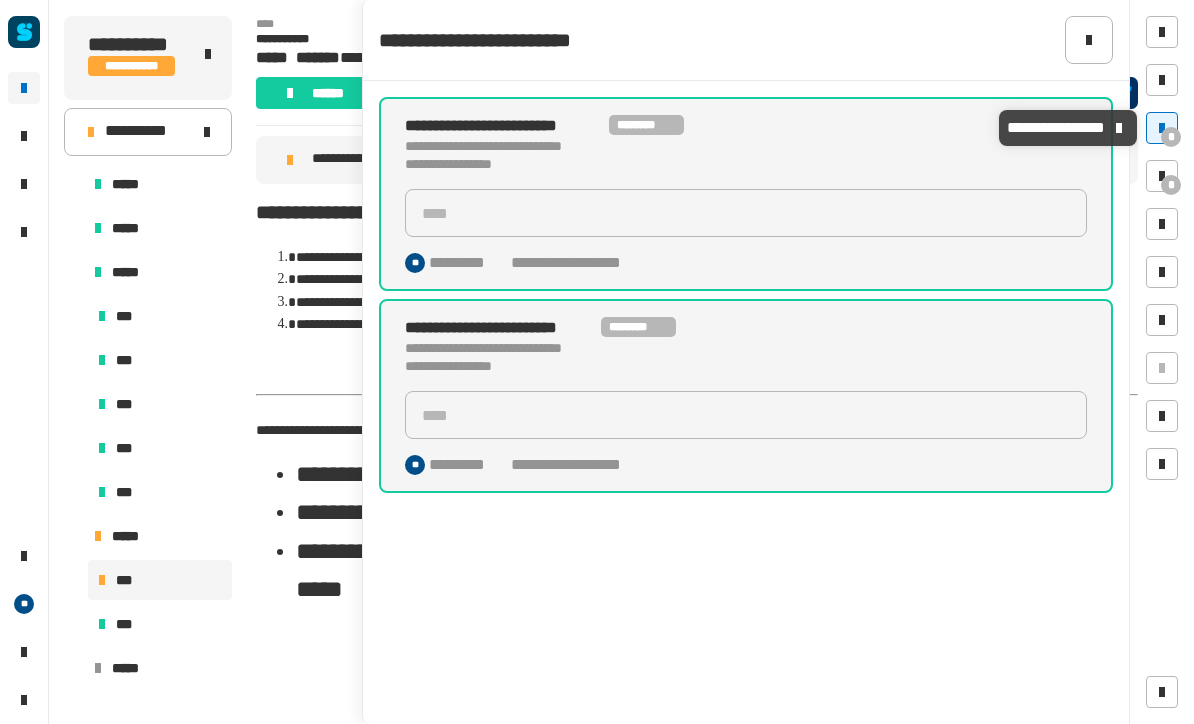 click at bounding box center [1162, 176] 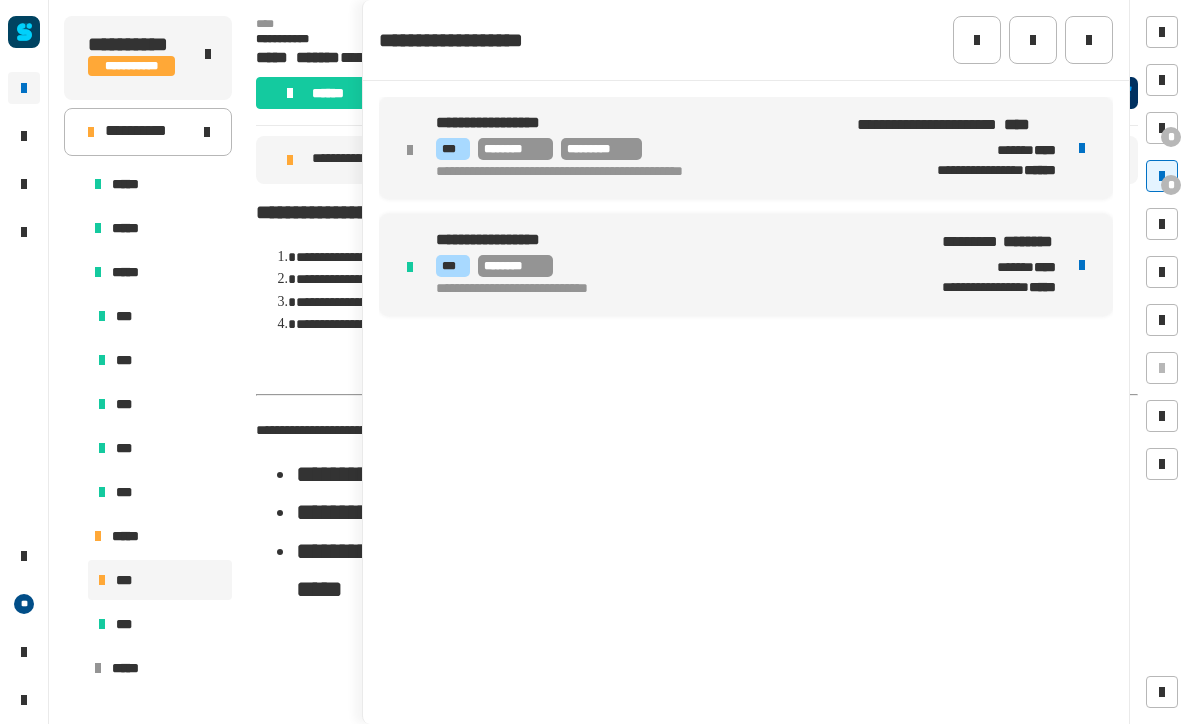 click at bounding box center [697, 1041] 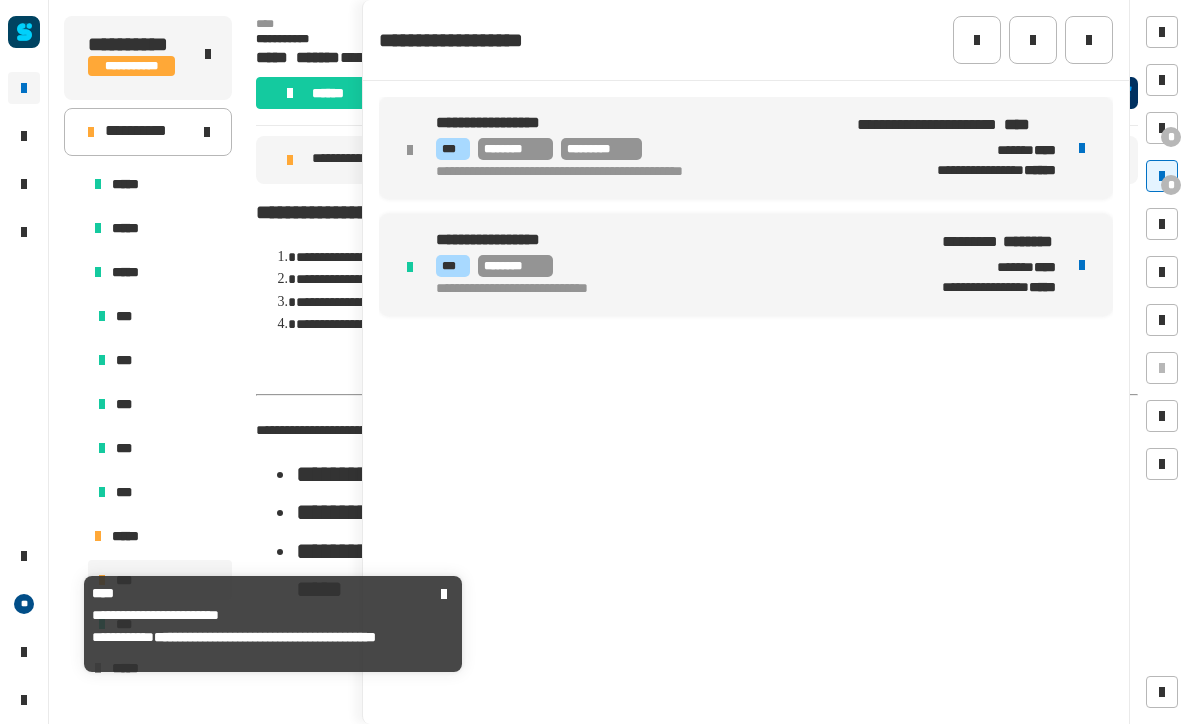 click on "*****" at bounding box center [132, 668] 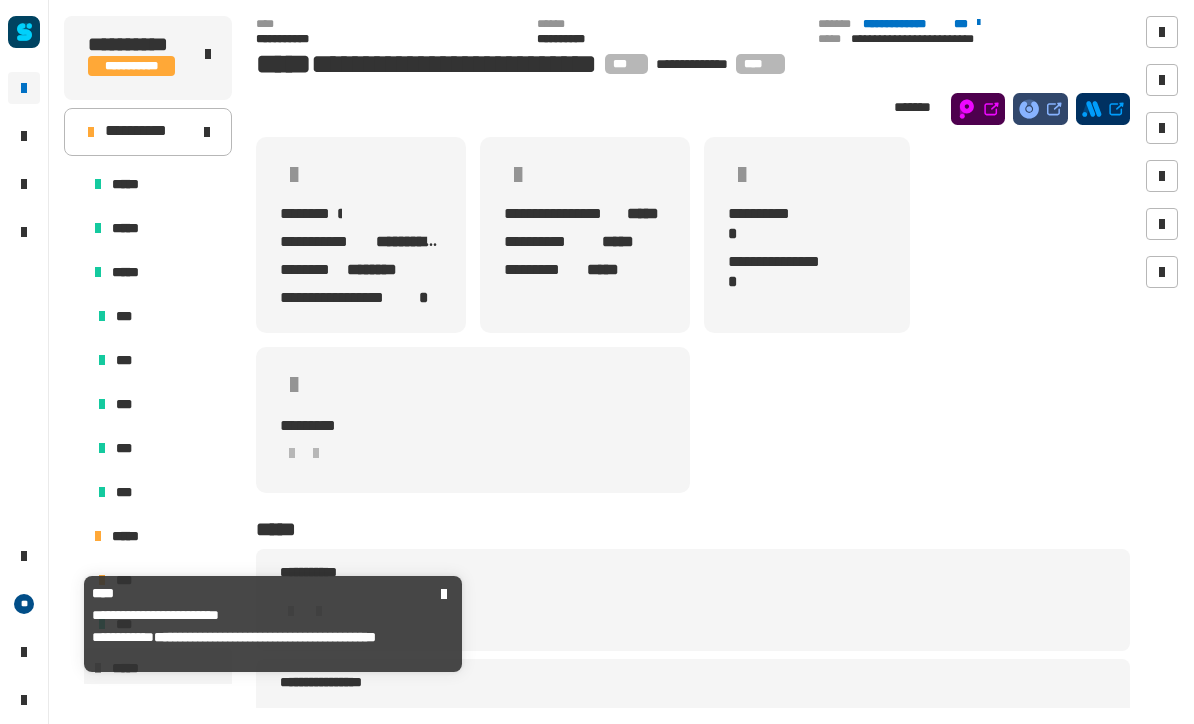 click on "*****" at bounding box center (132, 668) 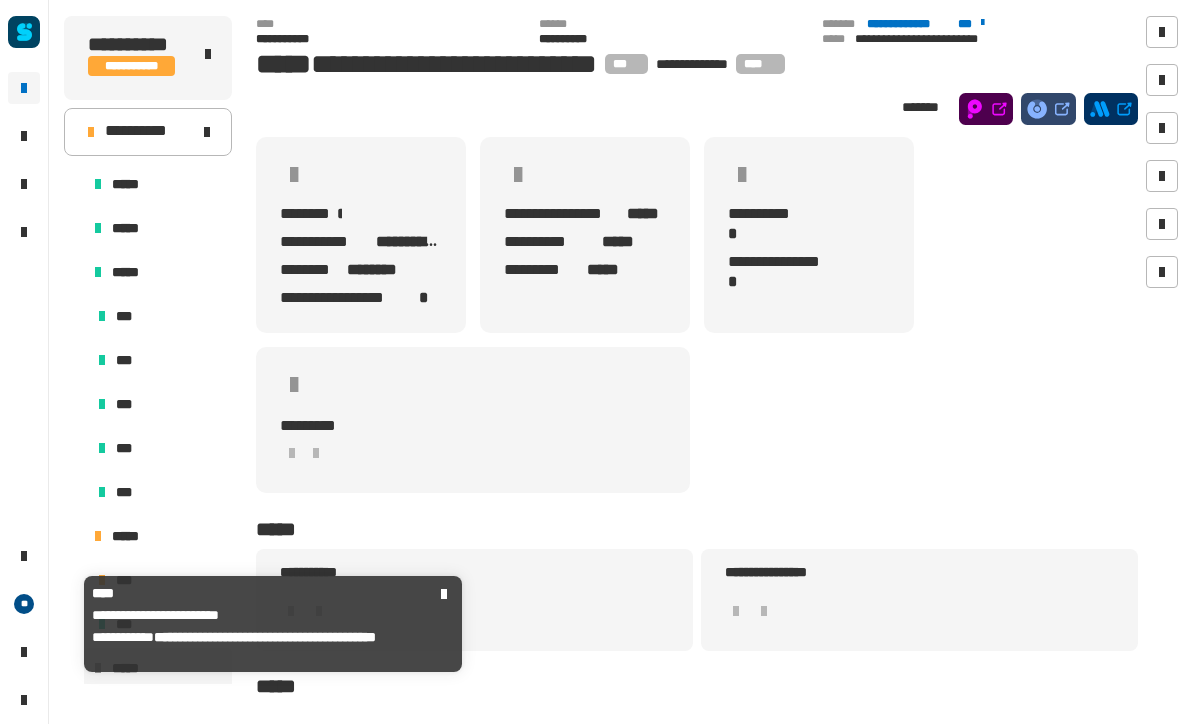 scroll, scrollTop: 0, scrollLeft: 0, axis: both 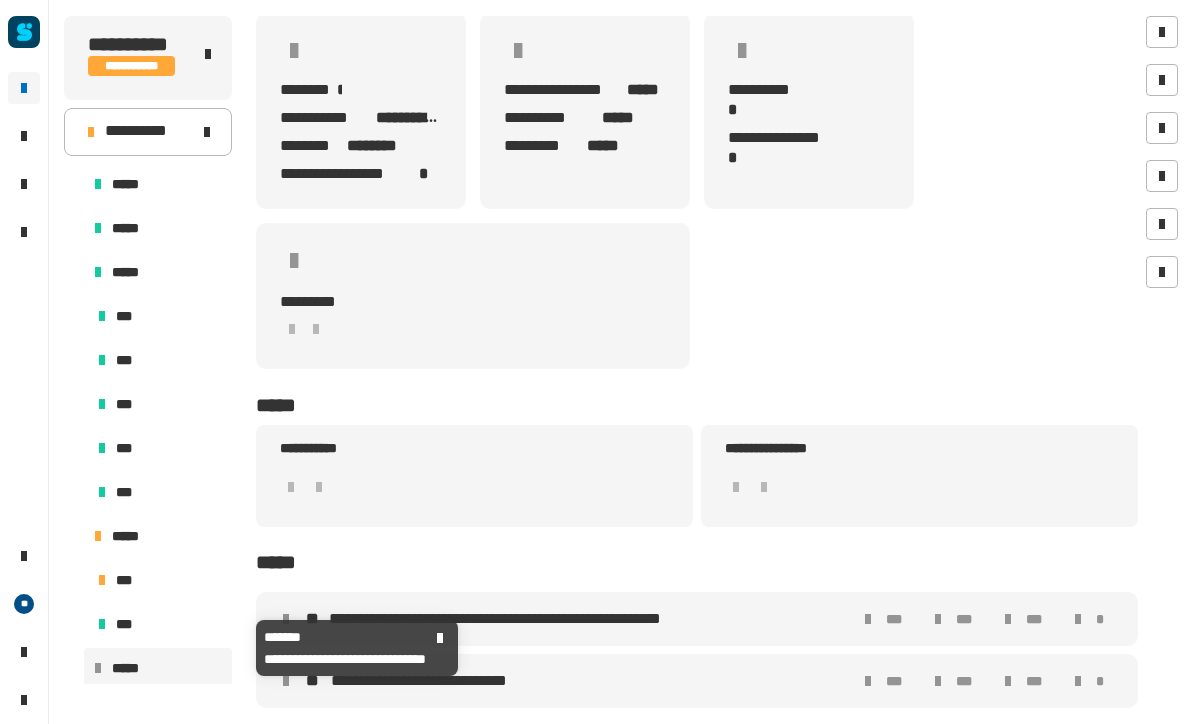 click on "***" at bounding box center [126, 624] 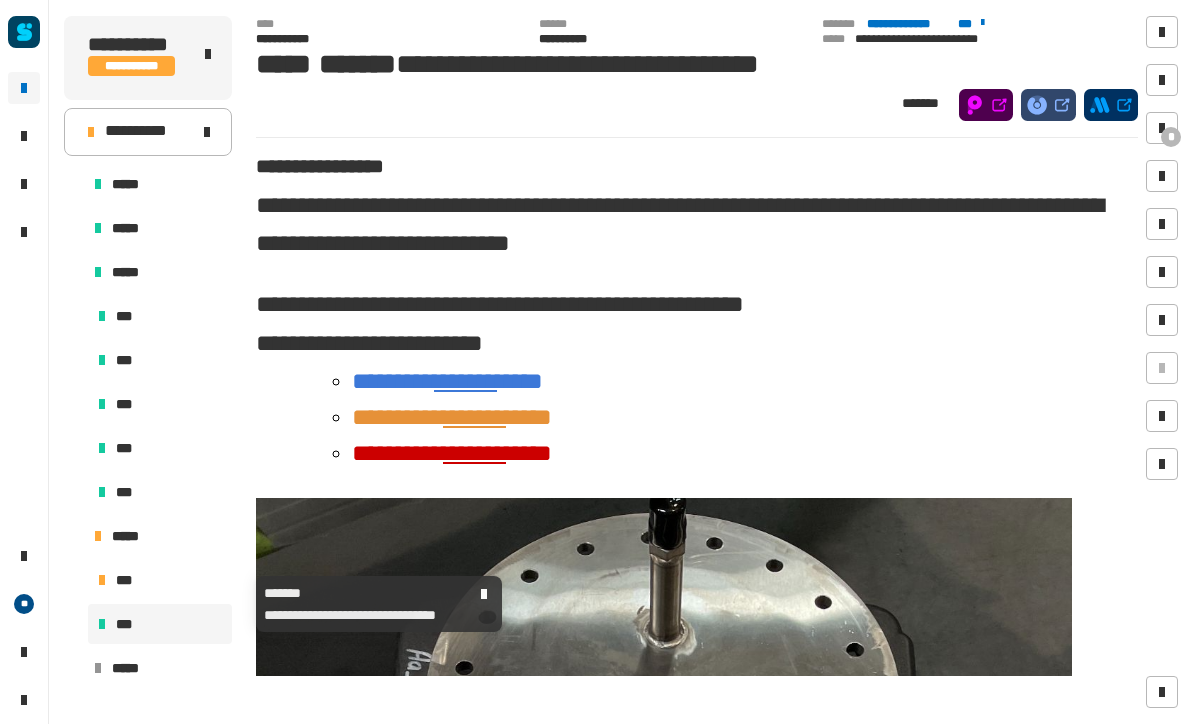 scroll, scrollTop: 0, scrollLeft: 0, axis: both 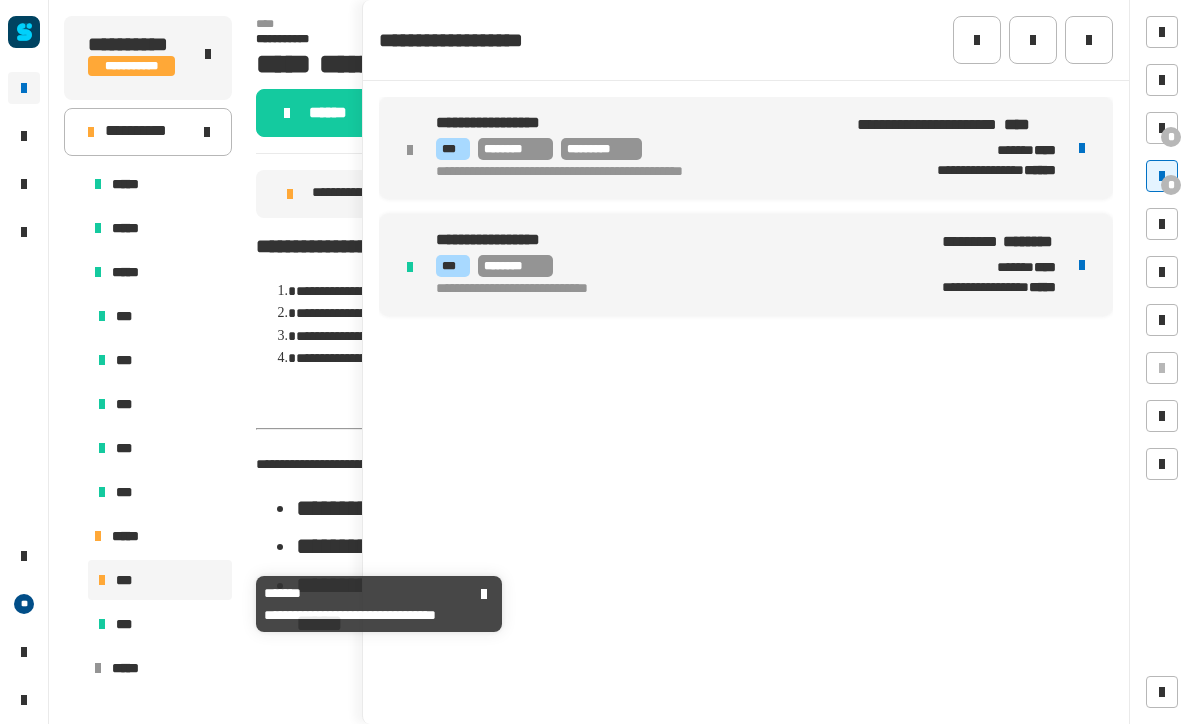 click 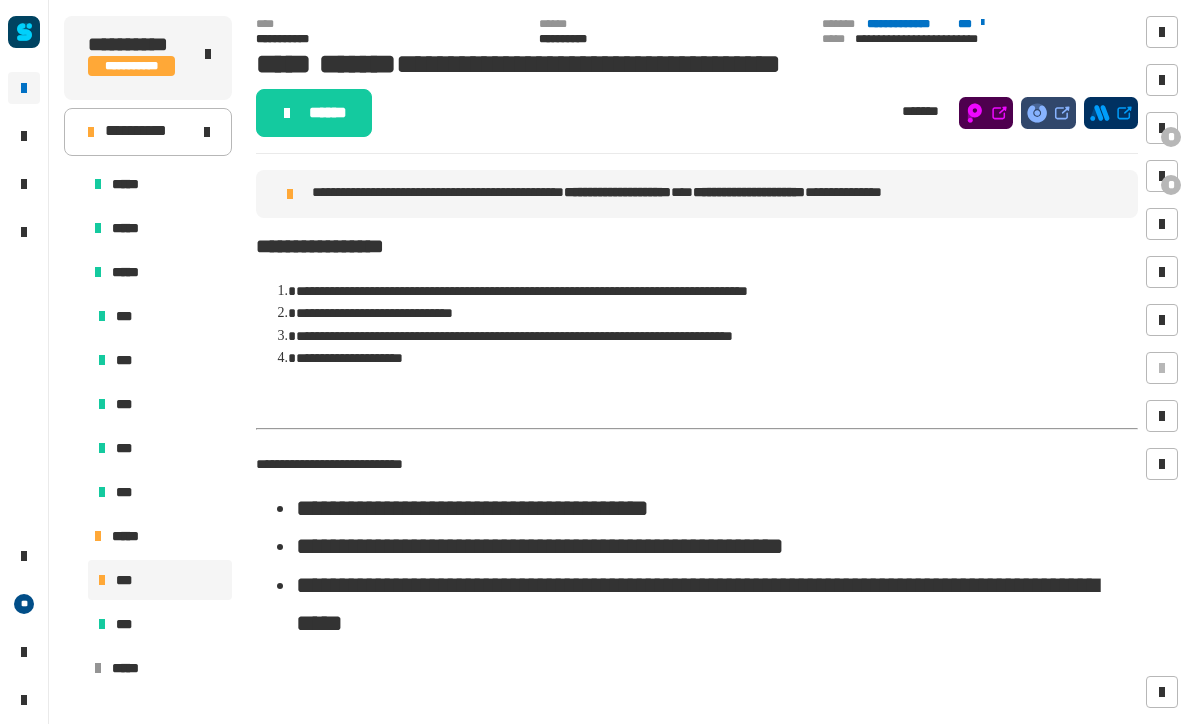 scroll, scrollTop: 0, scrollLeft: 0, axis: both 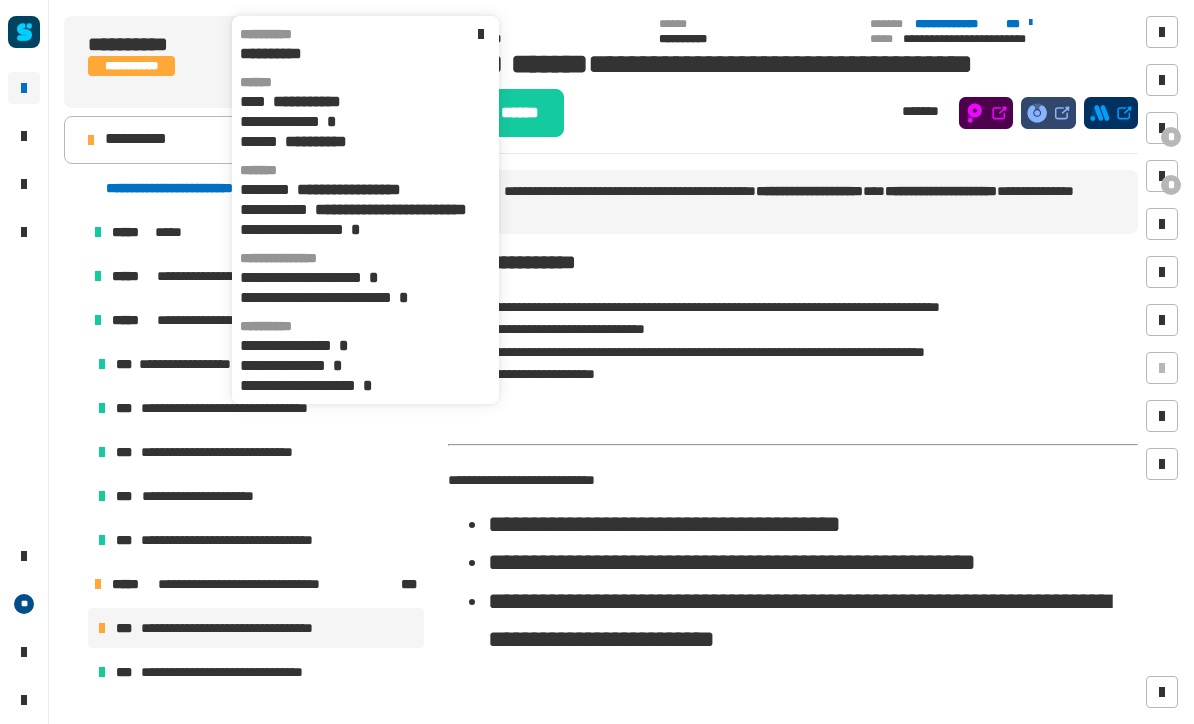 click 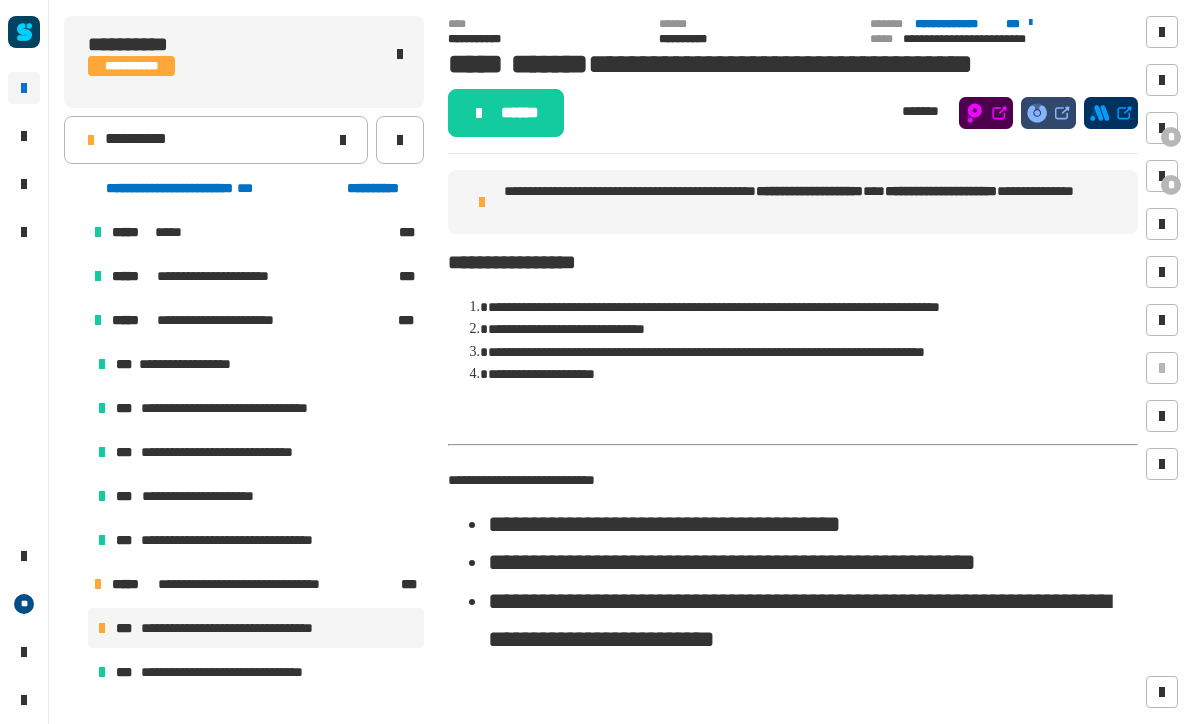 click on "**********" 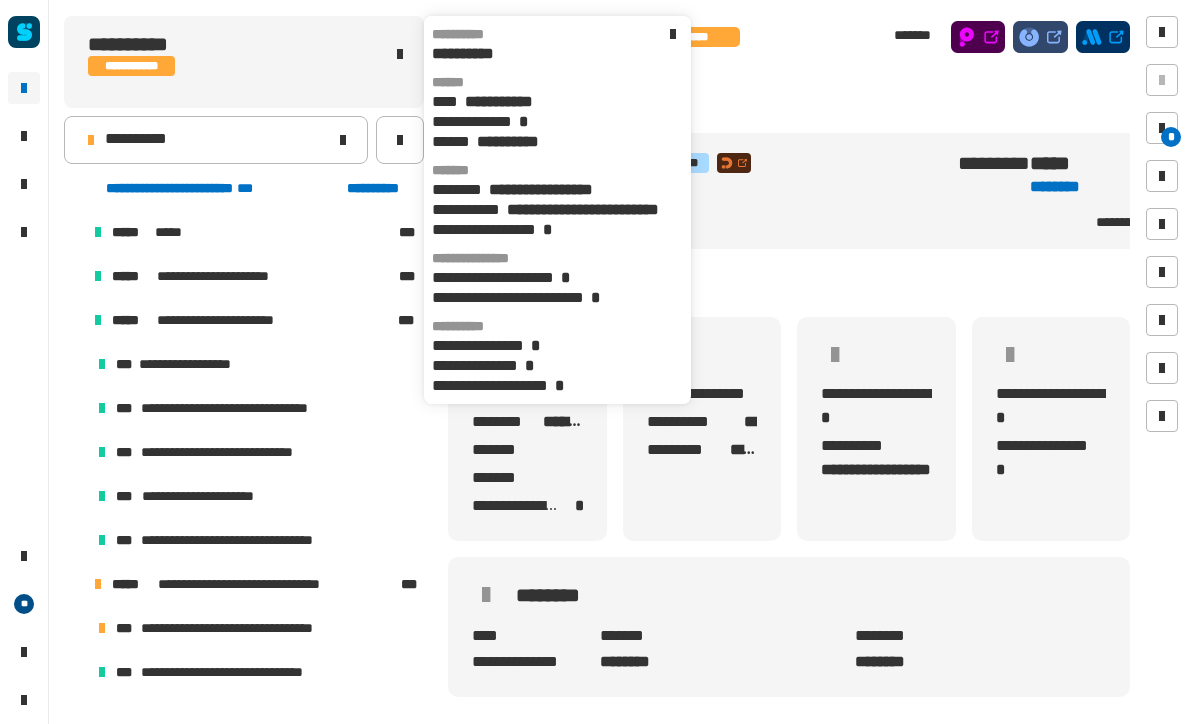 click 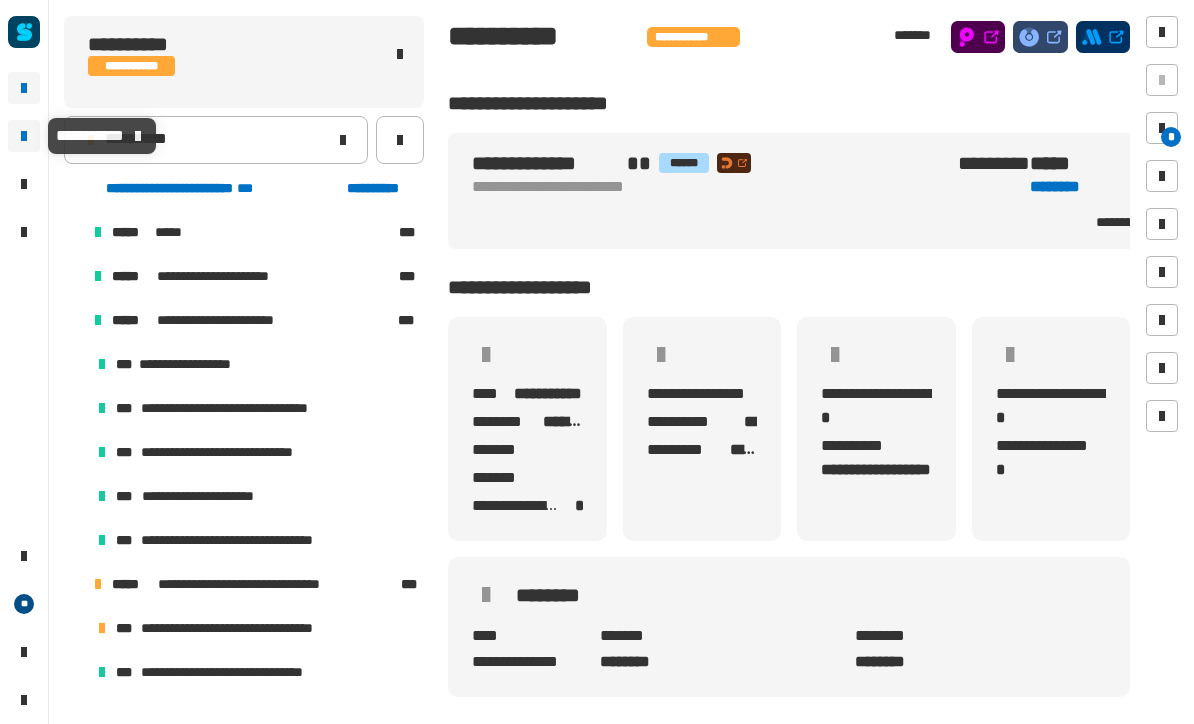 click 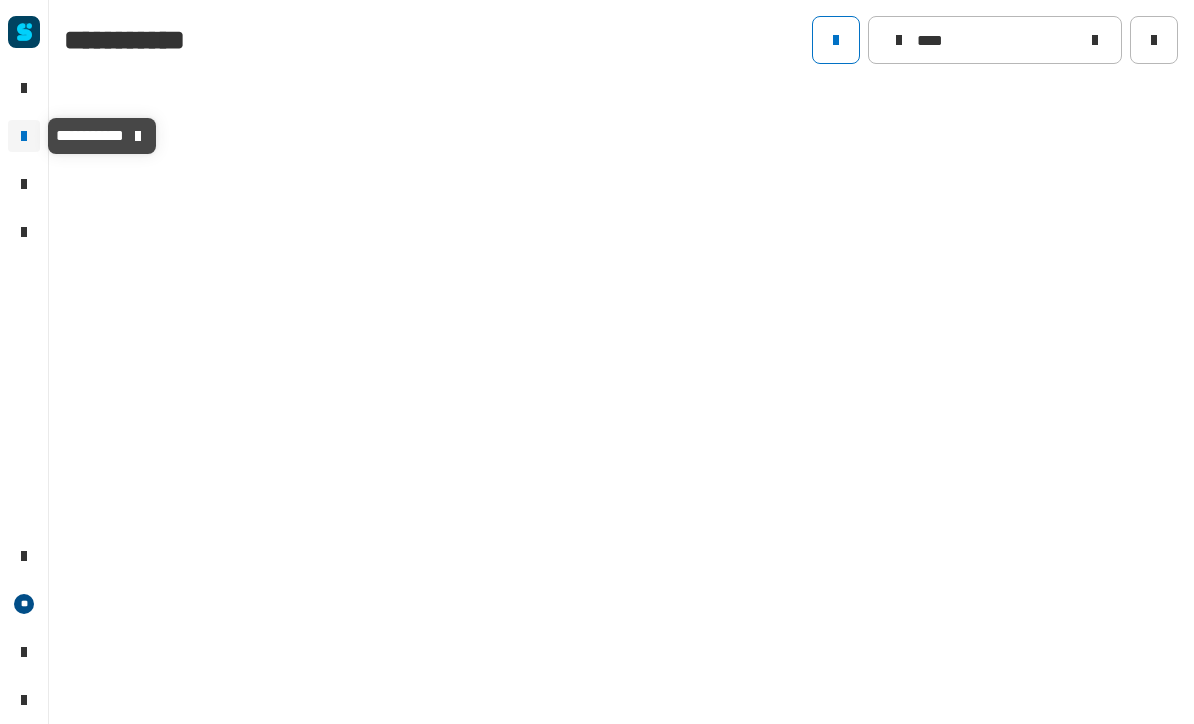 type on "****" 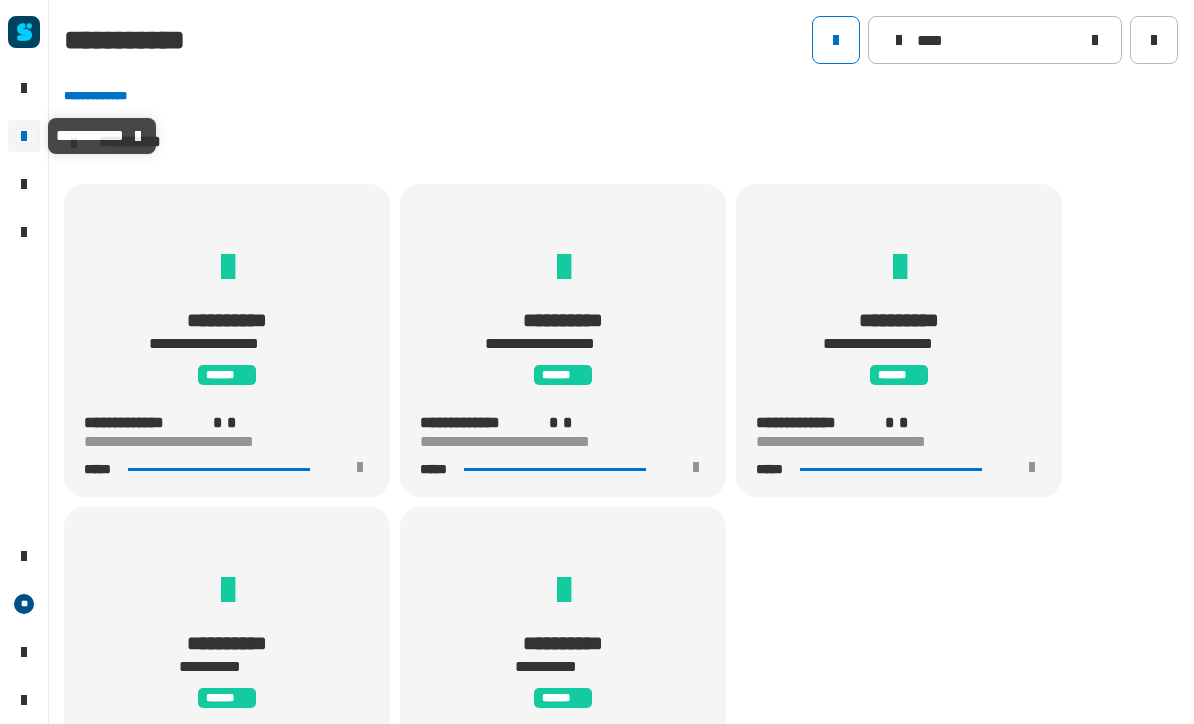 scroll, scrollTop: 1, scrollLeft: 0, axis: vertical 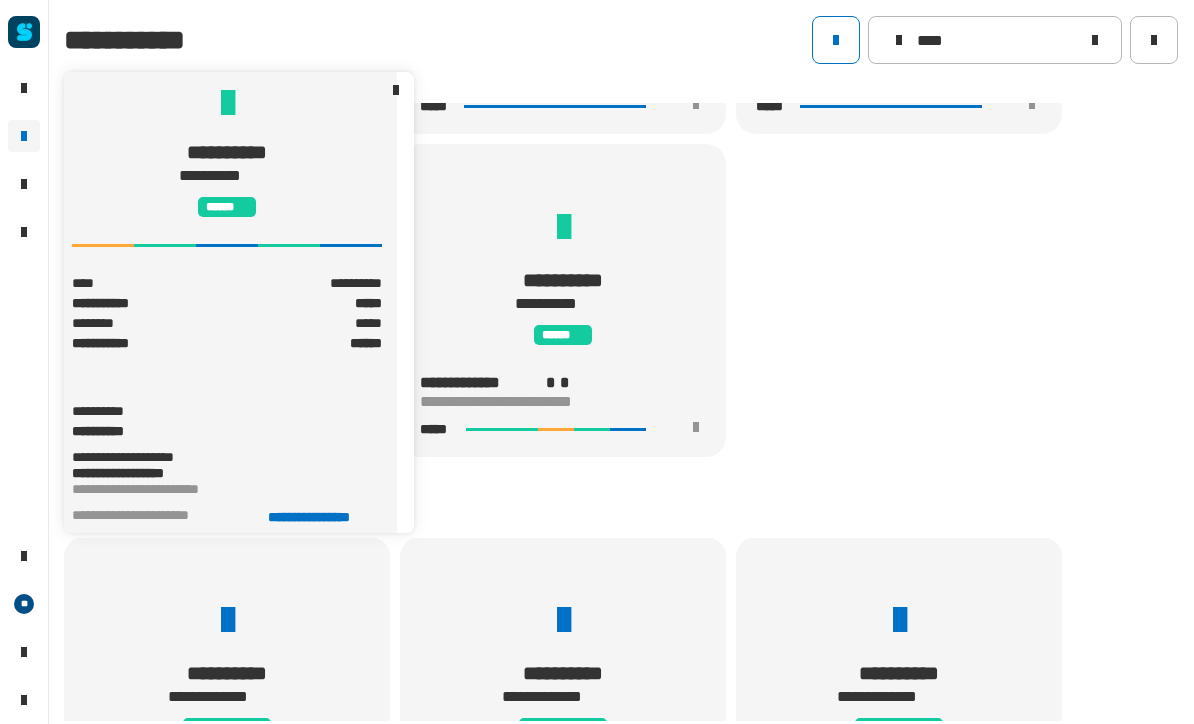 click on "**********" 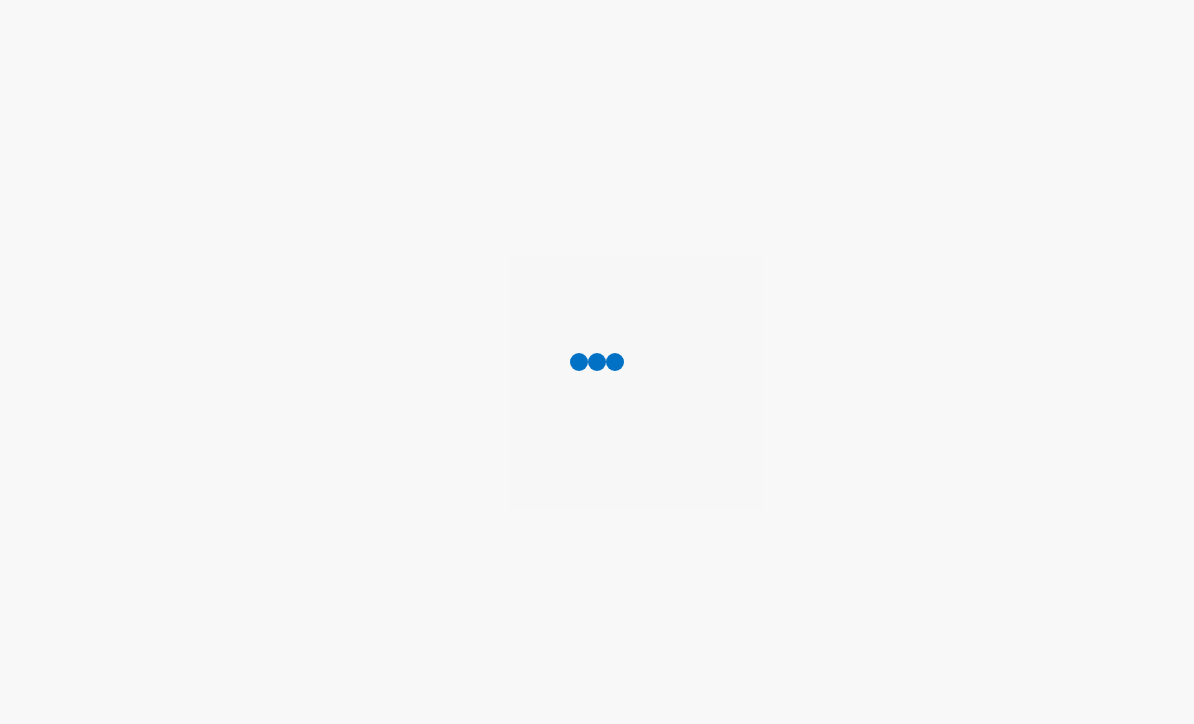 scroll, scrollTop: 0, scrollLeft: 0, axis: both 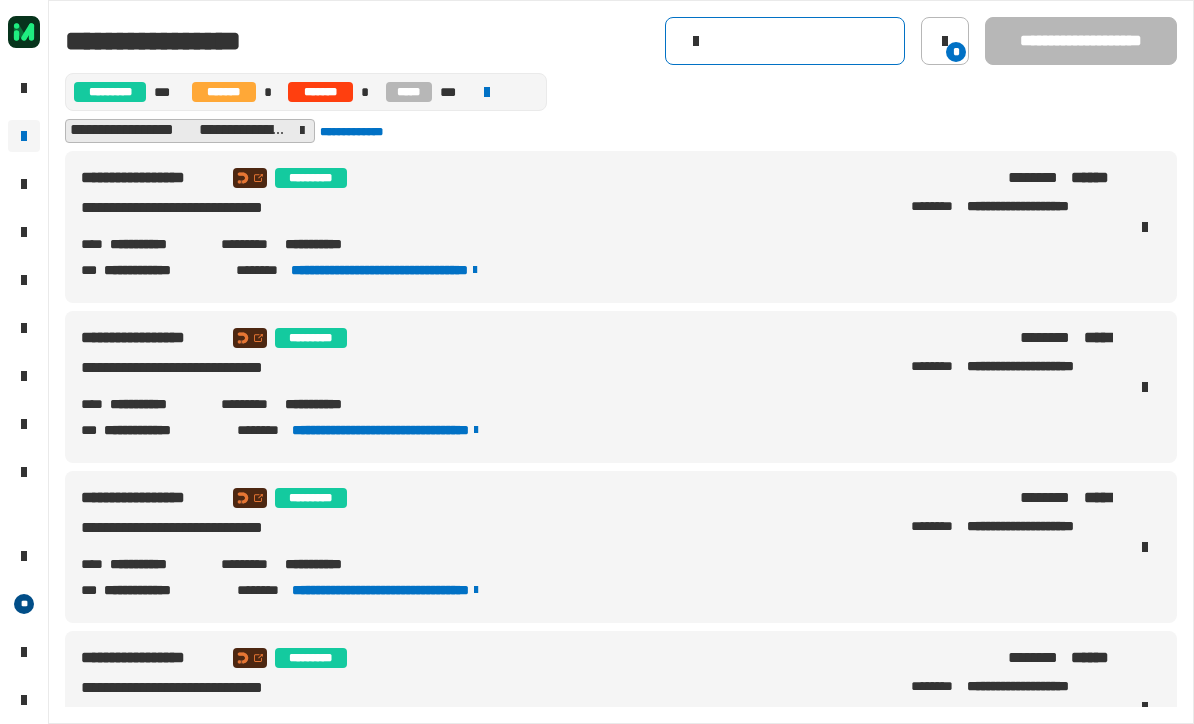 click 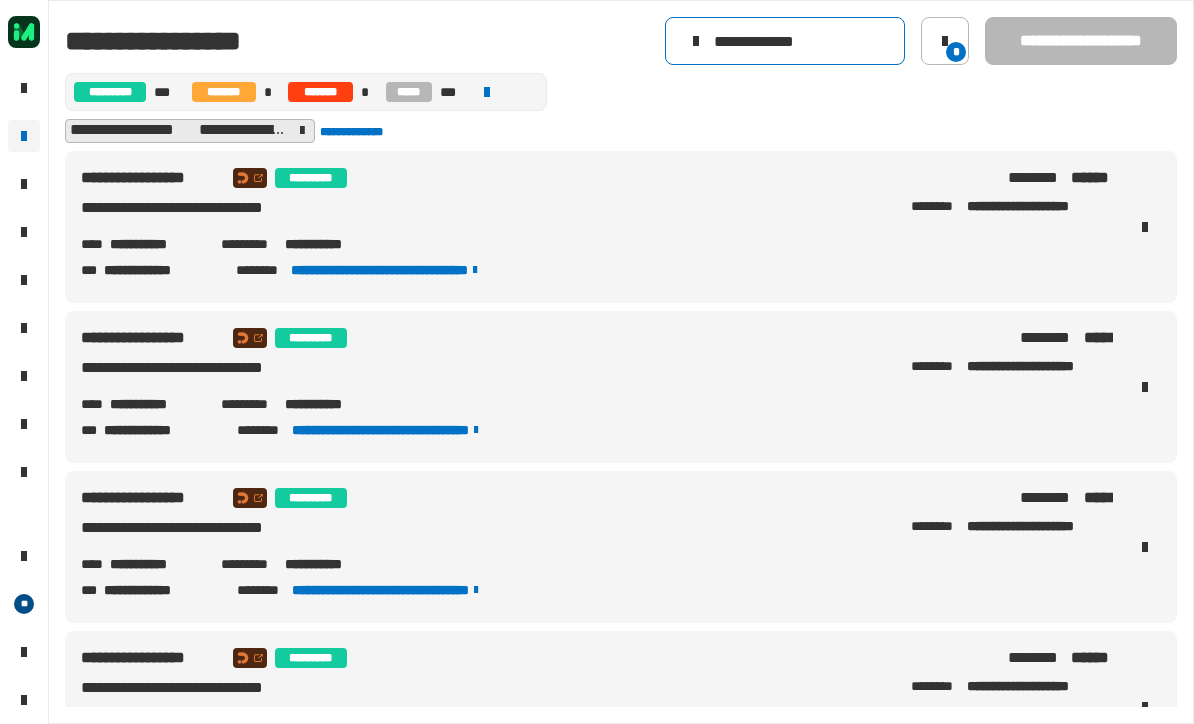 type on "**********" 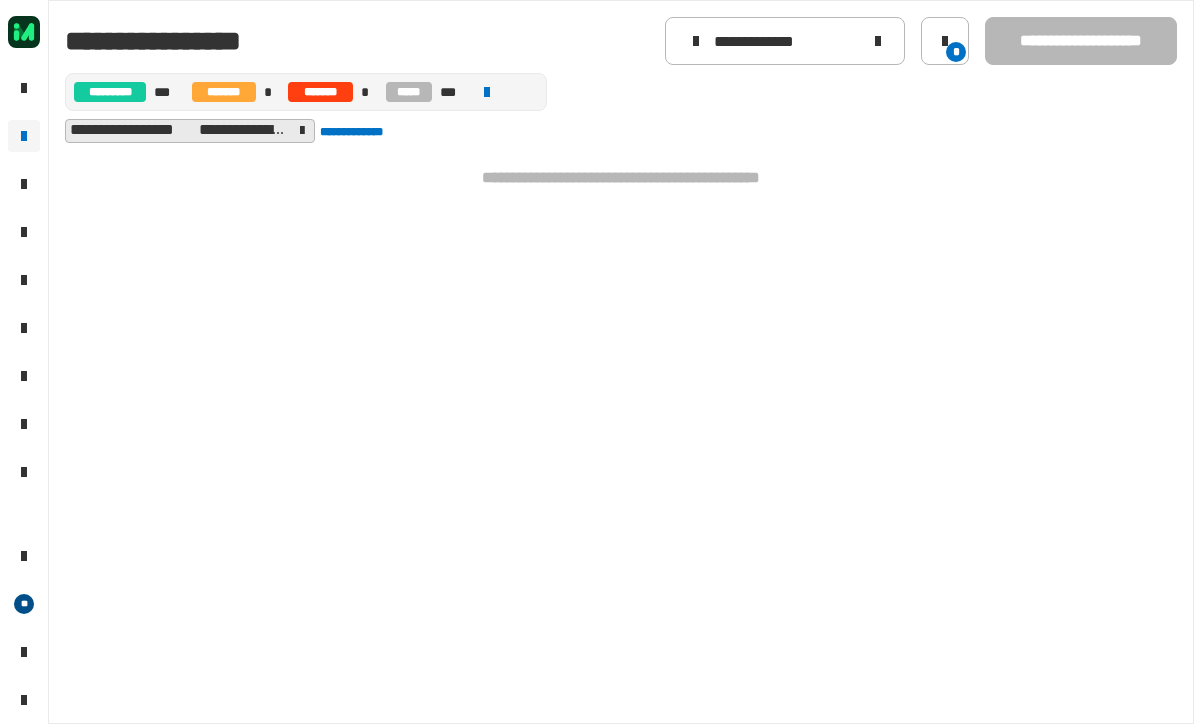 click 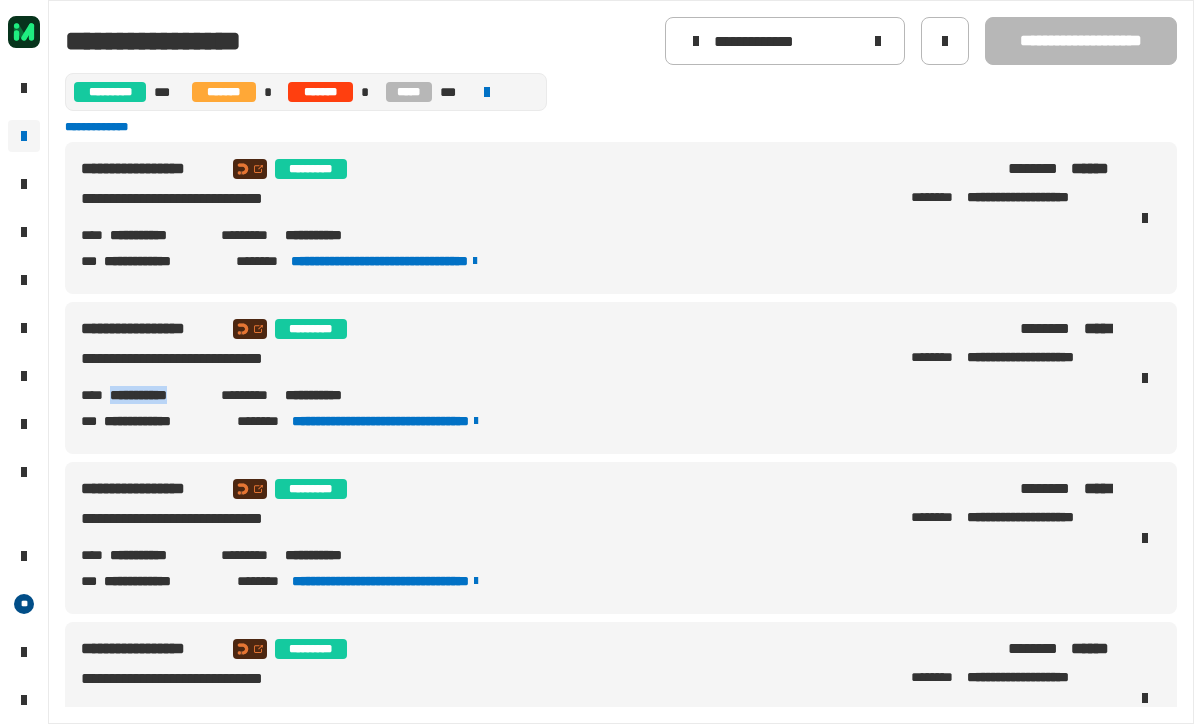 copy on "**********" 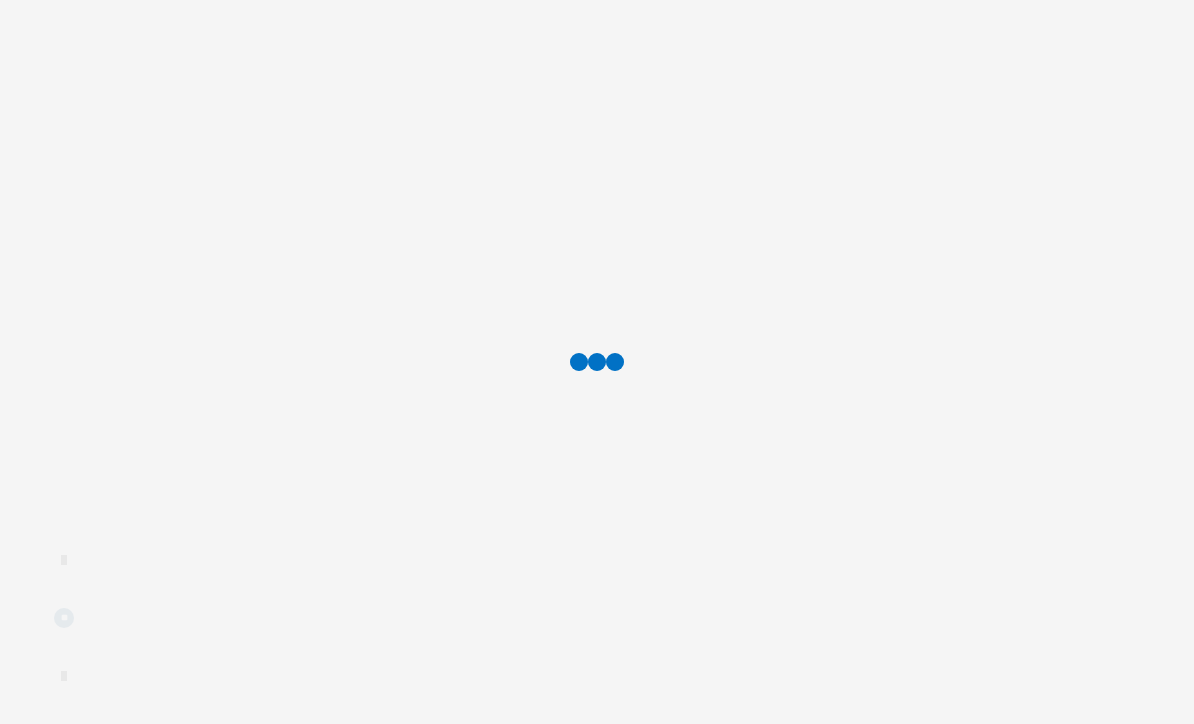 scroll, scrollTop: 0, scrollLeft: 0, axis: both 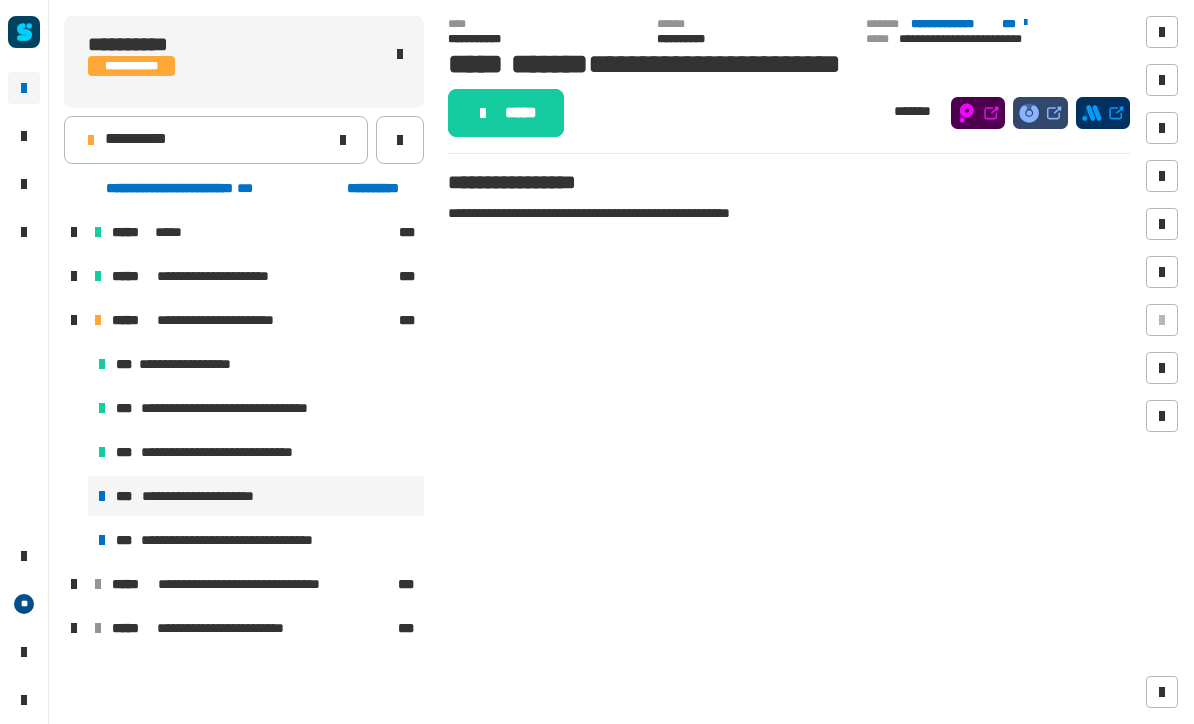 click on "**********" at bounding box center (256, 452) 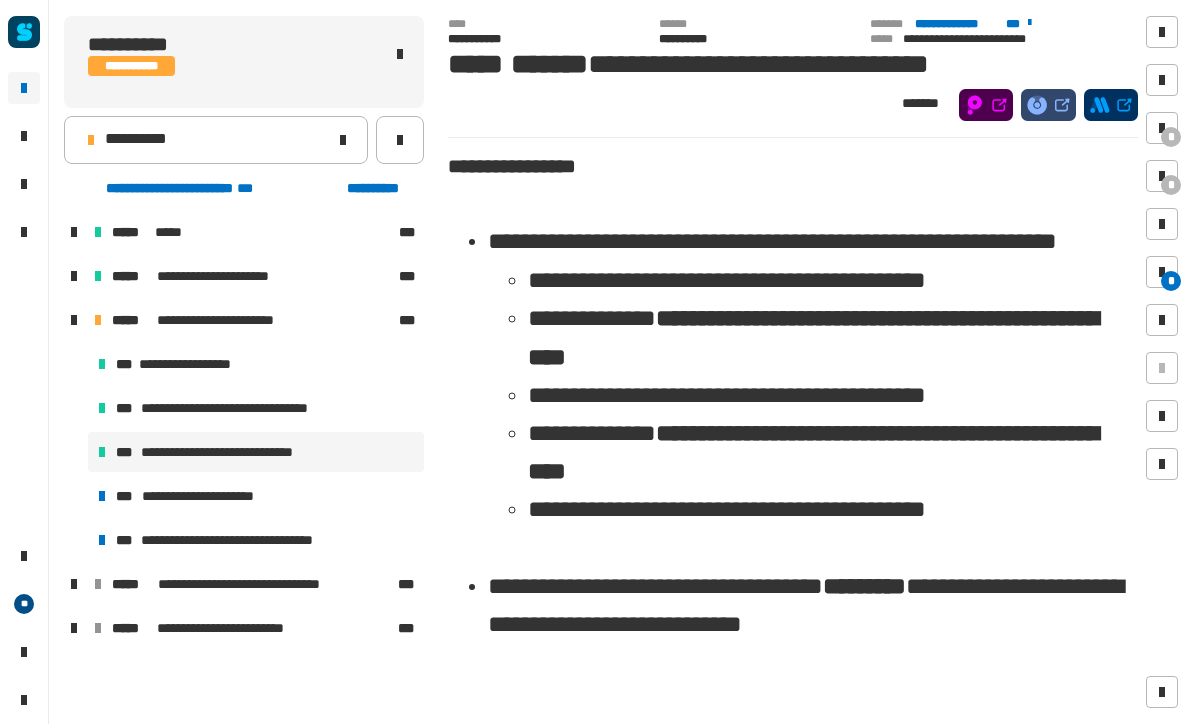 scroll, scrollTop: 0, scrollLeft: 0, axis: both 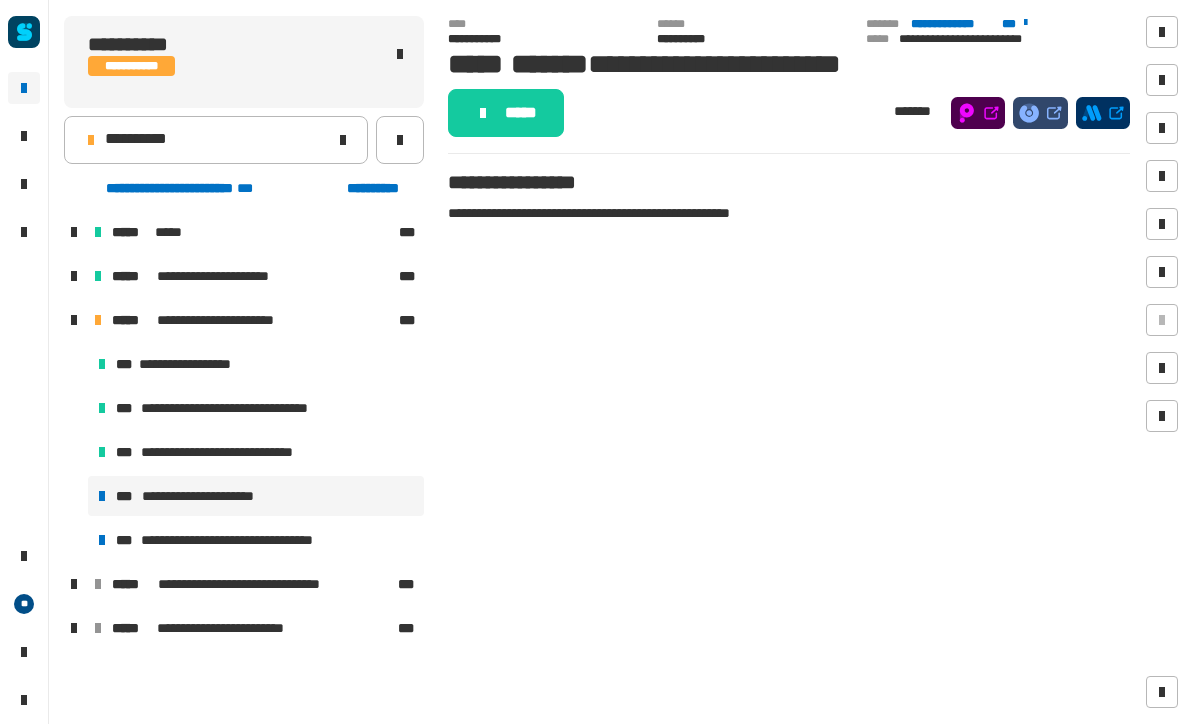 click on "*****" 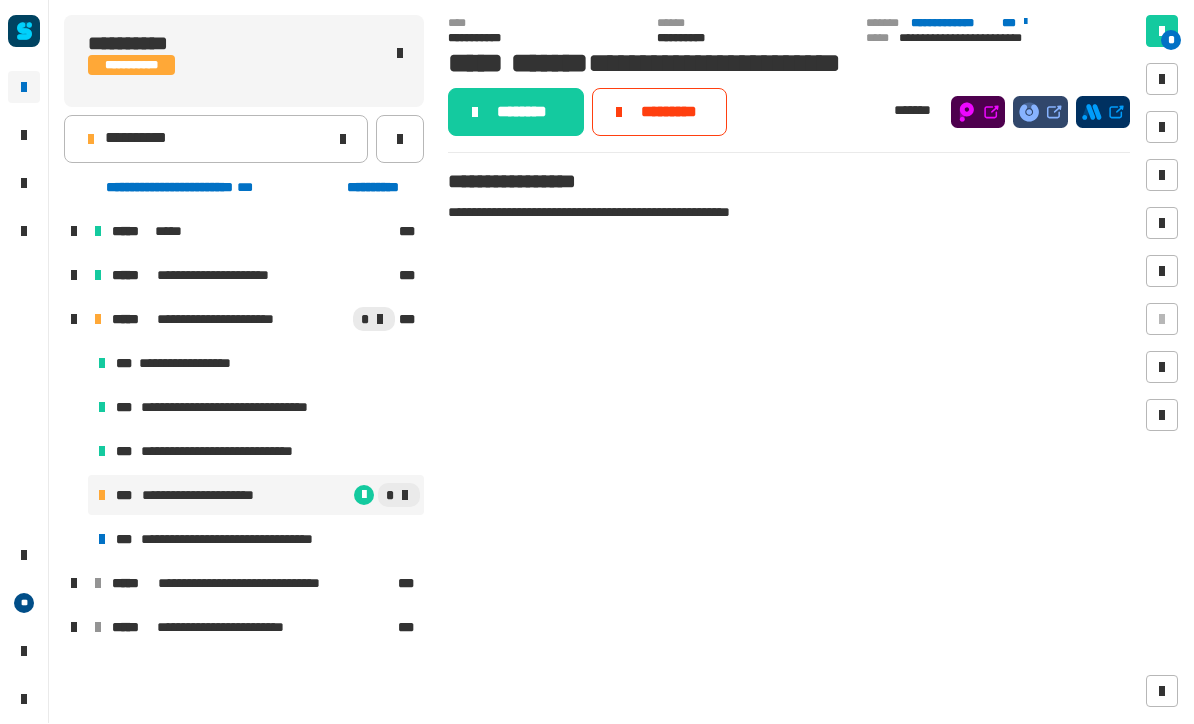 click on "********" 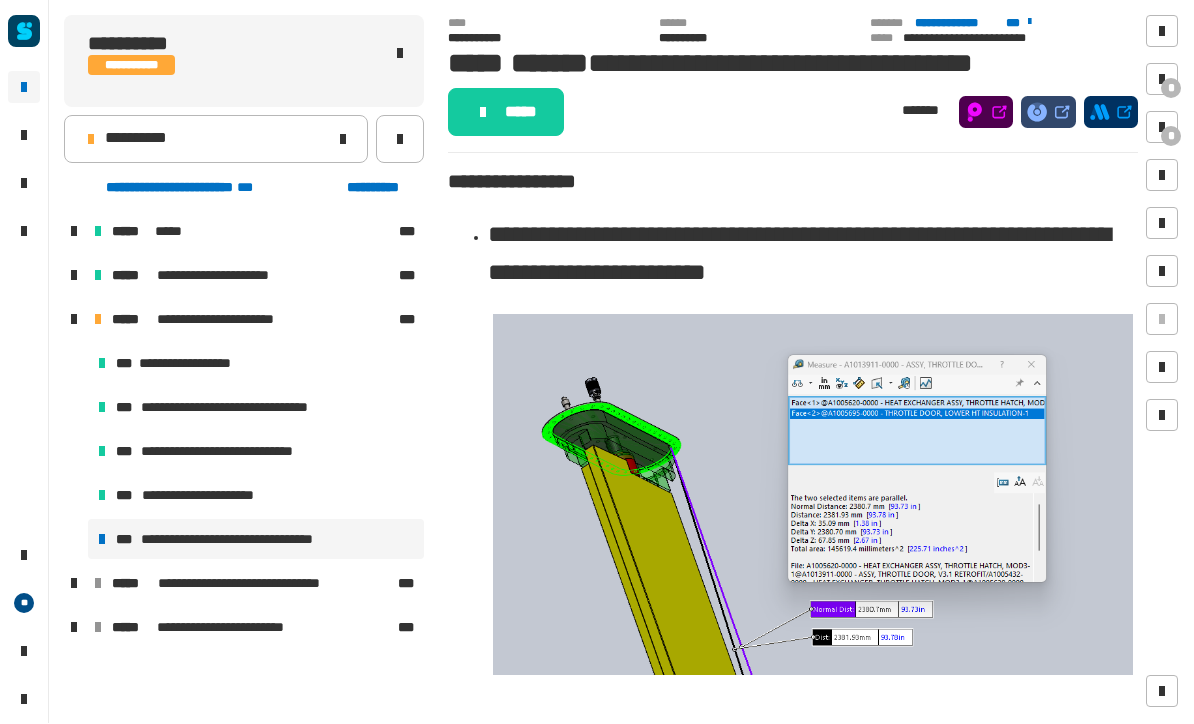 scroll, scrollTop: 0, scrollLeft: 0, axis: both 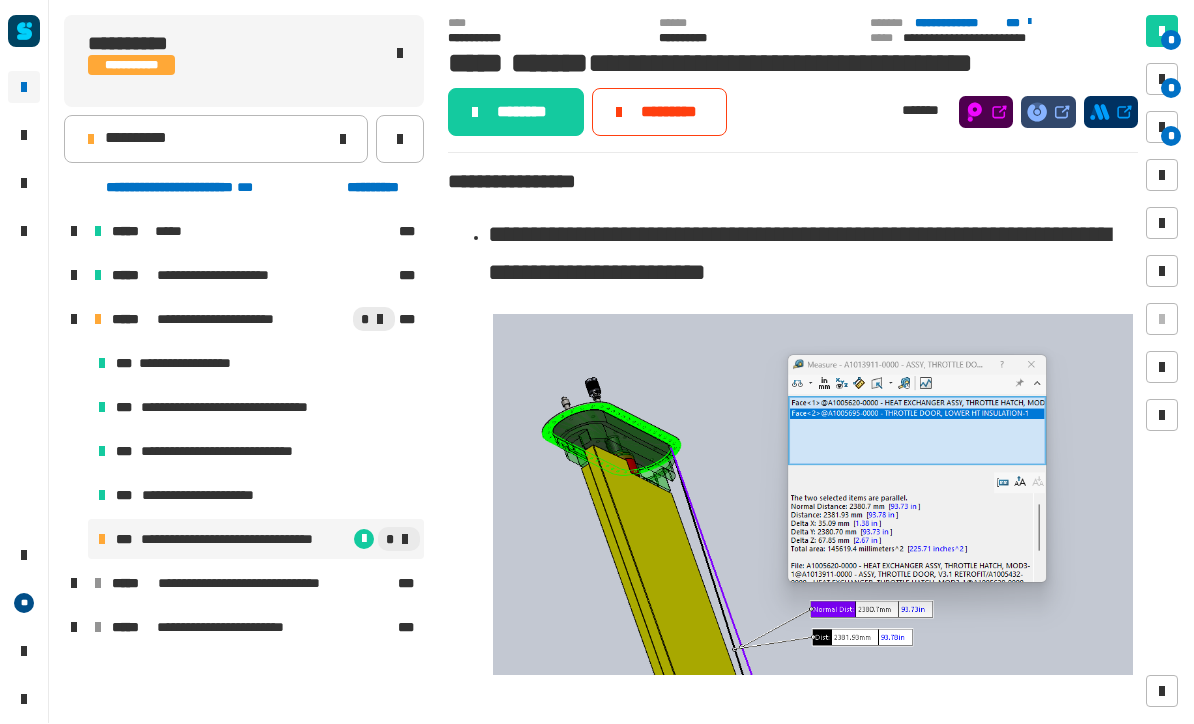click at bounding box center [1162, 80] 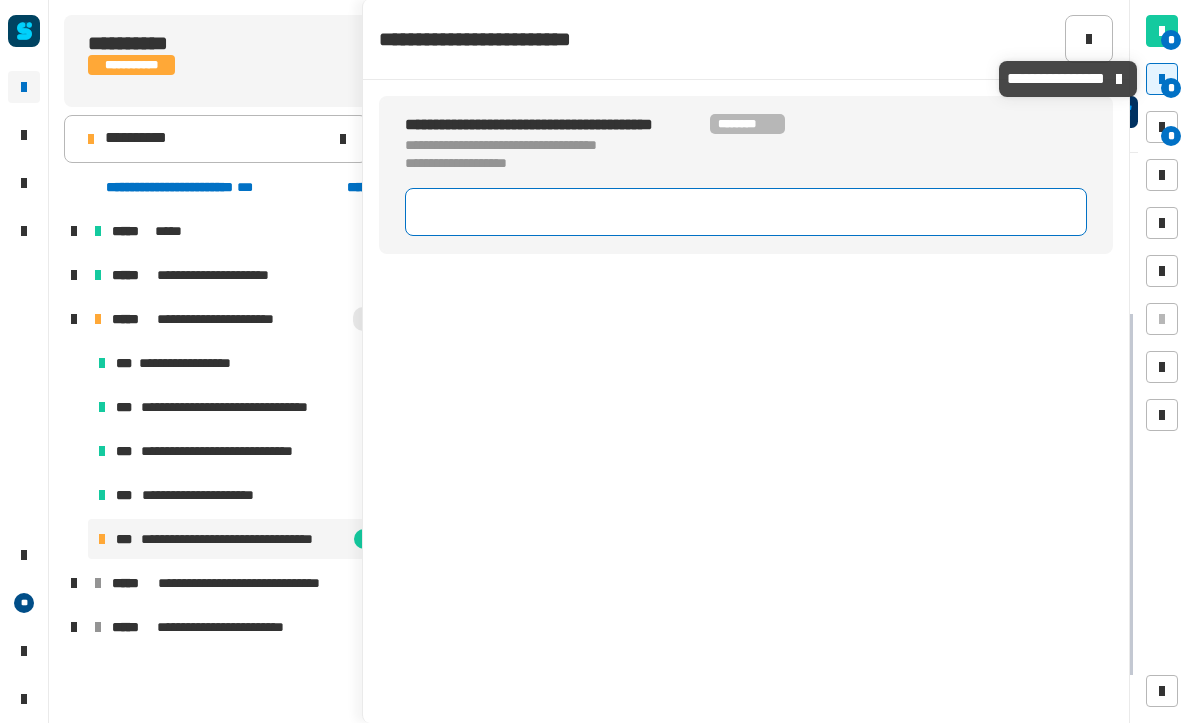 click 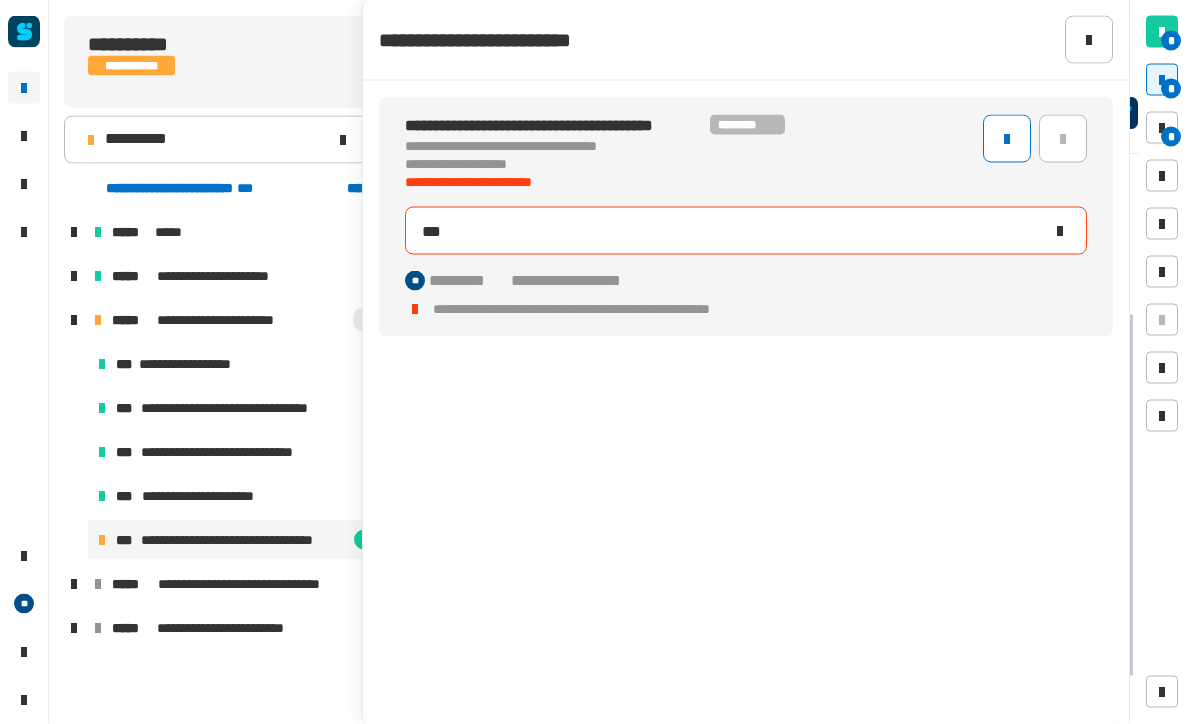 type on "****" 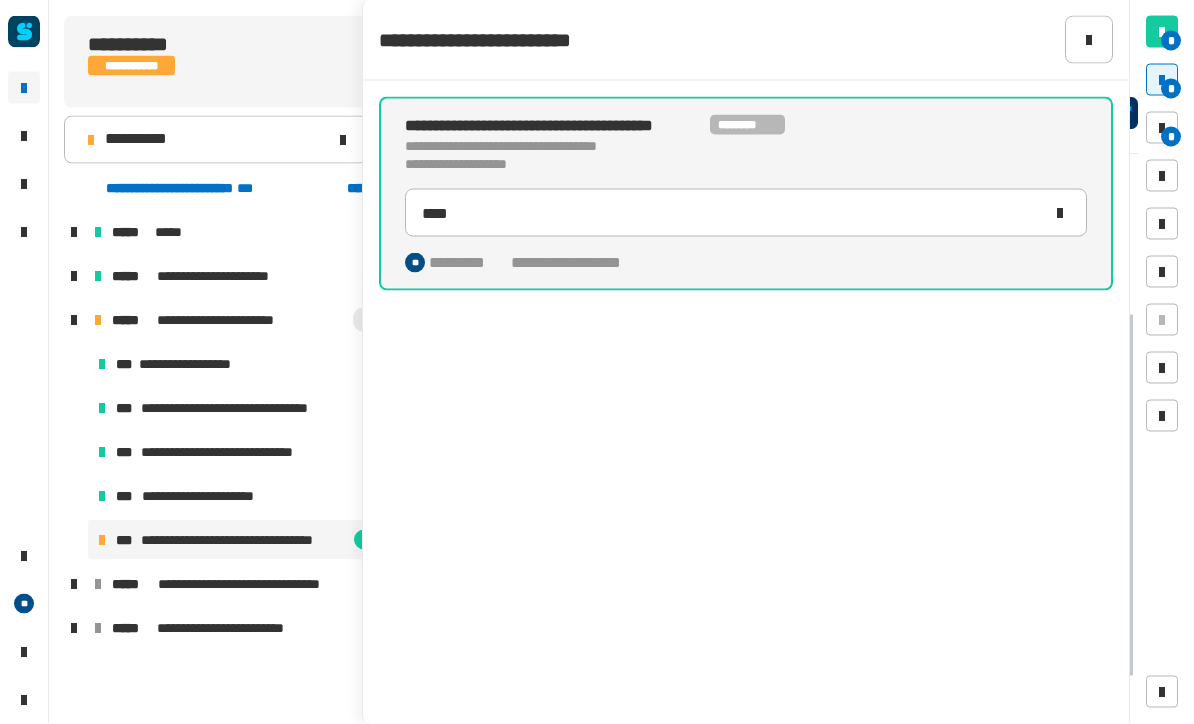 click on "**********" 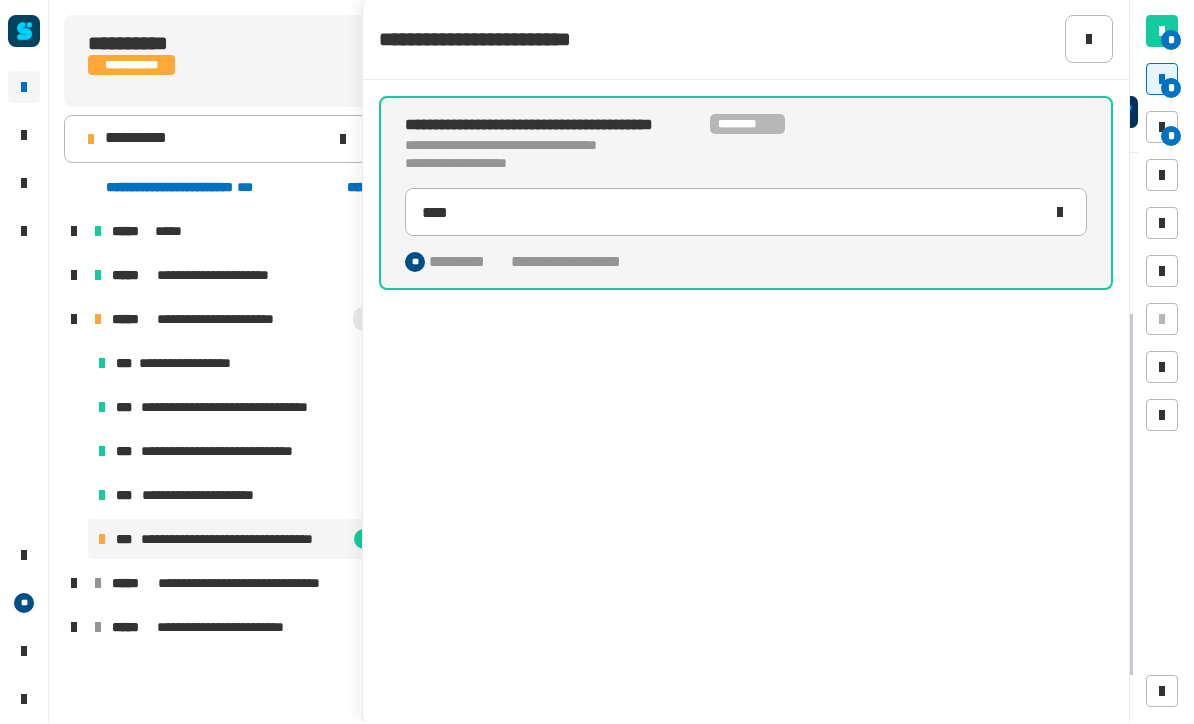 click at bounding box center [1162, 128] 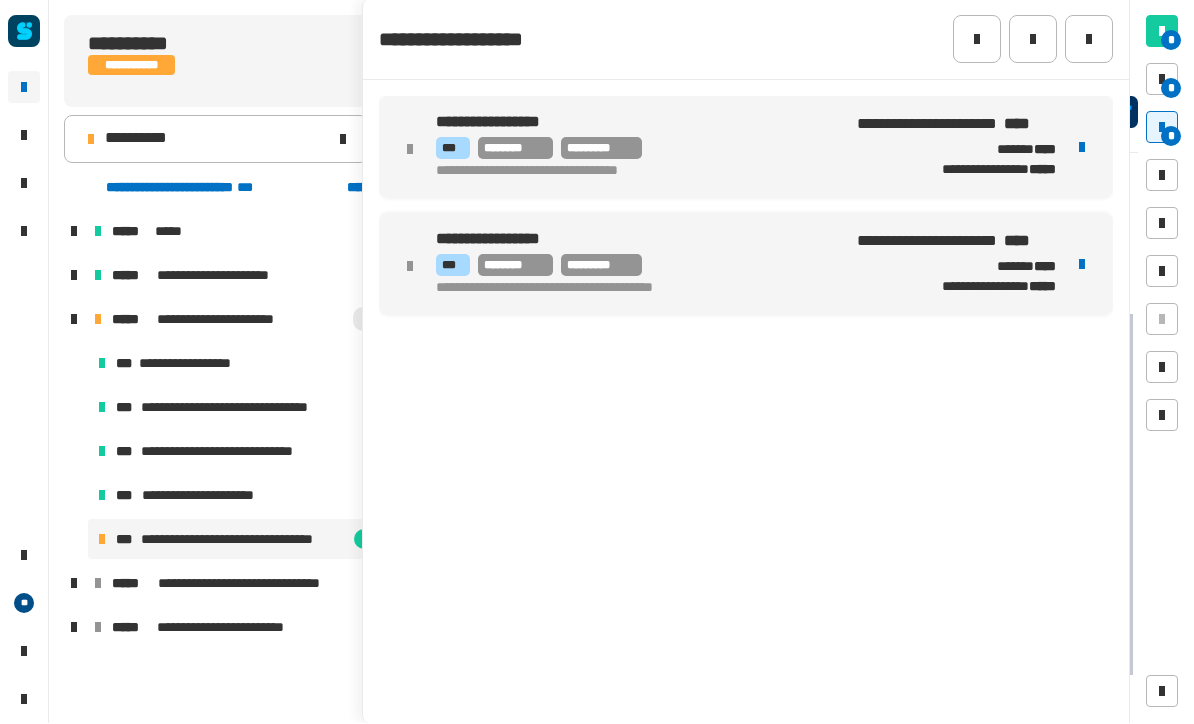 click on "*** ******** *********" at bounding box center [638, 266] 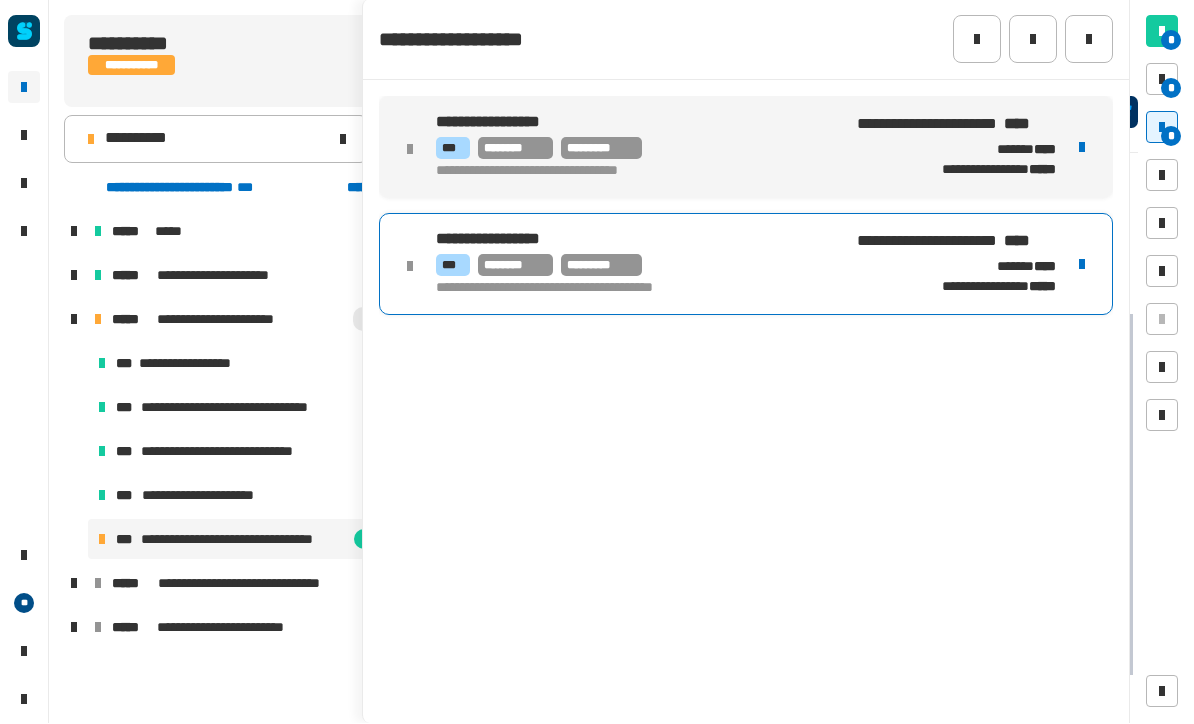 click on "*** ******** *********" at bounding box center (638, 149) 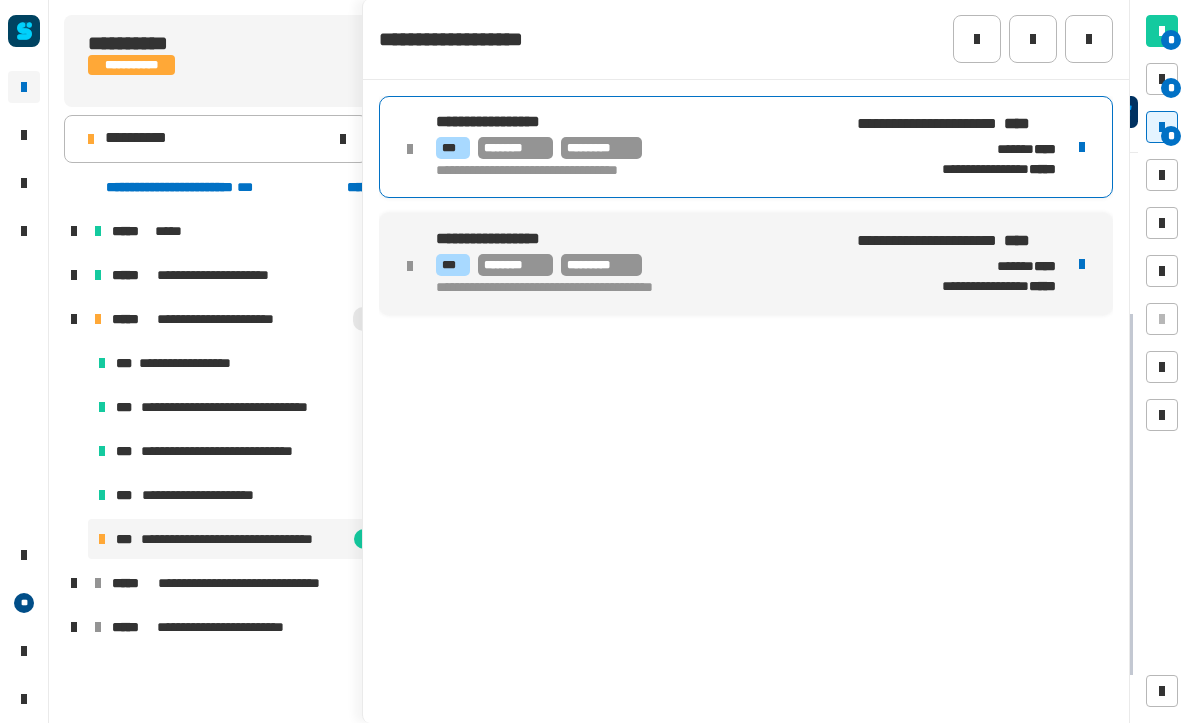 click on "*** ******** *********" at bounding box center [638, 149] 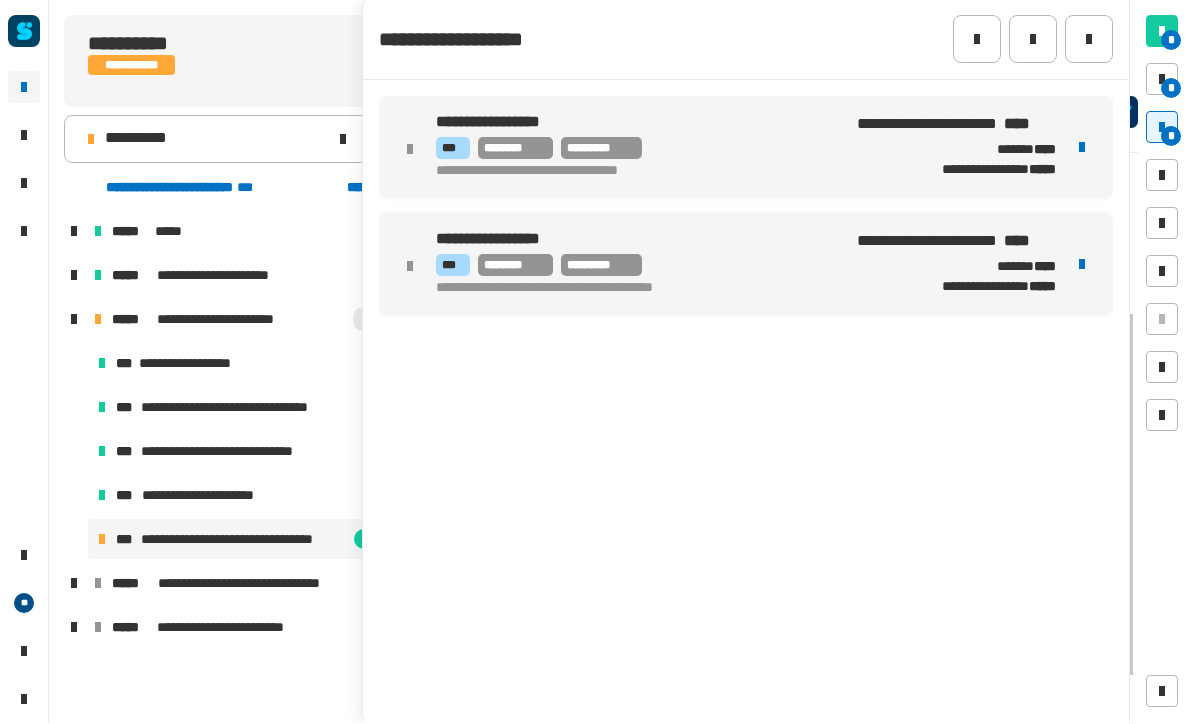 click on "**********" at bounding box center (638, 290) 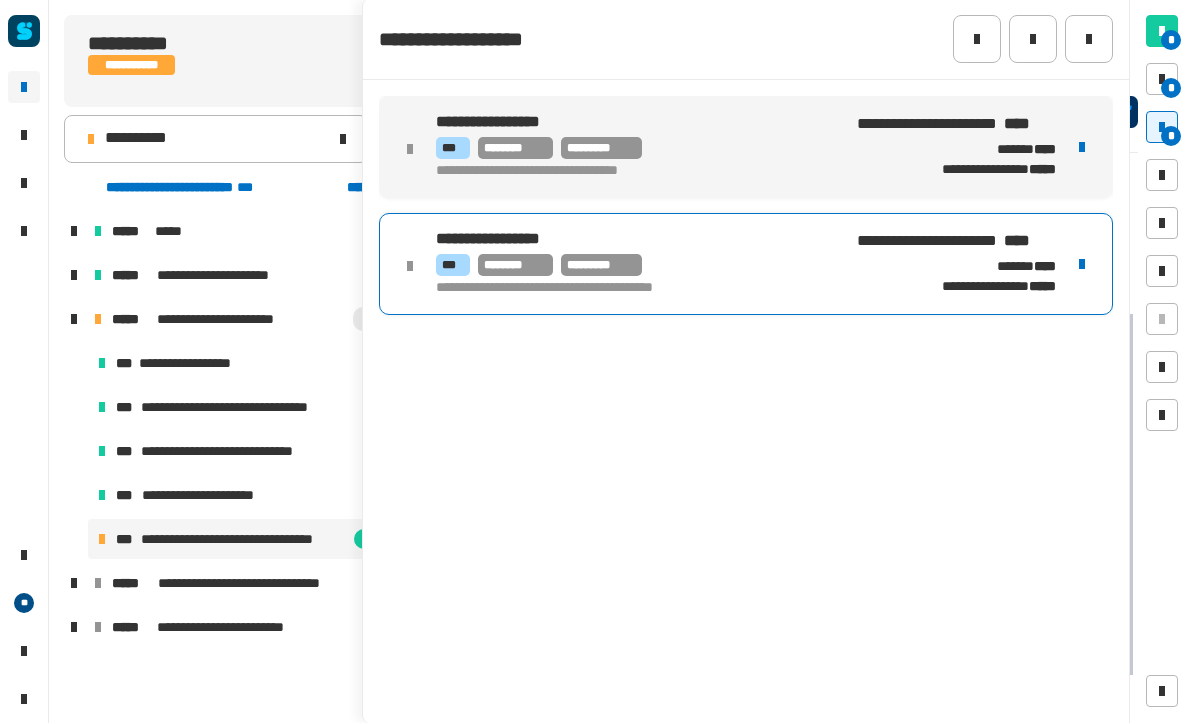 click on "**********" at bounding box center (638, 124) 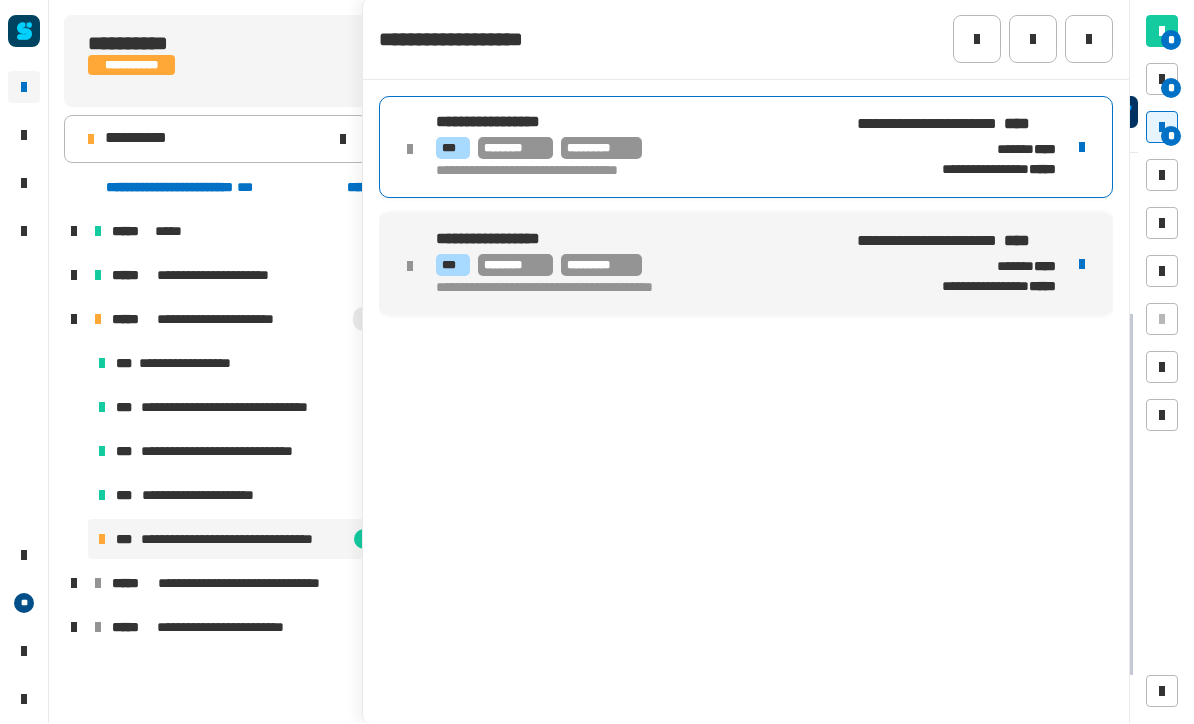 click on "*" at bounding box center (1171, 89) 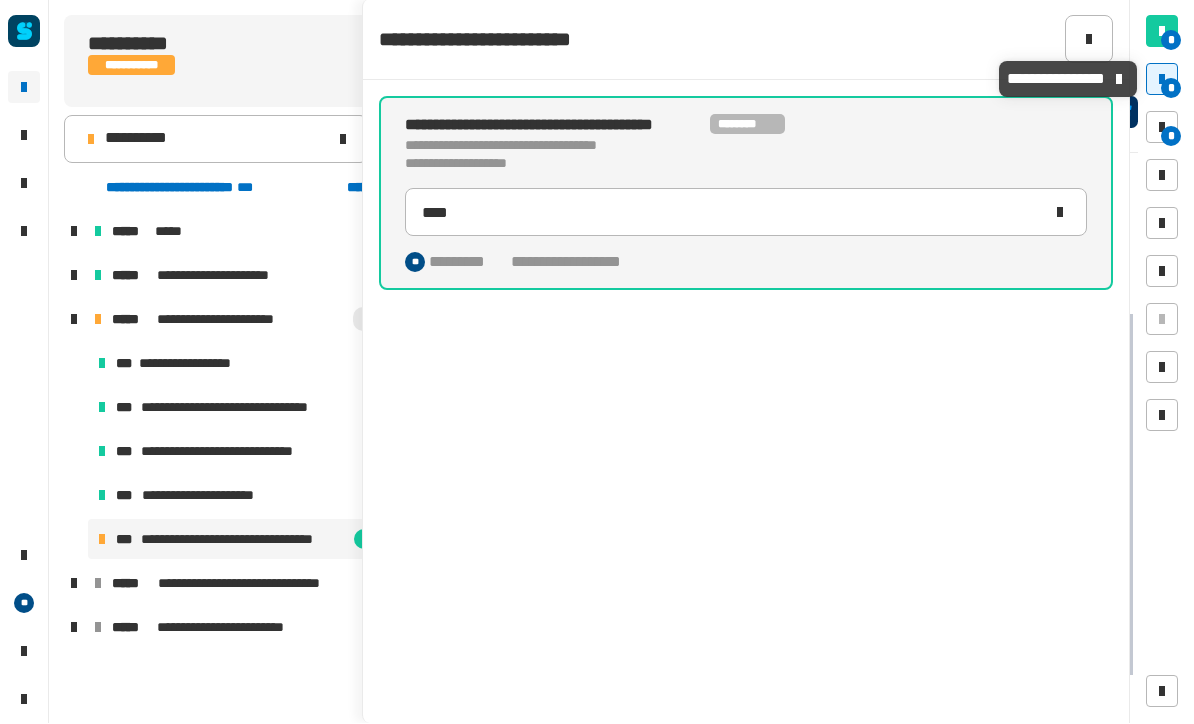 click at bounding box center [1162, 128] 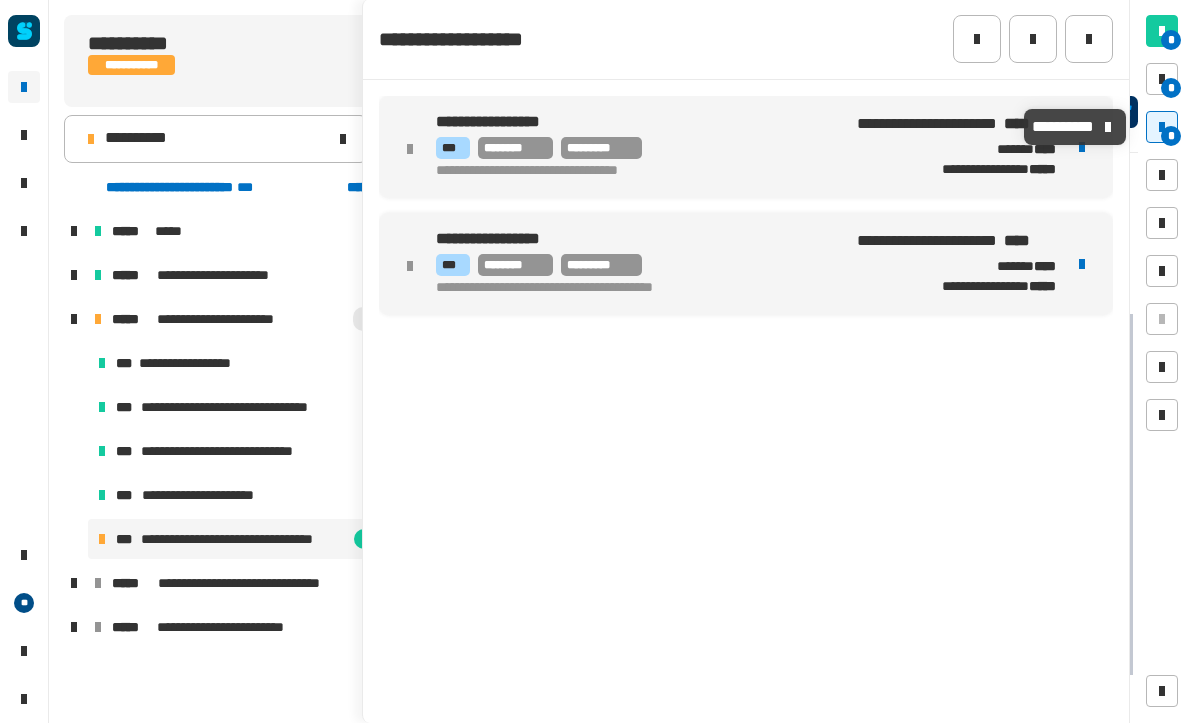 click 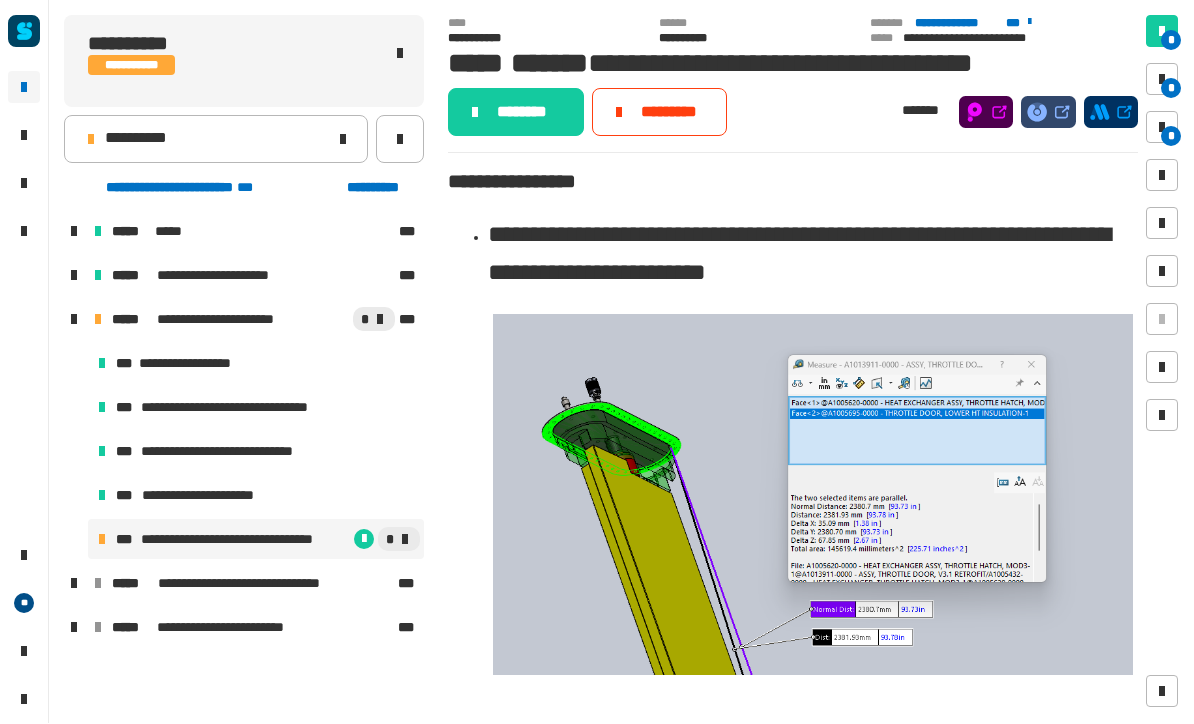 scroll, scrollTop: 0, scrollLeft: 0, axis: both 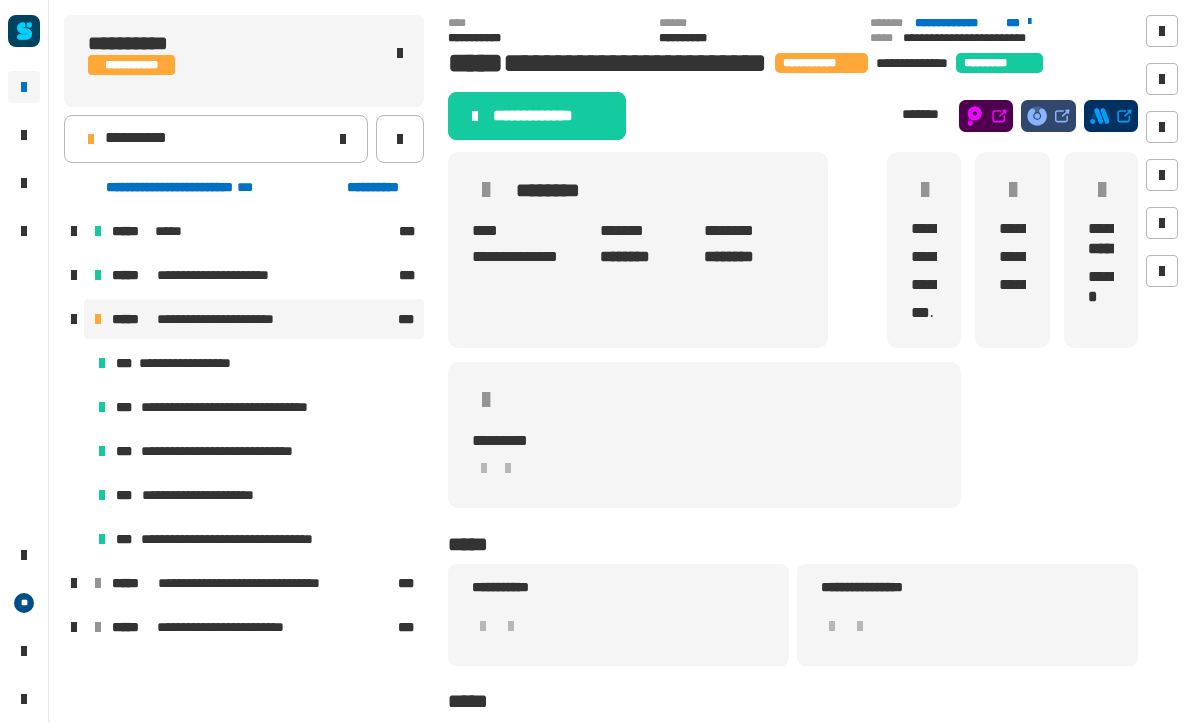 click on "**********" at bounding box center [198, 364] 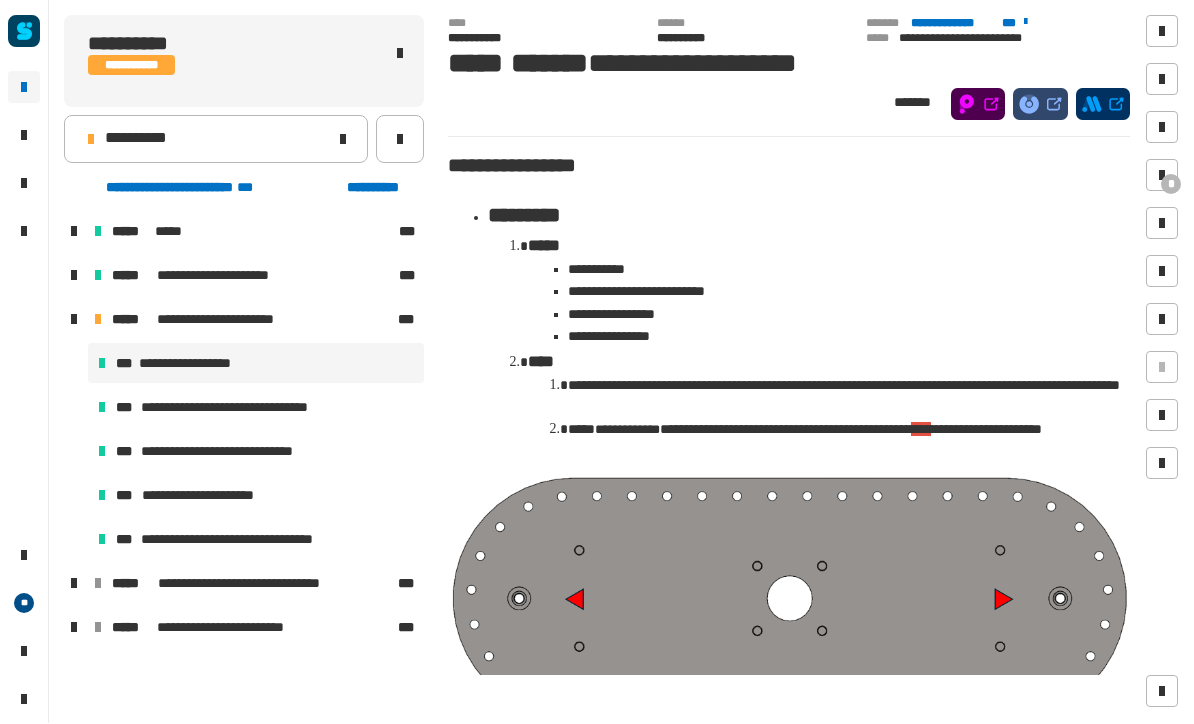 click at bounding box center [1162, 176] 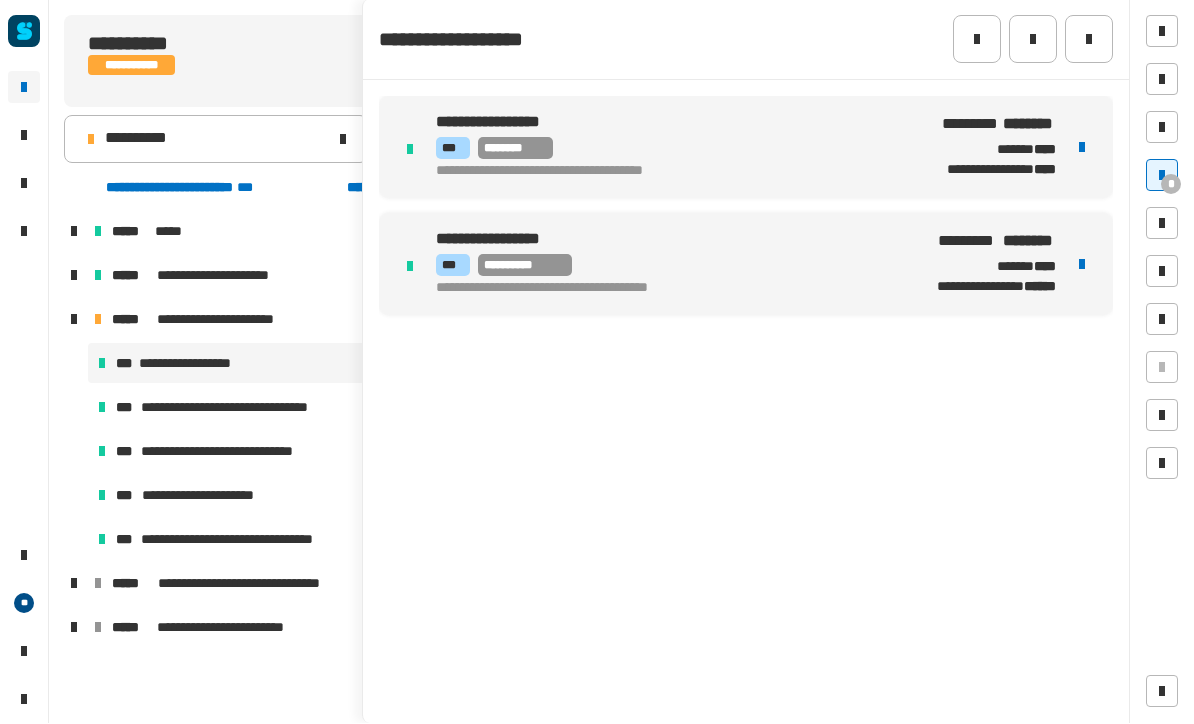click on "**********" at bounding box center (236, 408) 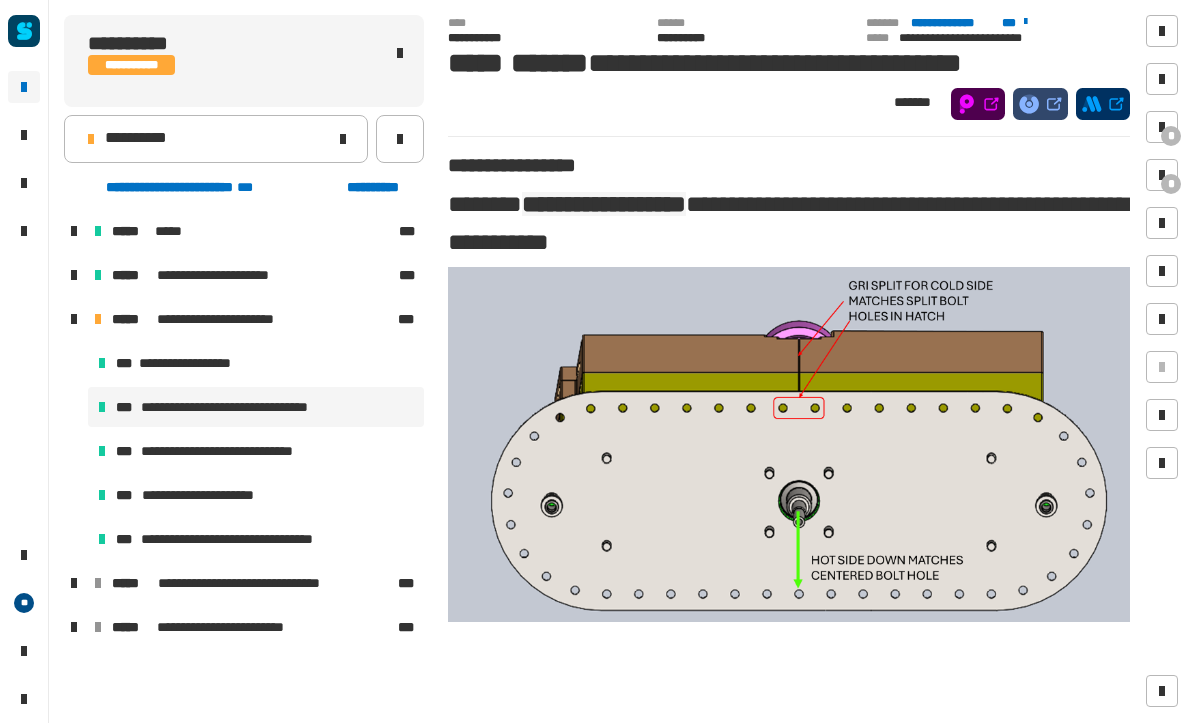 click on "*" at bounding box center (1171, 137) 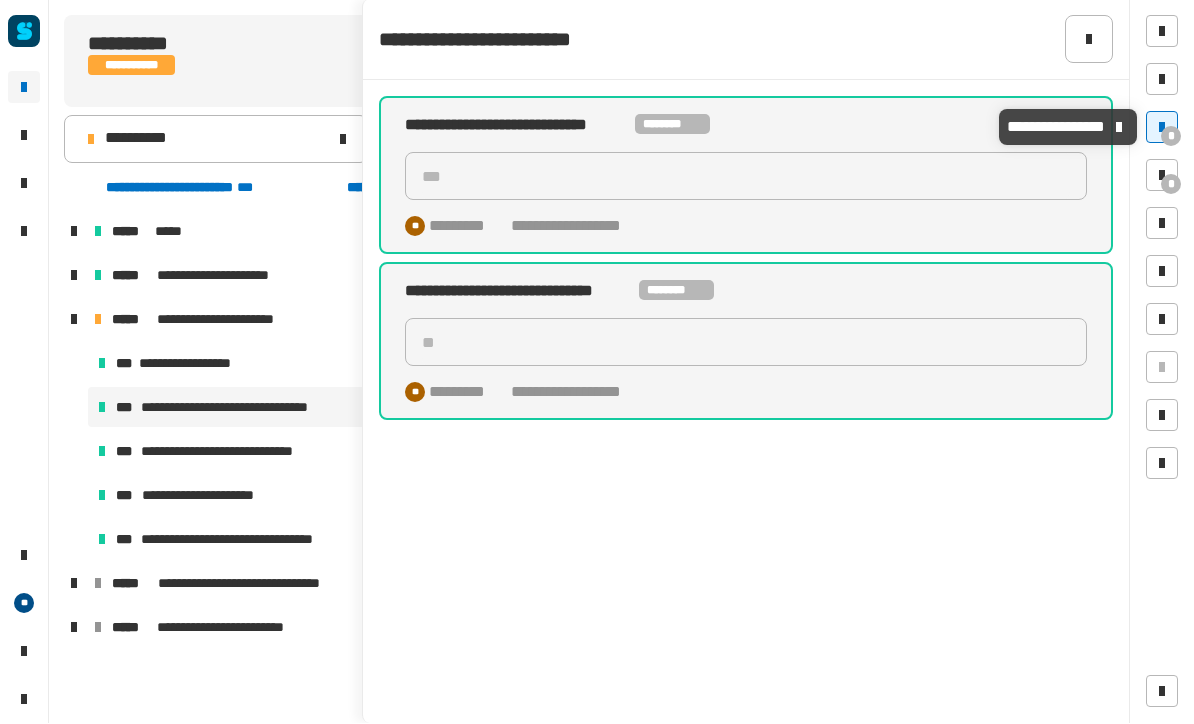 click on "*" at bounding box center [1162, 176] 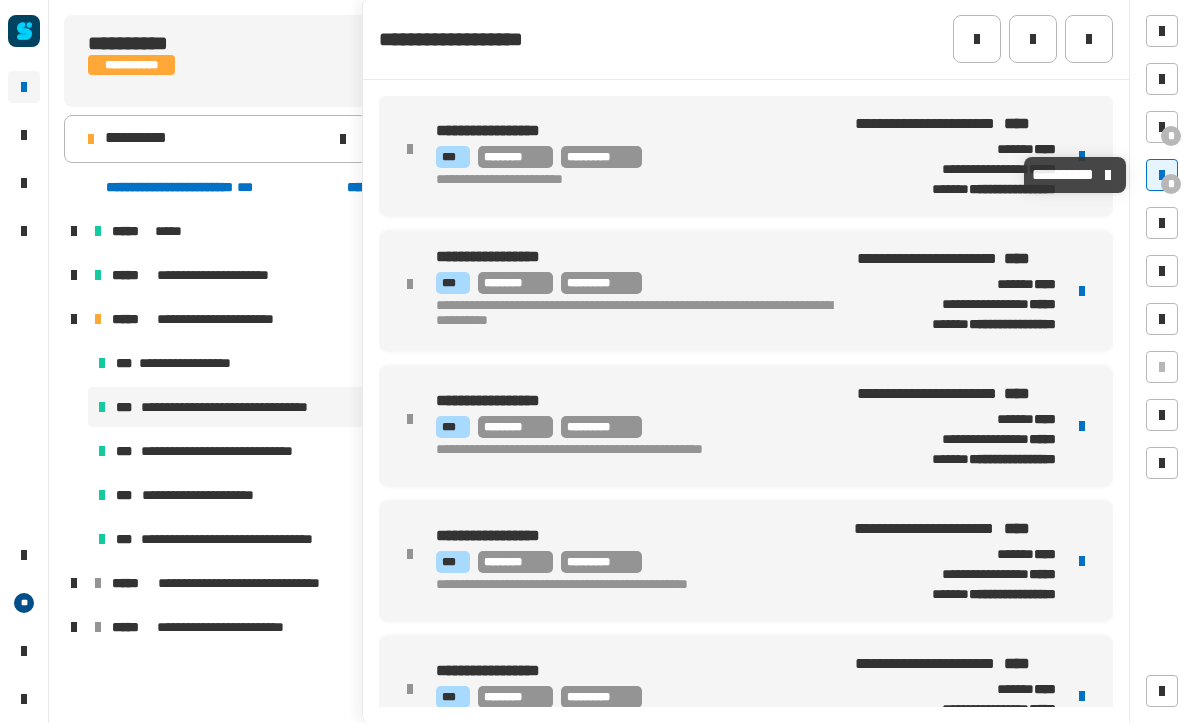 click on "*" at bounding box center (1162, 128) 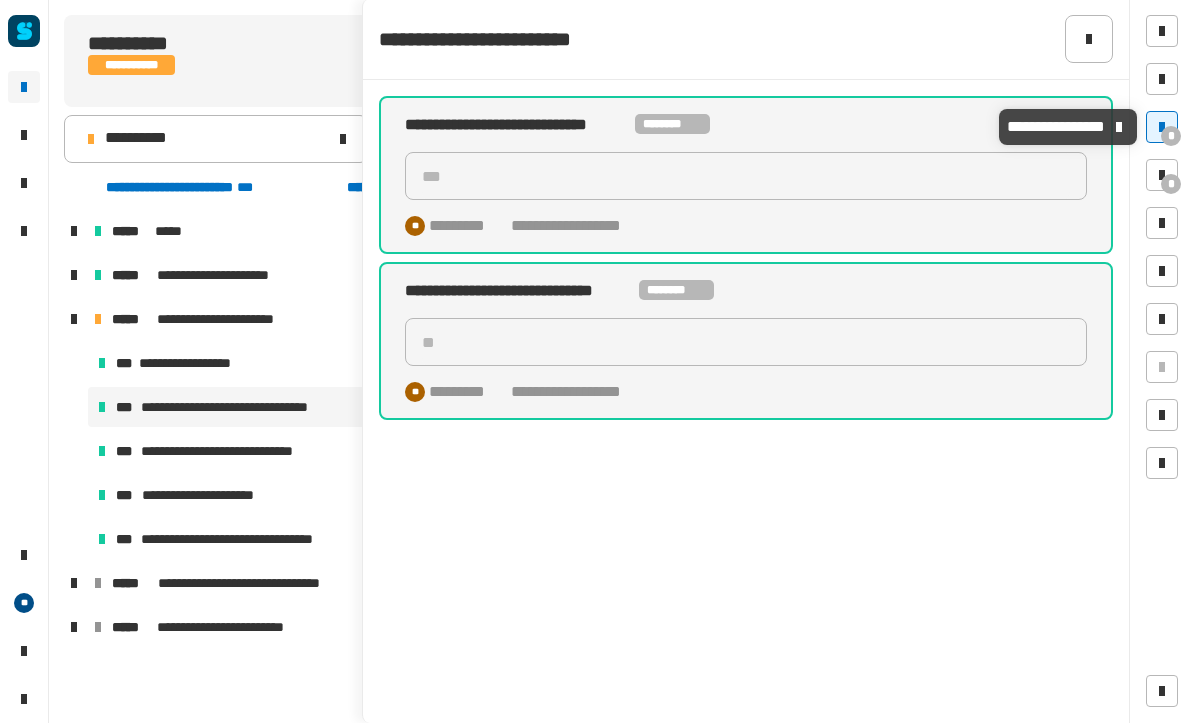 click on "*" at bounding box center [1162, 176] 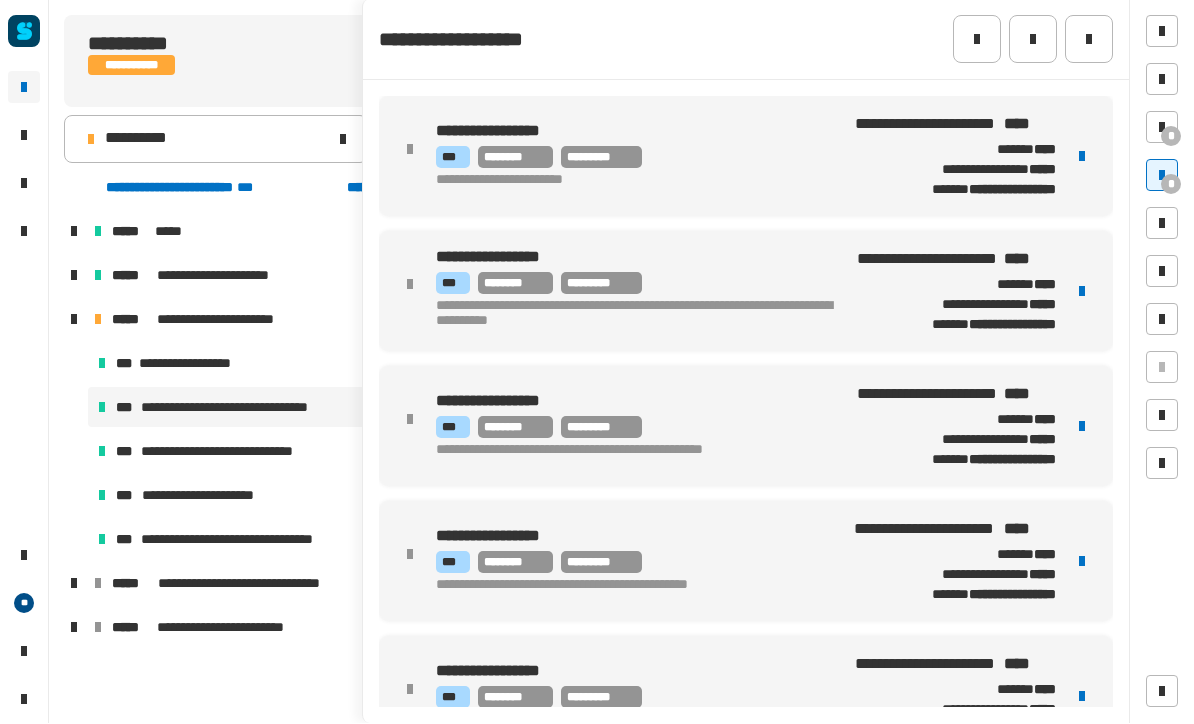 click on "**********" at bounding box center (232, 452) 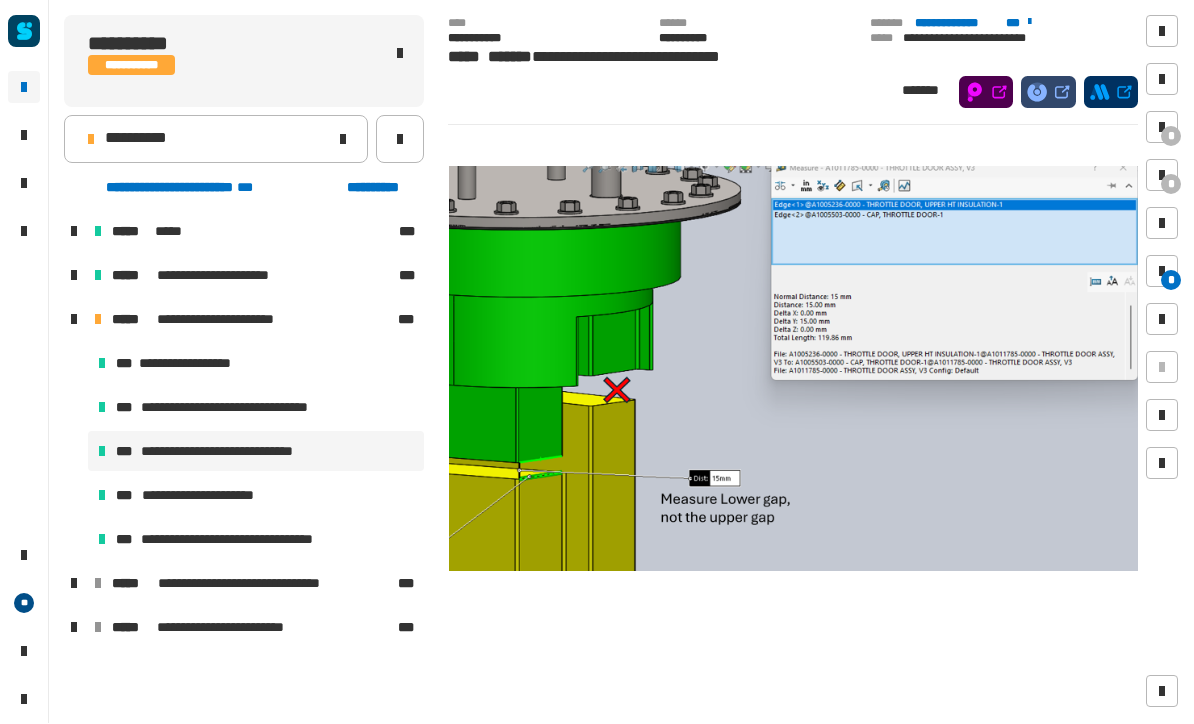 scroll, scrollTop: 1306, scrollLeft: 0, axis: vertical 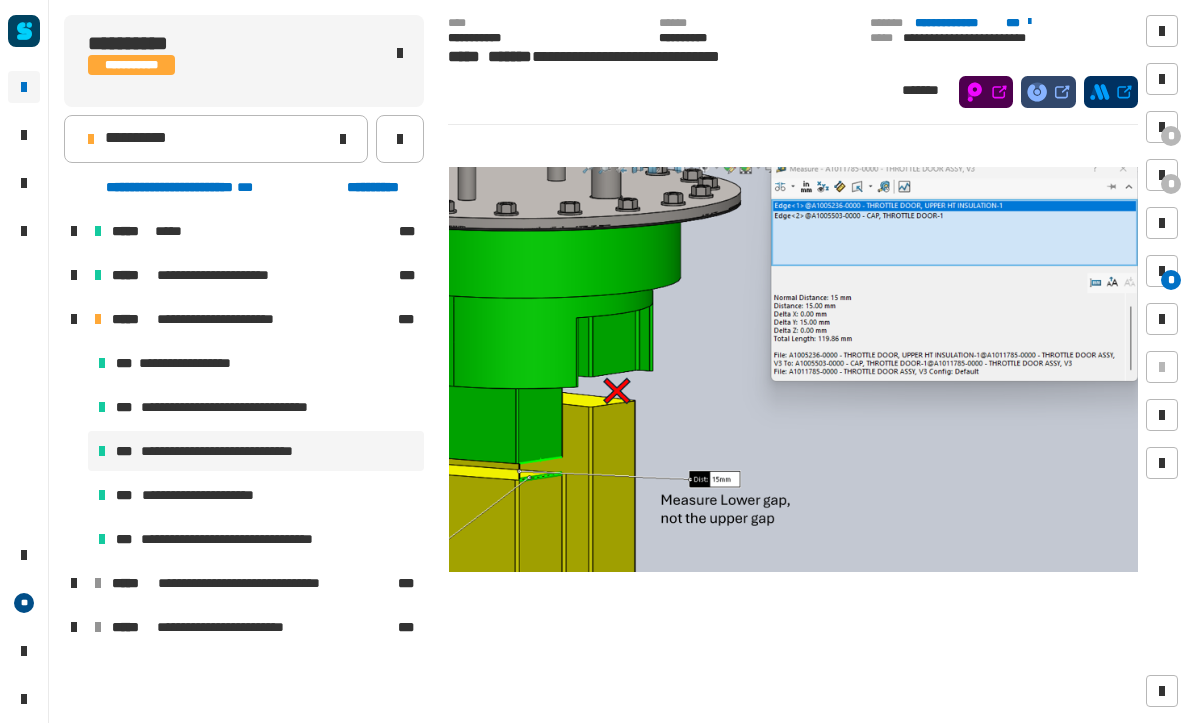 click on "**********" at bounding box center (256, 496) 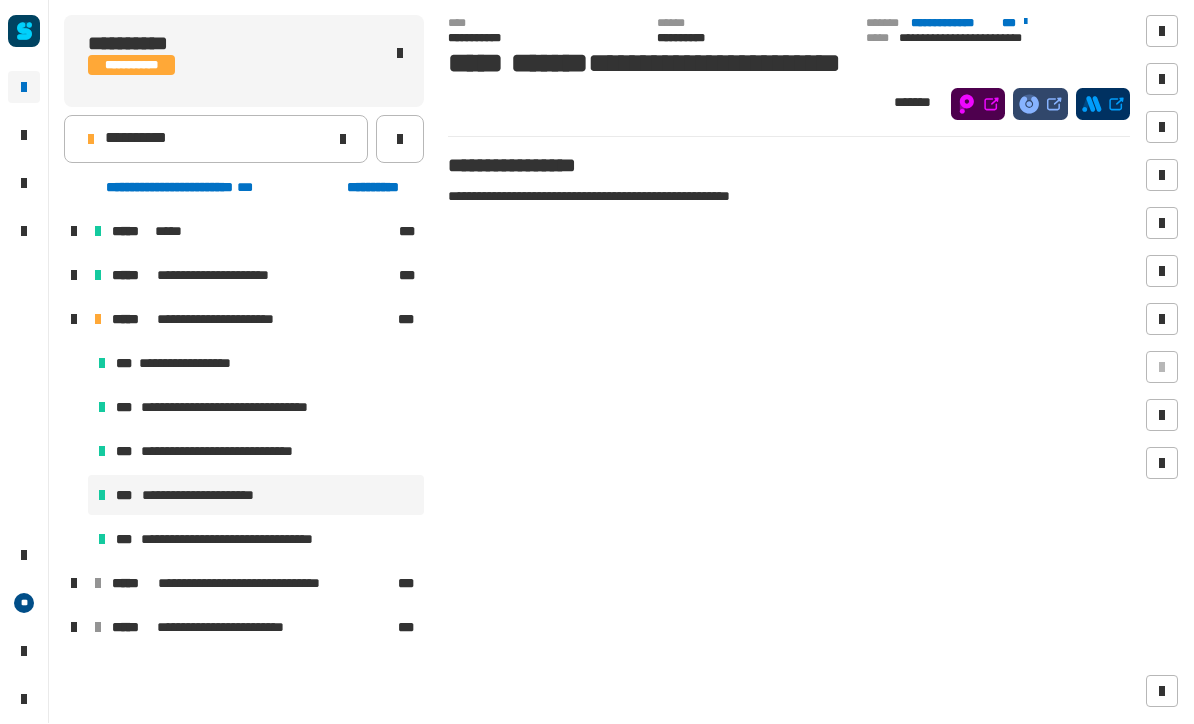 click on "**********" at bounding box center (242, 540) 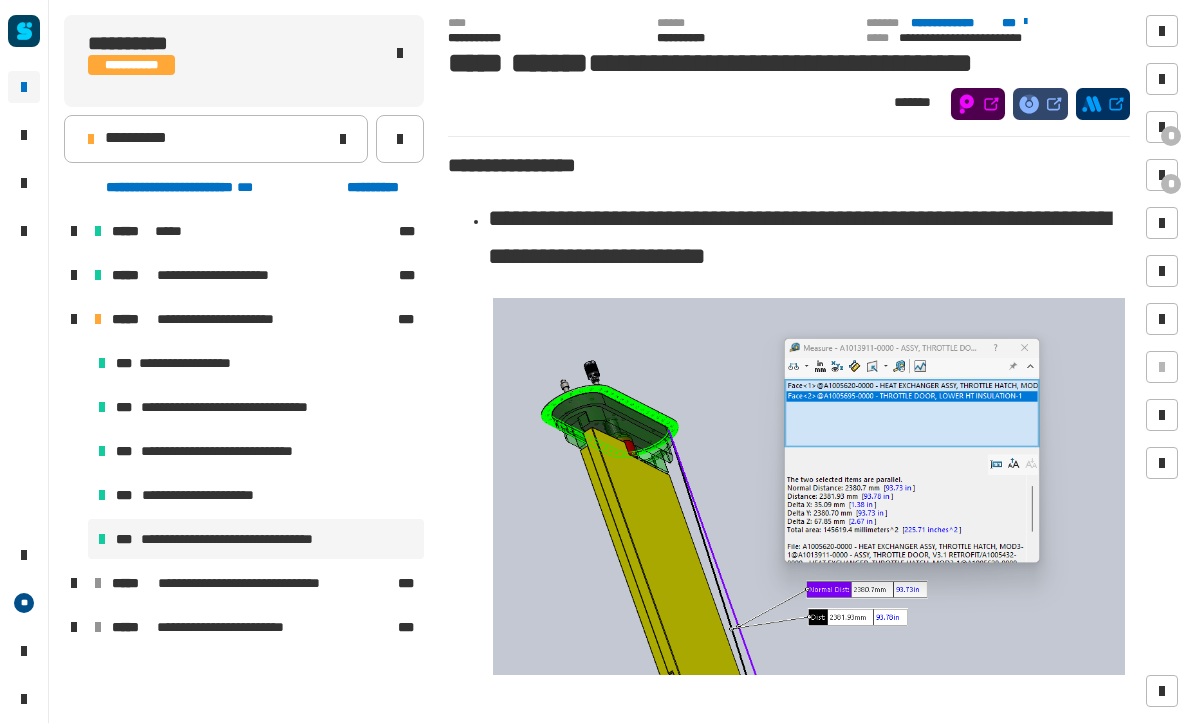click on "**********" at bounding box center [254, 320] 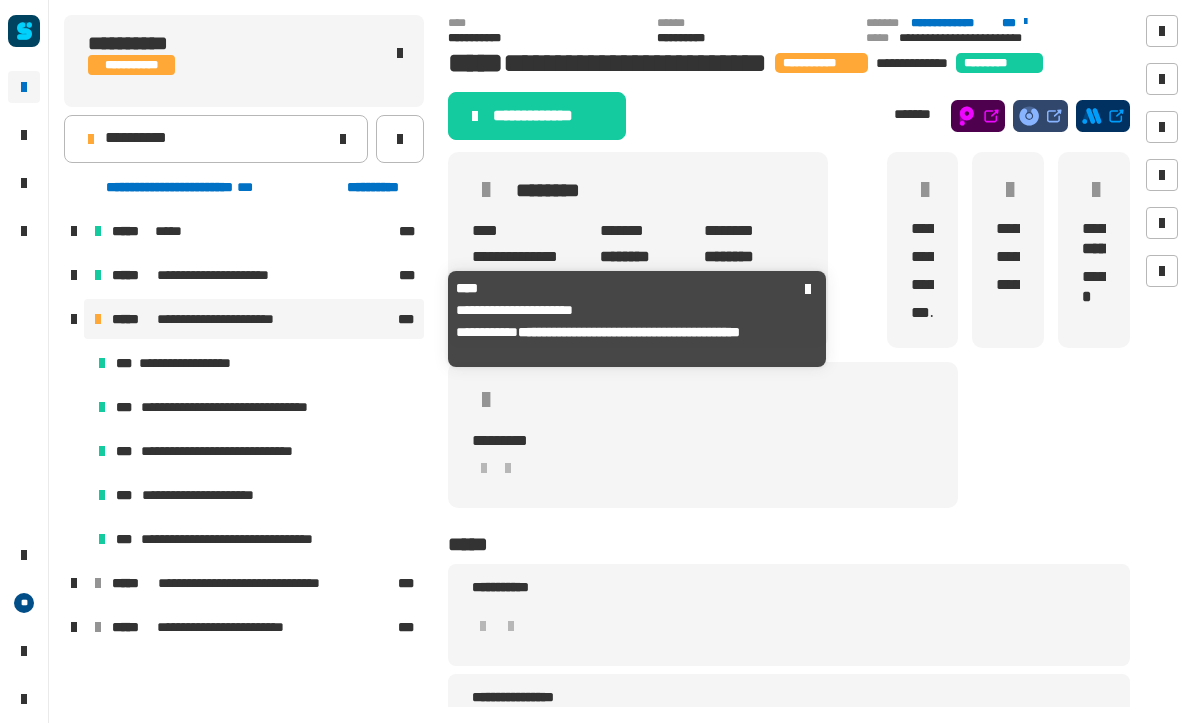 click on "**********" 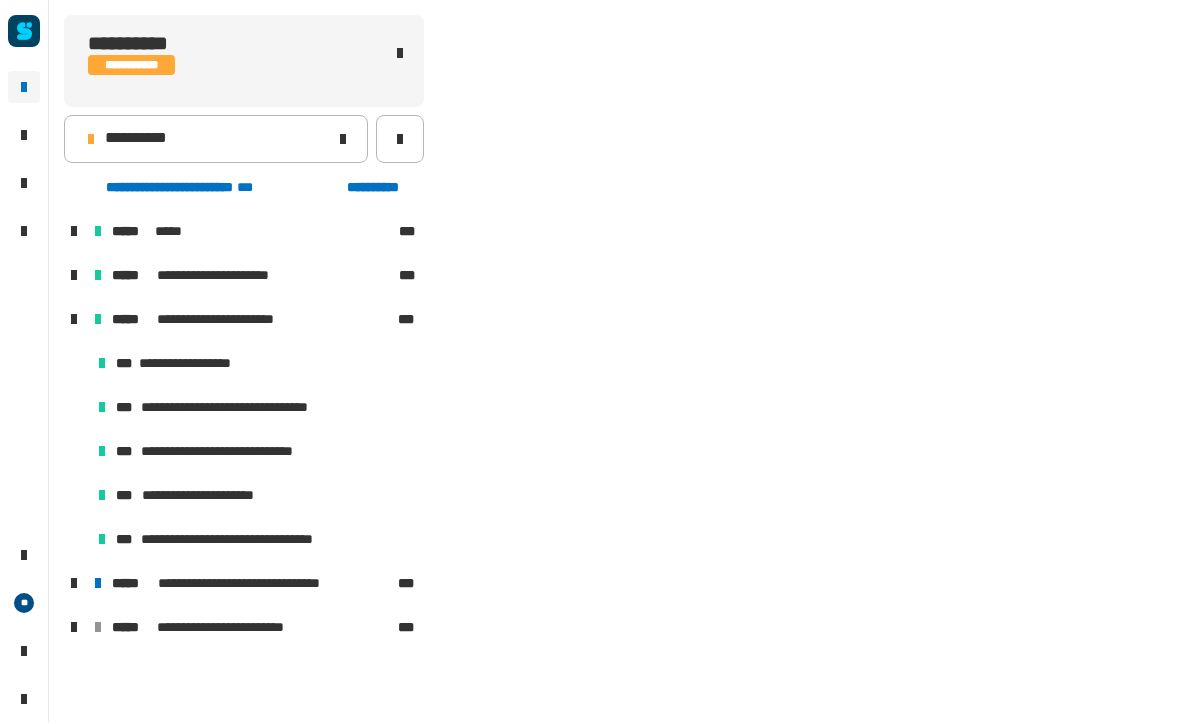 scroll, scrollTop: 28, scrollLeft: 0, axis: vertical 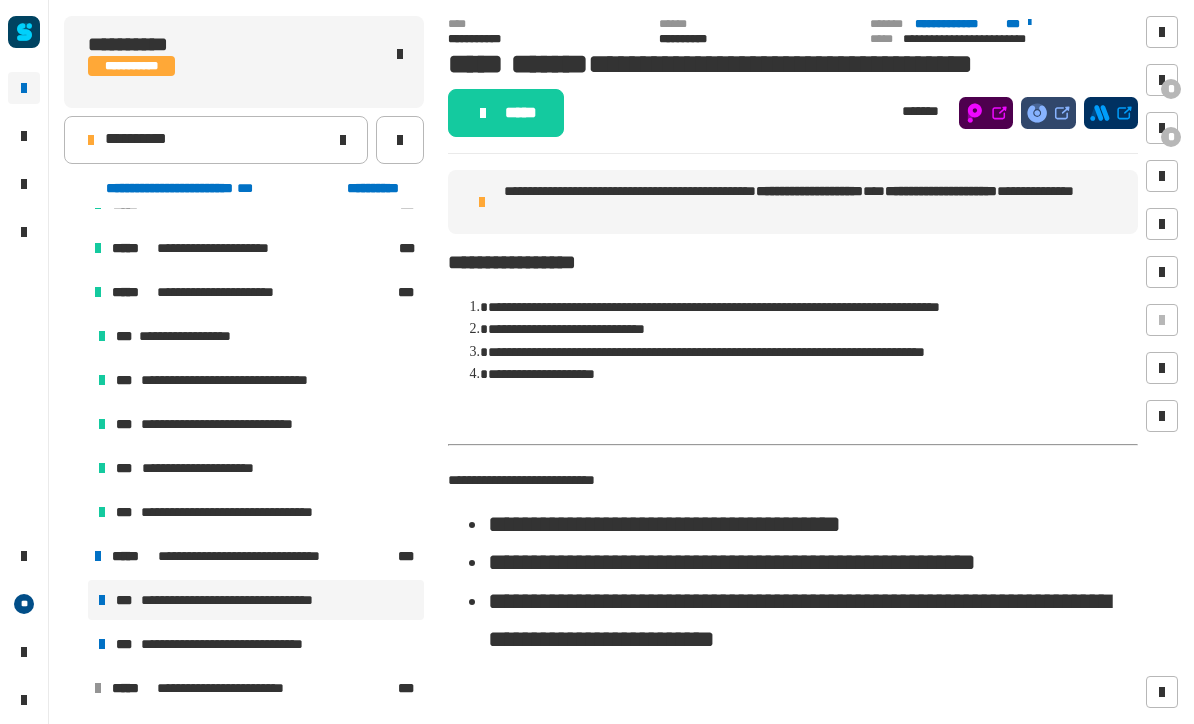 click on "*****" 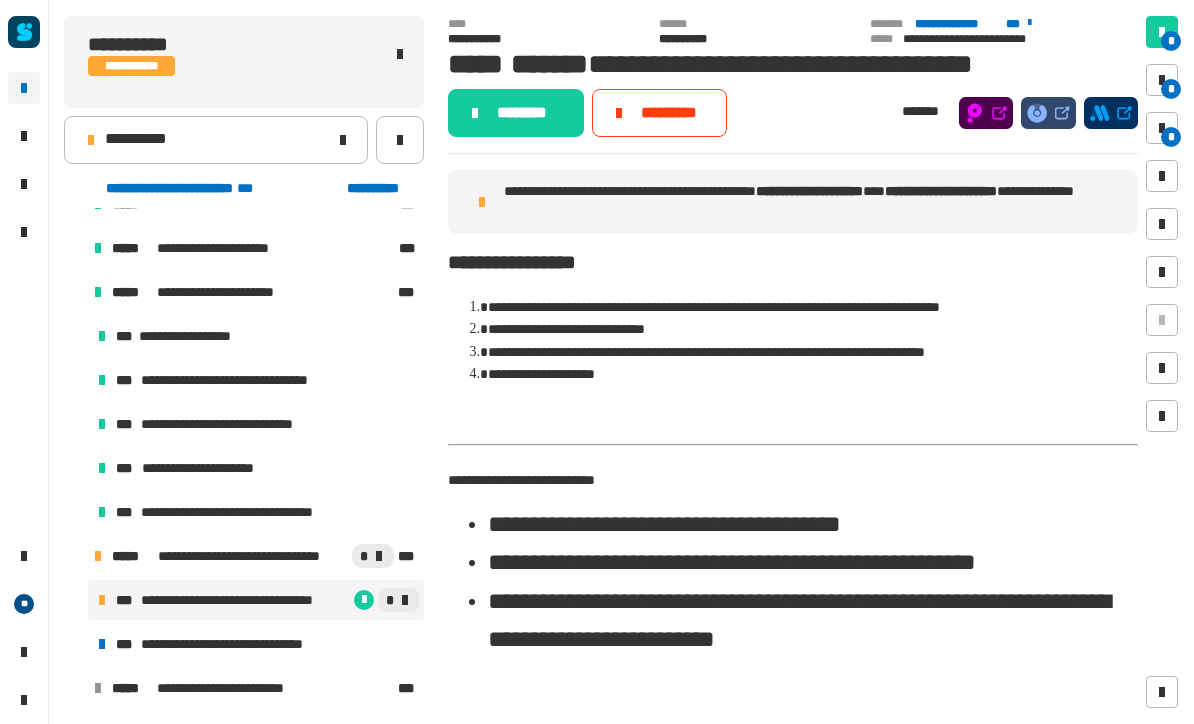 click at bounding box center (1162, 80) 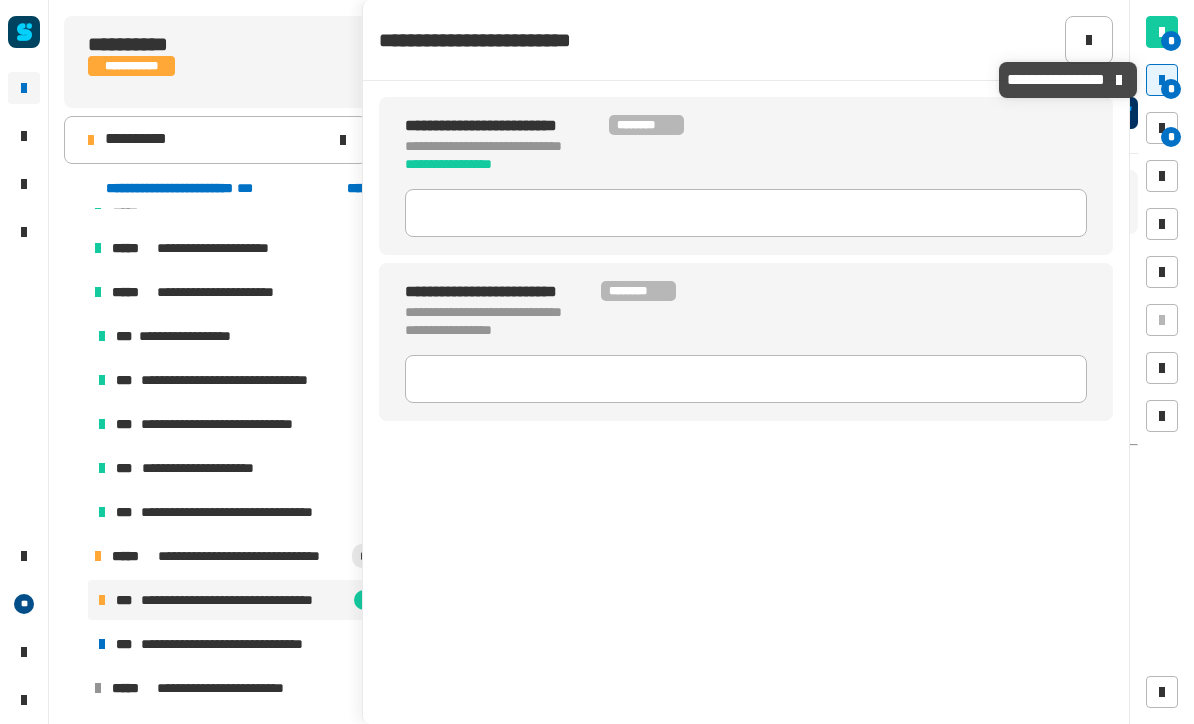 click 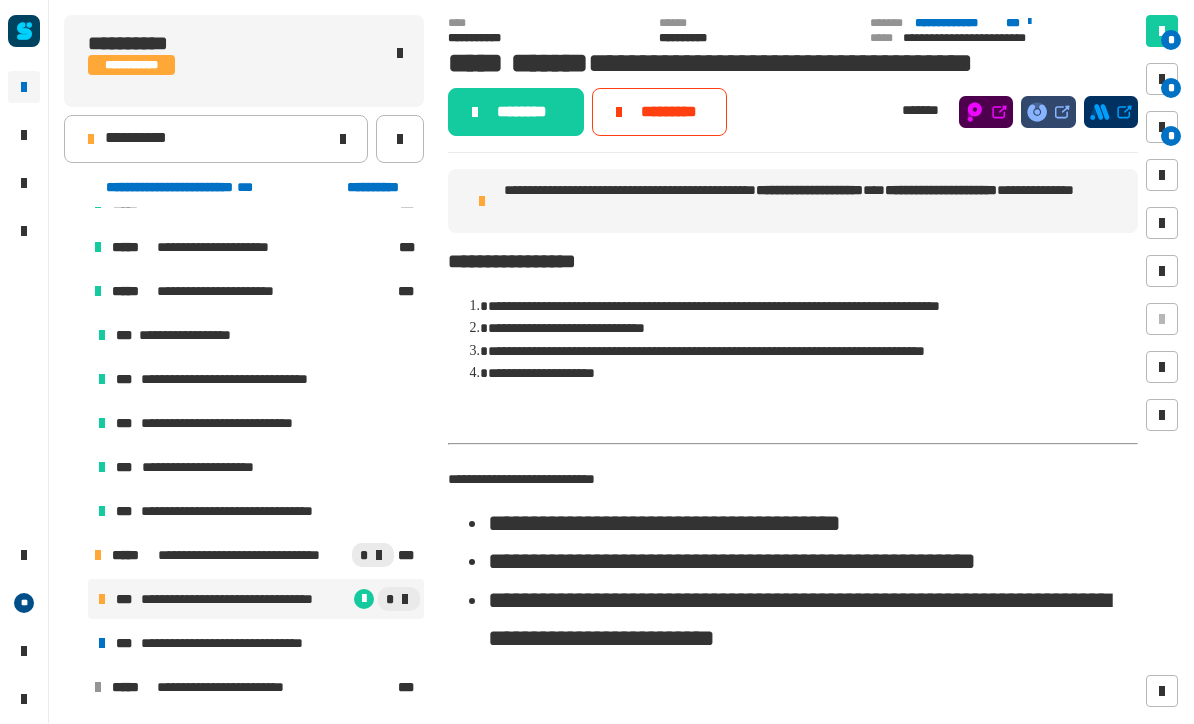 click on "*" at bounding box center (1171, 89) 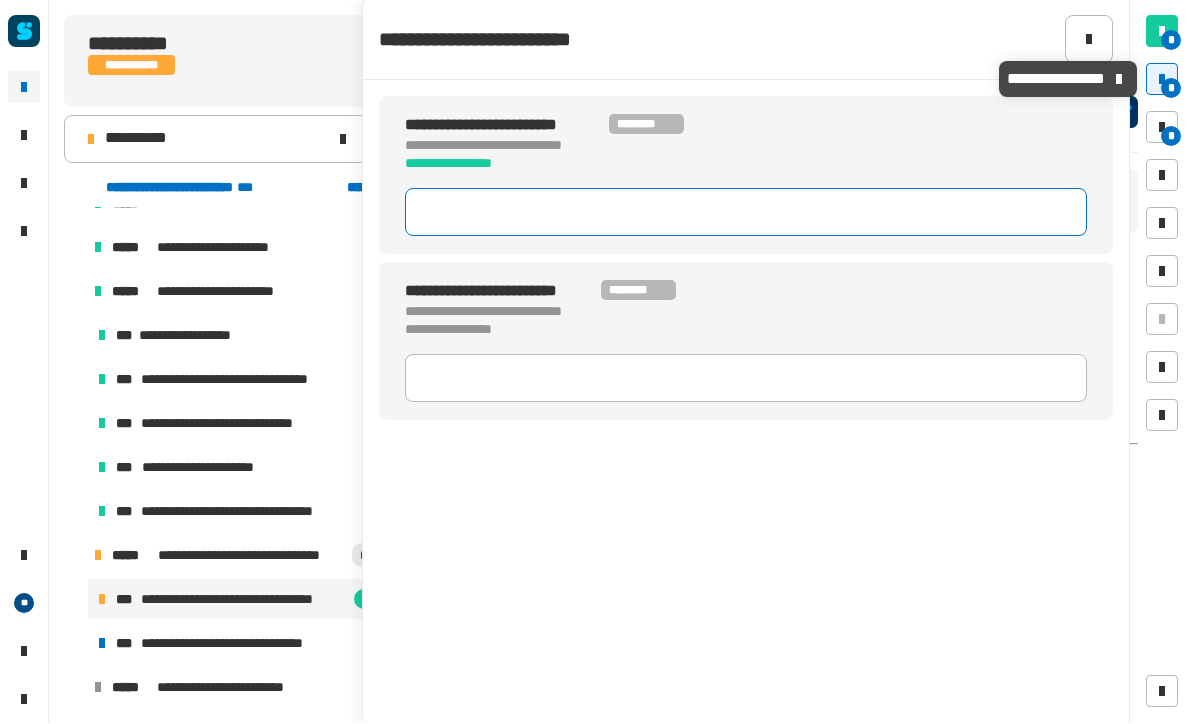 click 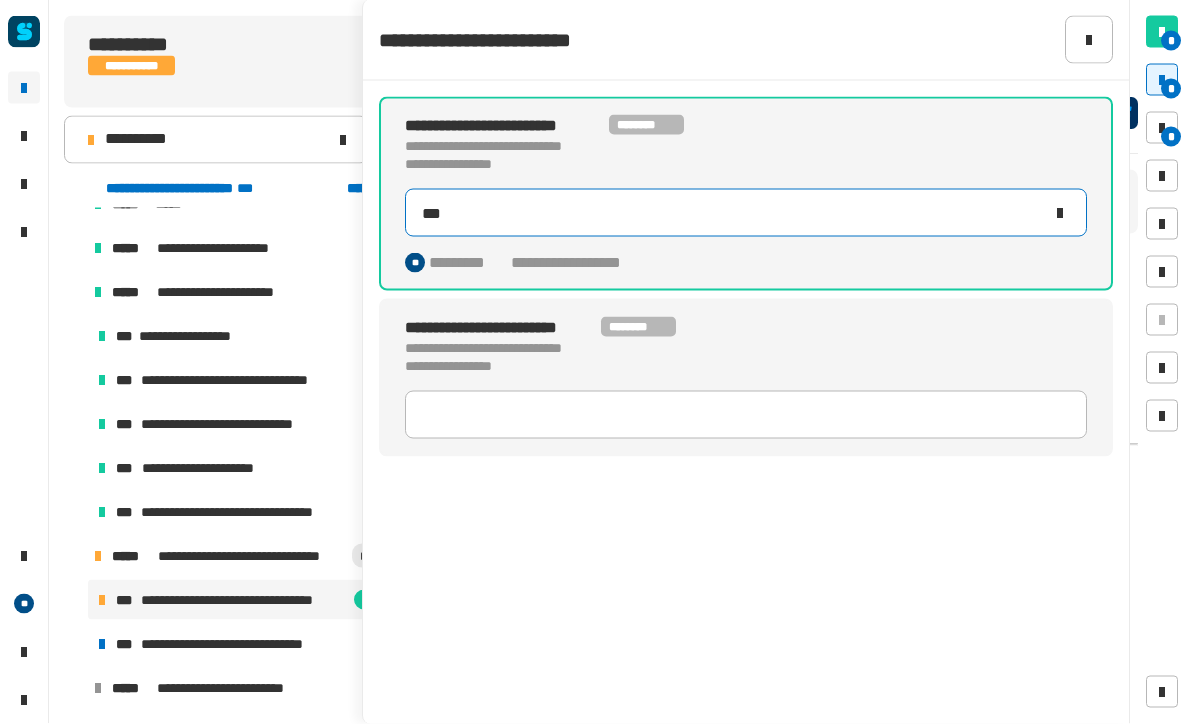 type on "***" 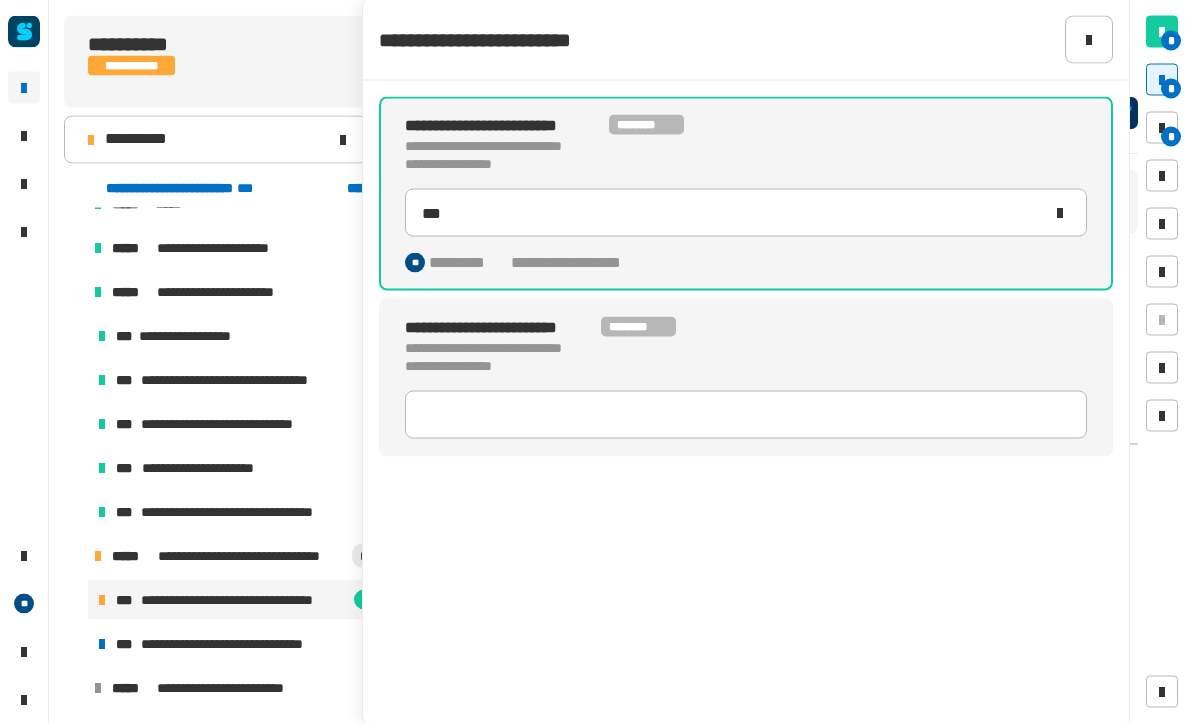 click on "**********" 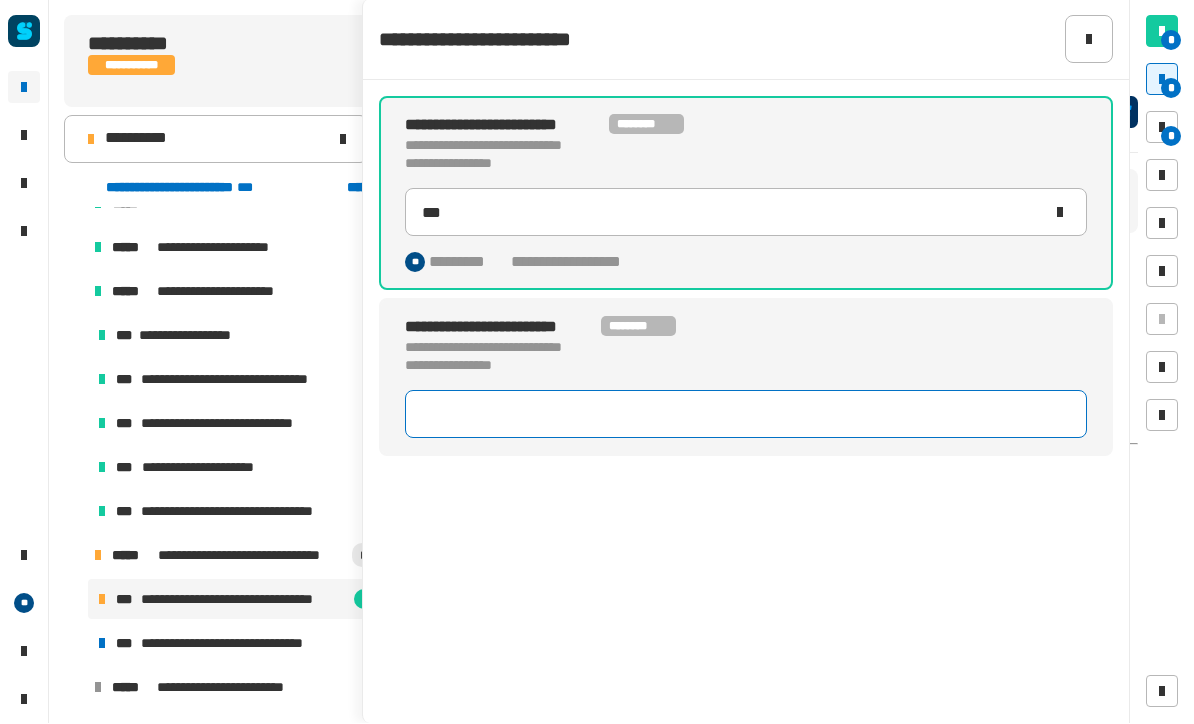 click 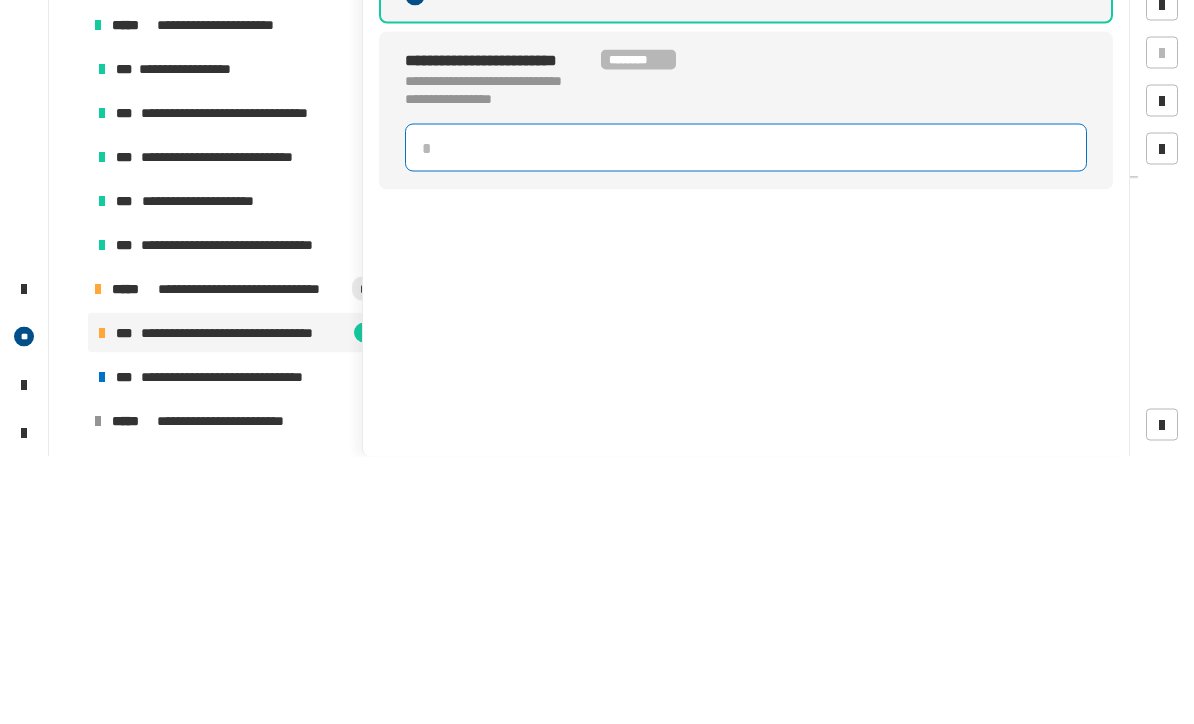 type on "*" 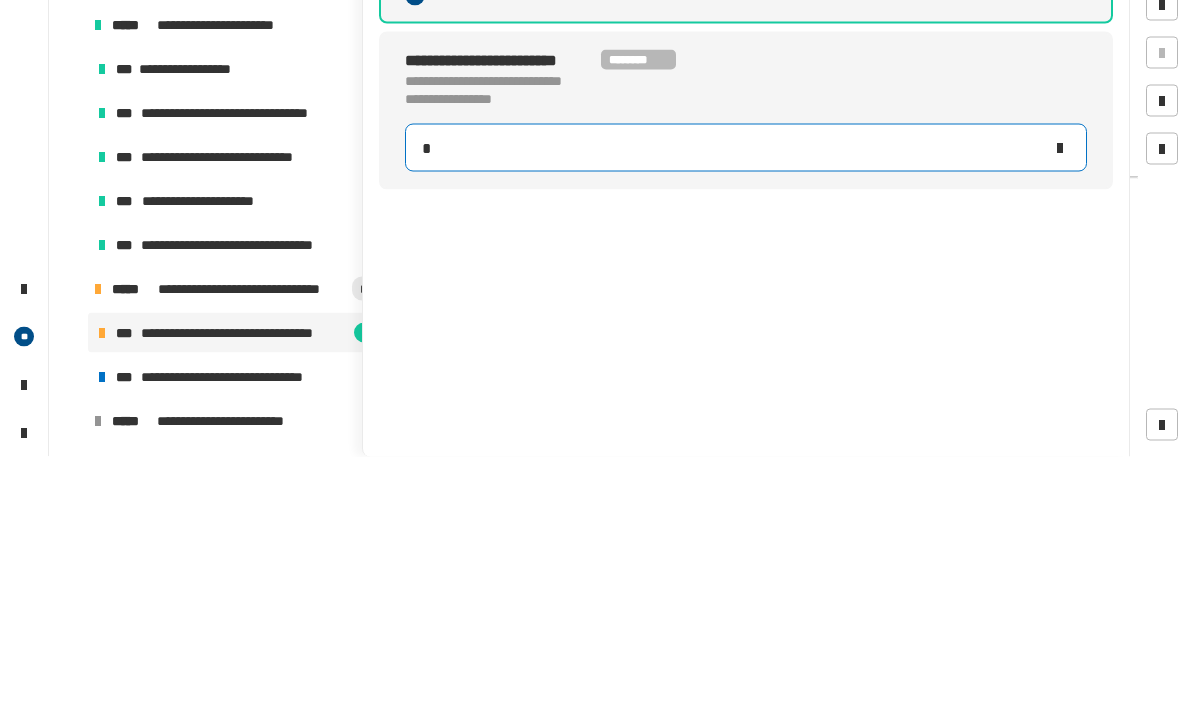 type on "***" 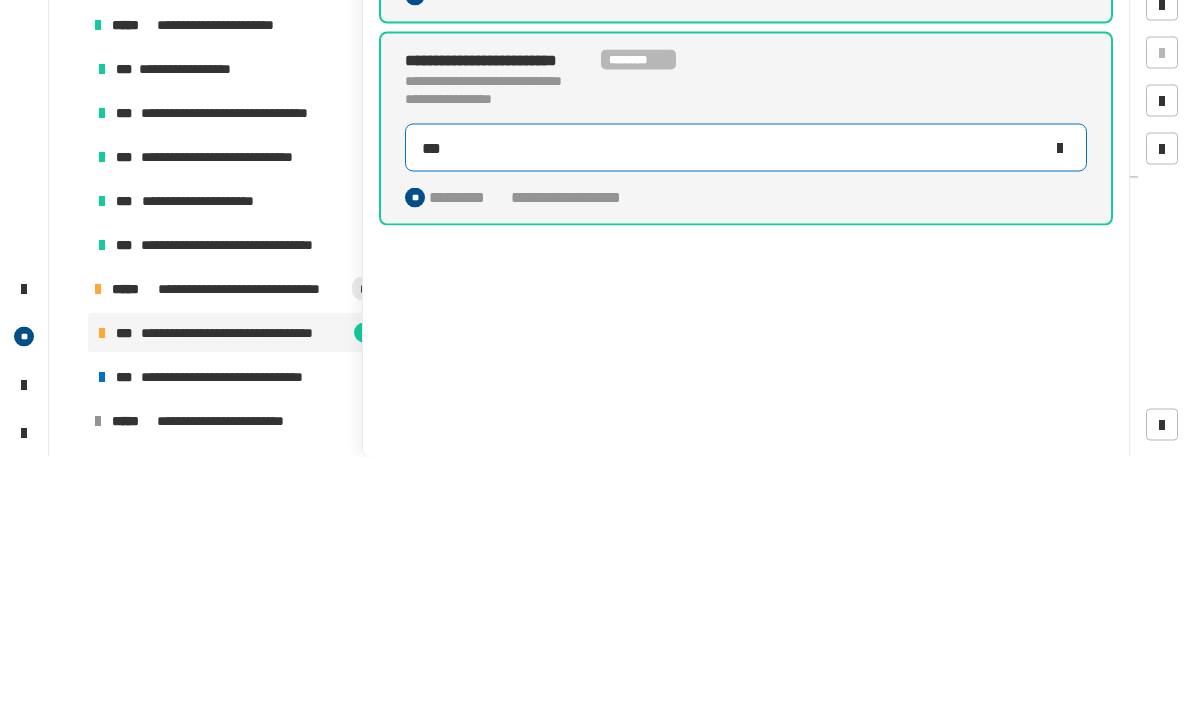 type on "***" 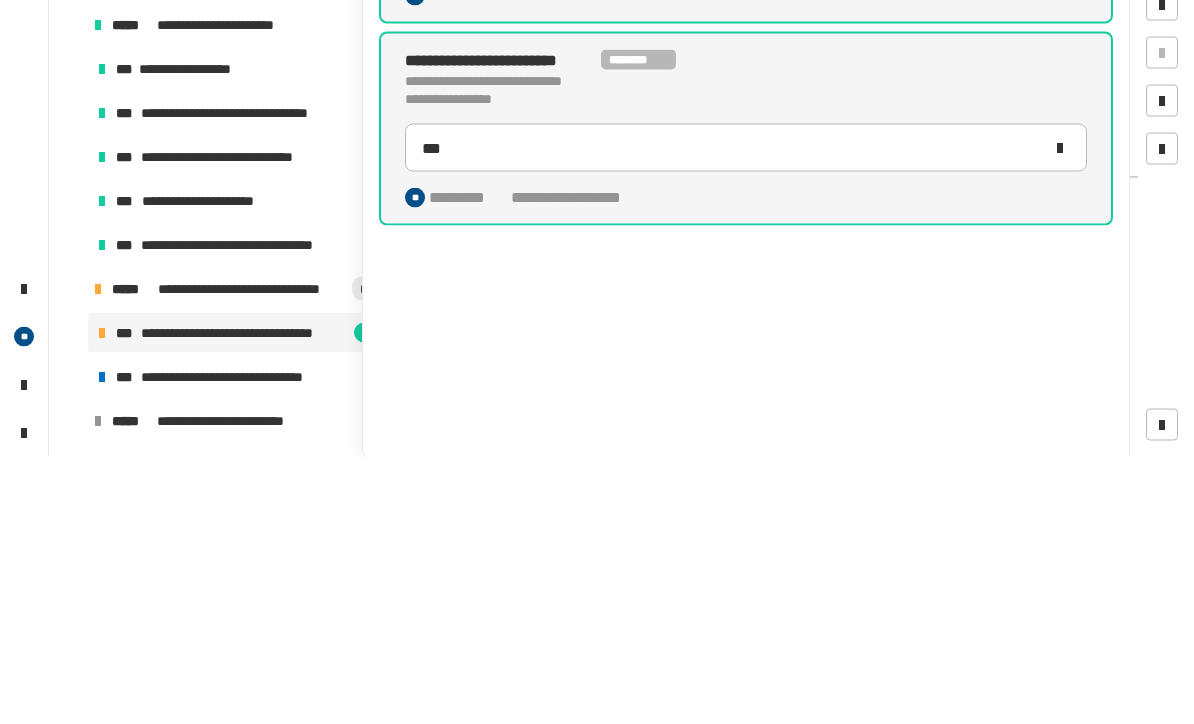 click on "**********" 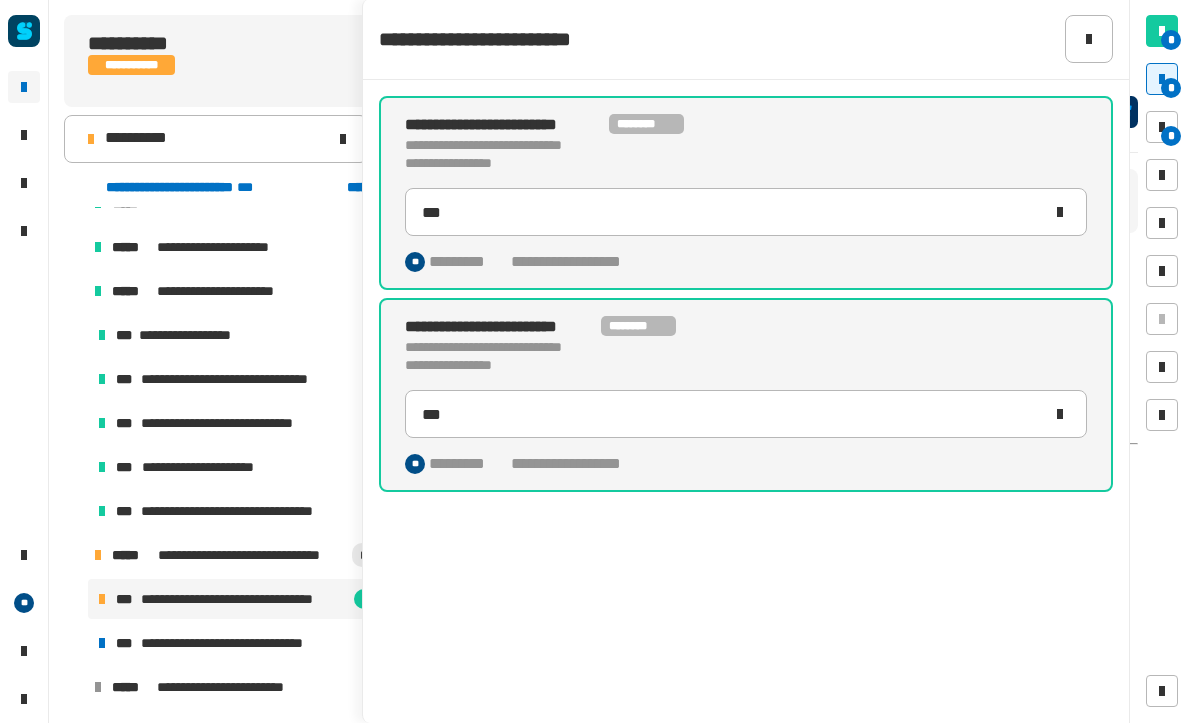 click at bounding box center [1162, 128] 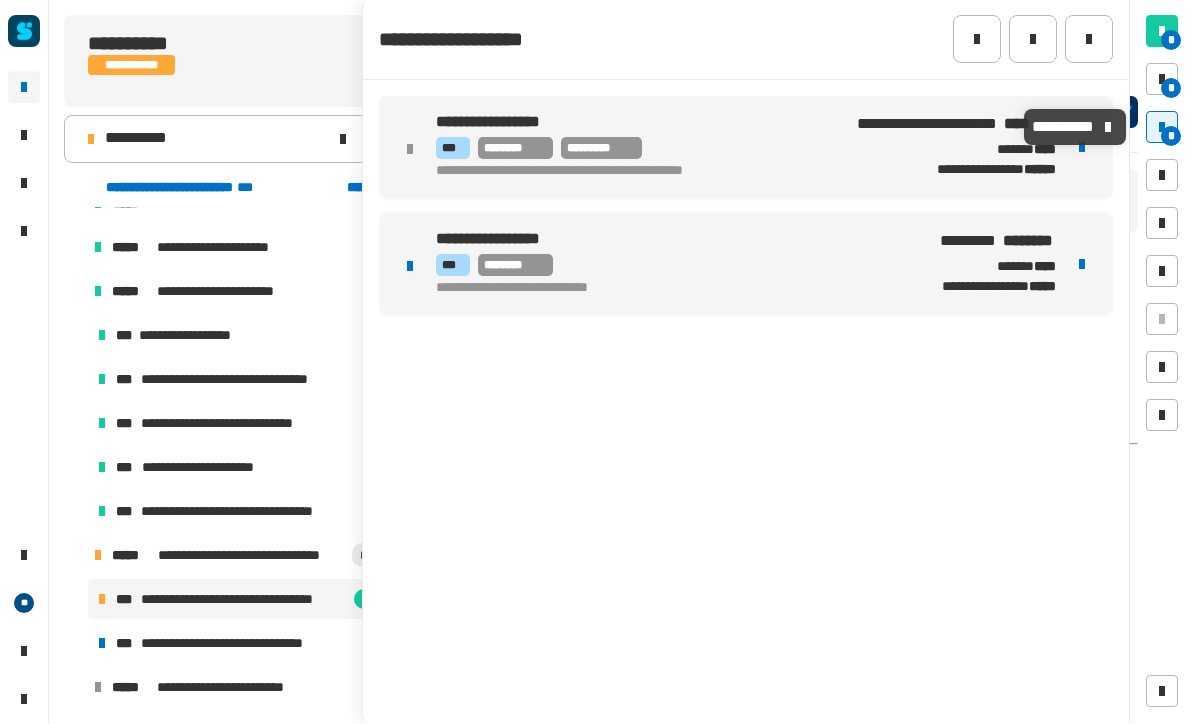 click 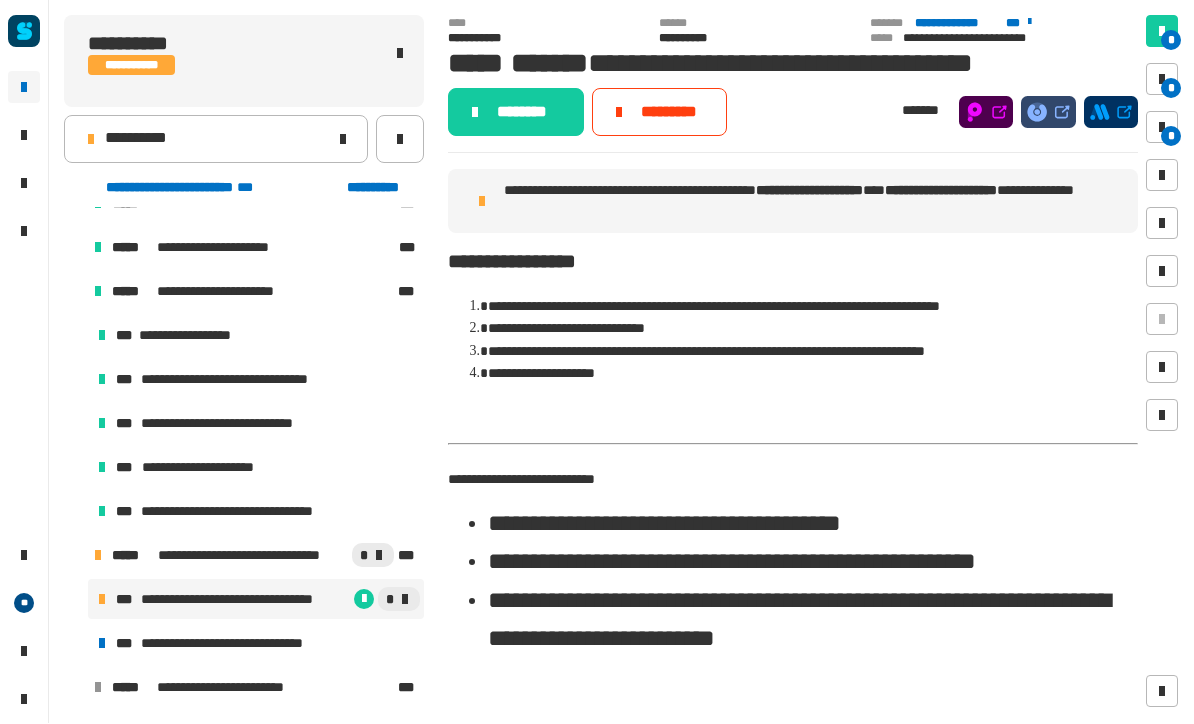 scroll, scrollTop: 0, scrollLeft: 0, axis: both 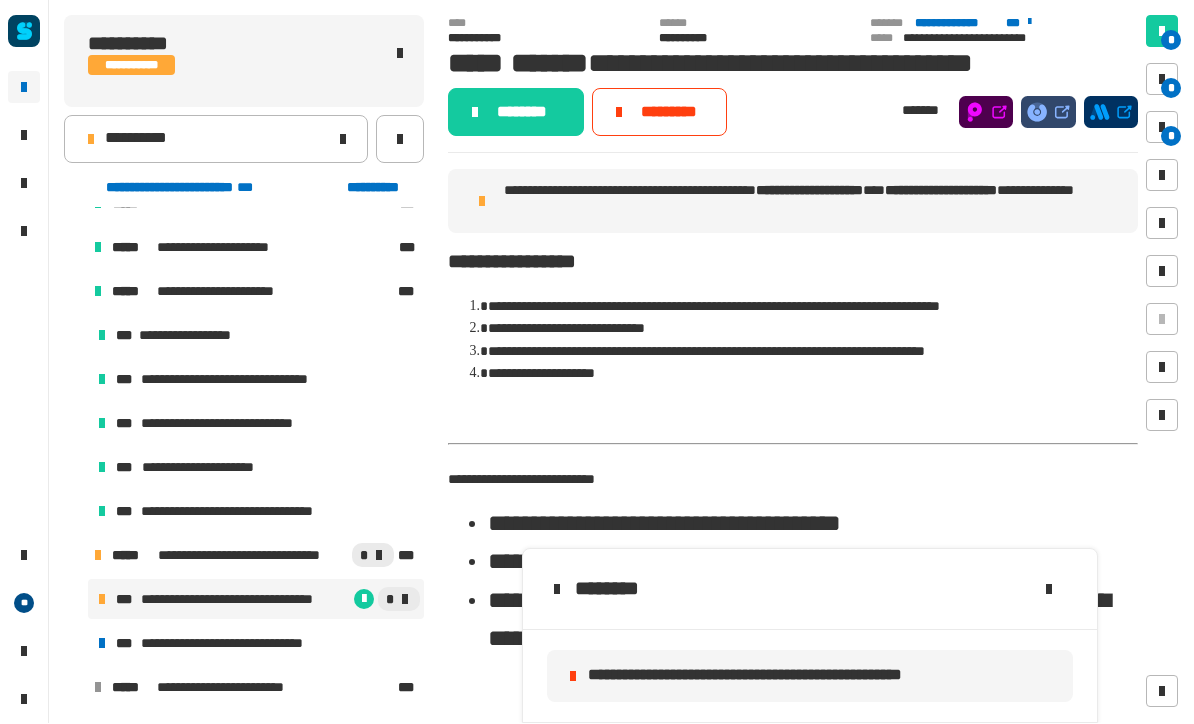click on "**********" 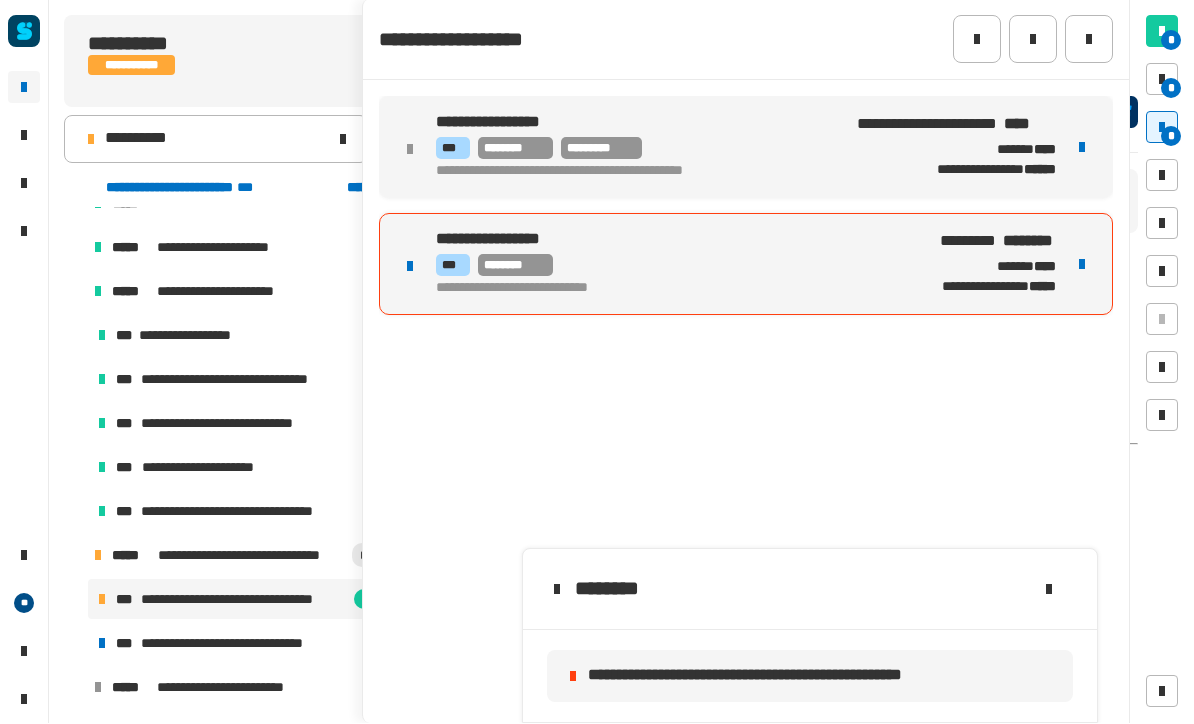 click on "*** ********" at bounding box center [668, 266] 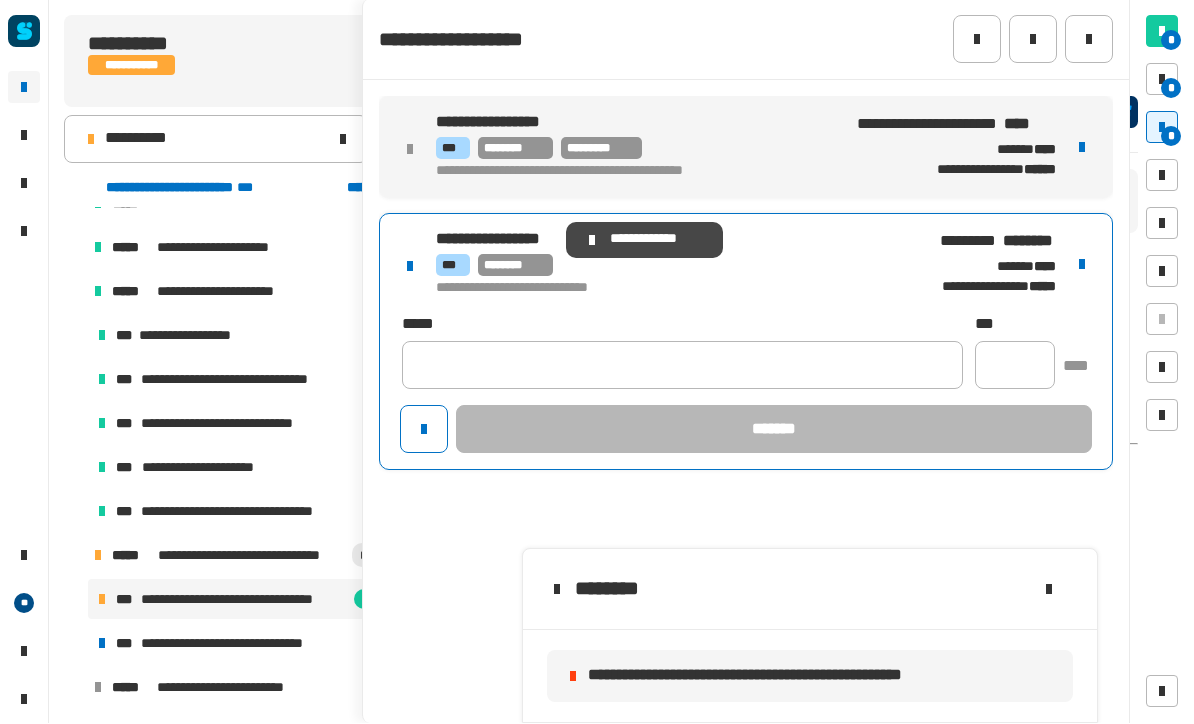 click on "**********" at bounding box center (475, 239) 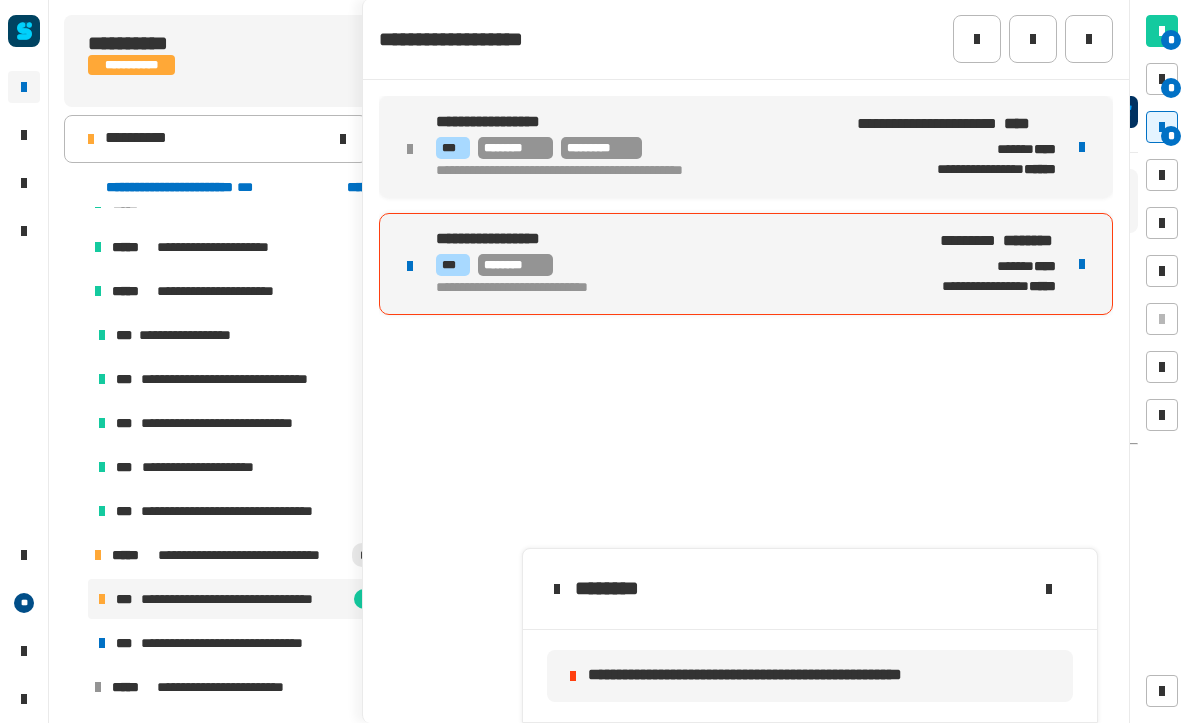 click on "*** ********" at bounding box center (668, 266) 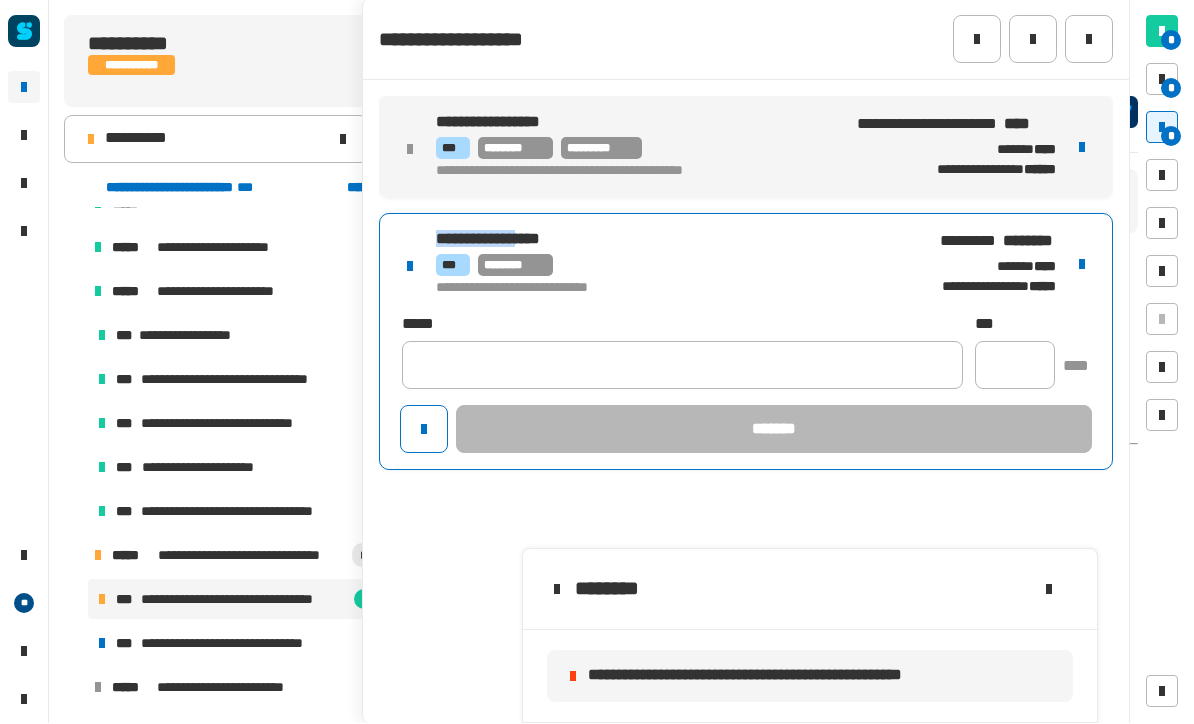 copy on "**********" 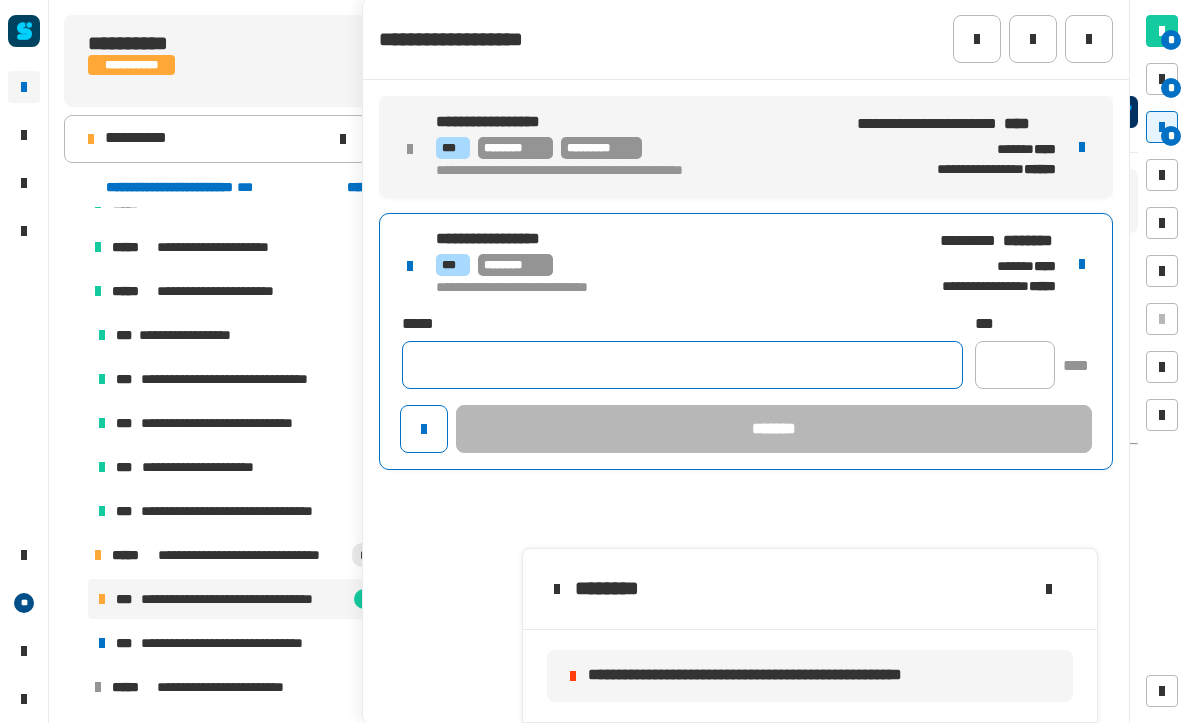 click 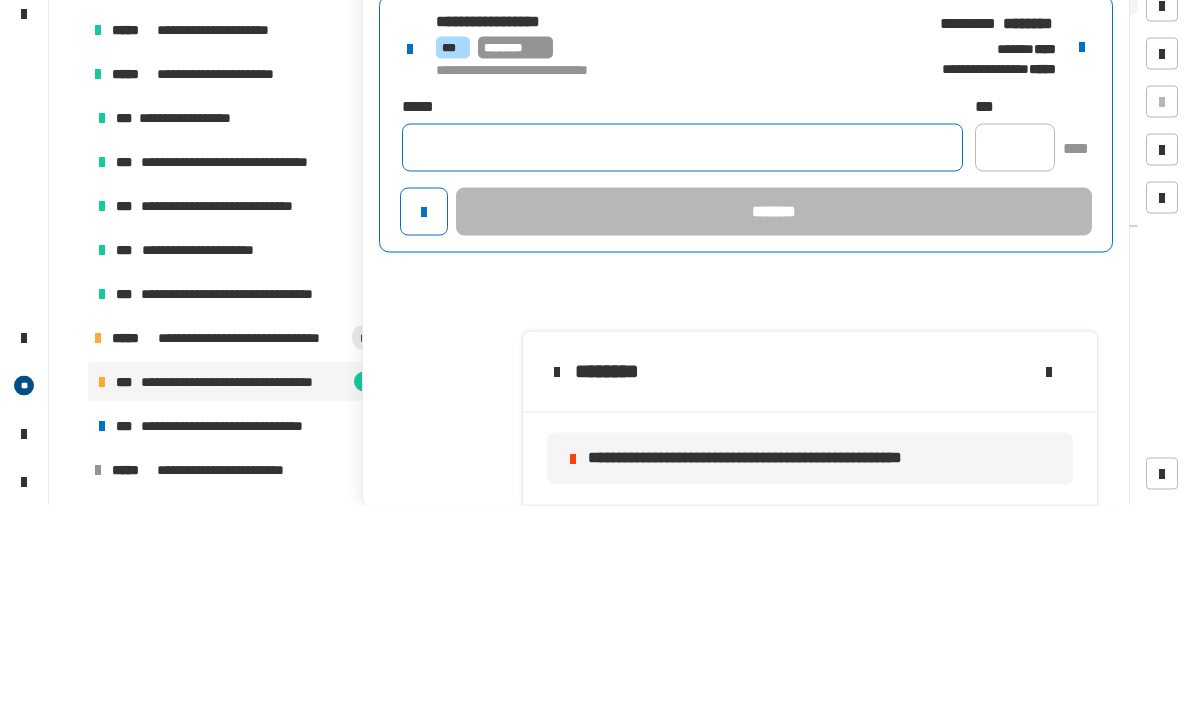 click 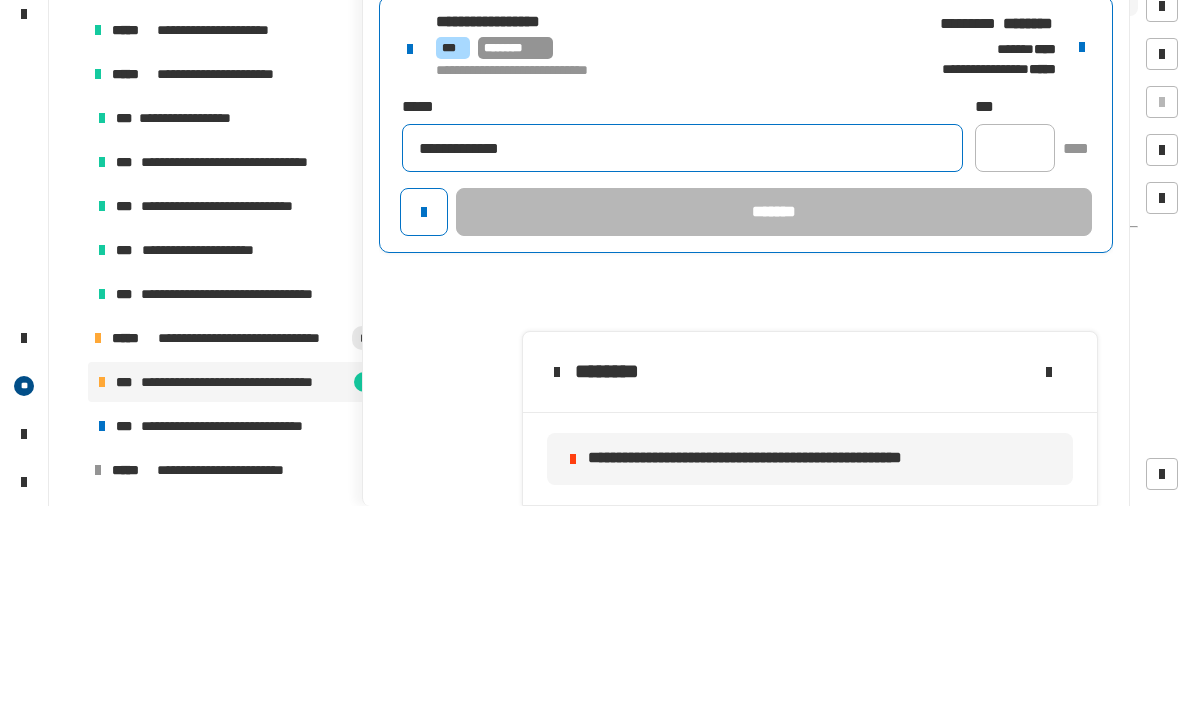 type on "**********" 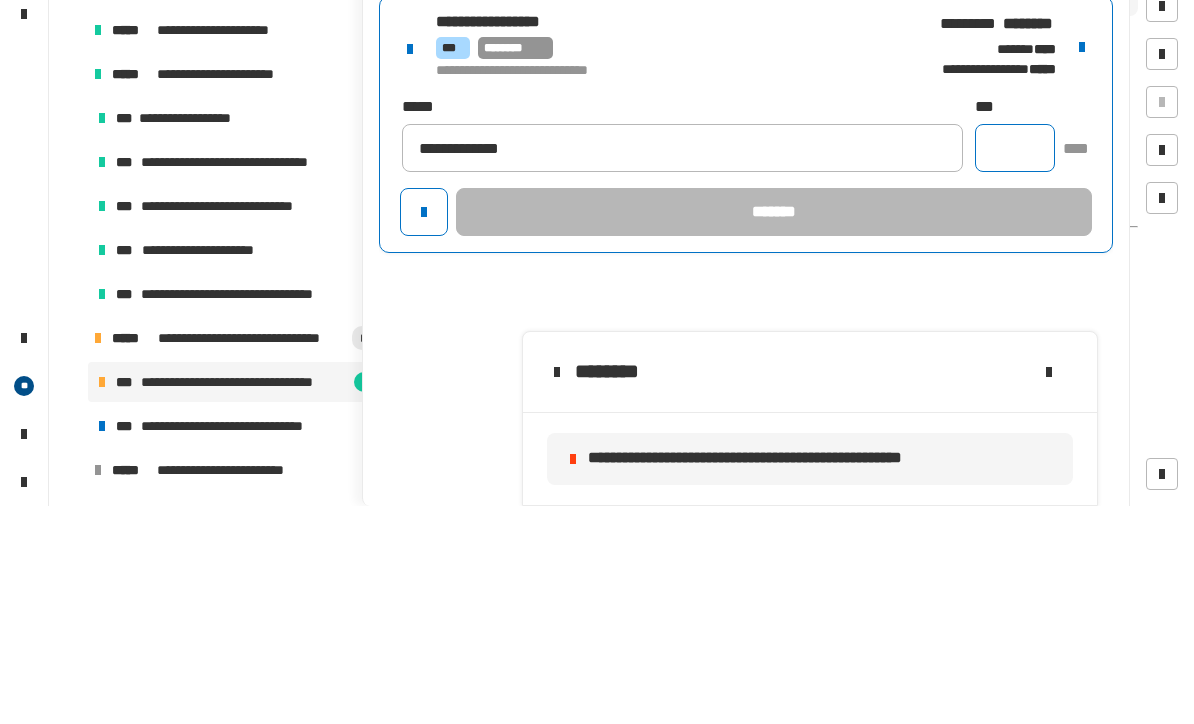 click 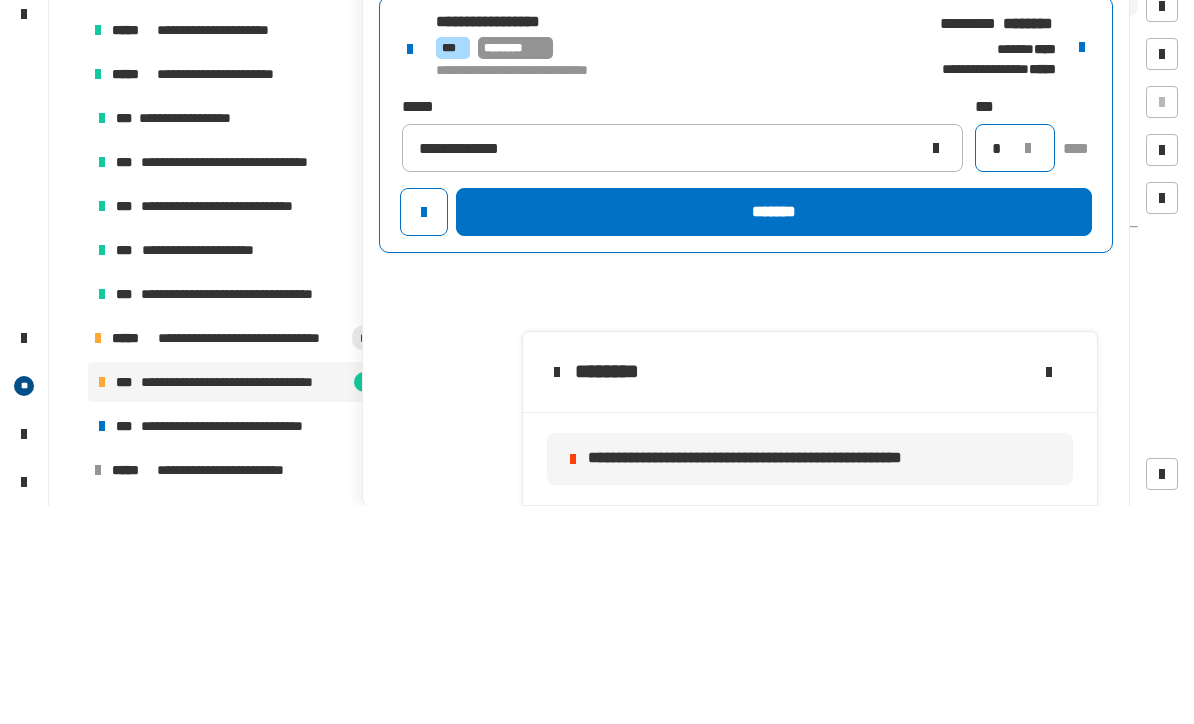 type on "*" 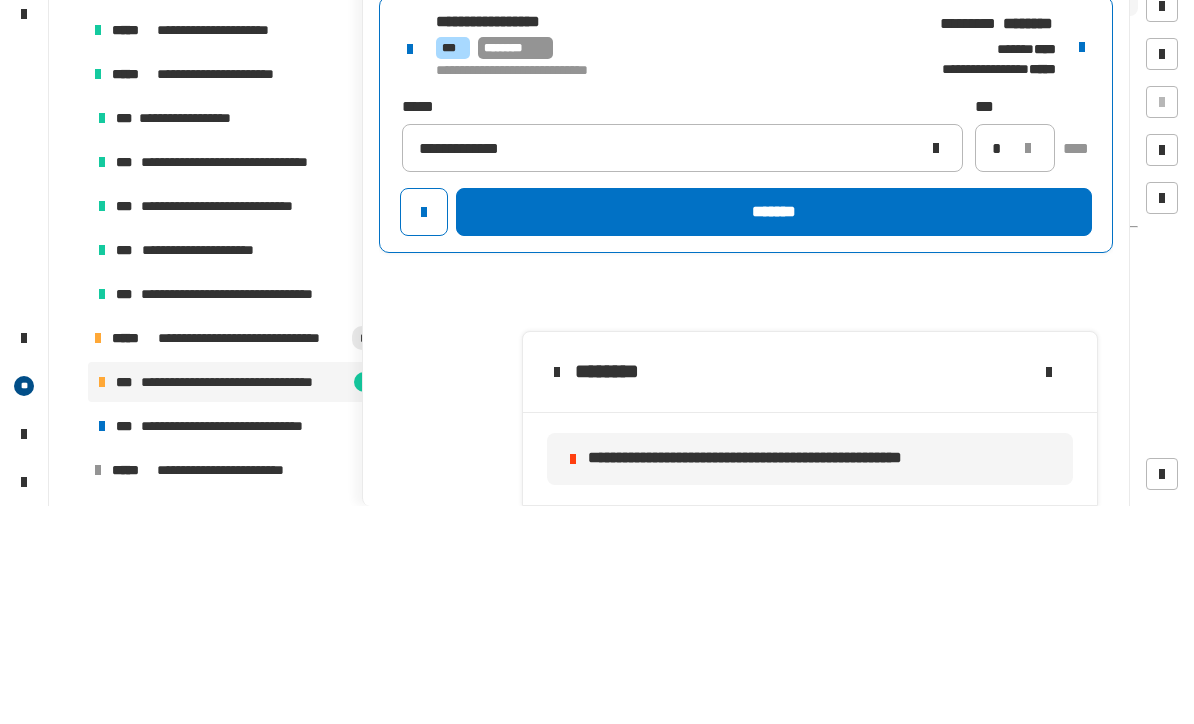 click on "*******" 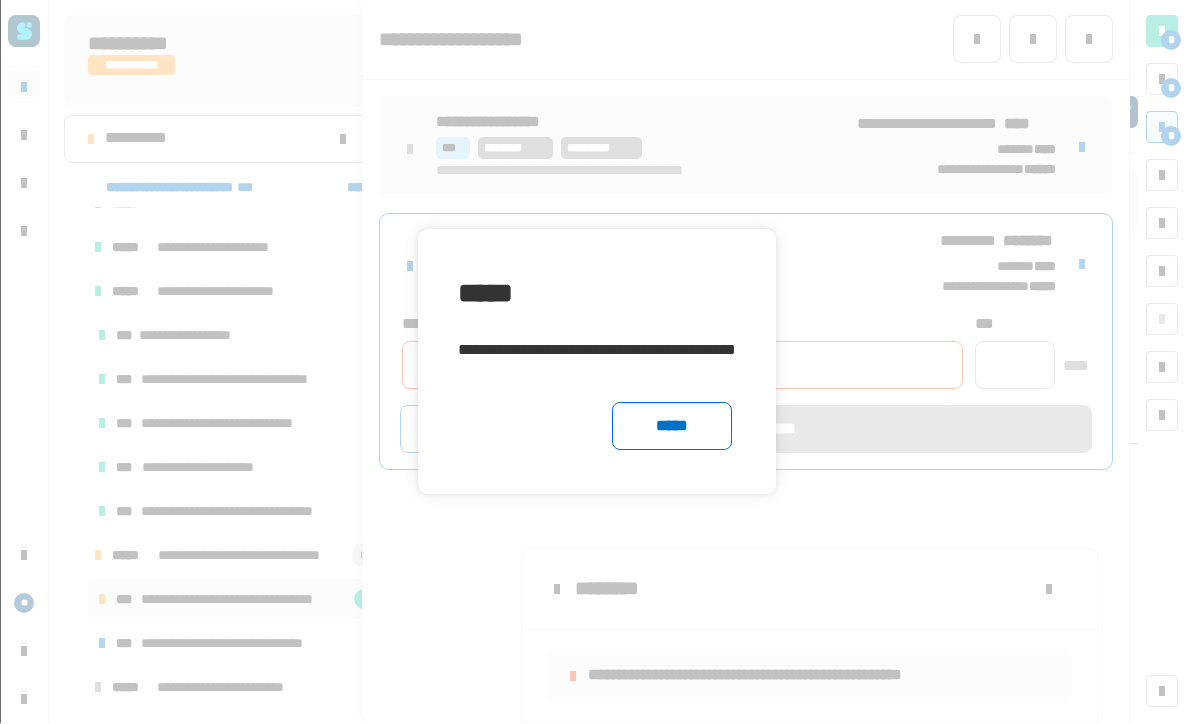 click on "*****" 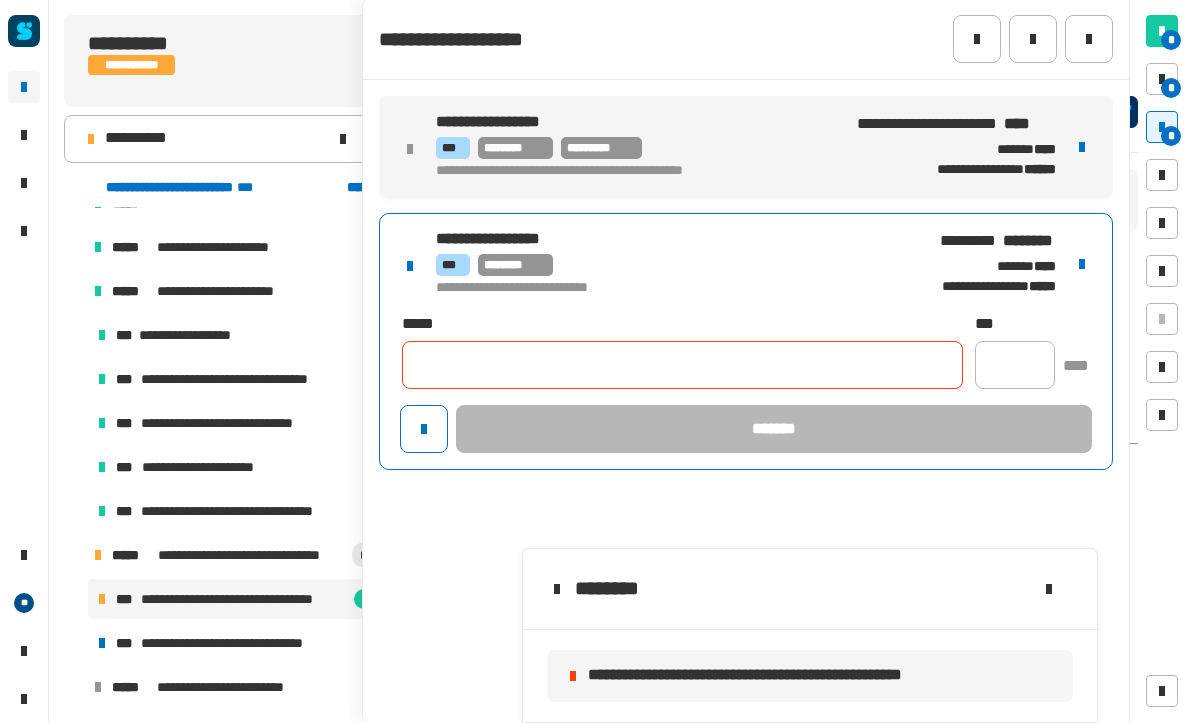 click 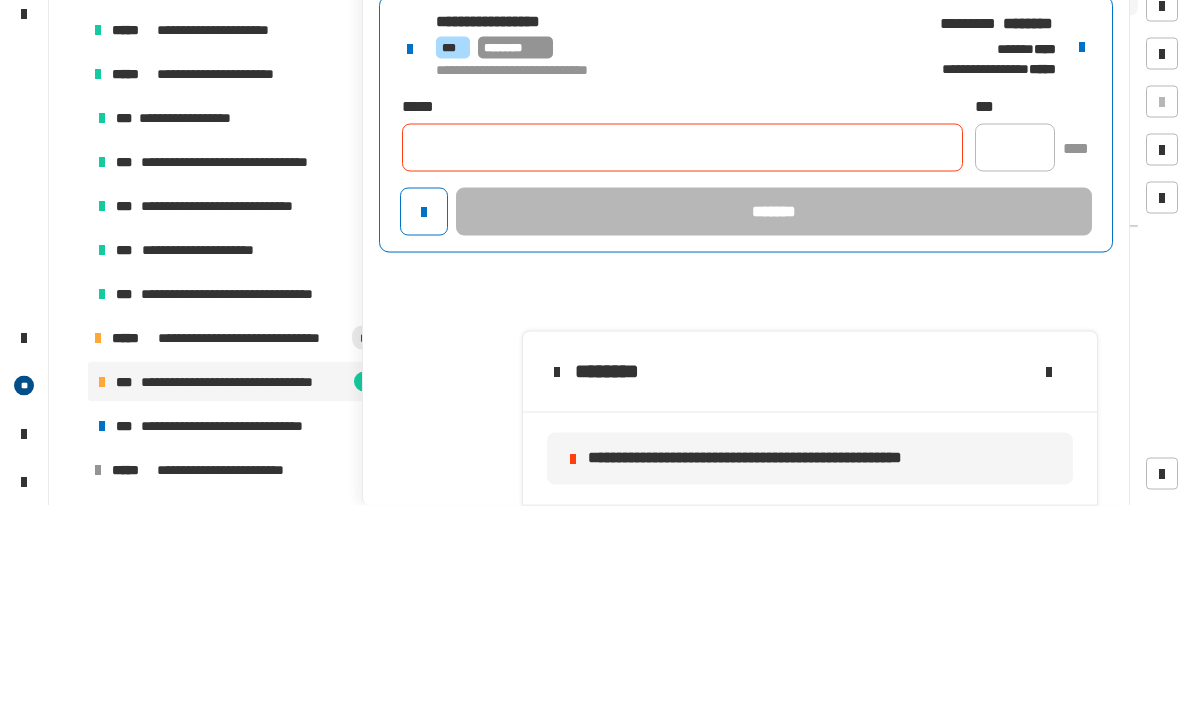 click 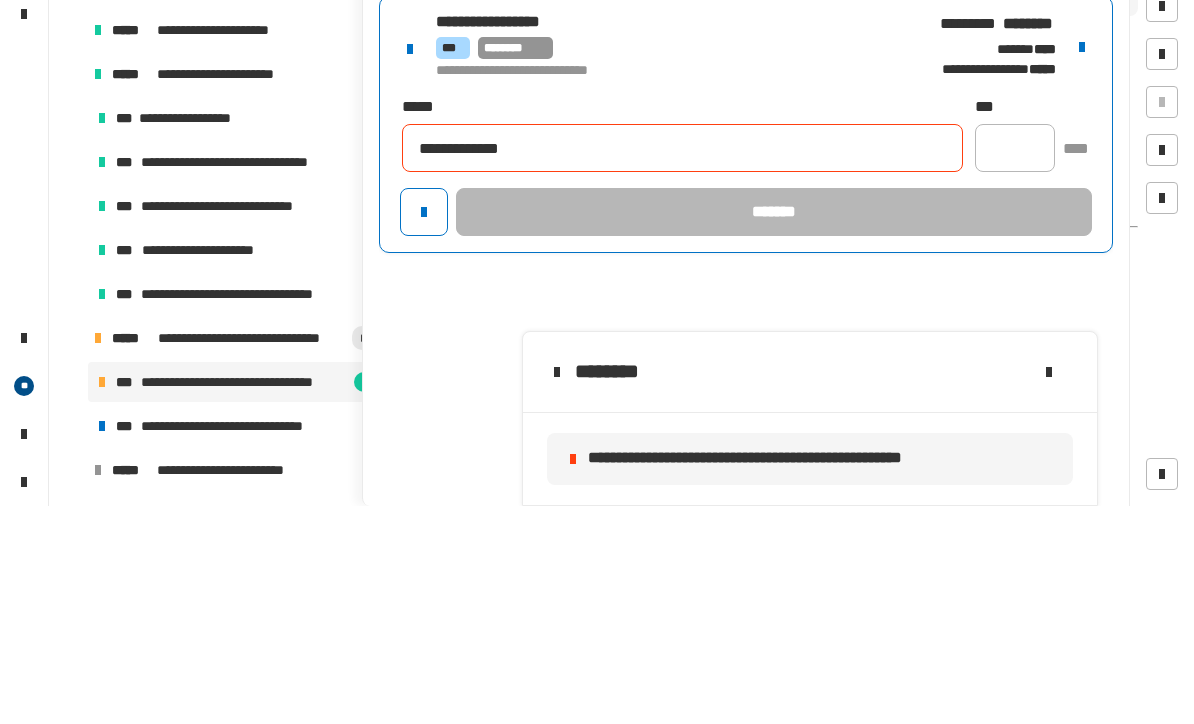 type on "**********" 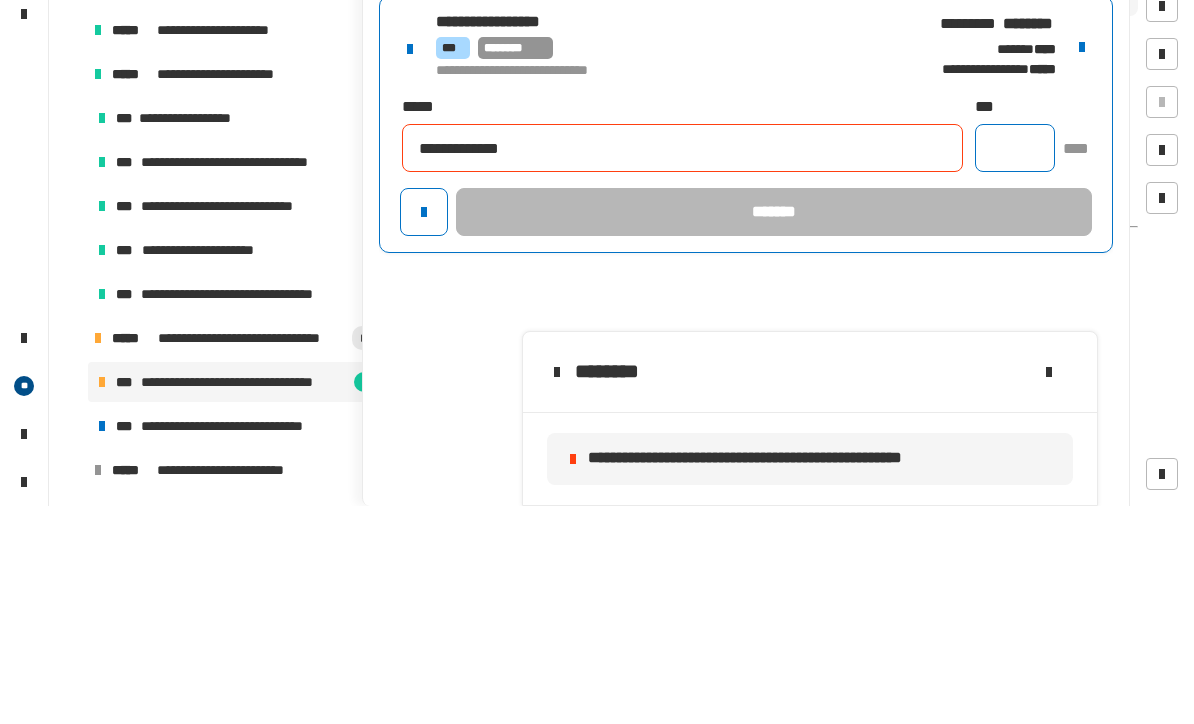 click 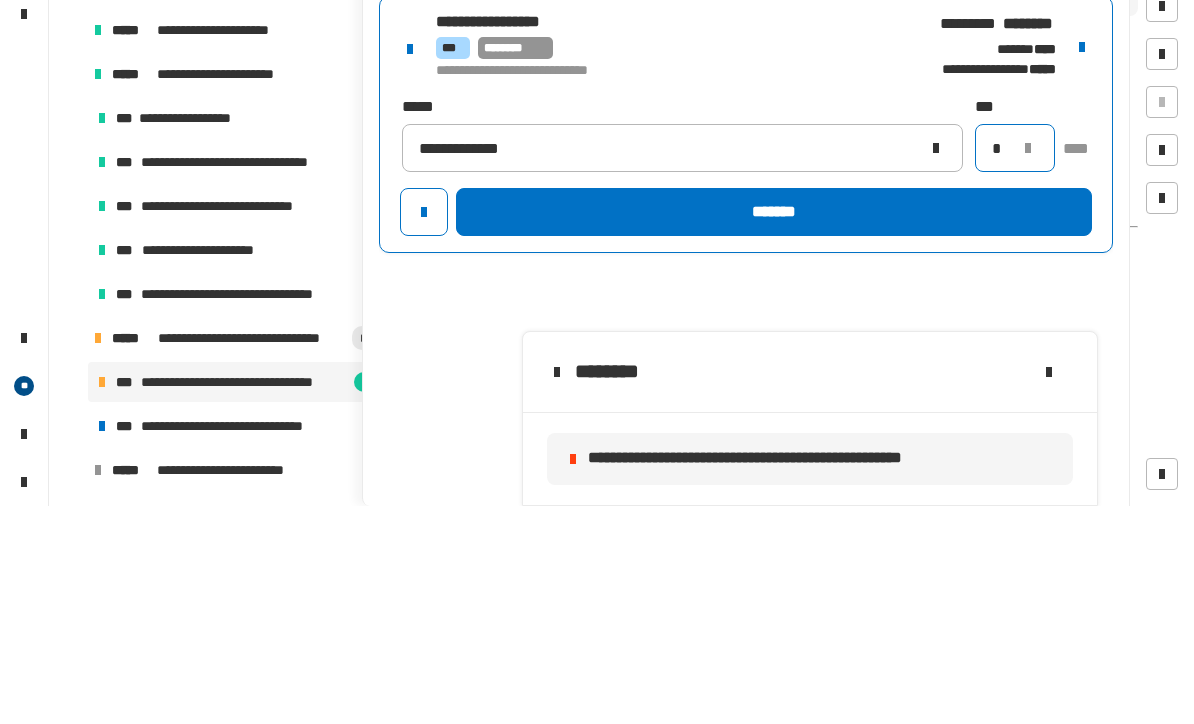 type on "*" 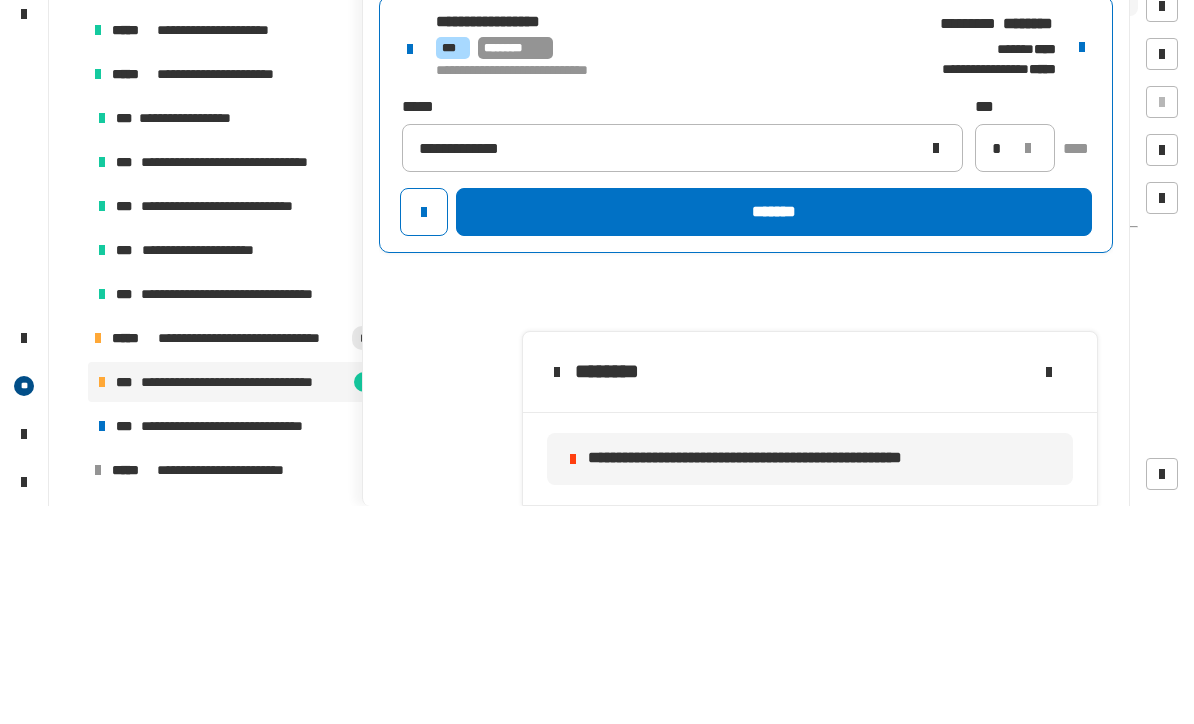 click on "*******" 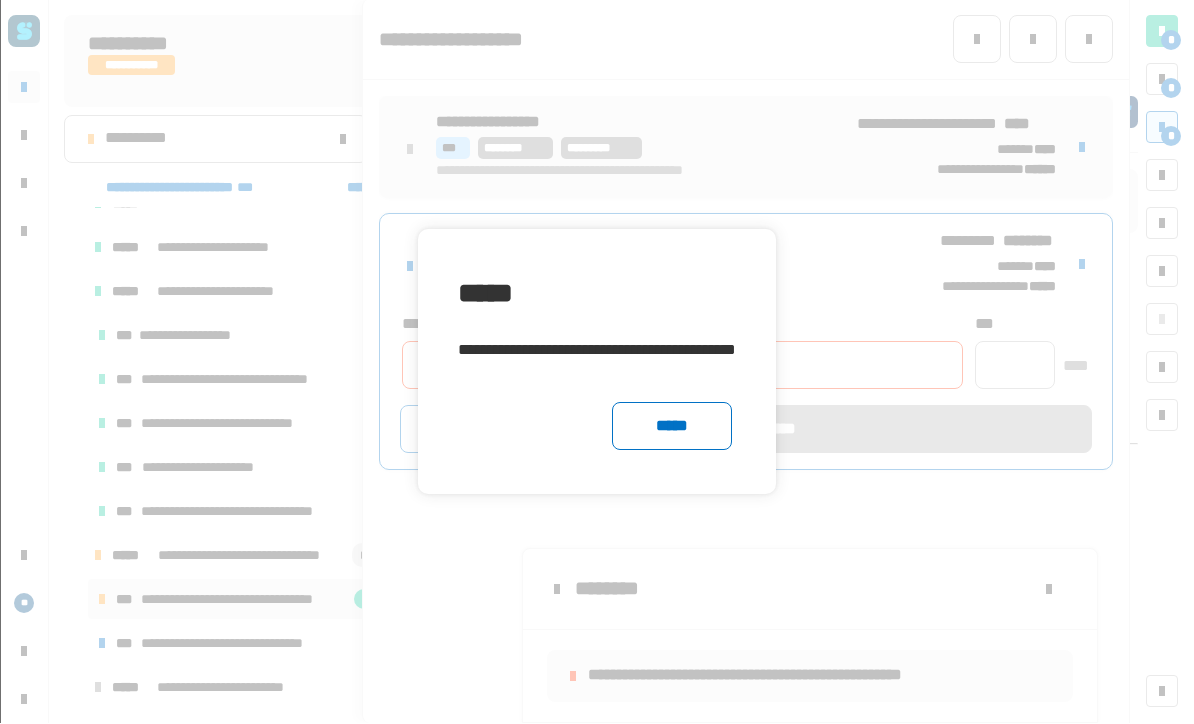 click on "*****" 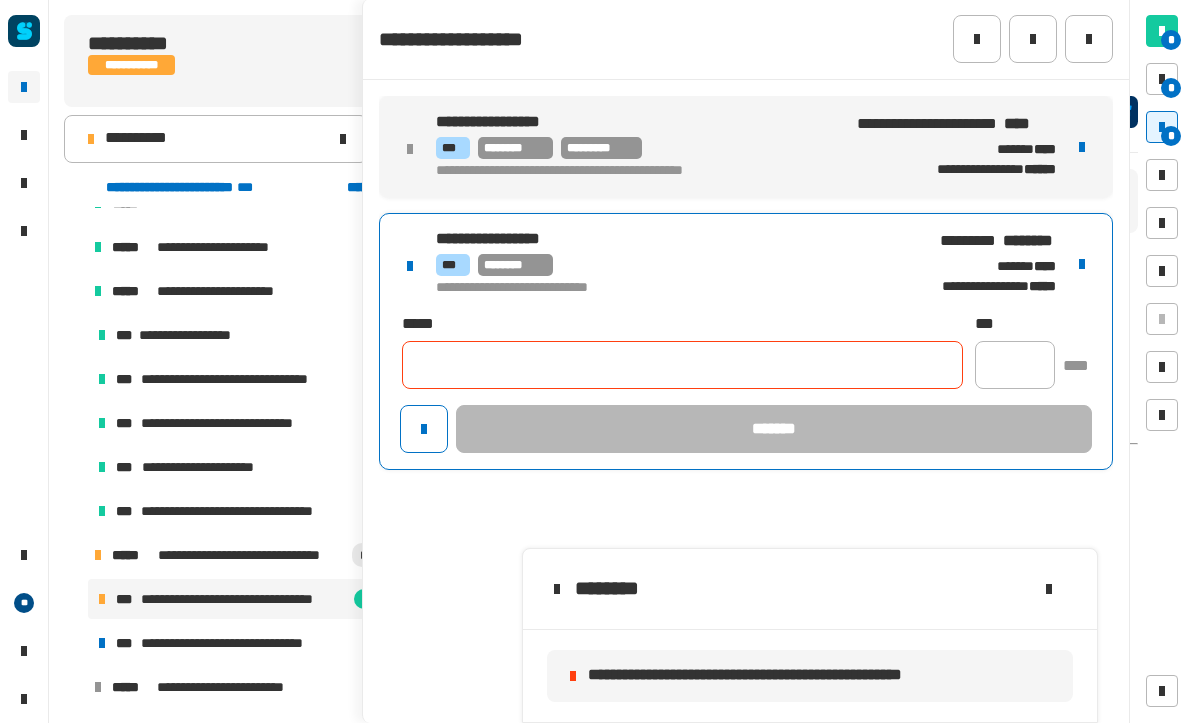 click 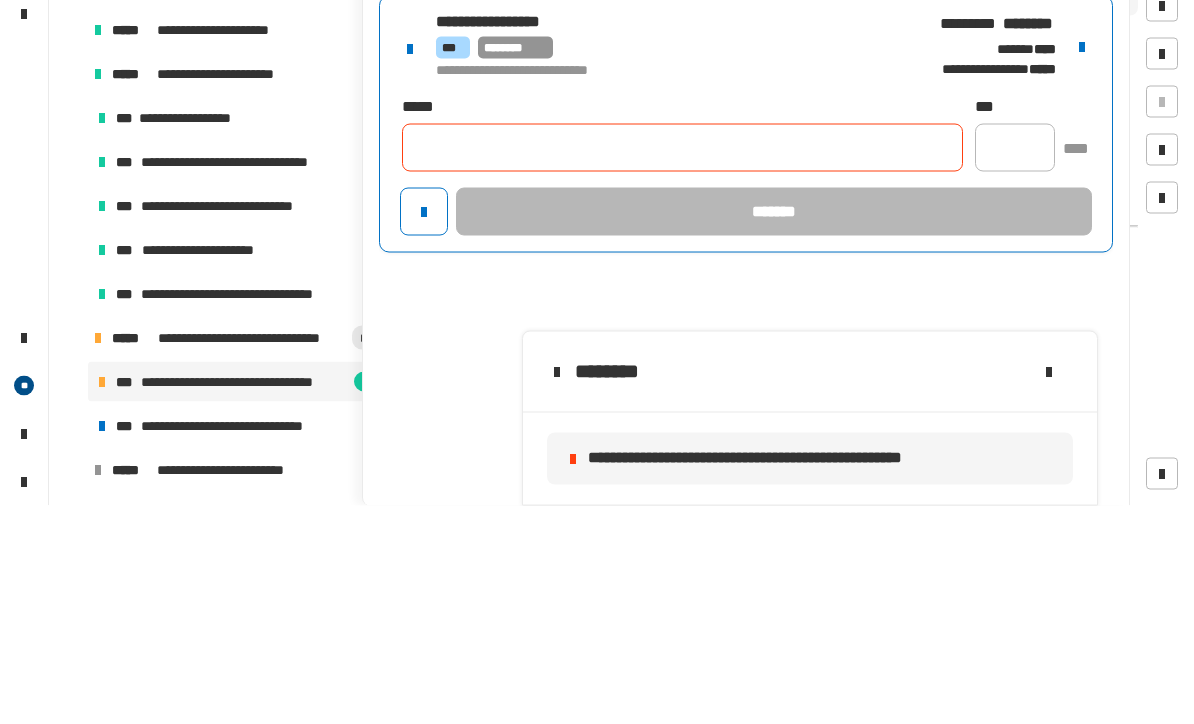 click 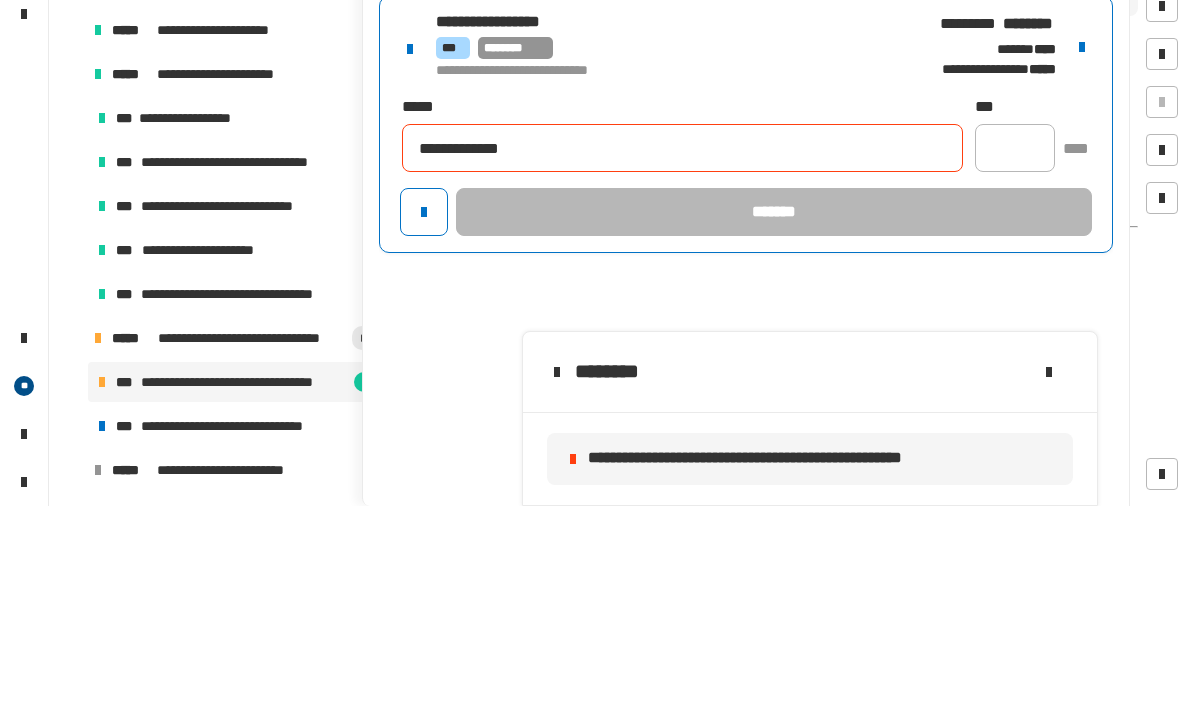 type on "**********" 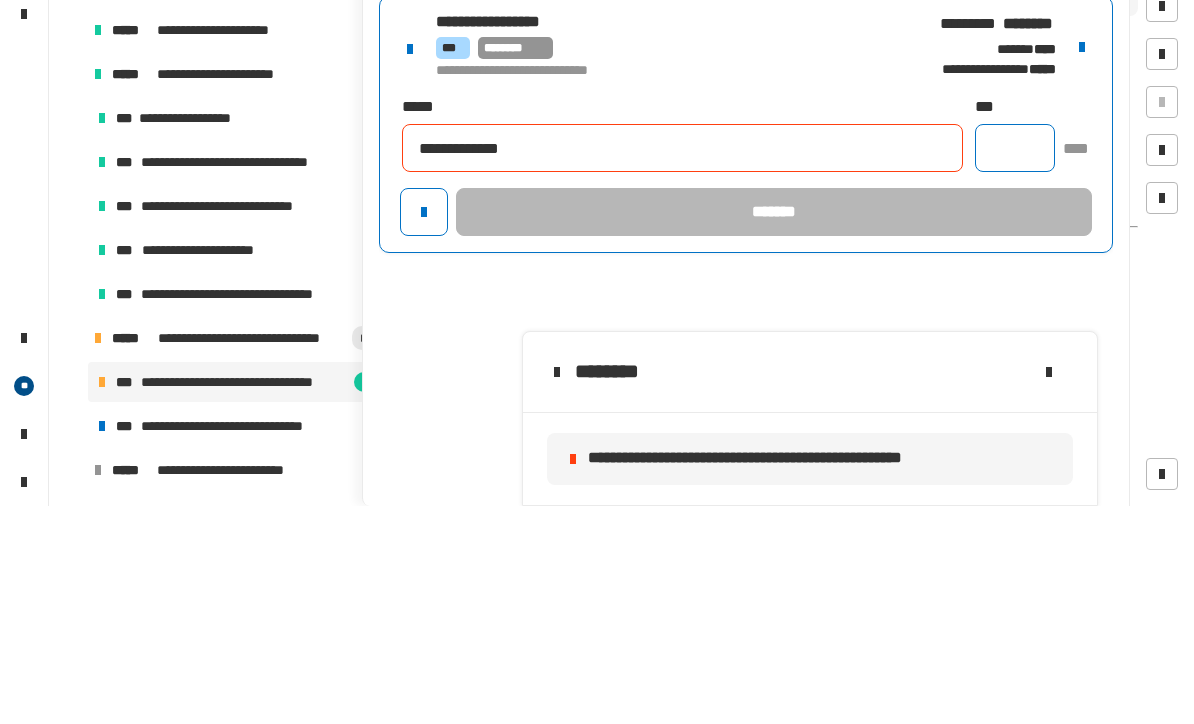 click 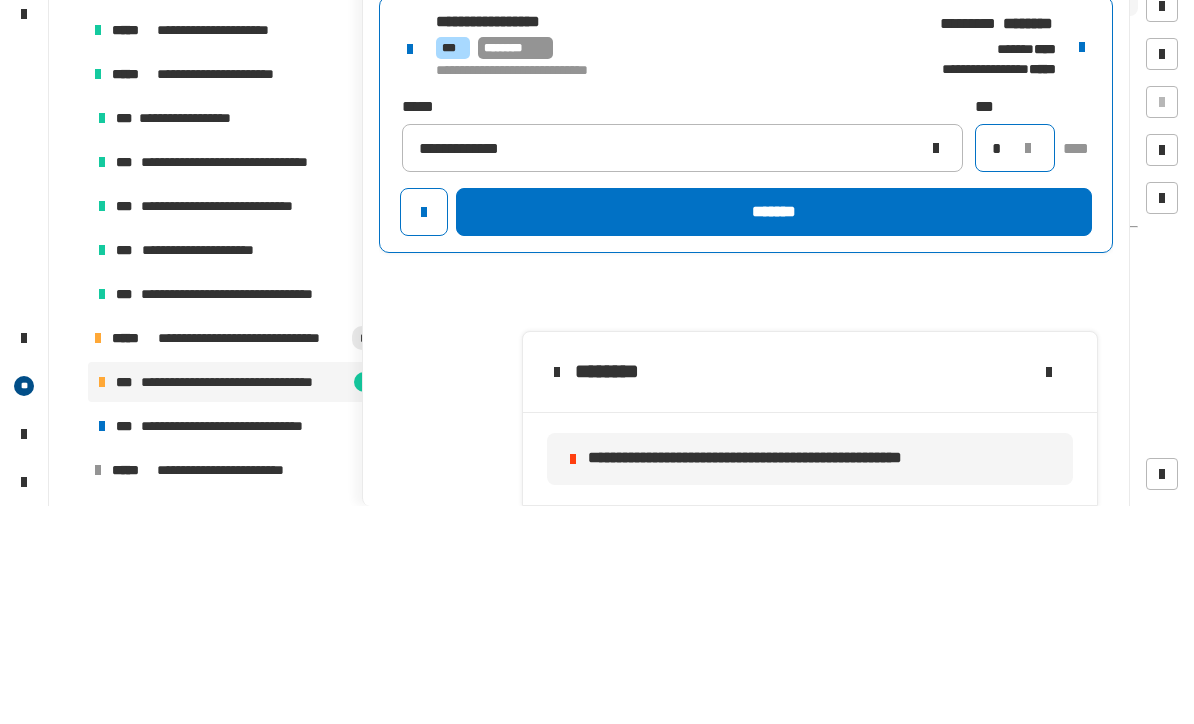 type on "*" 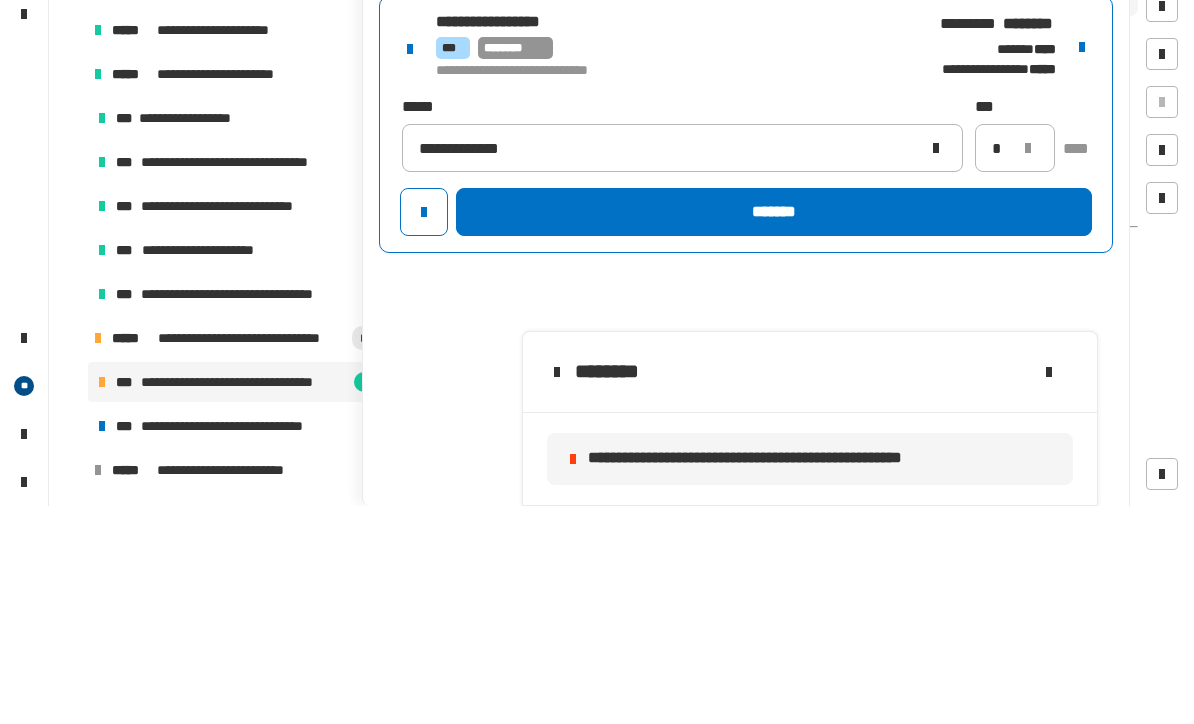 click on "*******" 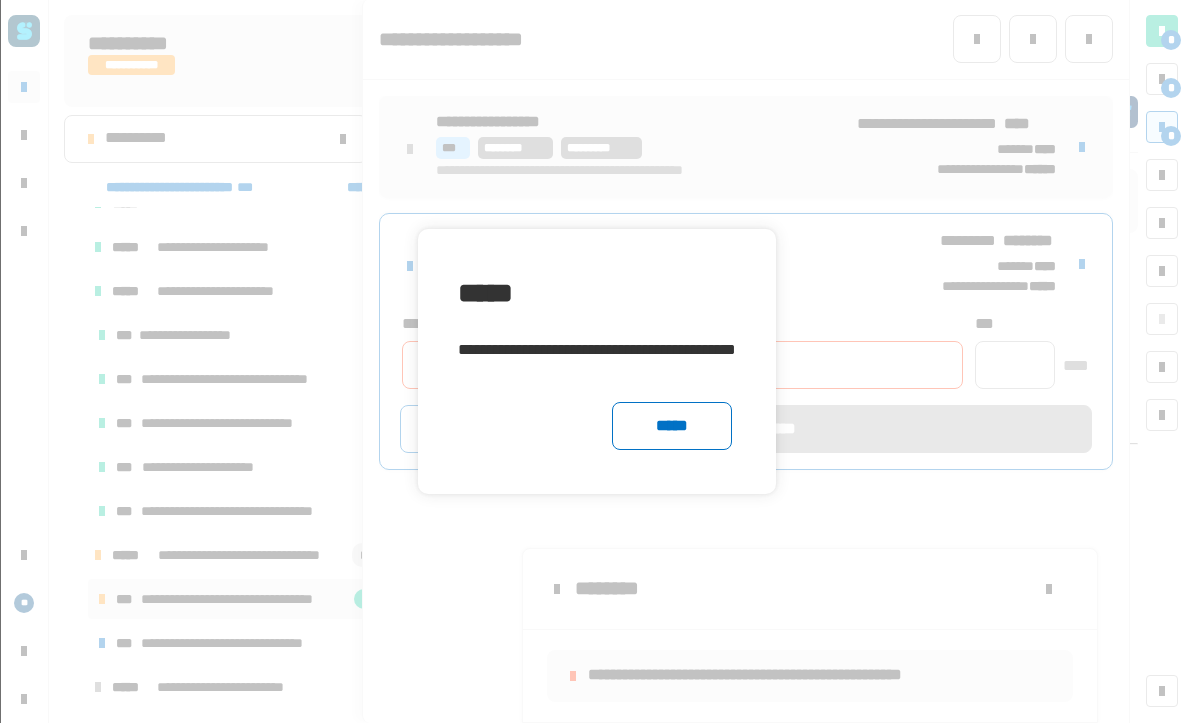 click on "*****" 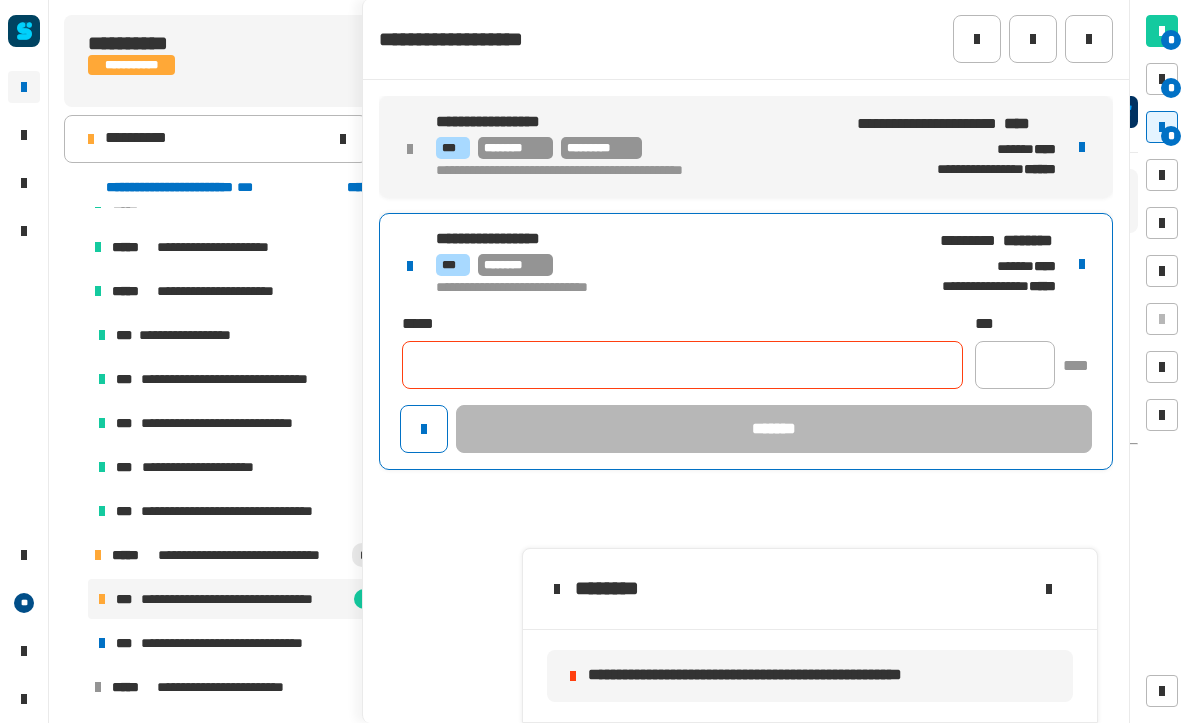 click 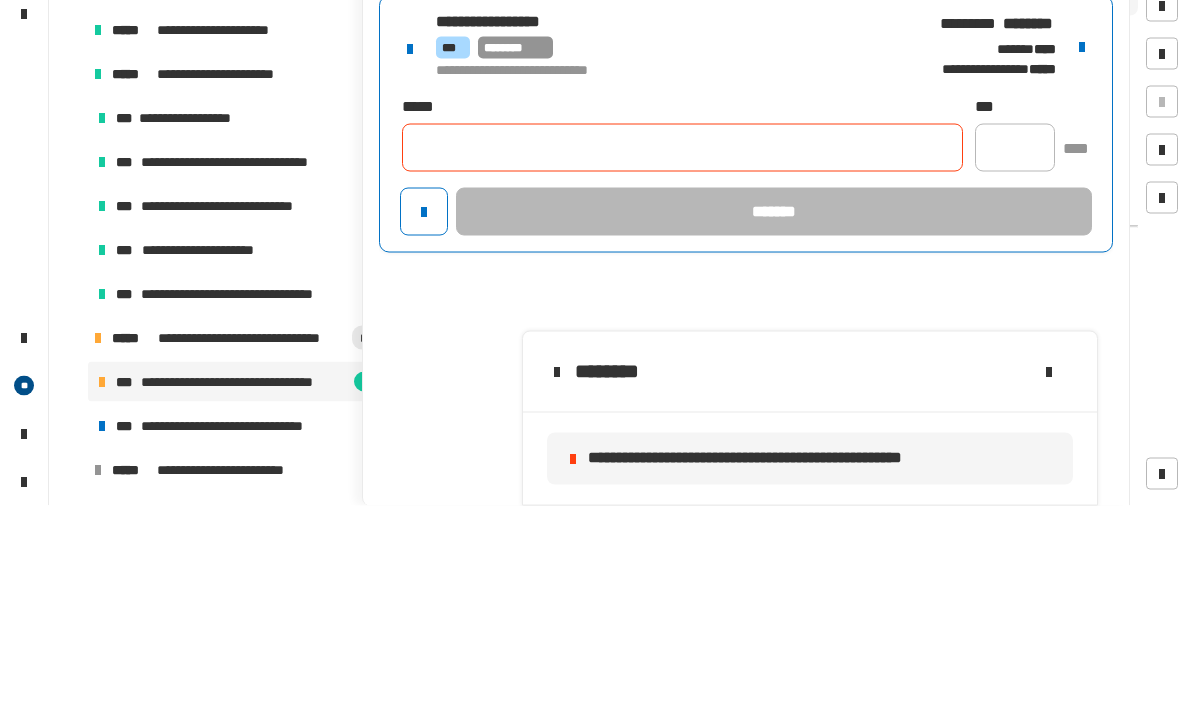 click 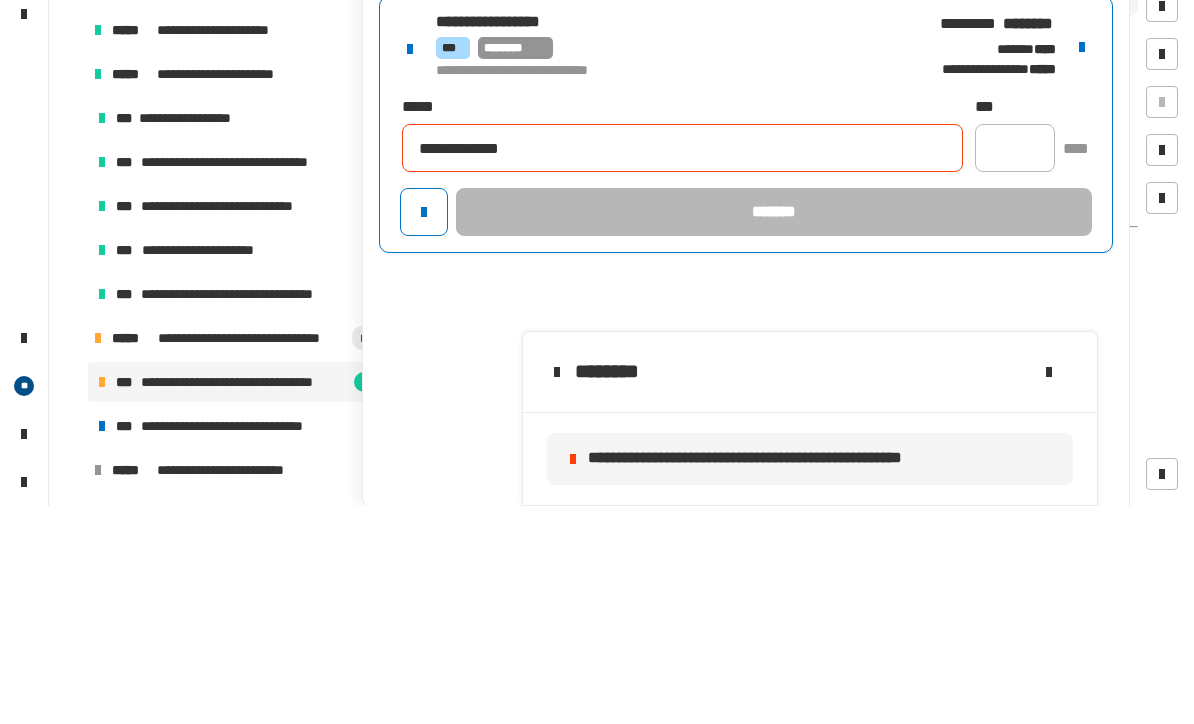 type on "**********" 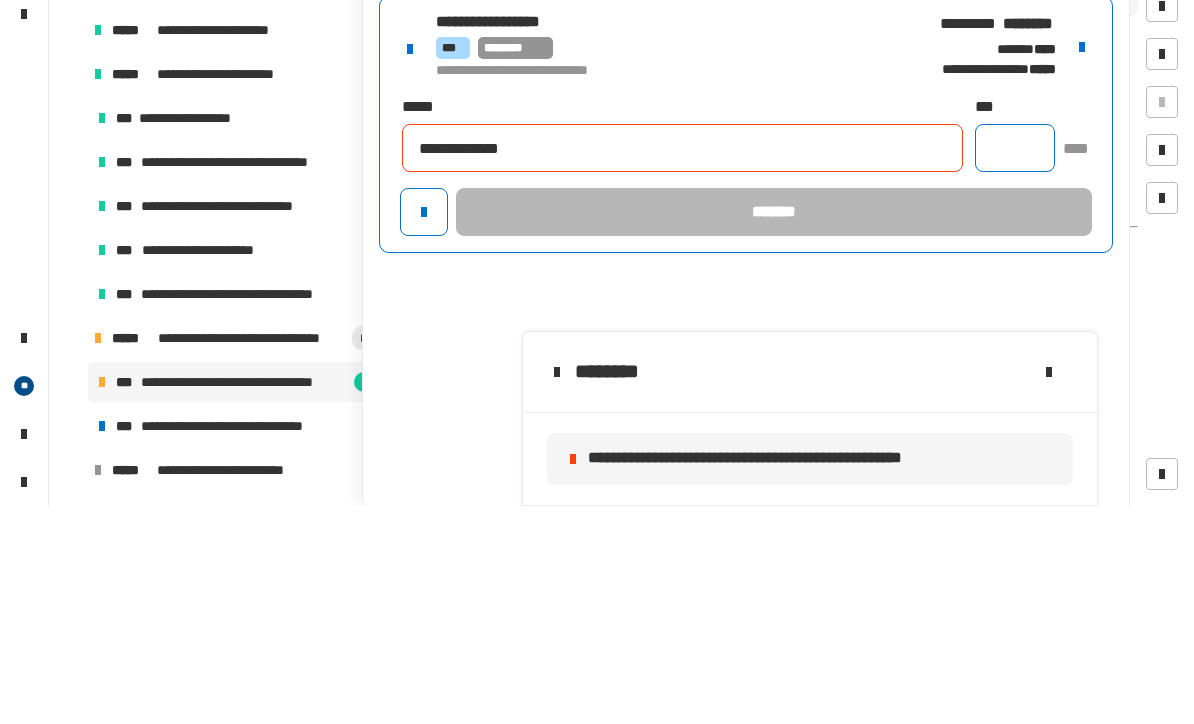 click 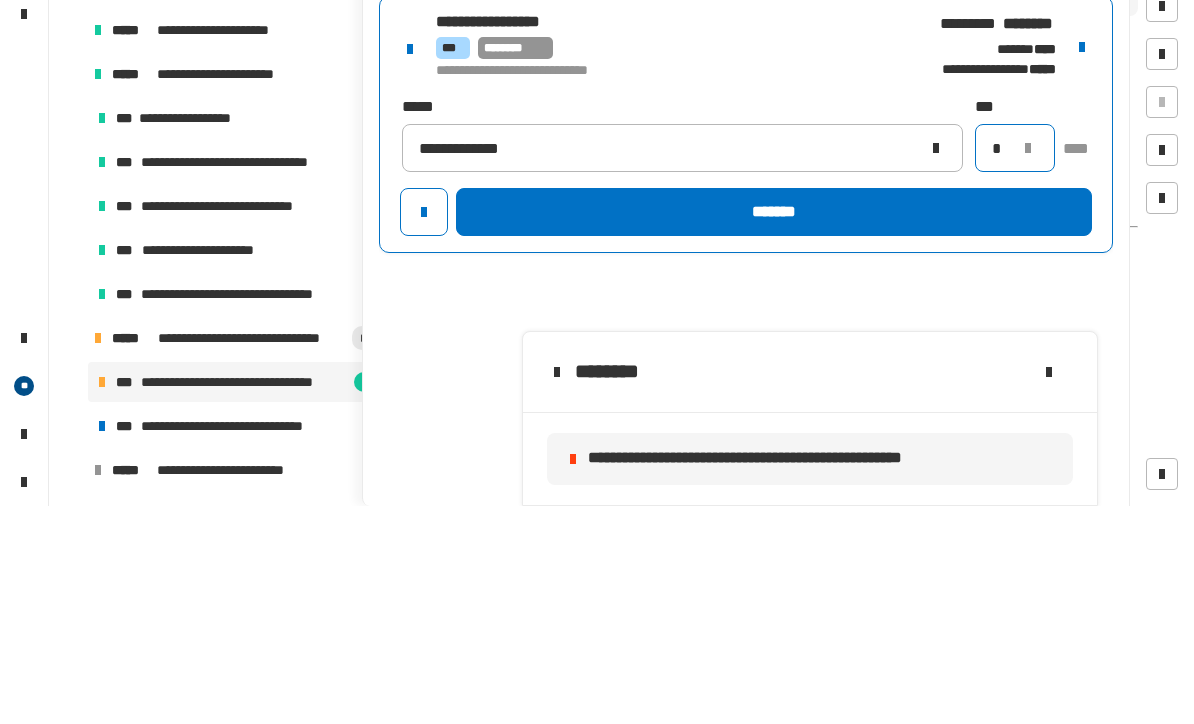 type on "*" 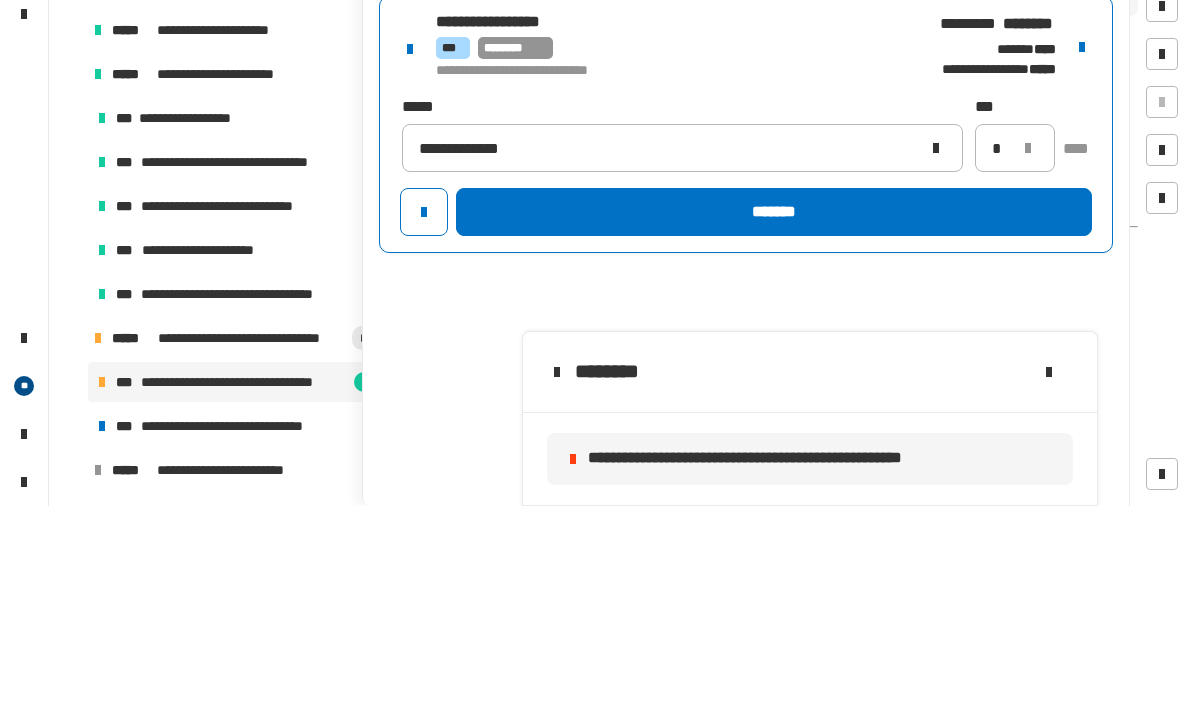 click on "*******" 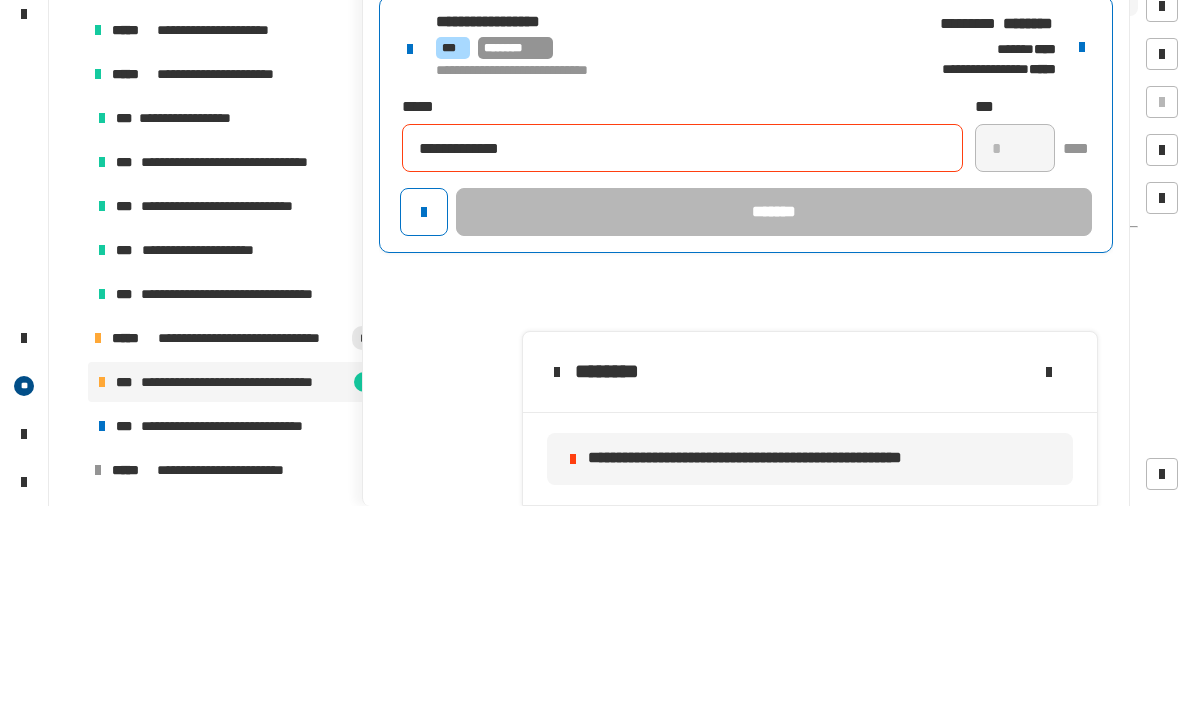 type 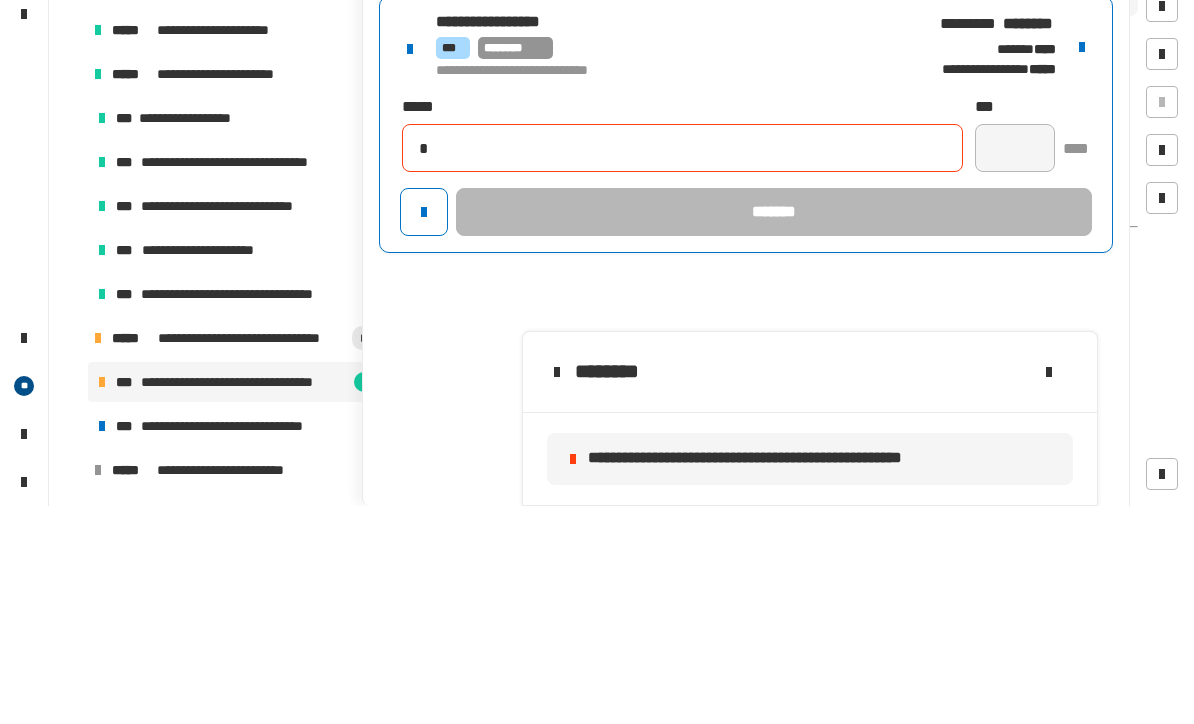 type 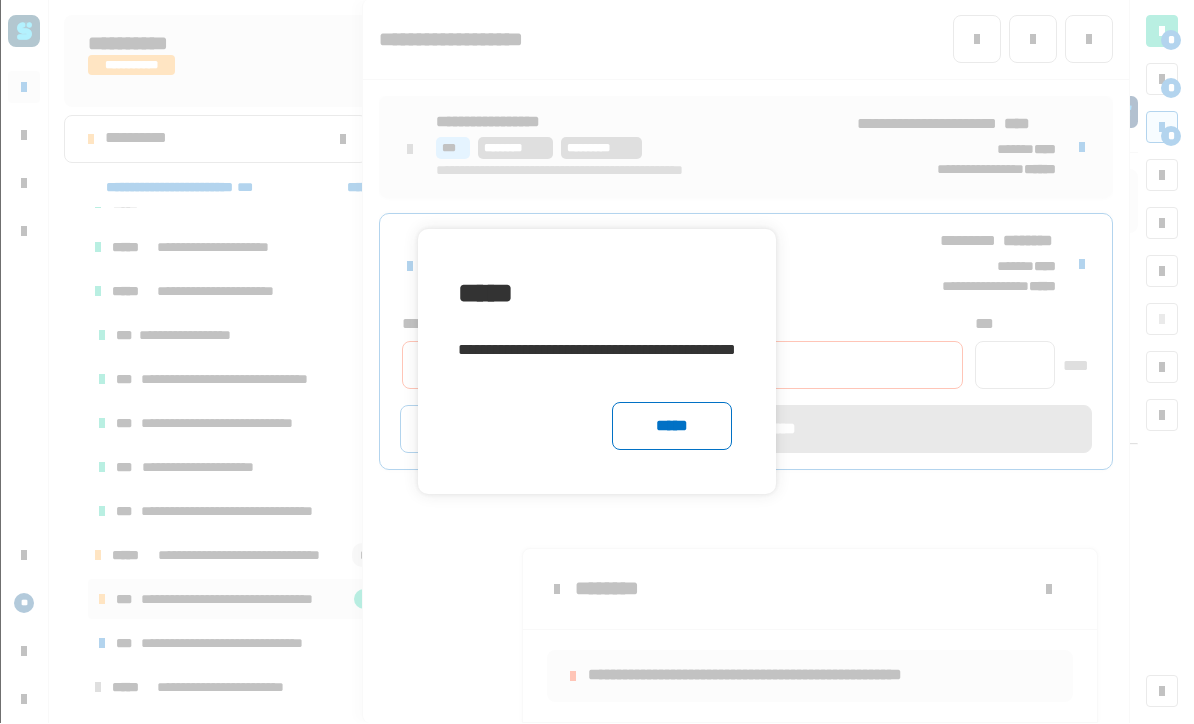 click on "*****" 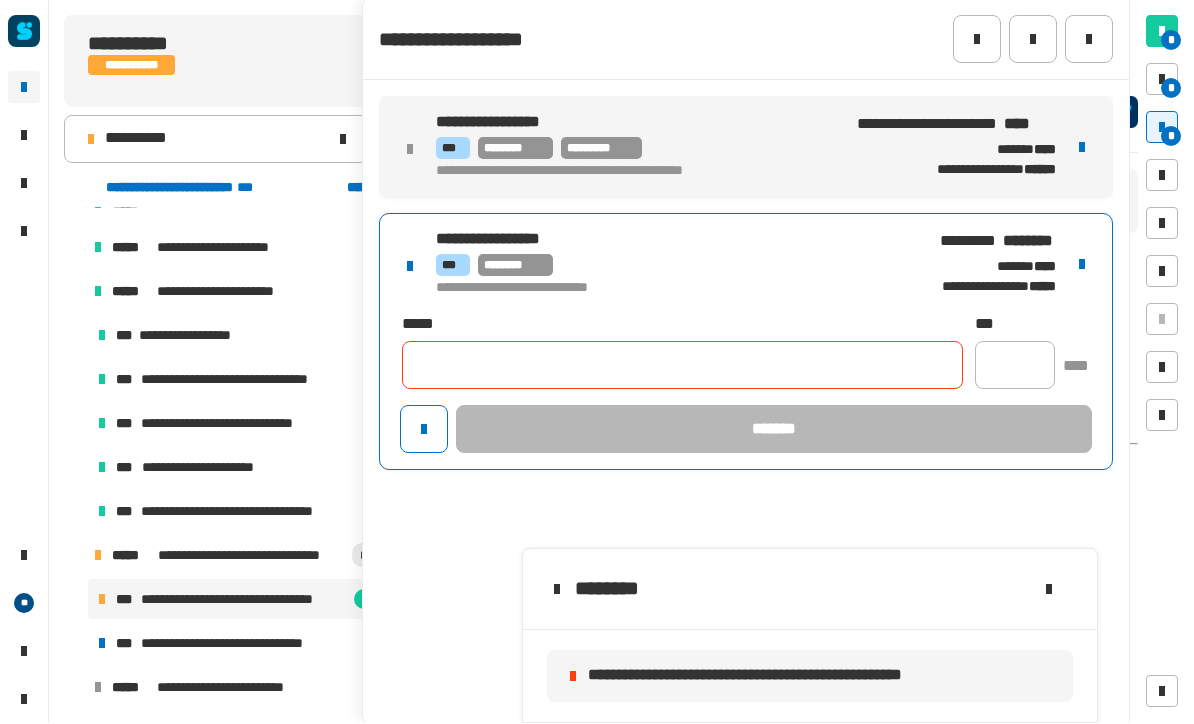click 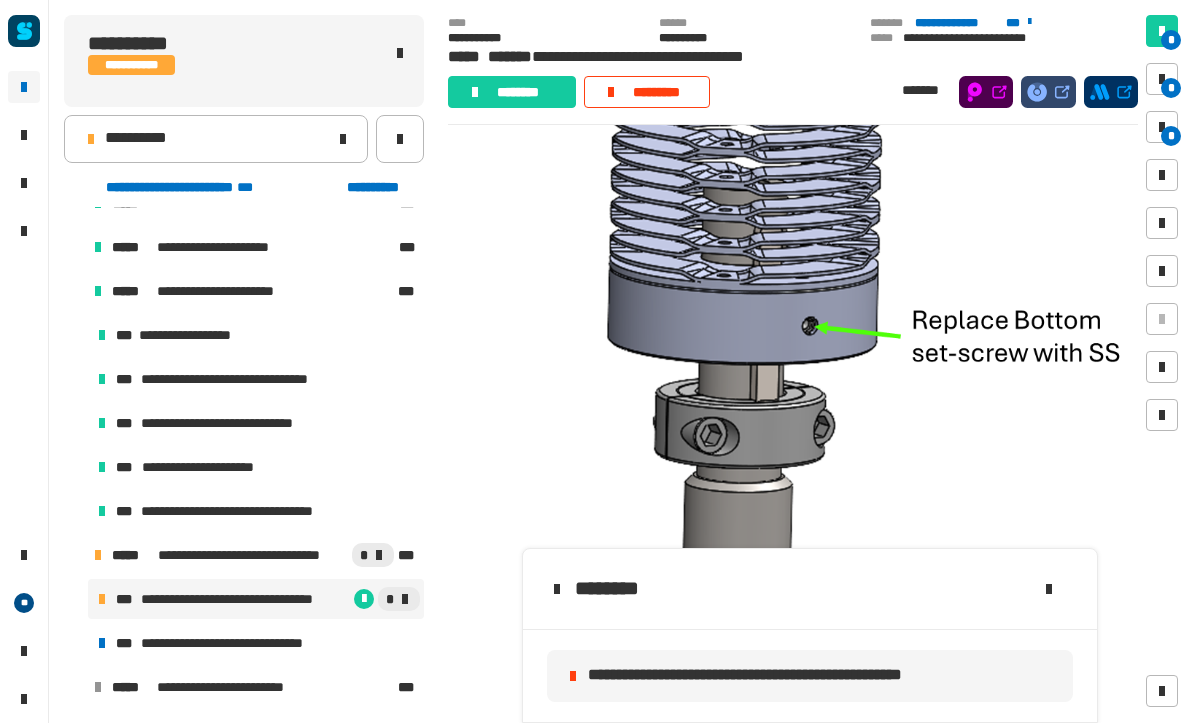scroll, scrollTop: 723, scrollLeft: 0, axis: vertical 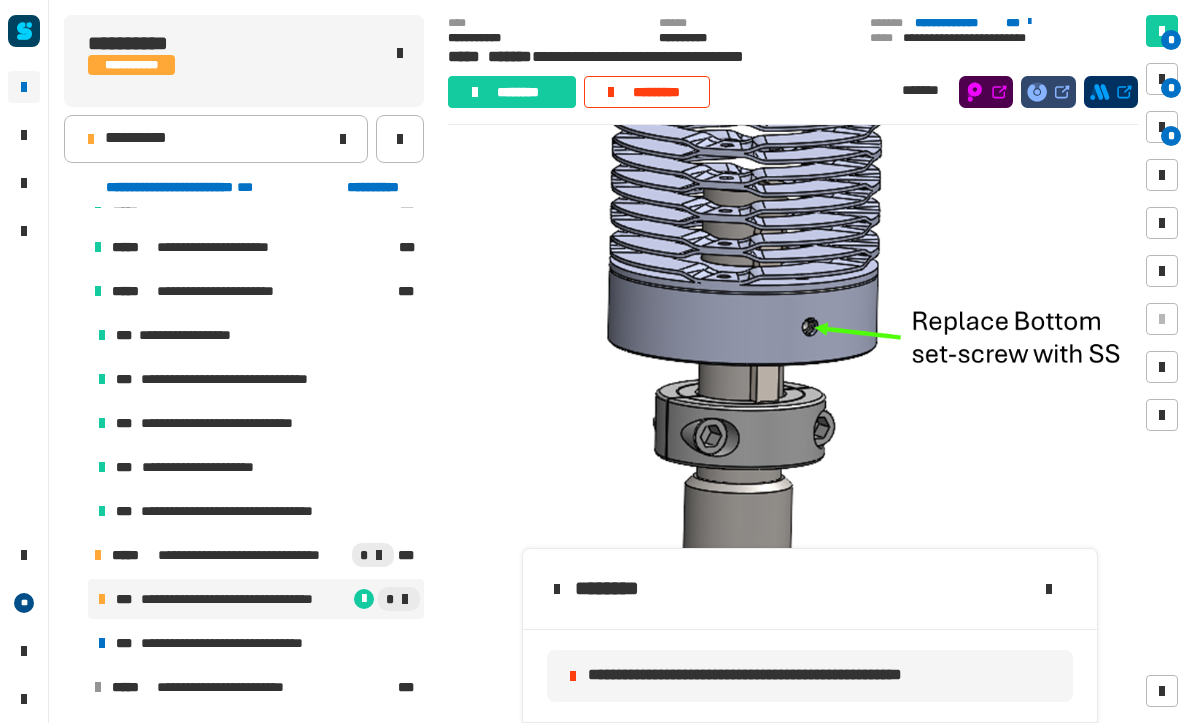 click 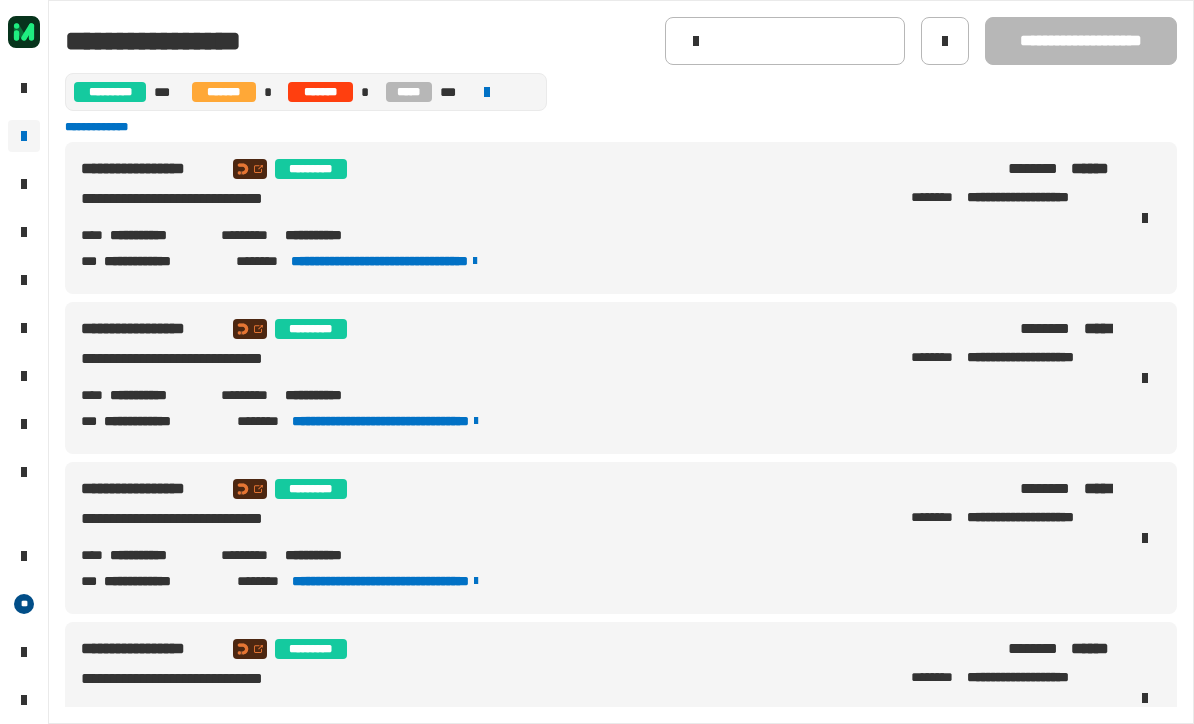 scroll, scrollTop: 0, scrollLeft: 0, axis: both 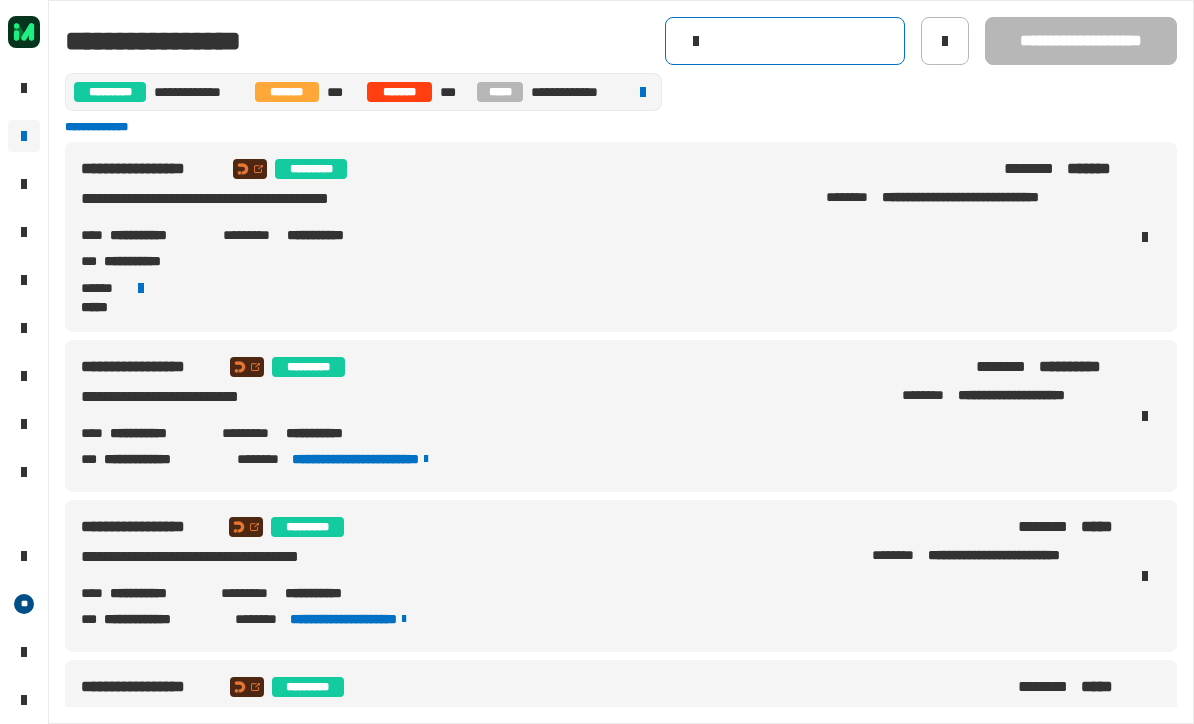 click 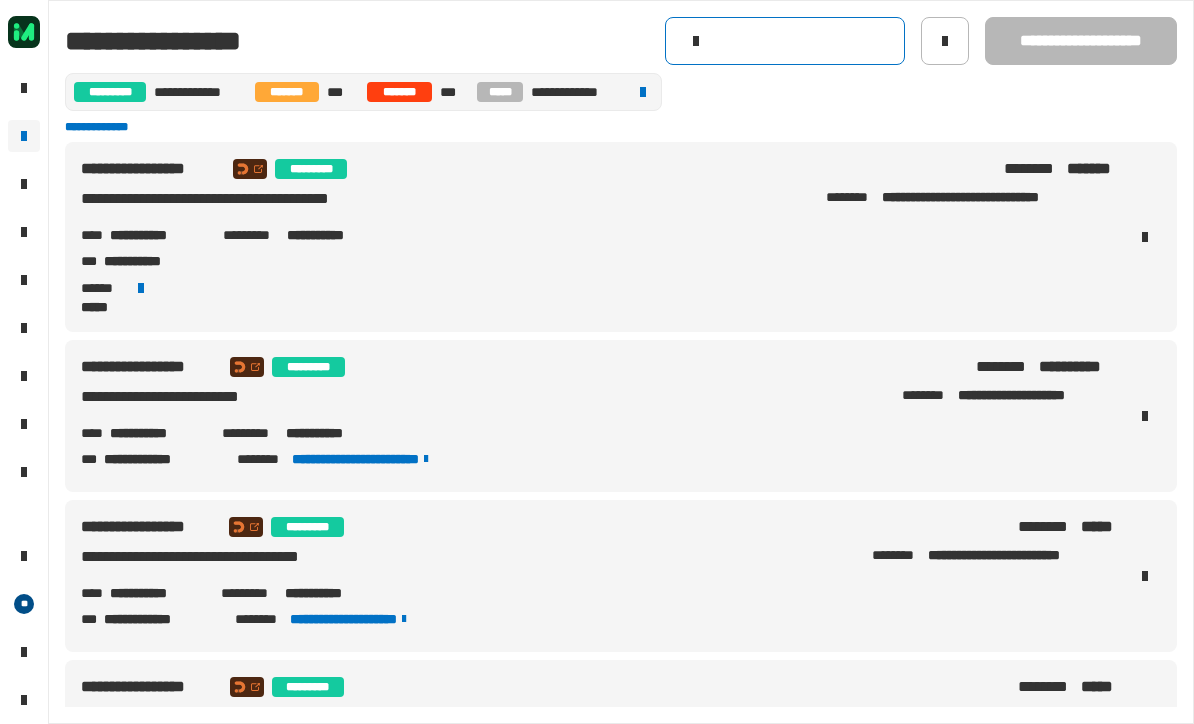paste on "**********" 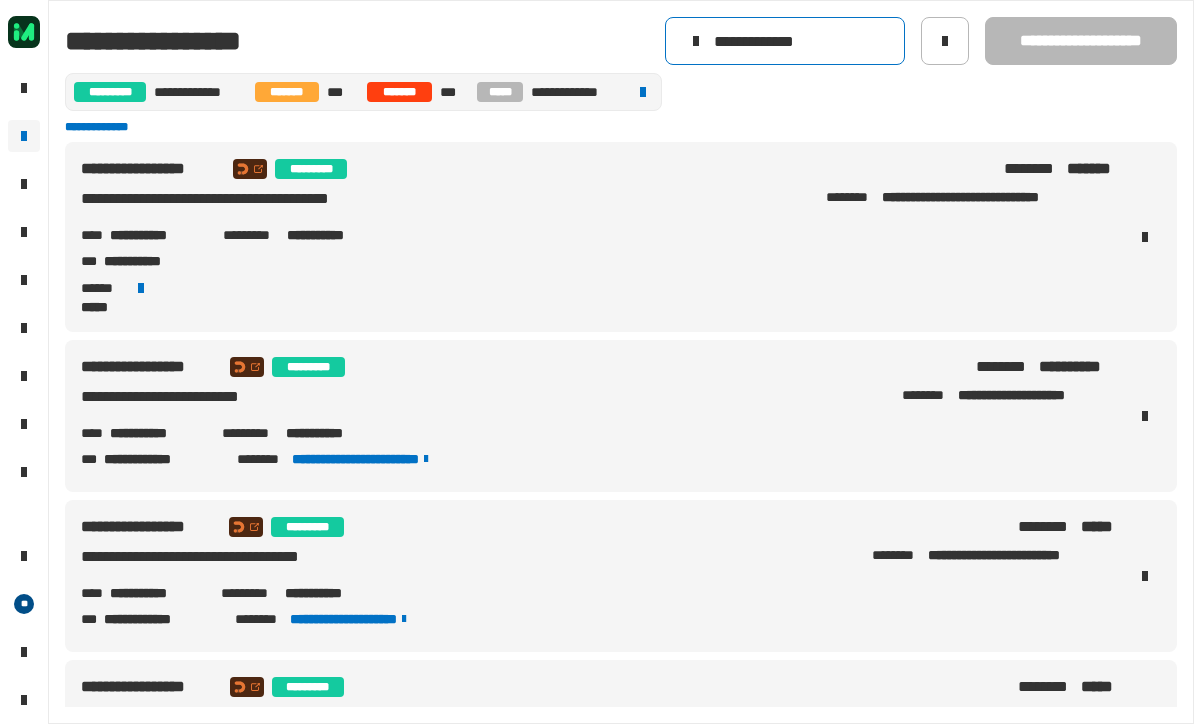 type on "**********" 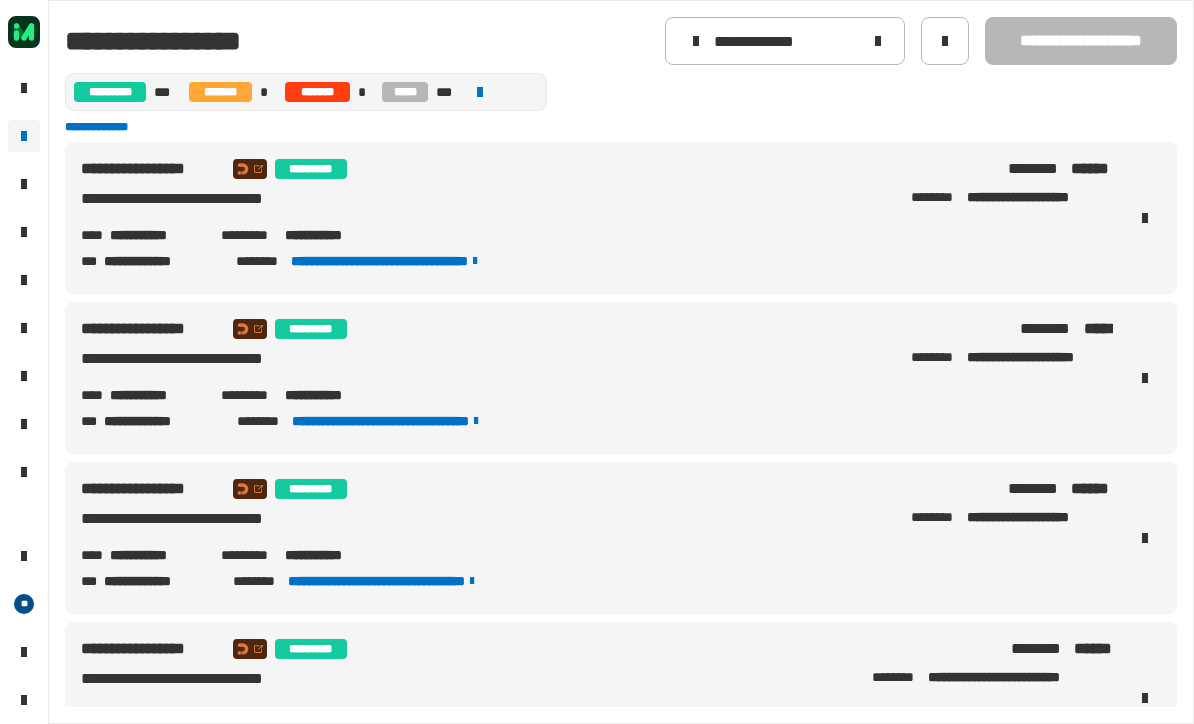 click on "**********" at bounding box center (597, 203) 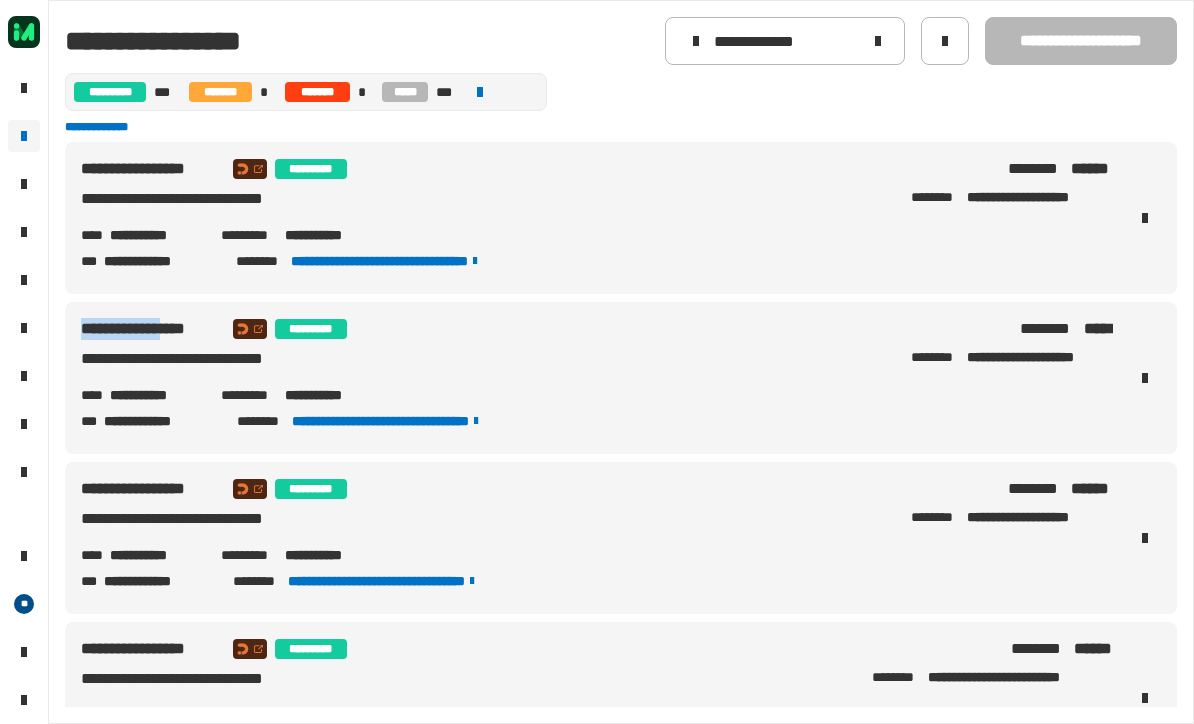 copy on "**********" 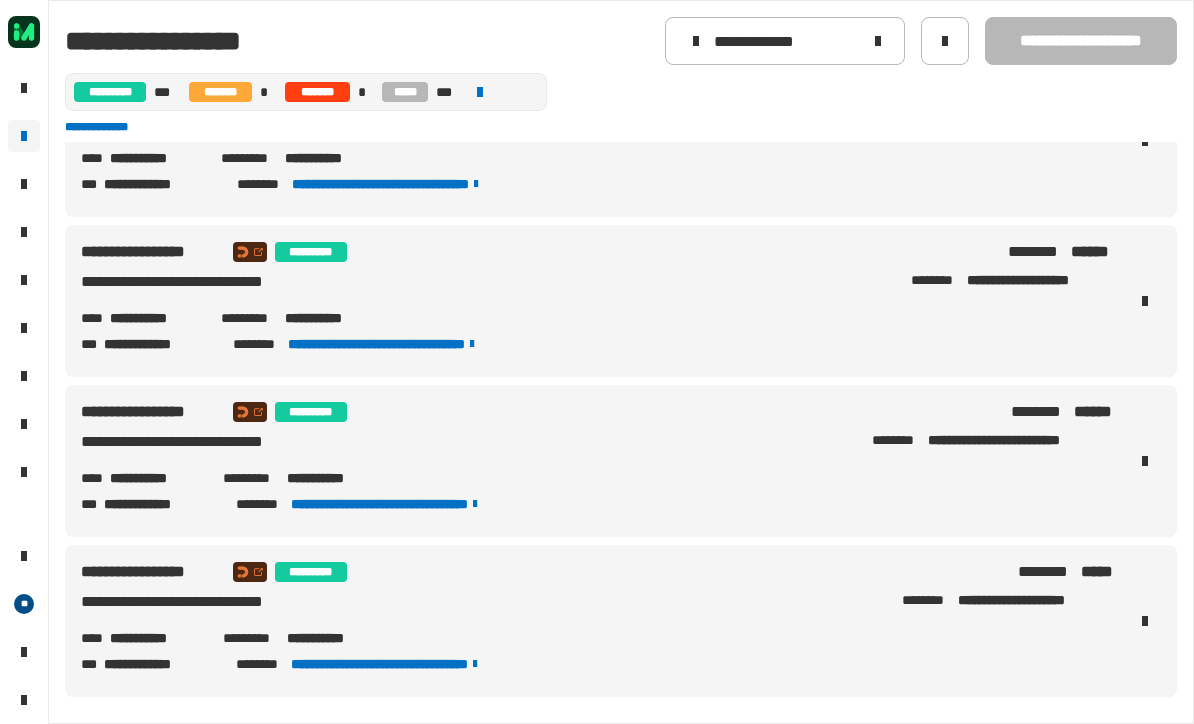 scroll, scrollTop: 239, scrollLeft: 0, axis: vertical 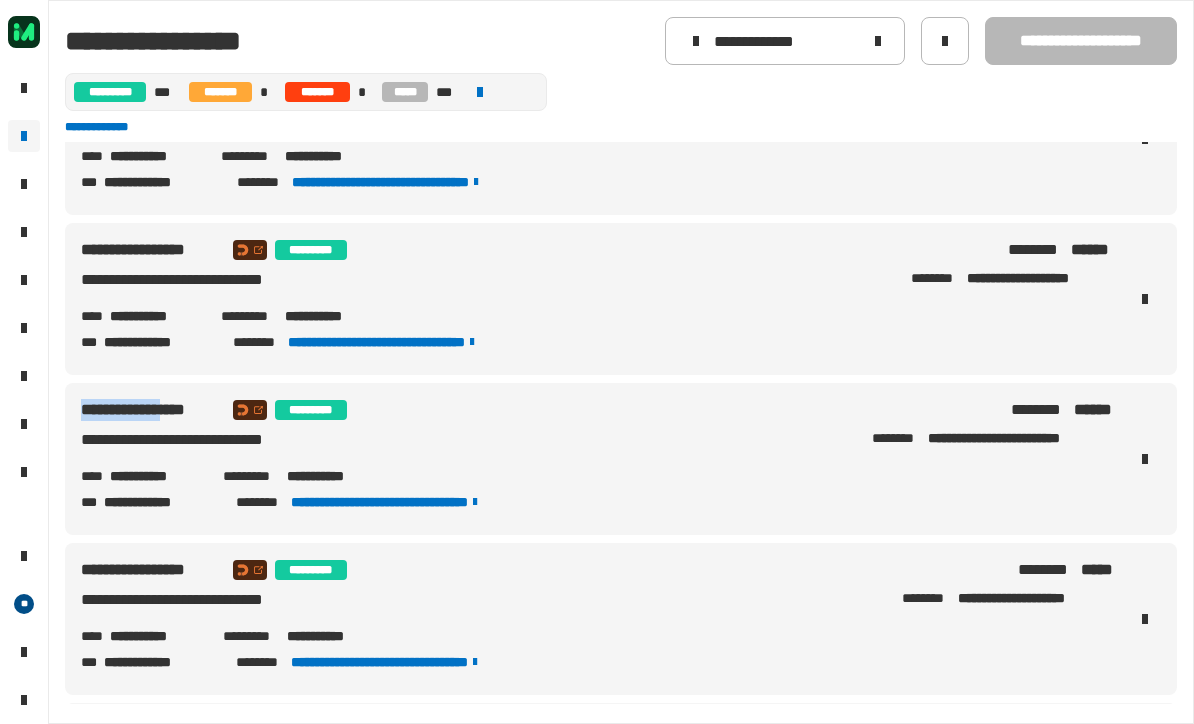 copy on "**********" 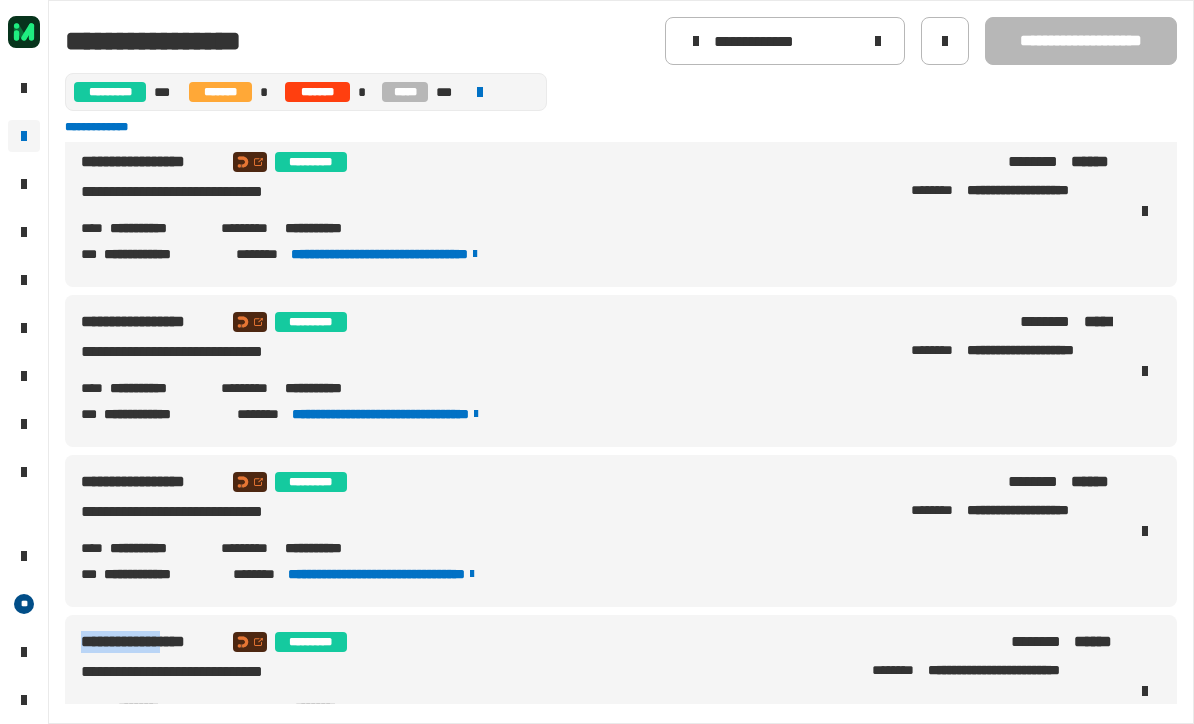 scroll, scrollTop: 6, scrollLeft: 0, axis: vertical 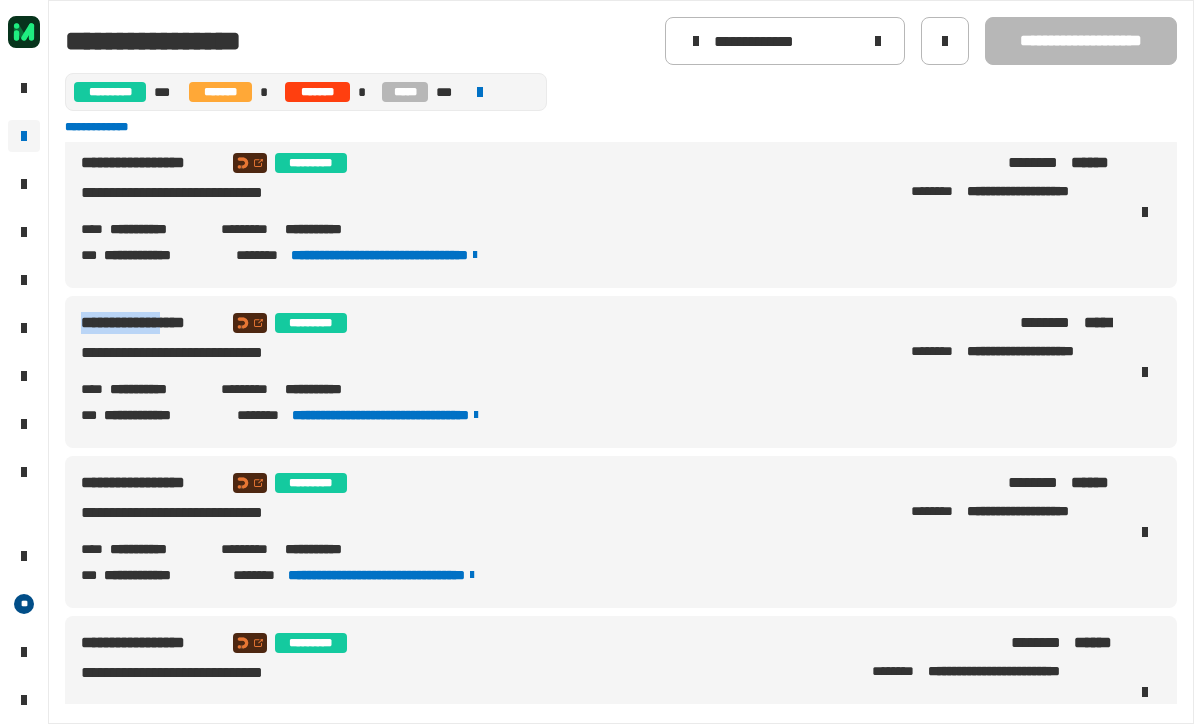 copy on "**********" 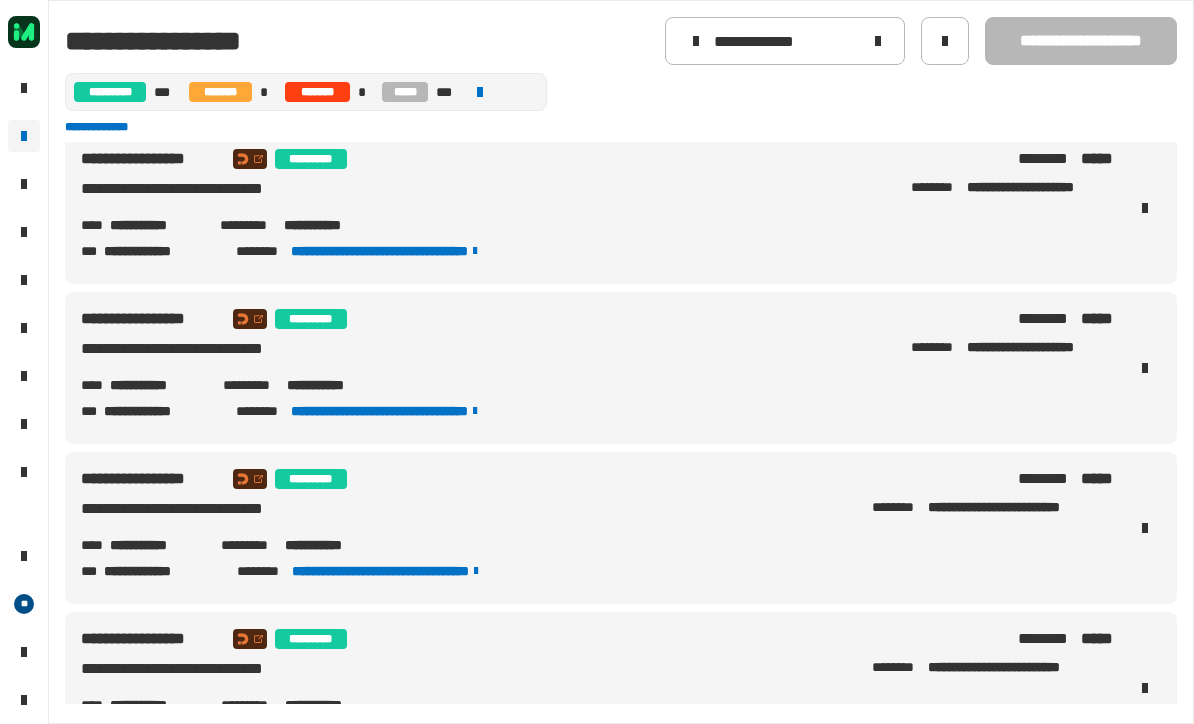 scroll, scrollTop: 729, scrollLeft: 0, axis: vertical 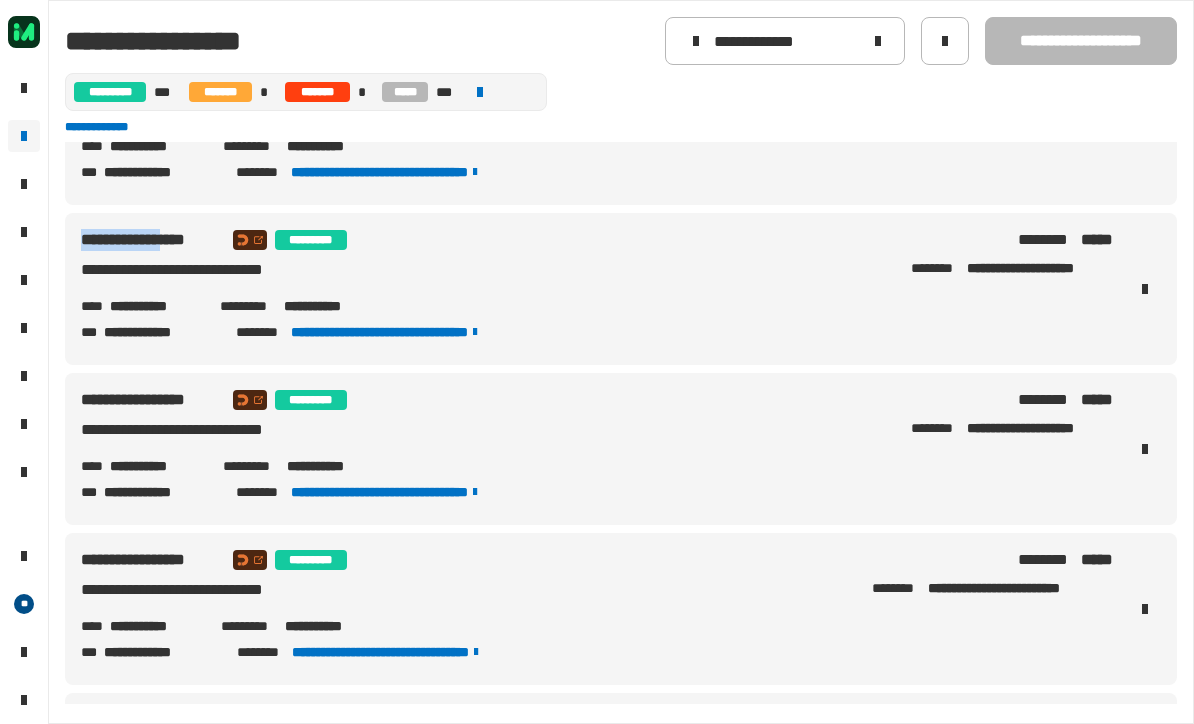 copy on "**********" 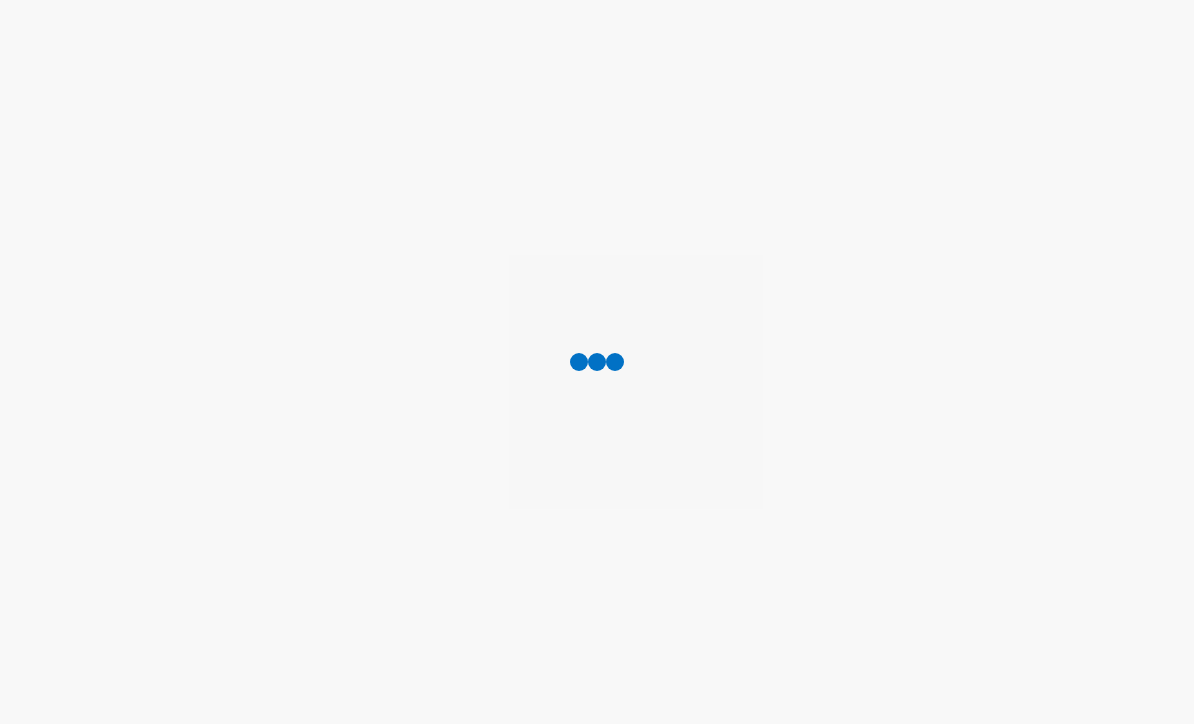 scroll, scrollTop: 0, scrollLeft: 0, axis: both 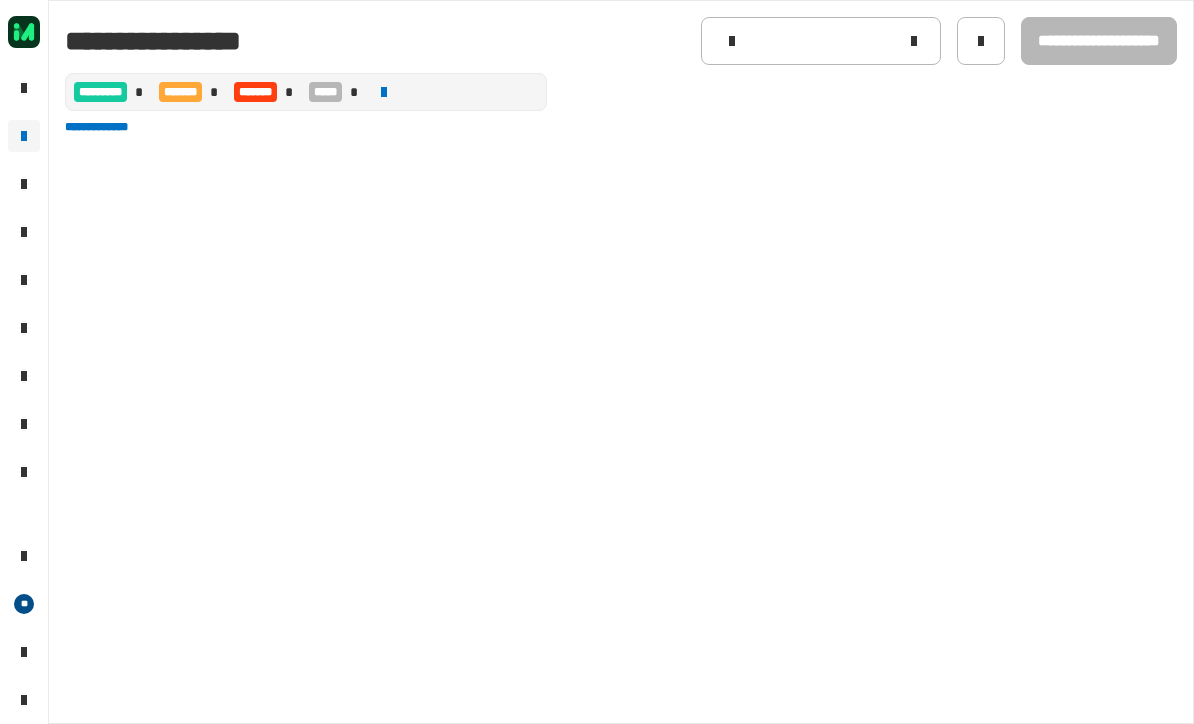 type on "**********" 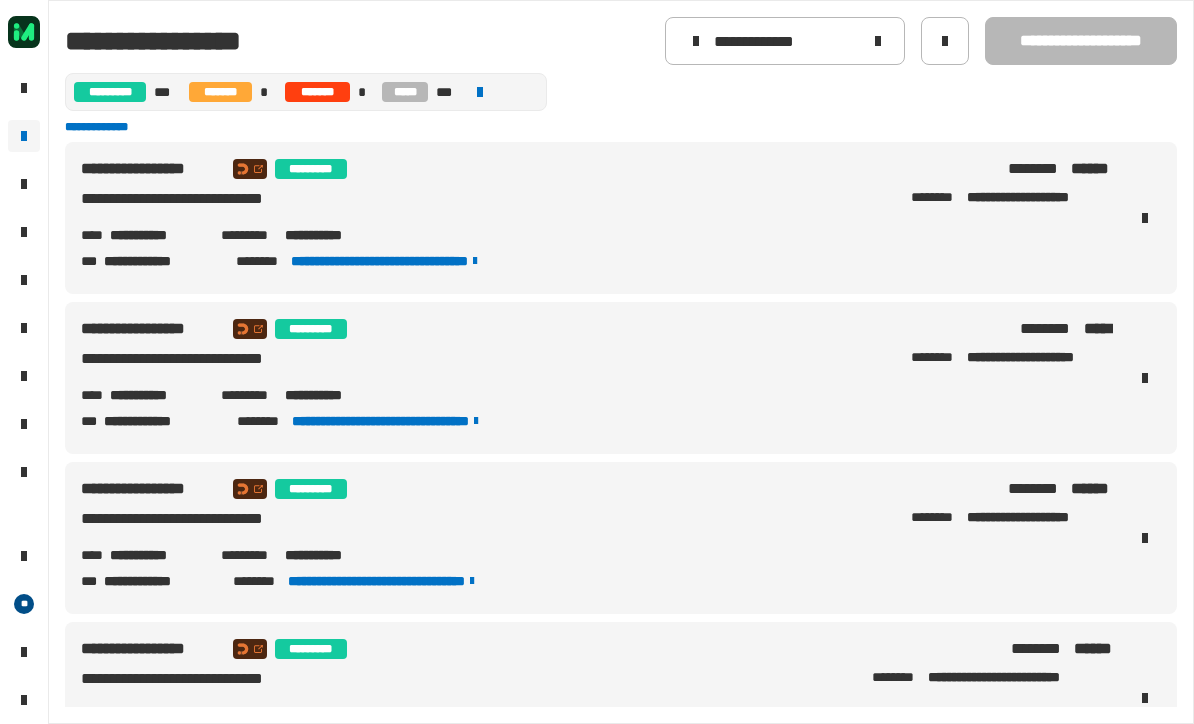click 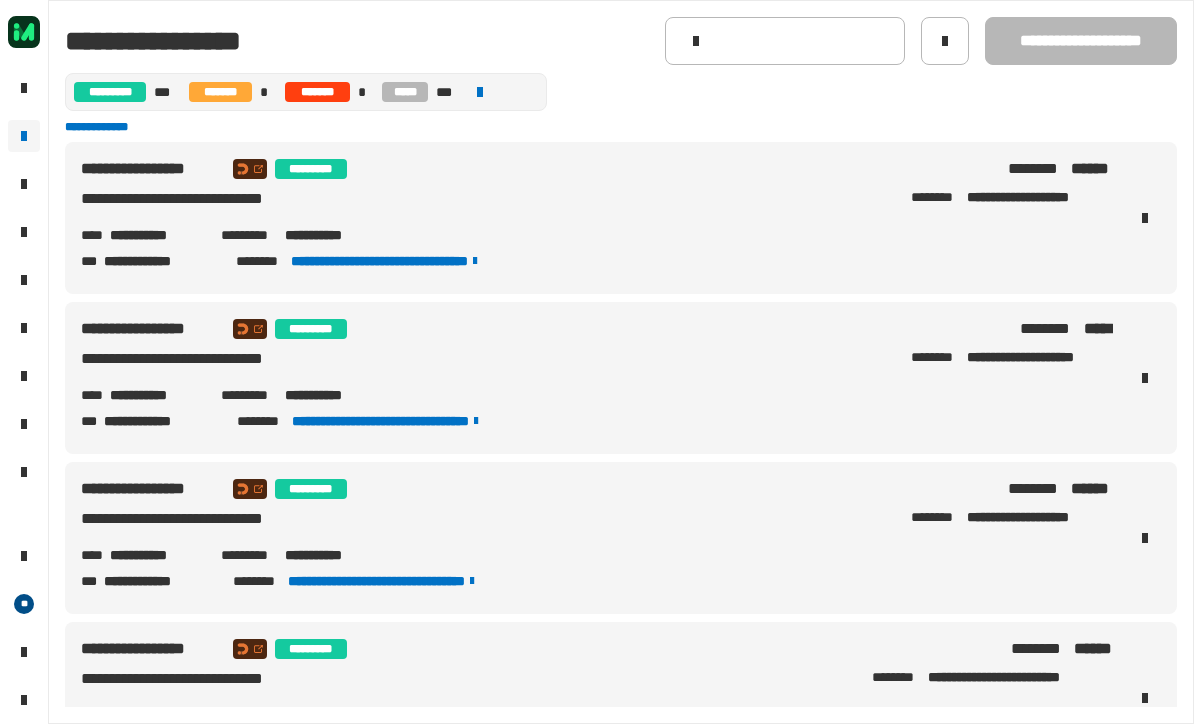 type 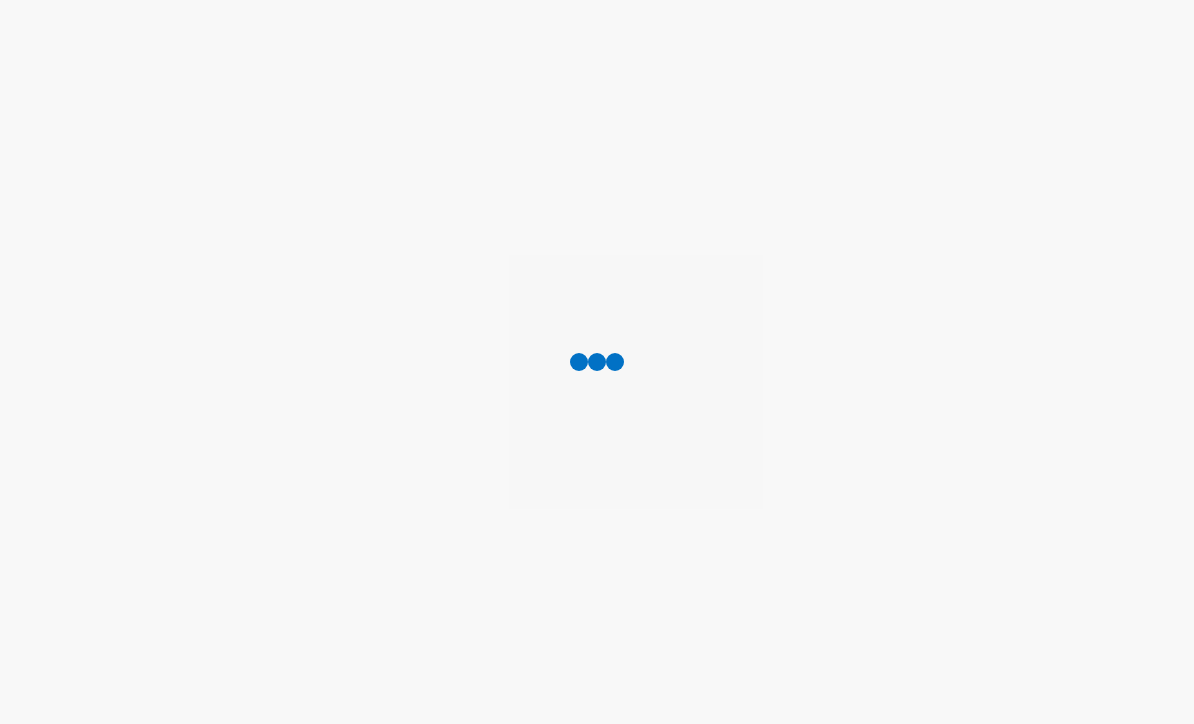 scroll, scrollTop: 0, scrollLeft: 0, axis: both 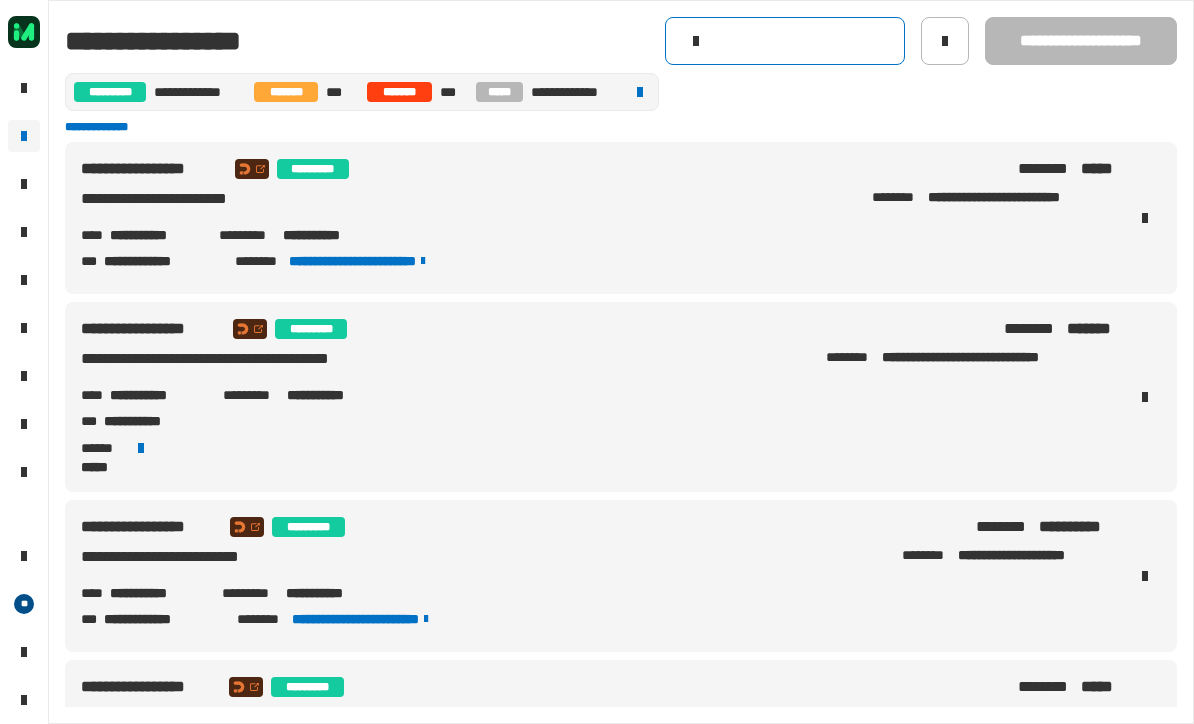 click 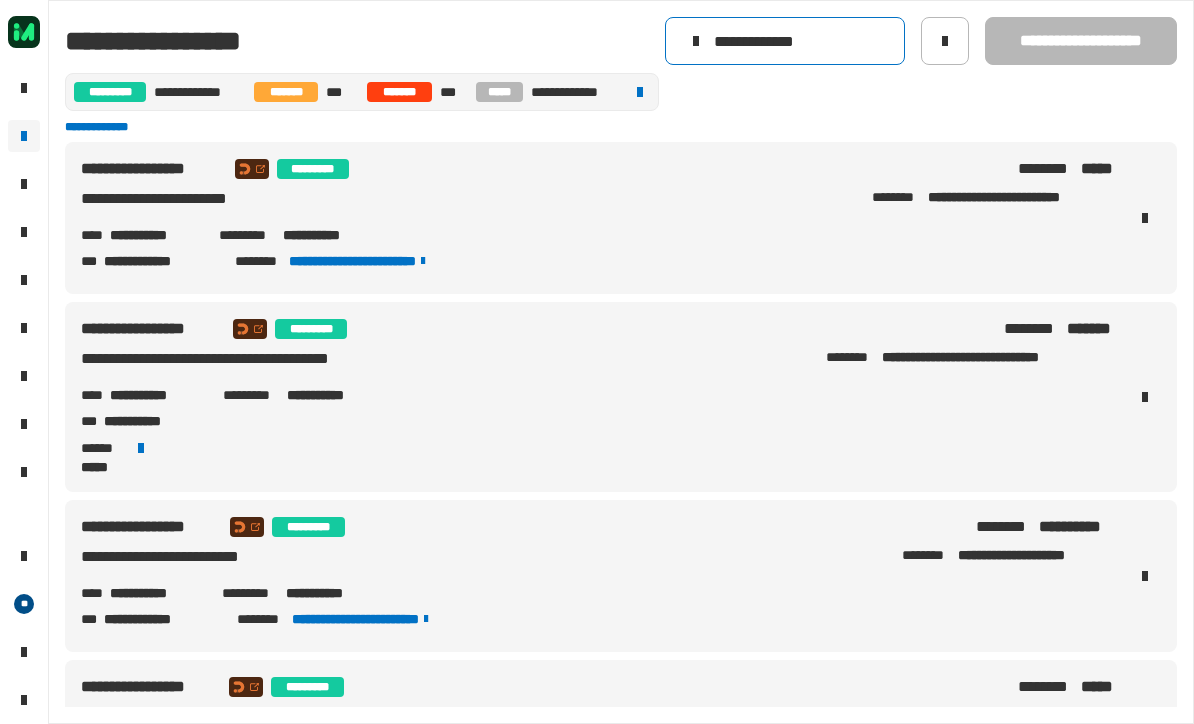type on "**********" 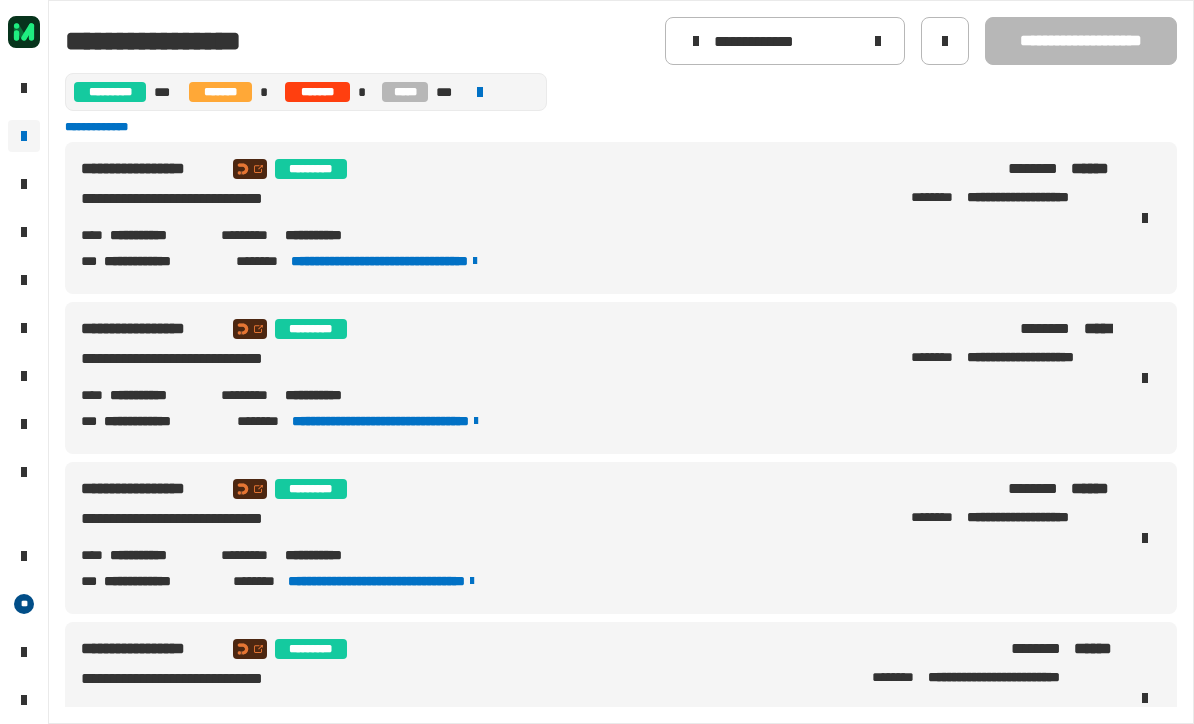 click on "**********" at bounding box center (597, 203) 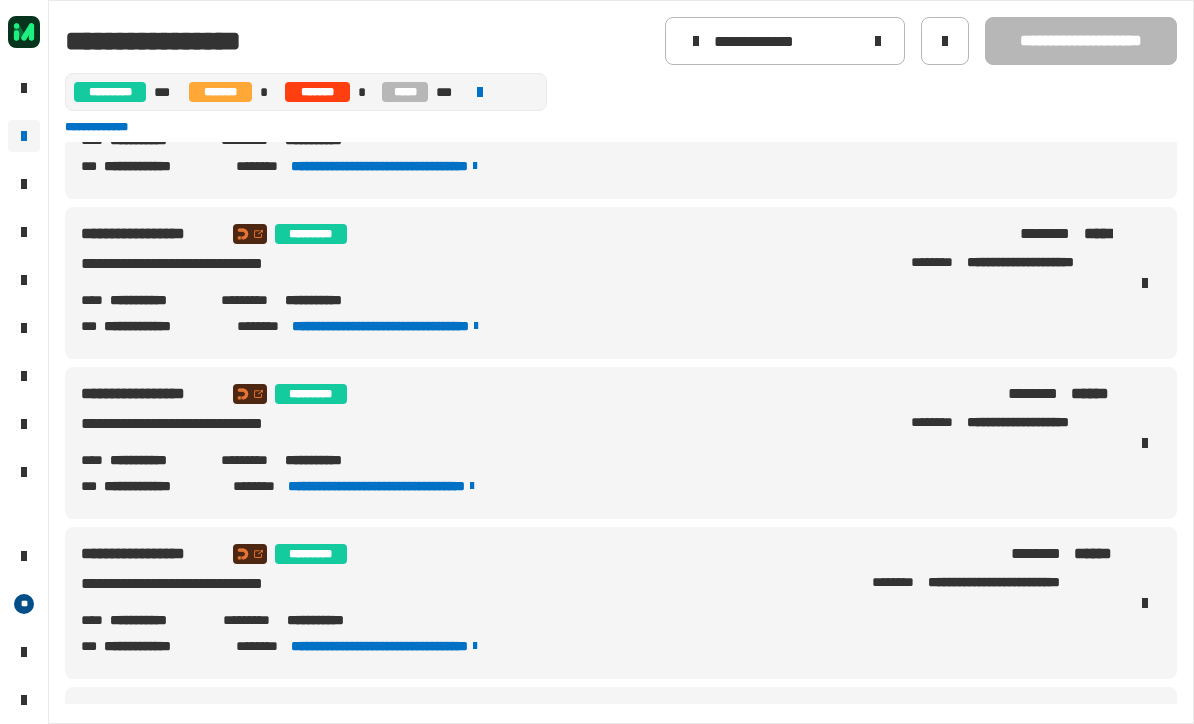 scroll, scrollTop: 96, scrollLeft: 0, axis: vertical 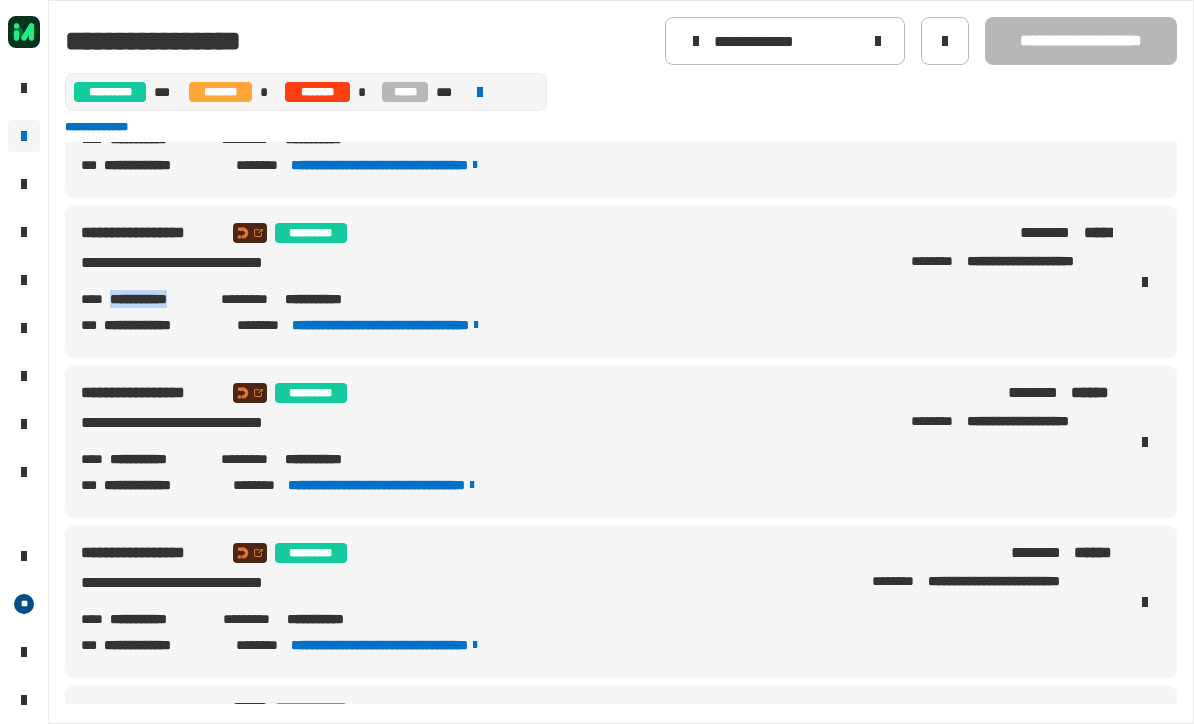 copy on "**********" 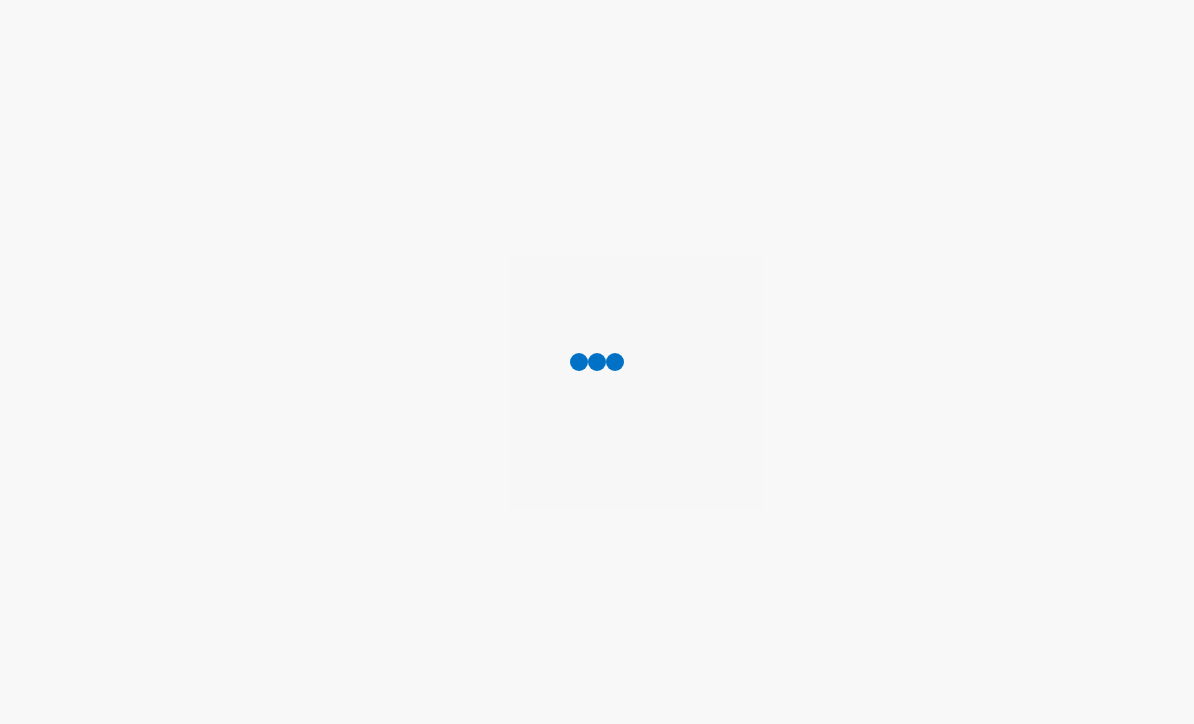 scroll, scrollTop: 0, scrollLeft: 0, axis: both 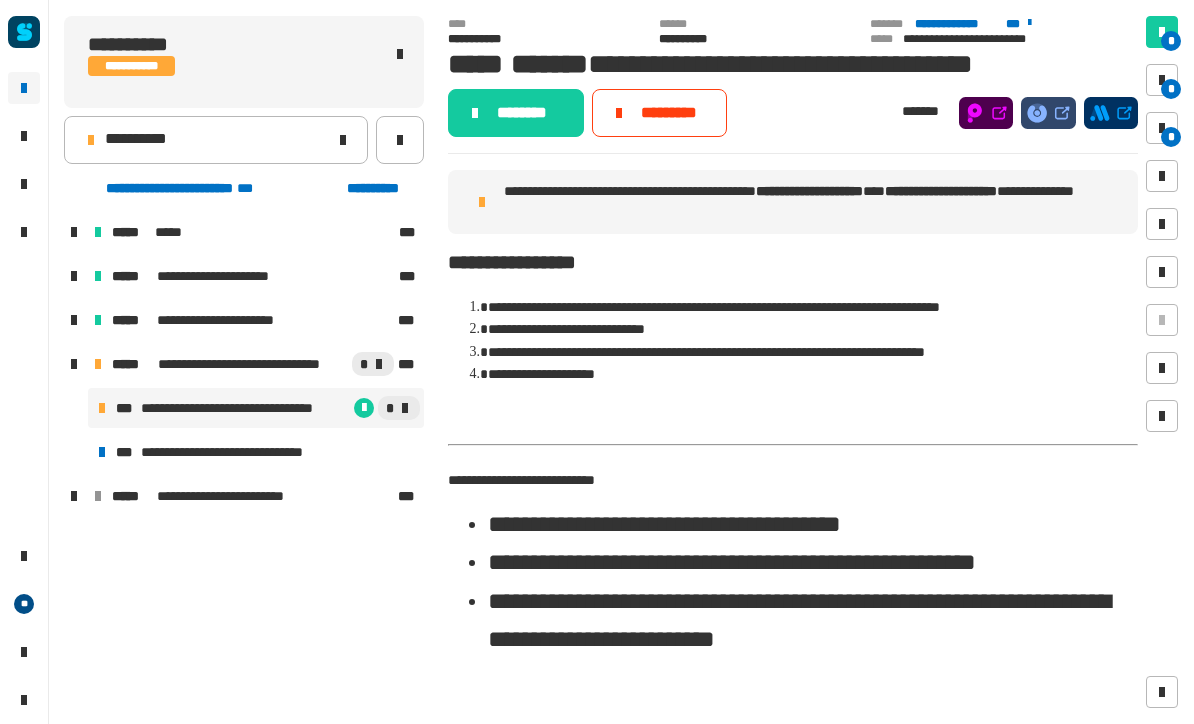 click at bounding box center [1162, 80] 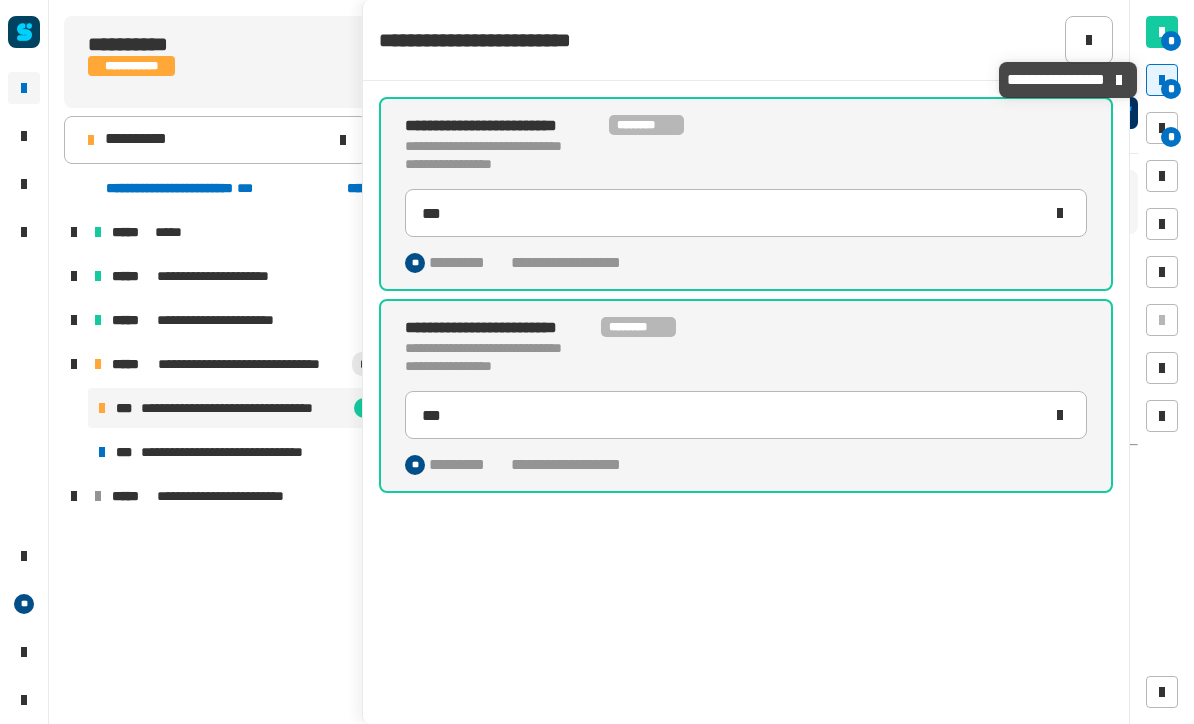 click on "*" at bounding box center [1162, 128] 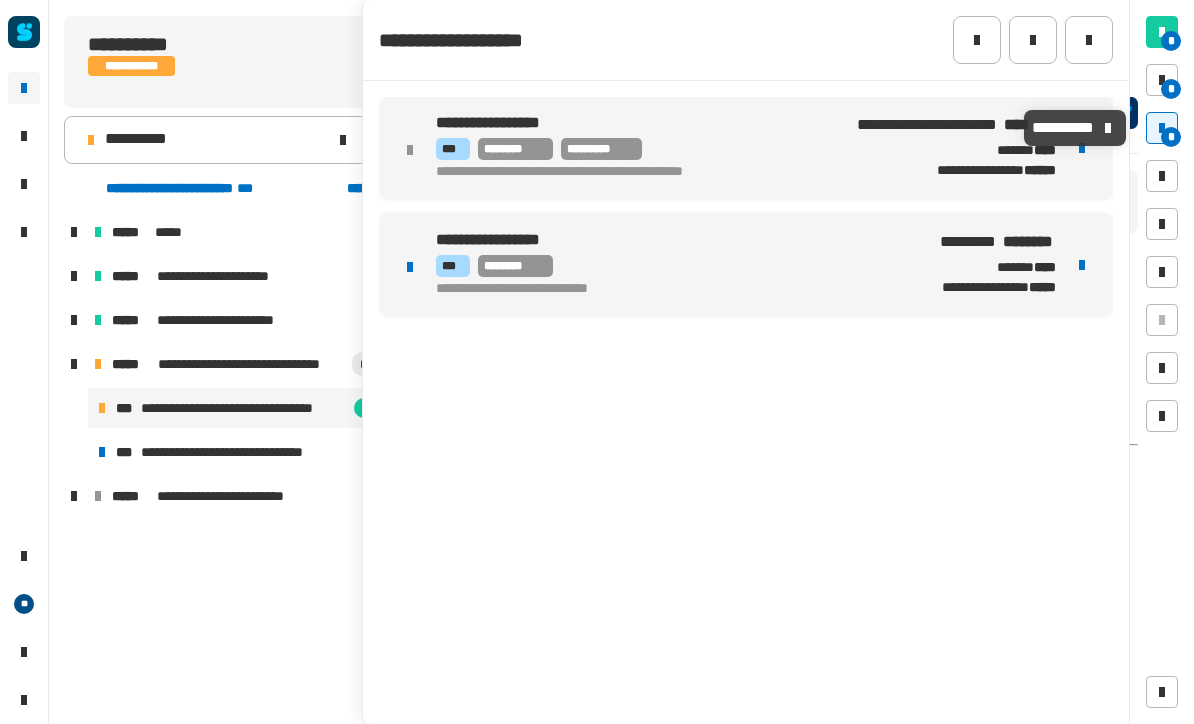 click on "John Doe lives at 123 Main St, Anytown, CA 90210." at bounding box center [746, 148] 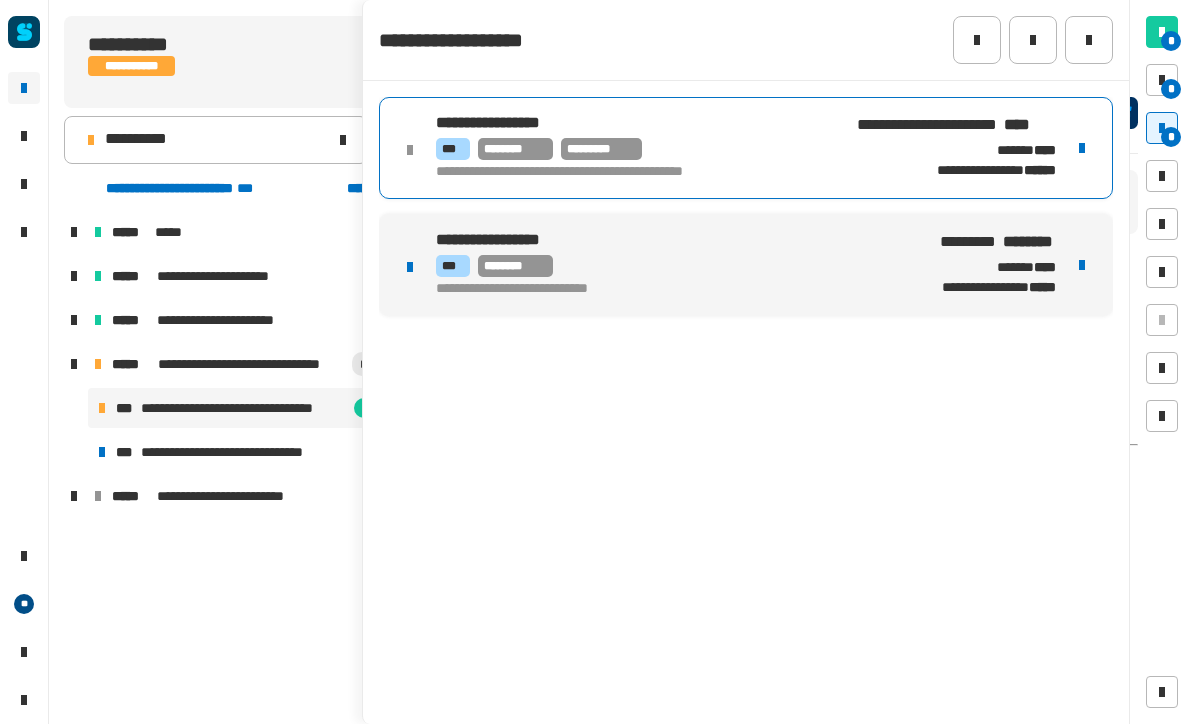 click on "*** ******** *********" at bounding box center (638, 149) 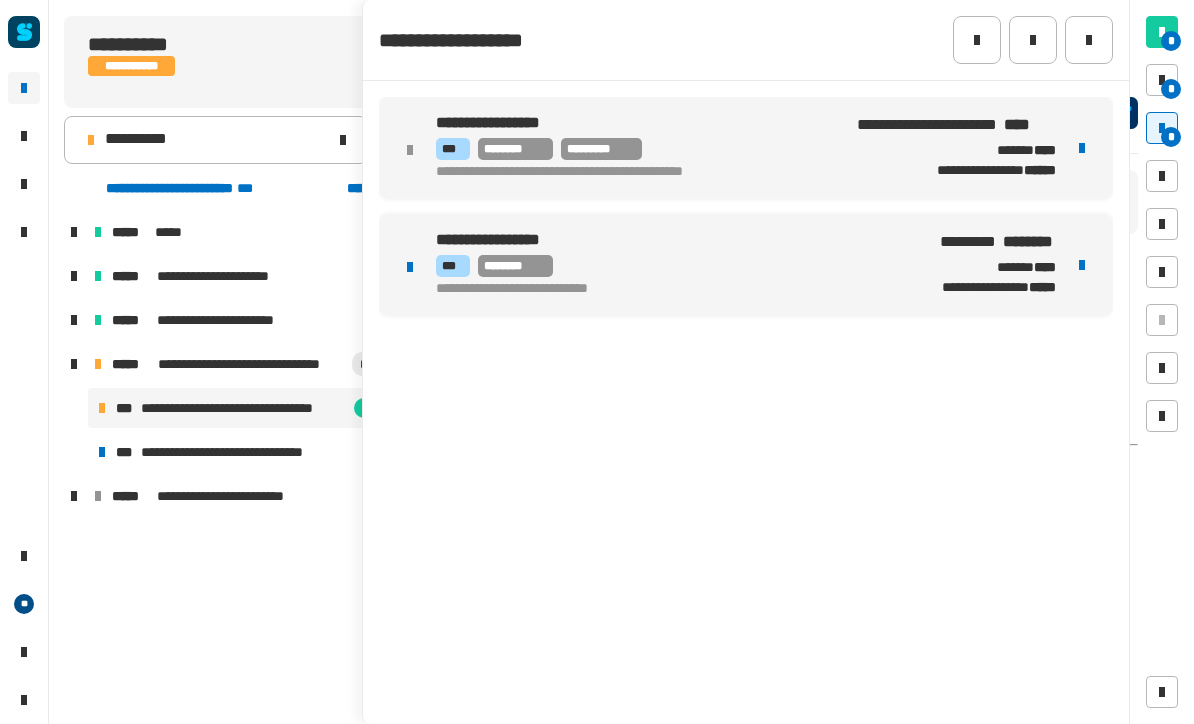 click on "**********" at bounding box center [668, 290] 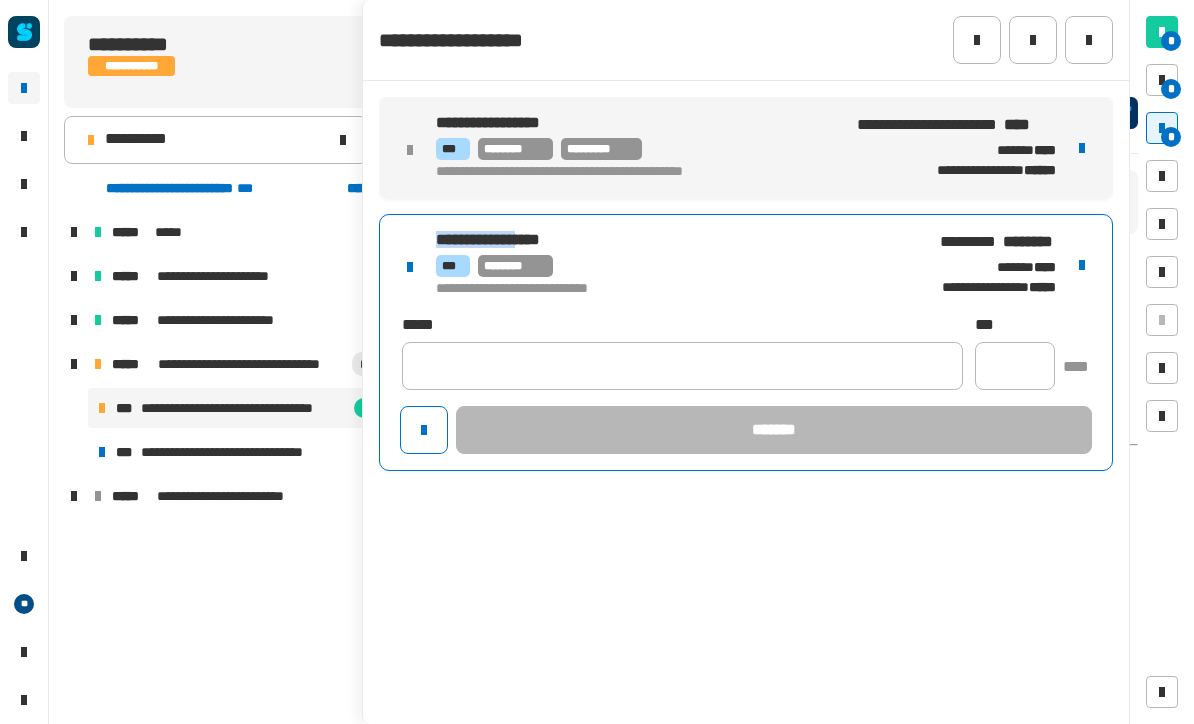 click on "**********" 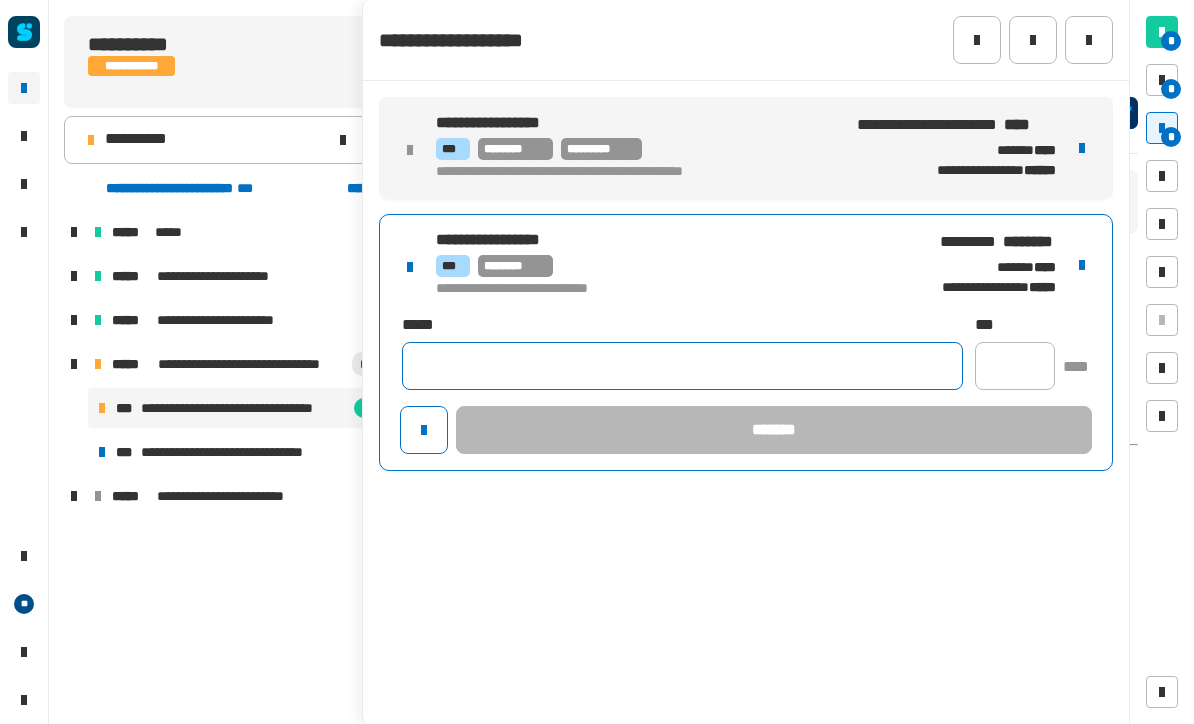click 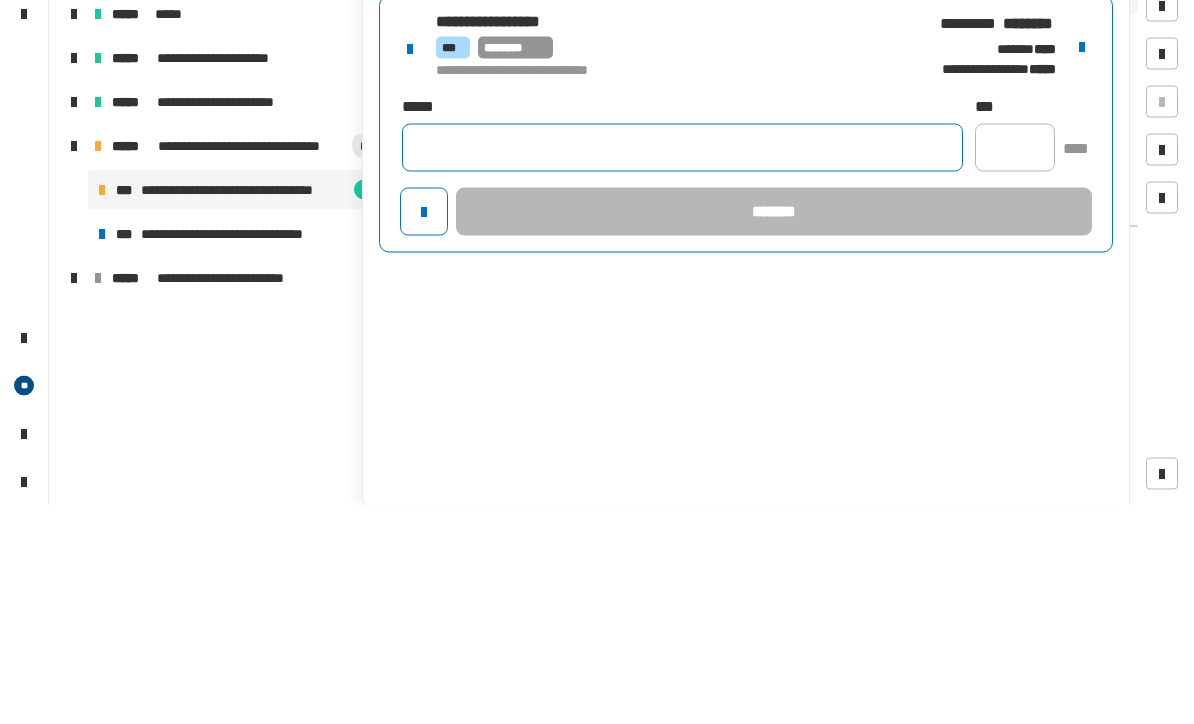 click 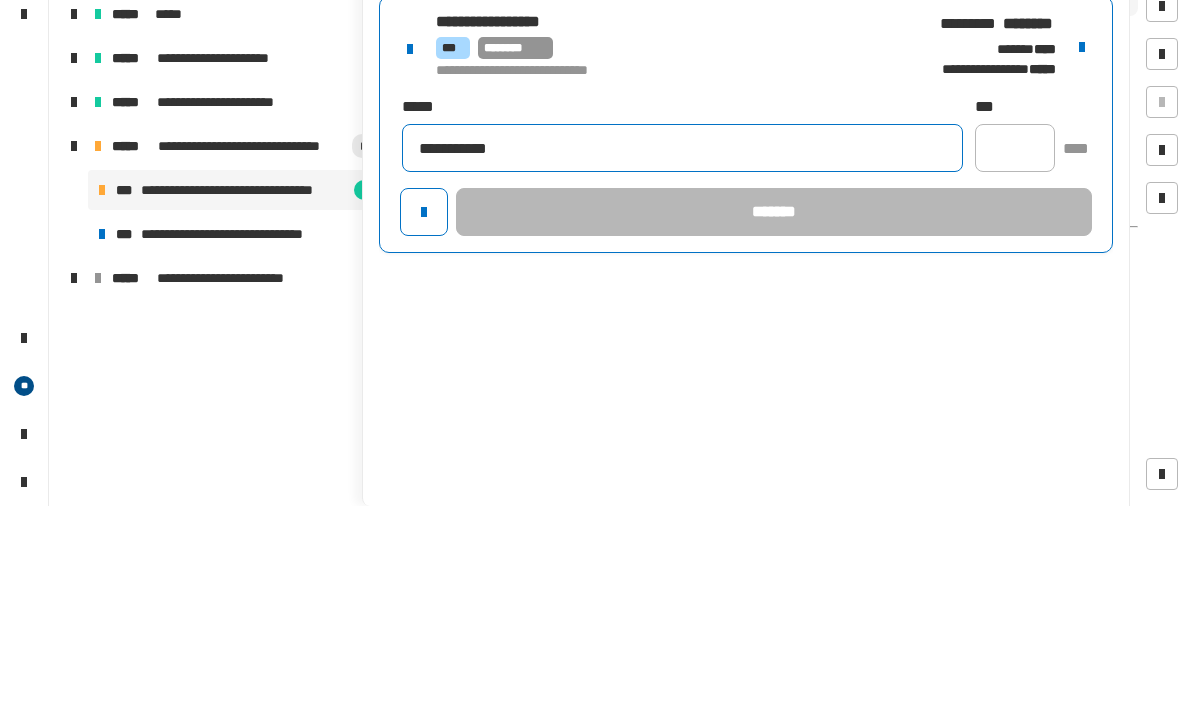 type on "**********" 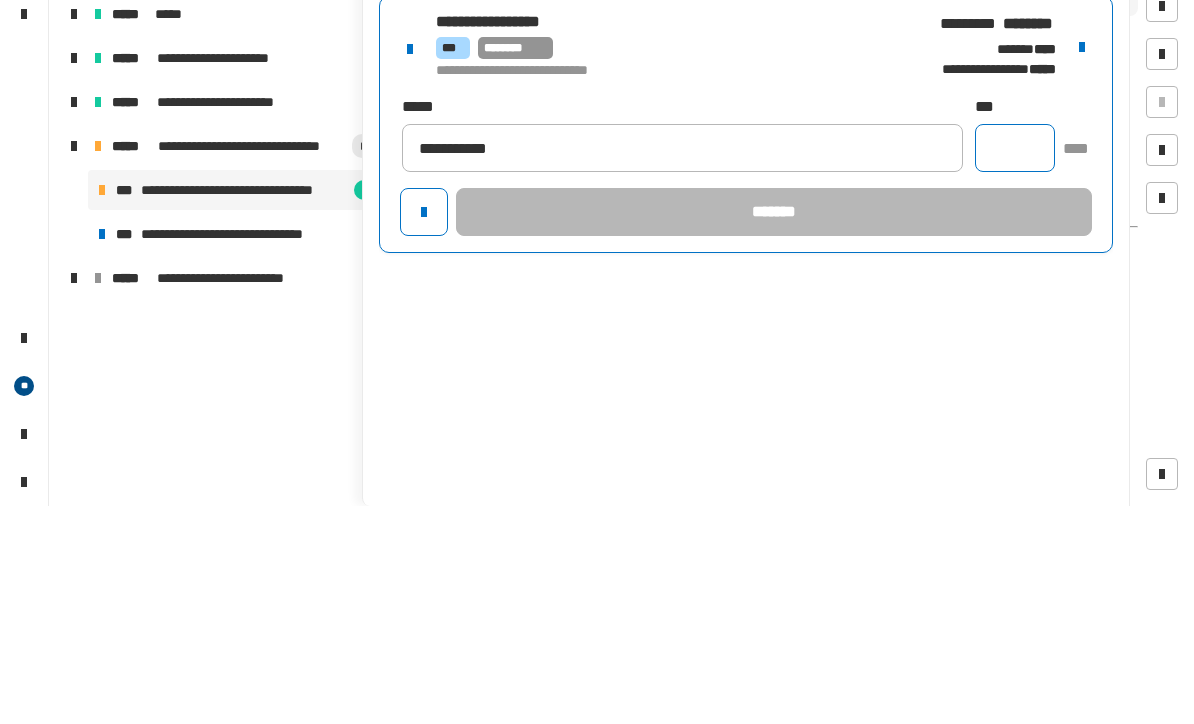 click 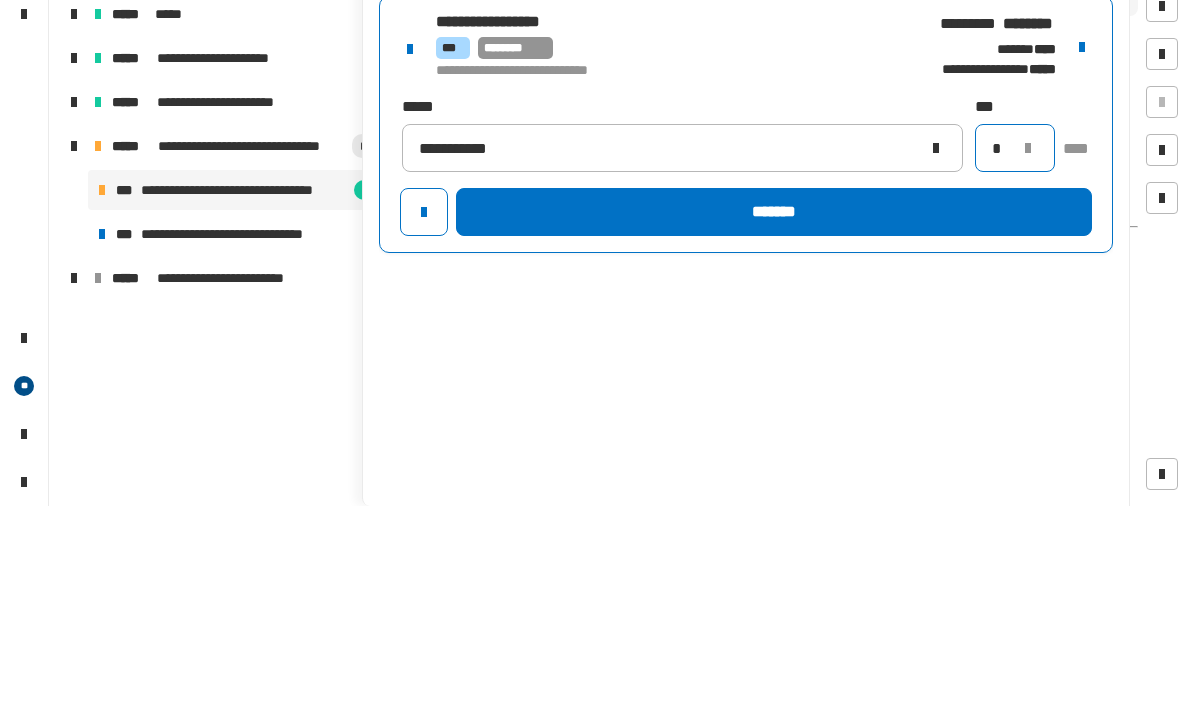 type on "*" 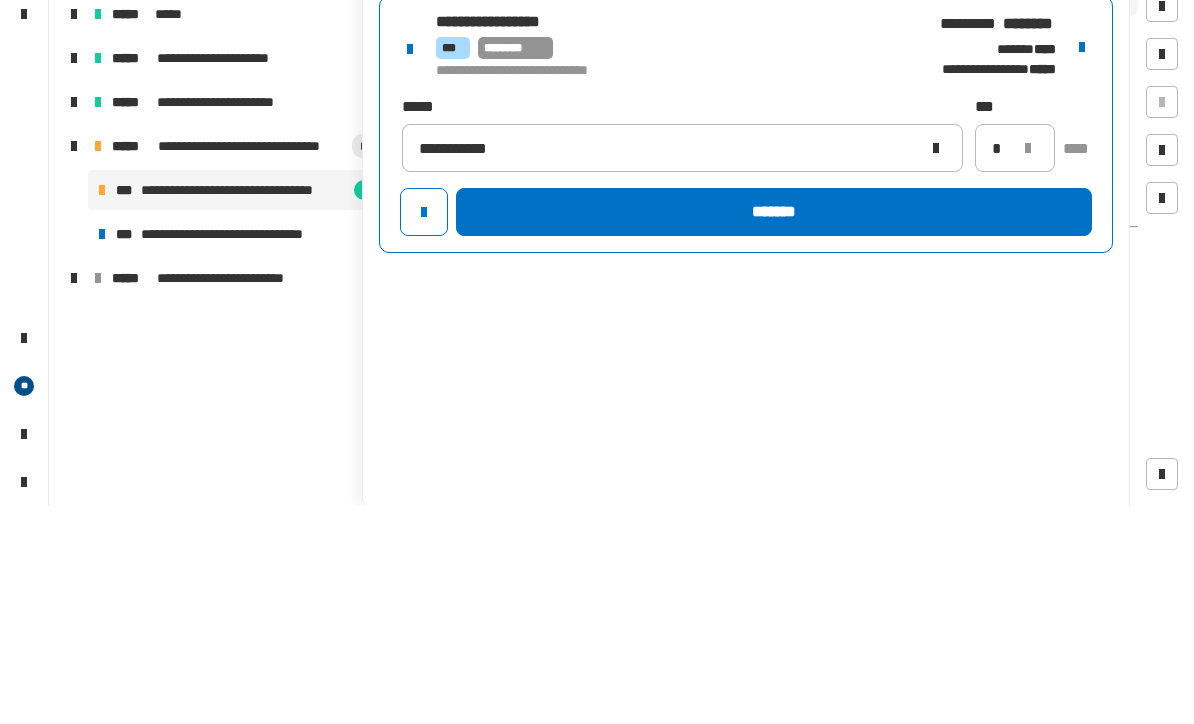 click on "*******" 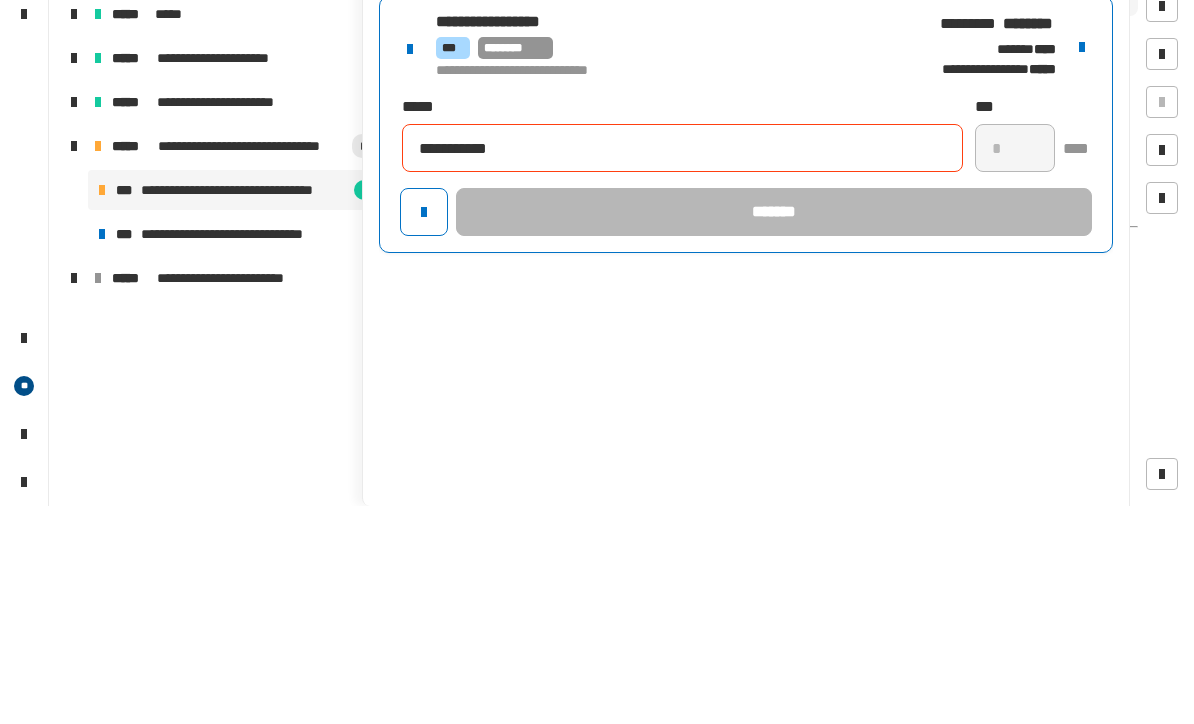 type 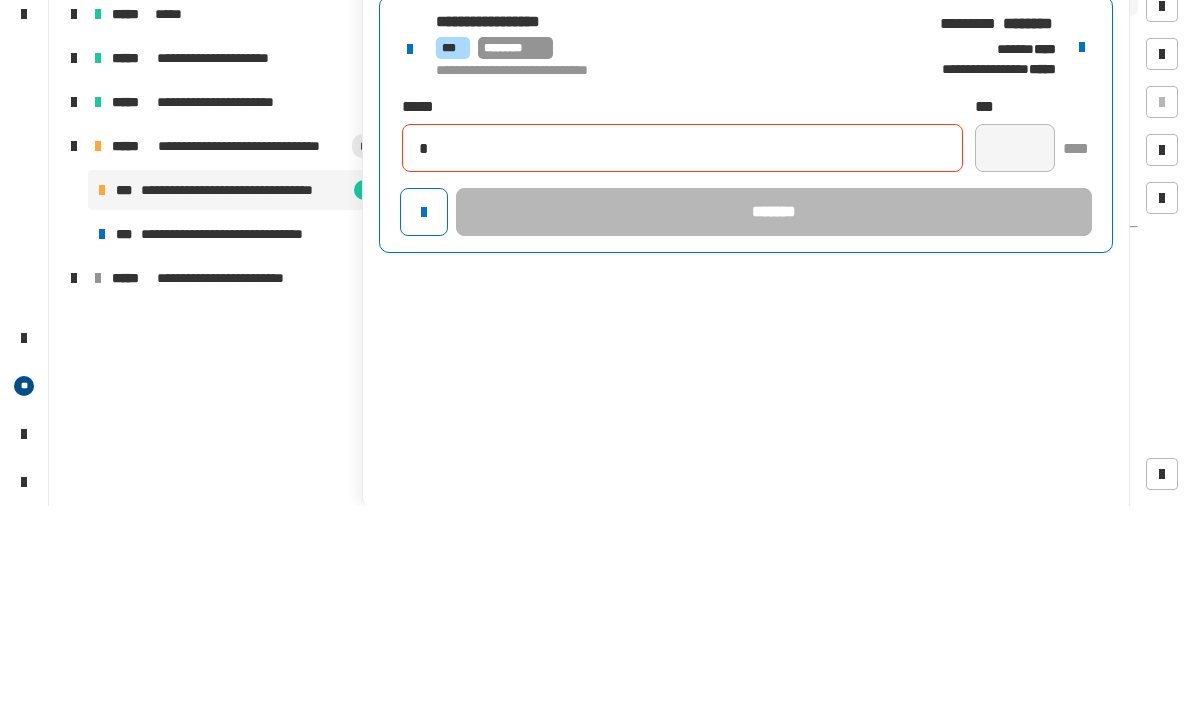 type 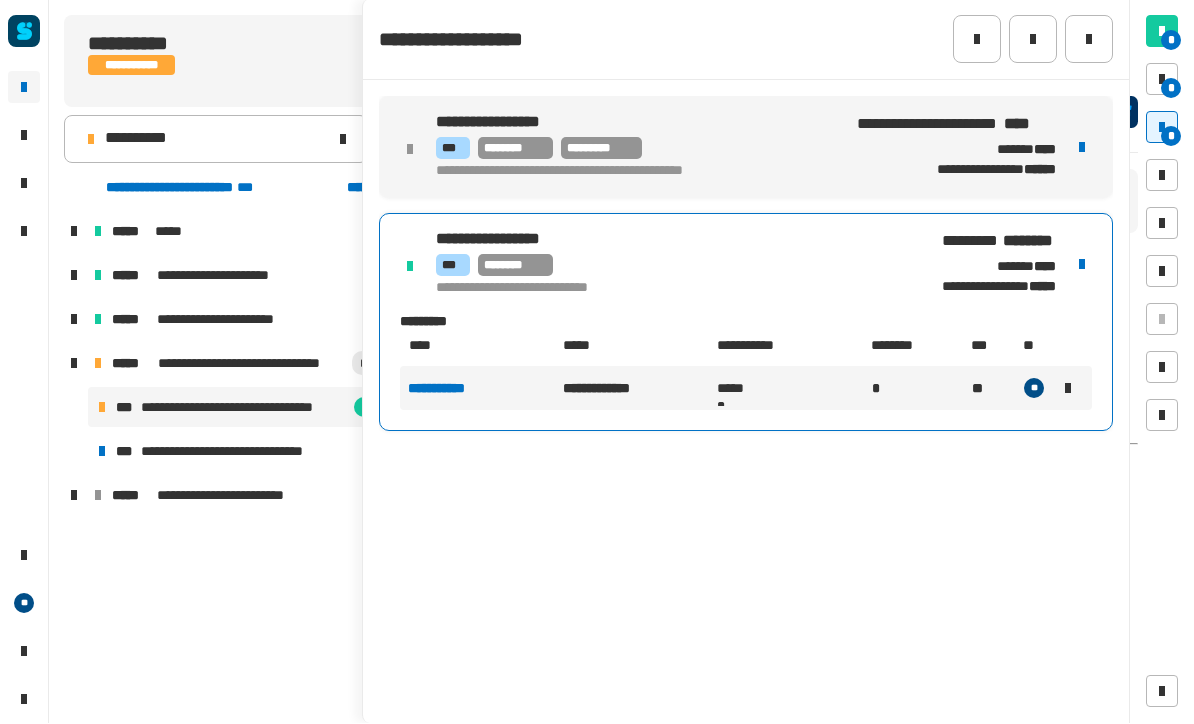 click on "*** ******** *********" at bounding box center [638, 149] 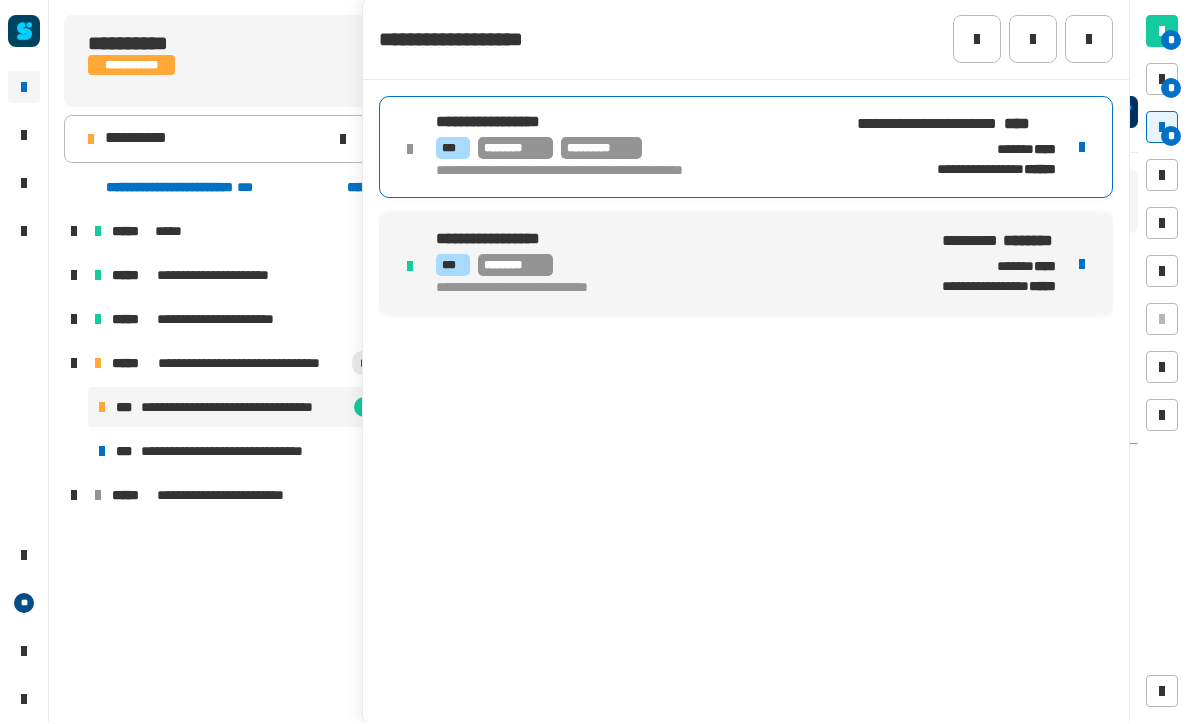 click on "*** ********" at bounding box center [668, 266] 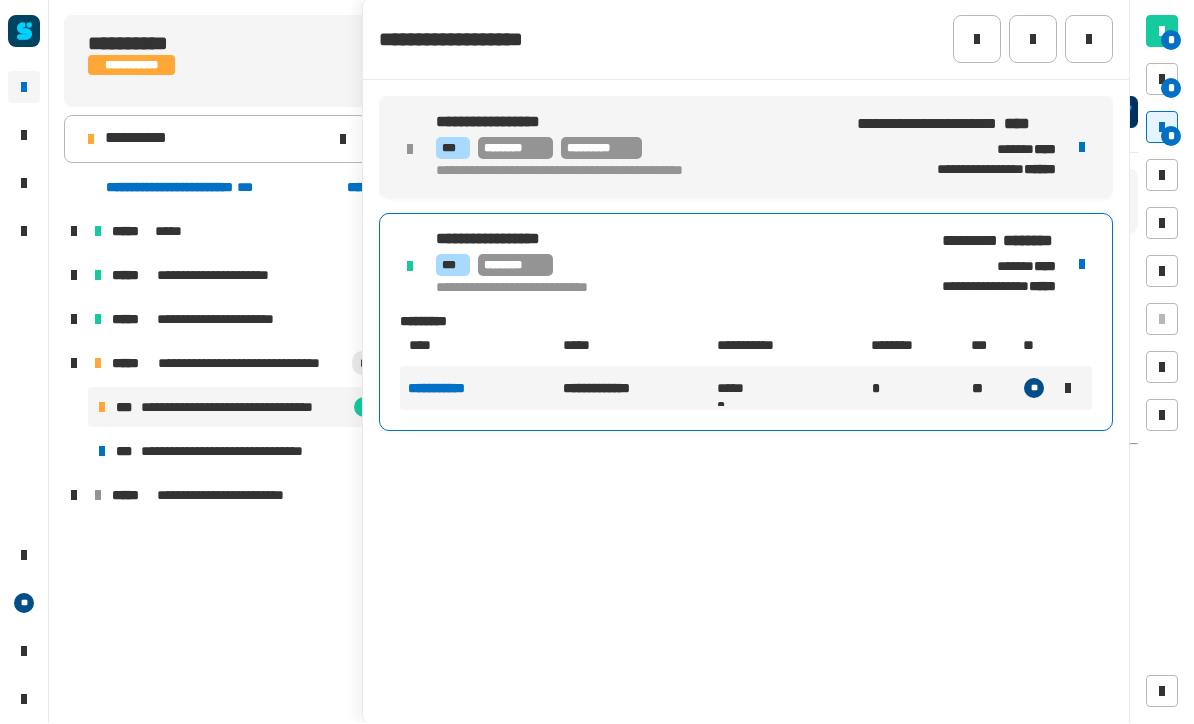 click on "*" at bounding box center (1171, 89) 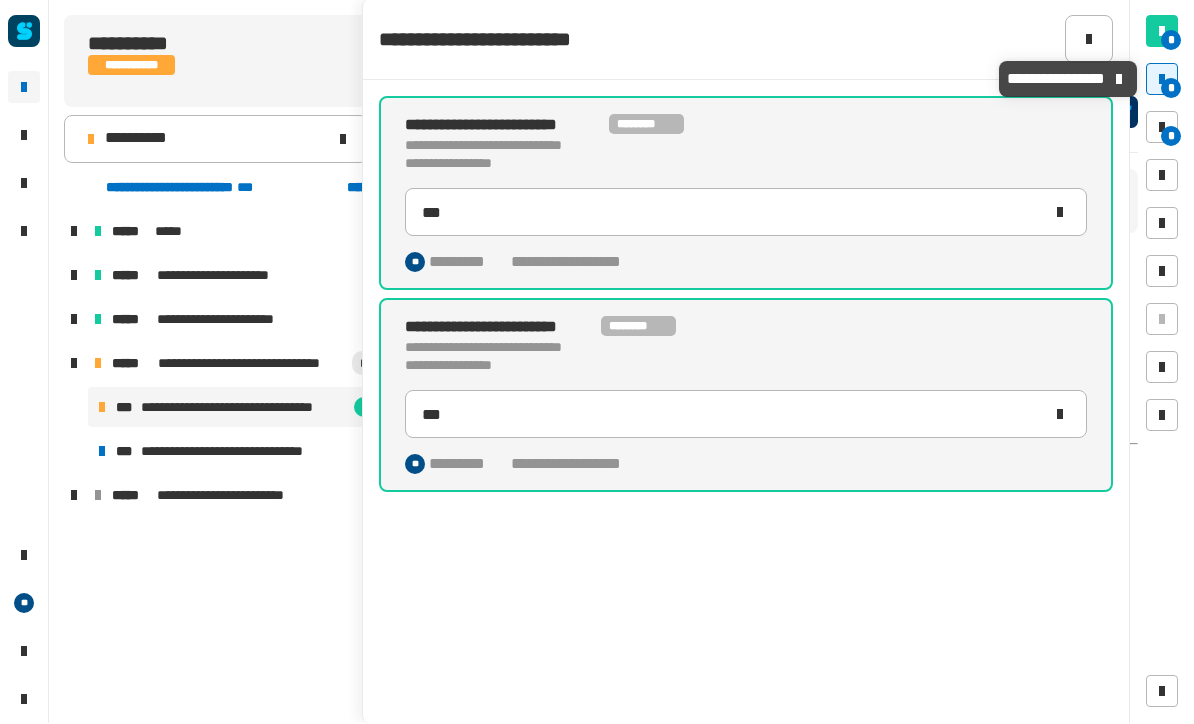 click 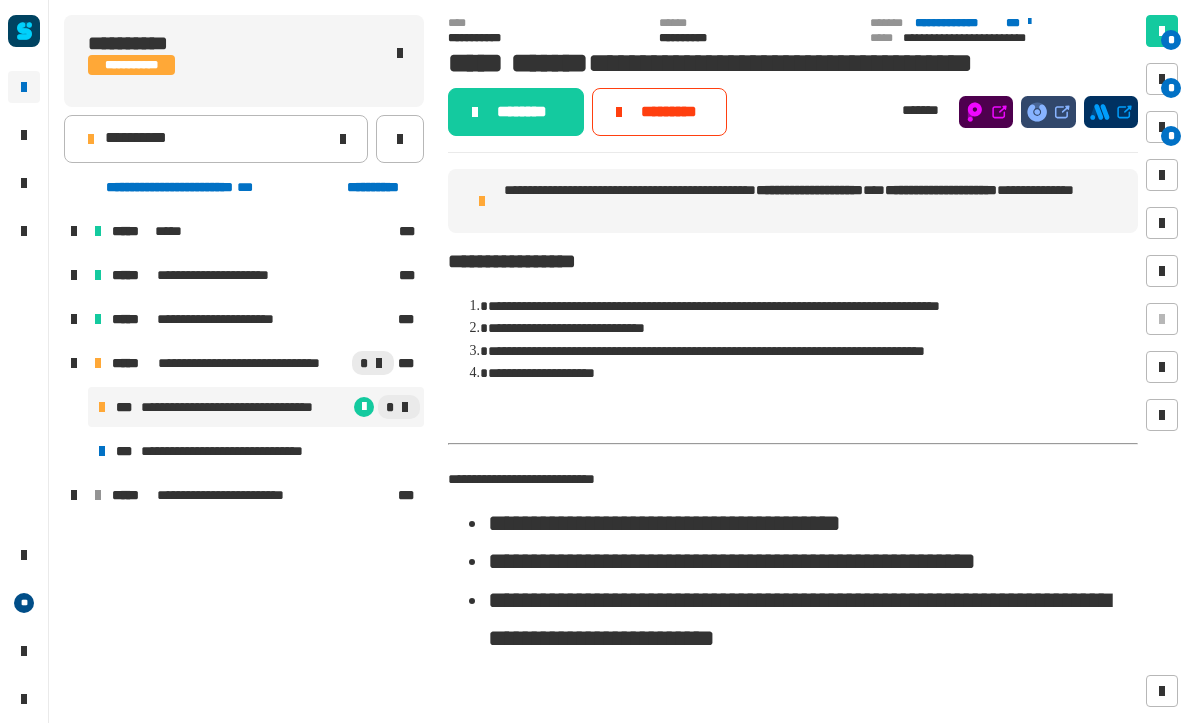 scroll, scrollTop: 0, scrollLeft: 0, axis: both 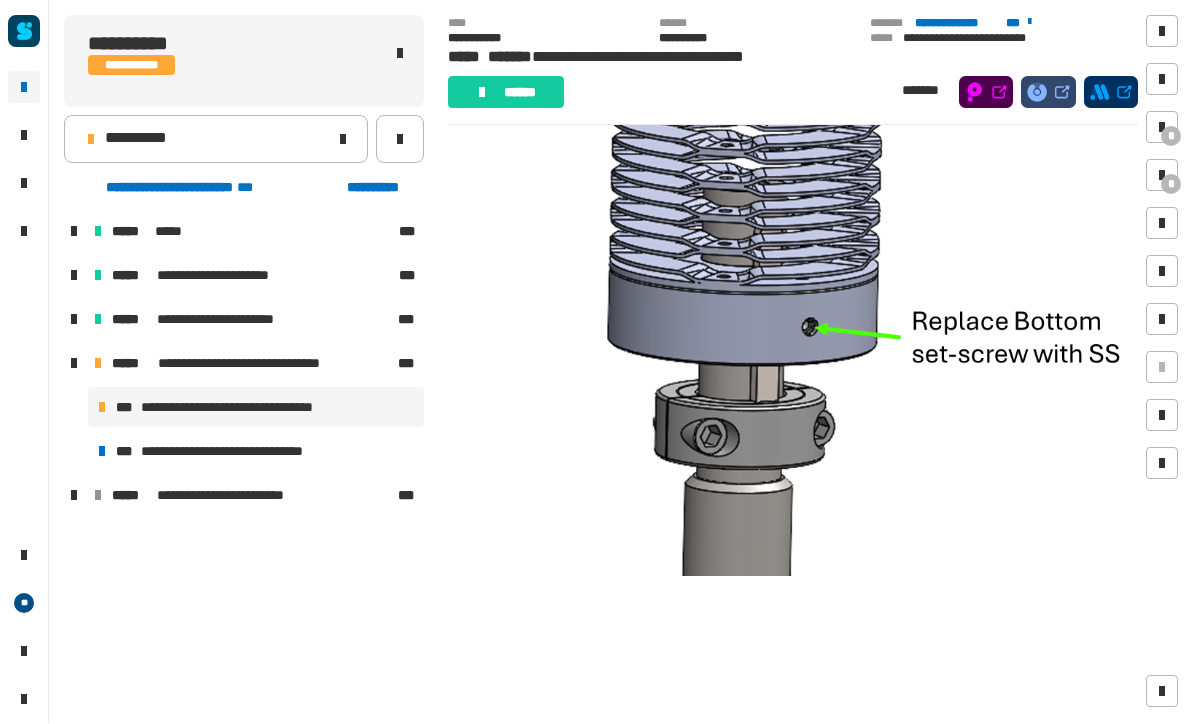 click on "**********" at bounding box center (237, 452) 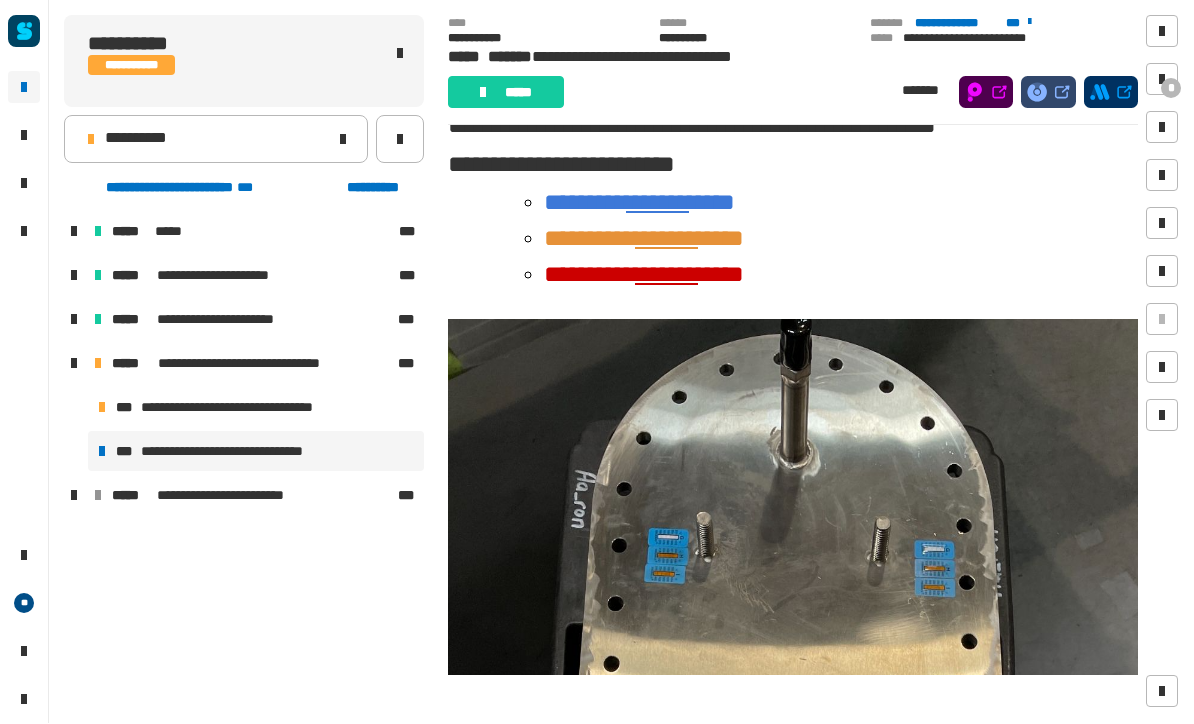 scroll, scrollTop: 178, scrollLeft: 0, axis: vertical 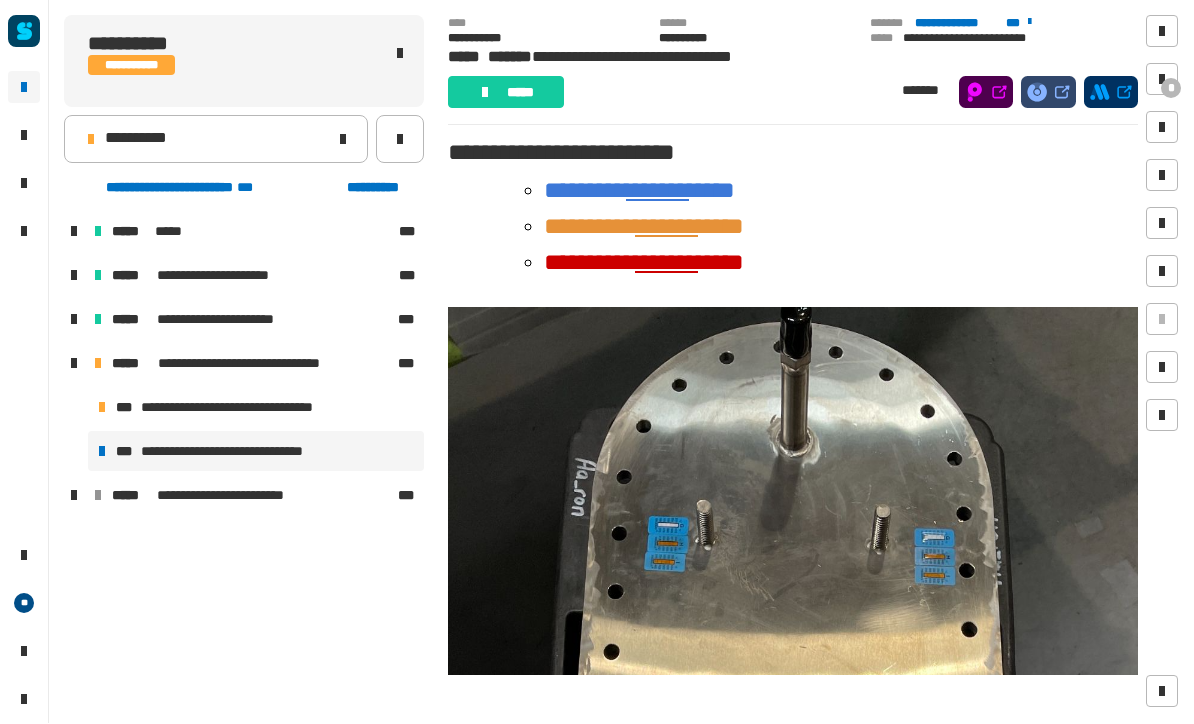 click on "*" at bounding box center (1171, 89) 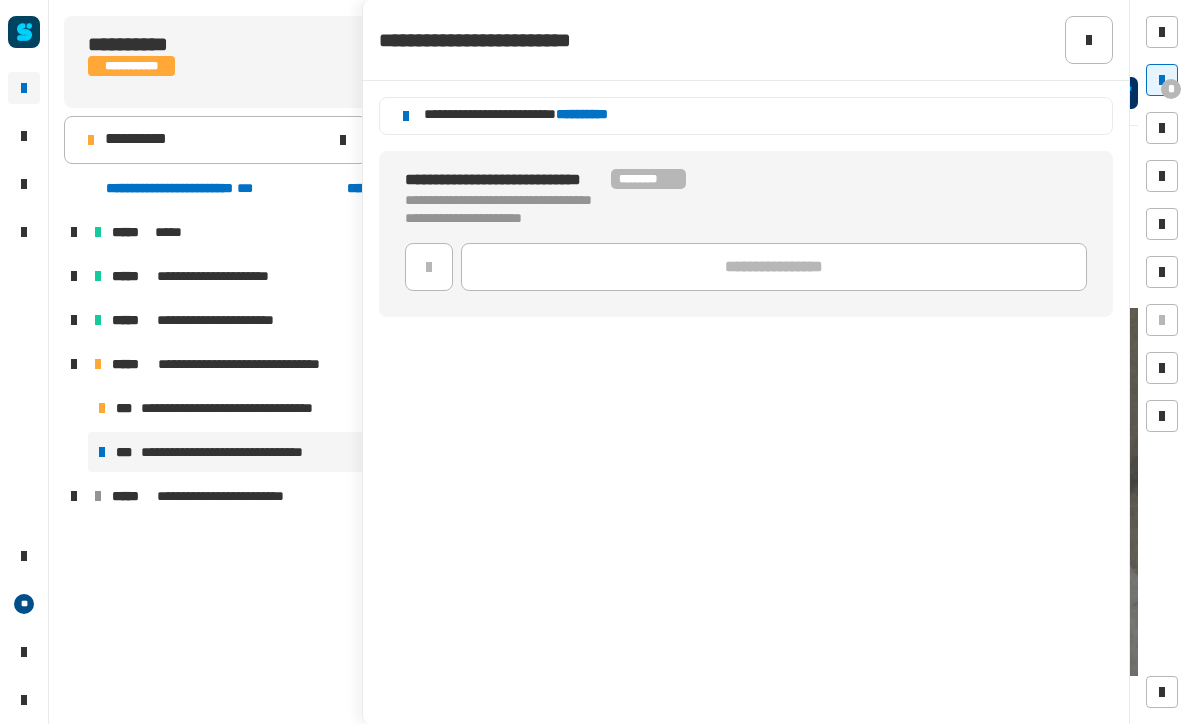 click on "**********" at bounding box center (237, 452) 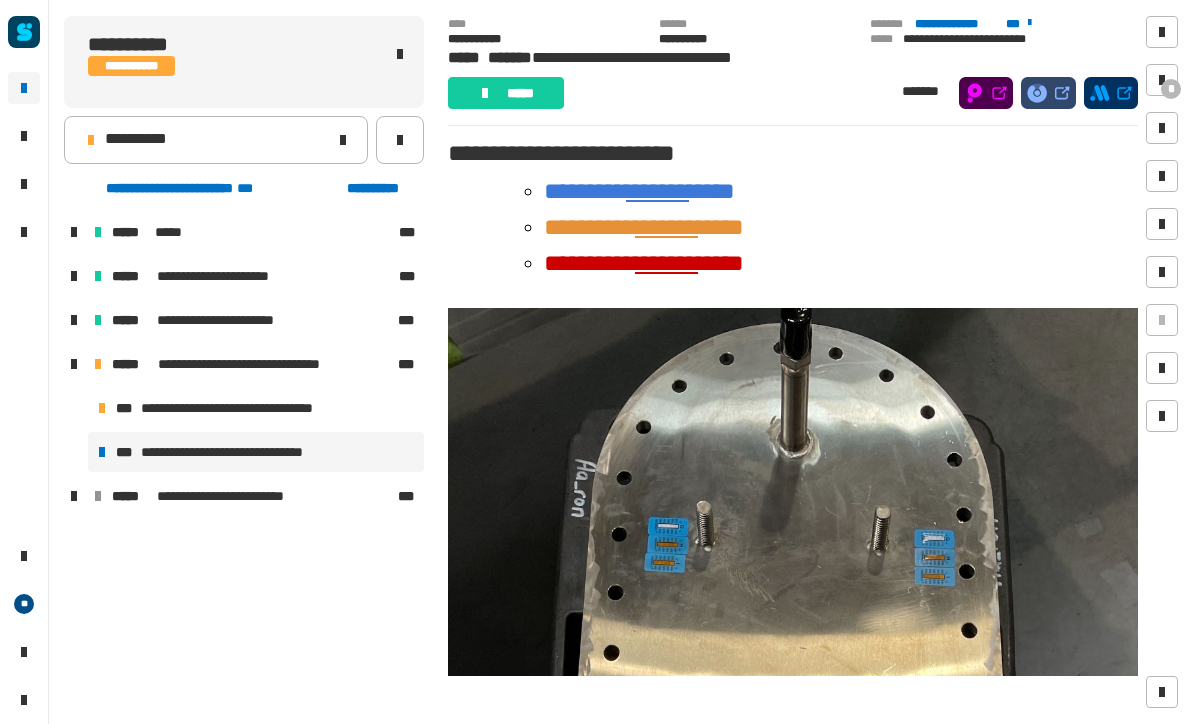 click on "*****" 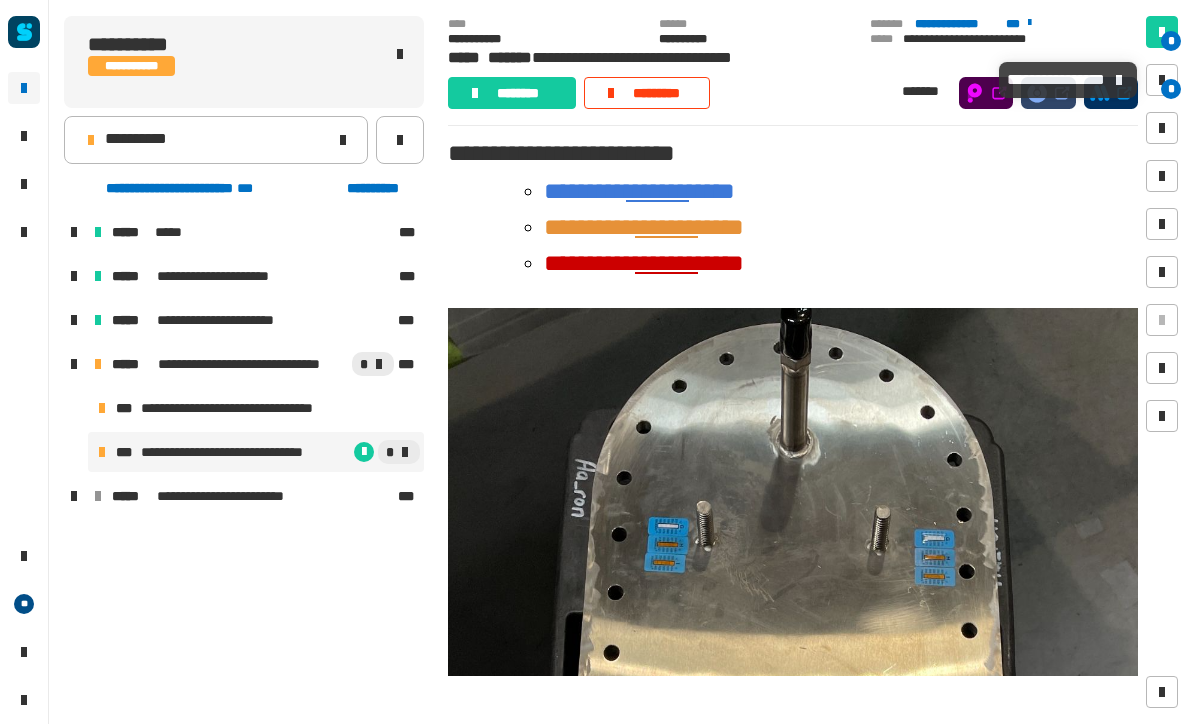 click on "*" at bounding box center (1162, 80) 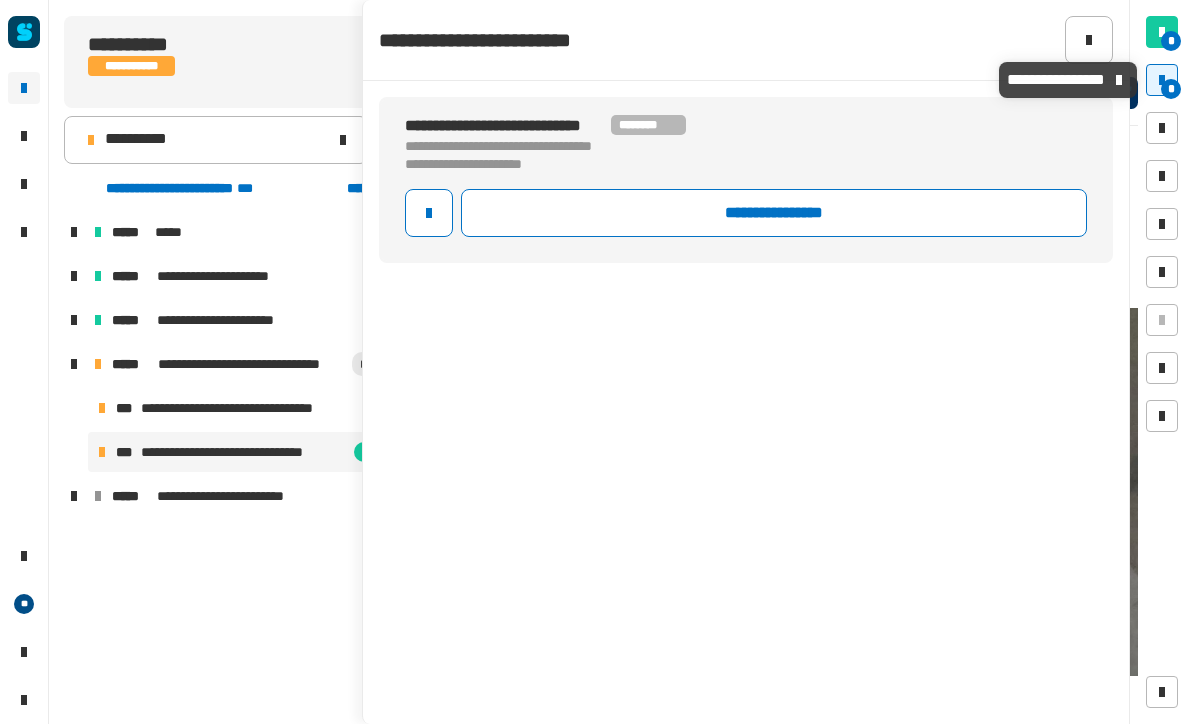 click on "**********" 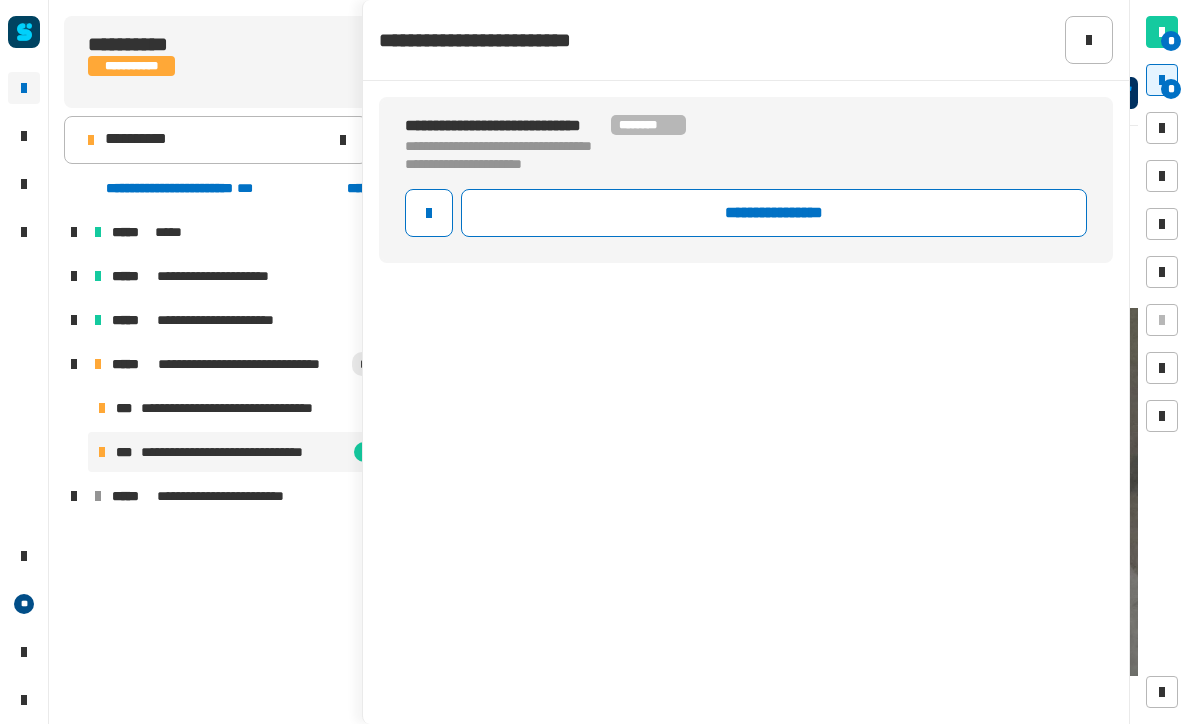 click 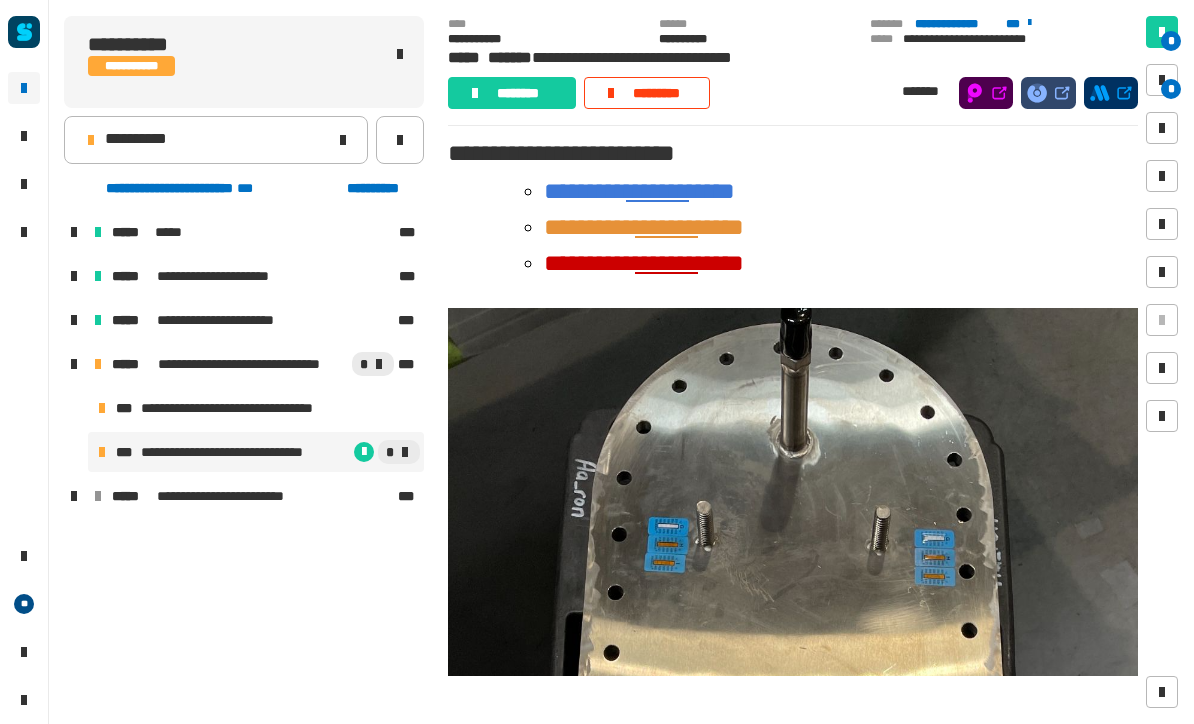 click at bounding box center [1162, 80] 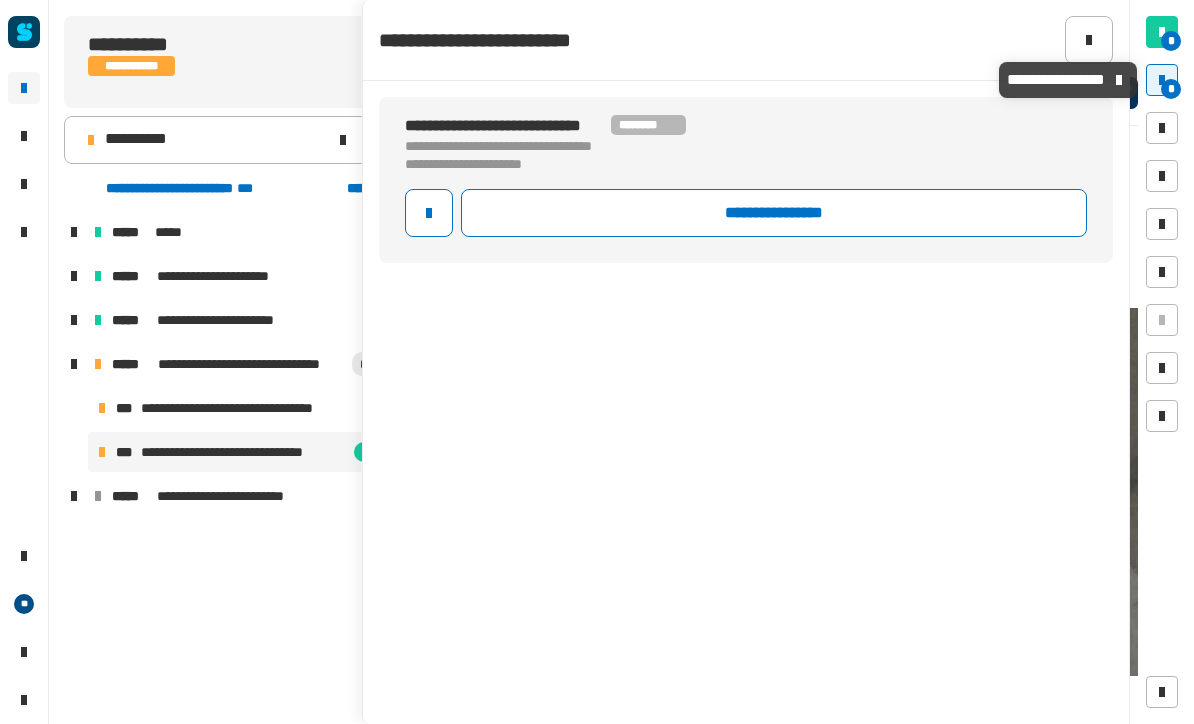 click on "**********" 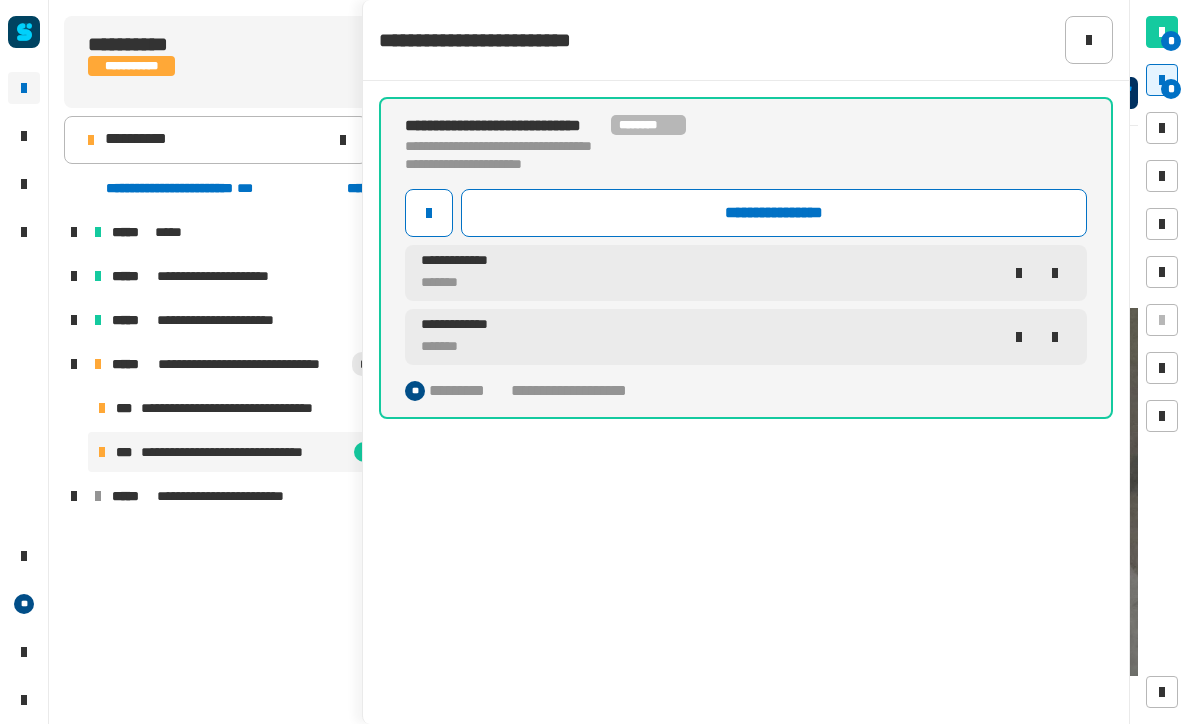click 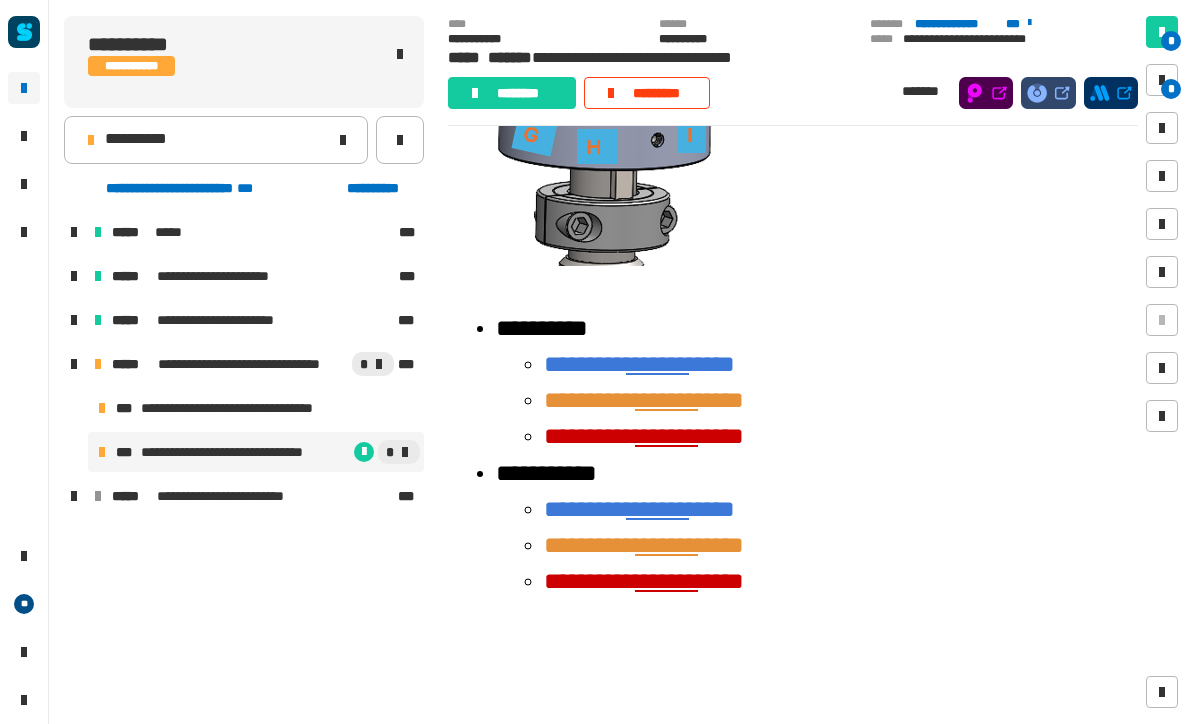 scroll, scrollTop: 2990, scrollLeft: 0, axis: vertical 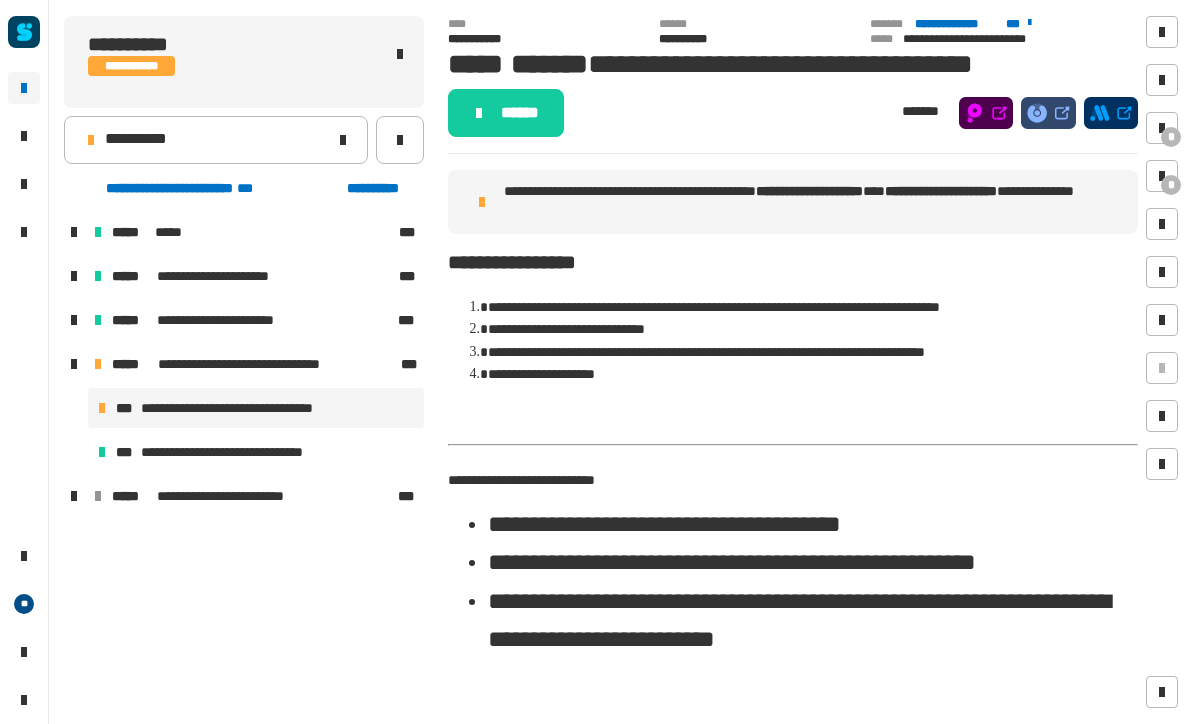 click at bounding box center [1162, 128] 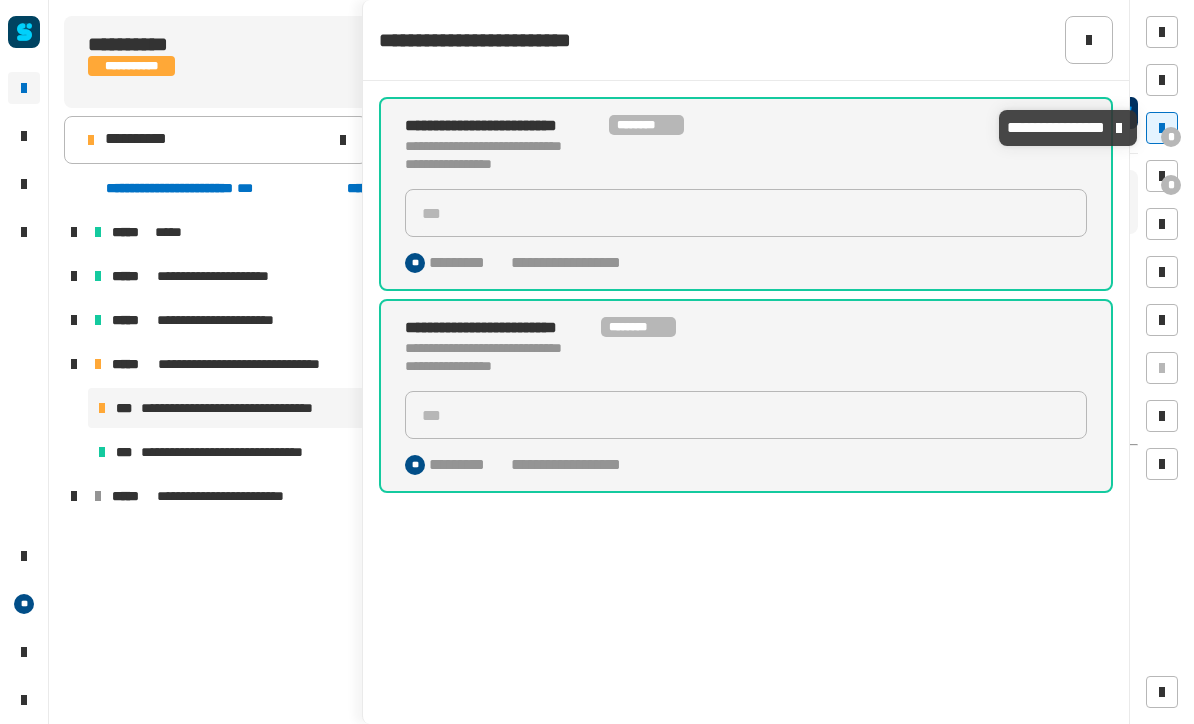 click at bounding box center (1162, 176) 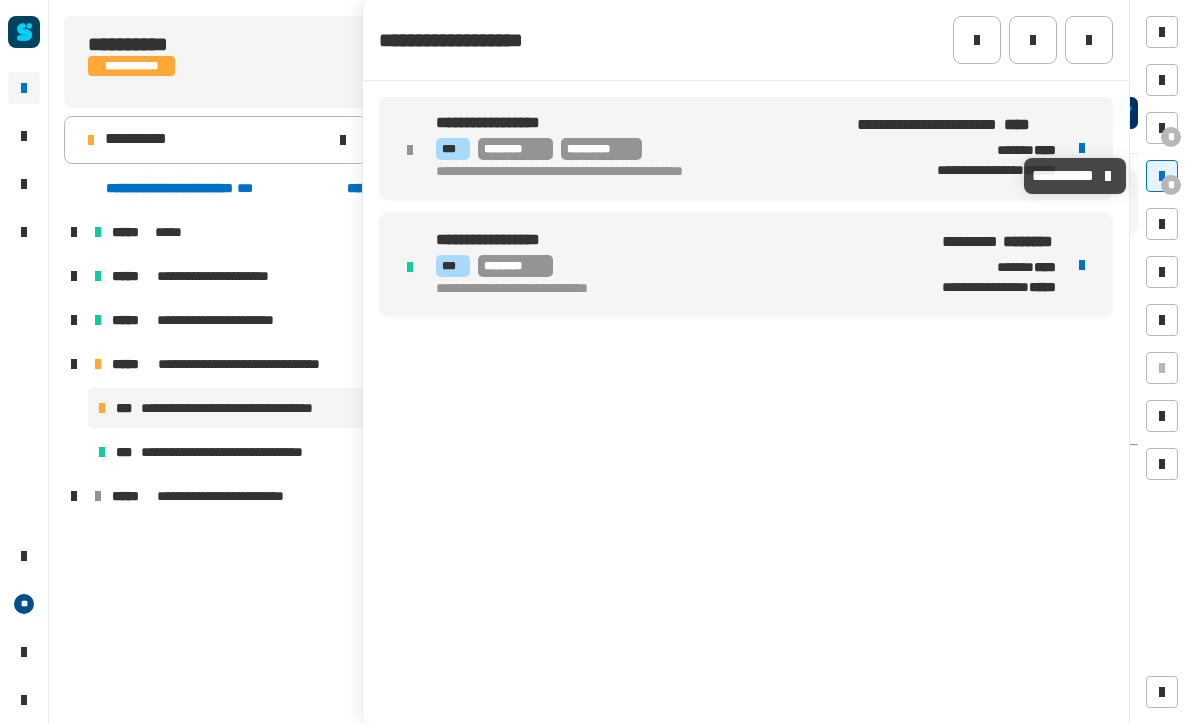 click on "Contact support@example.com for assistance." 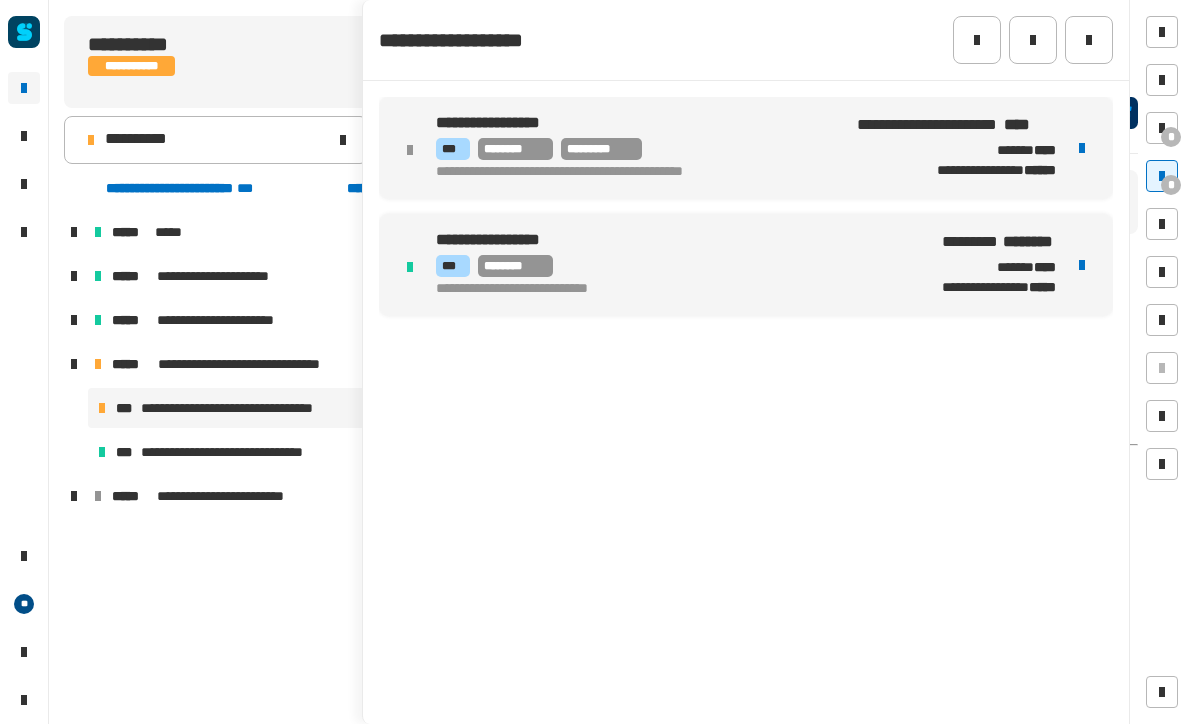 click 